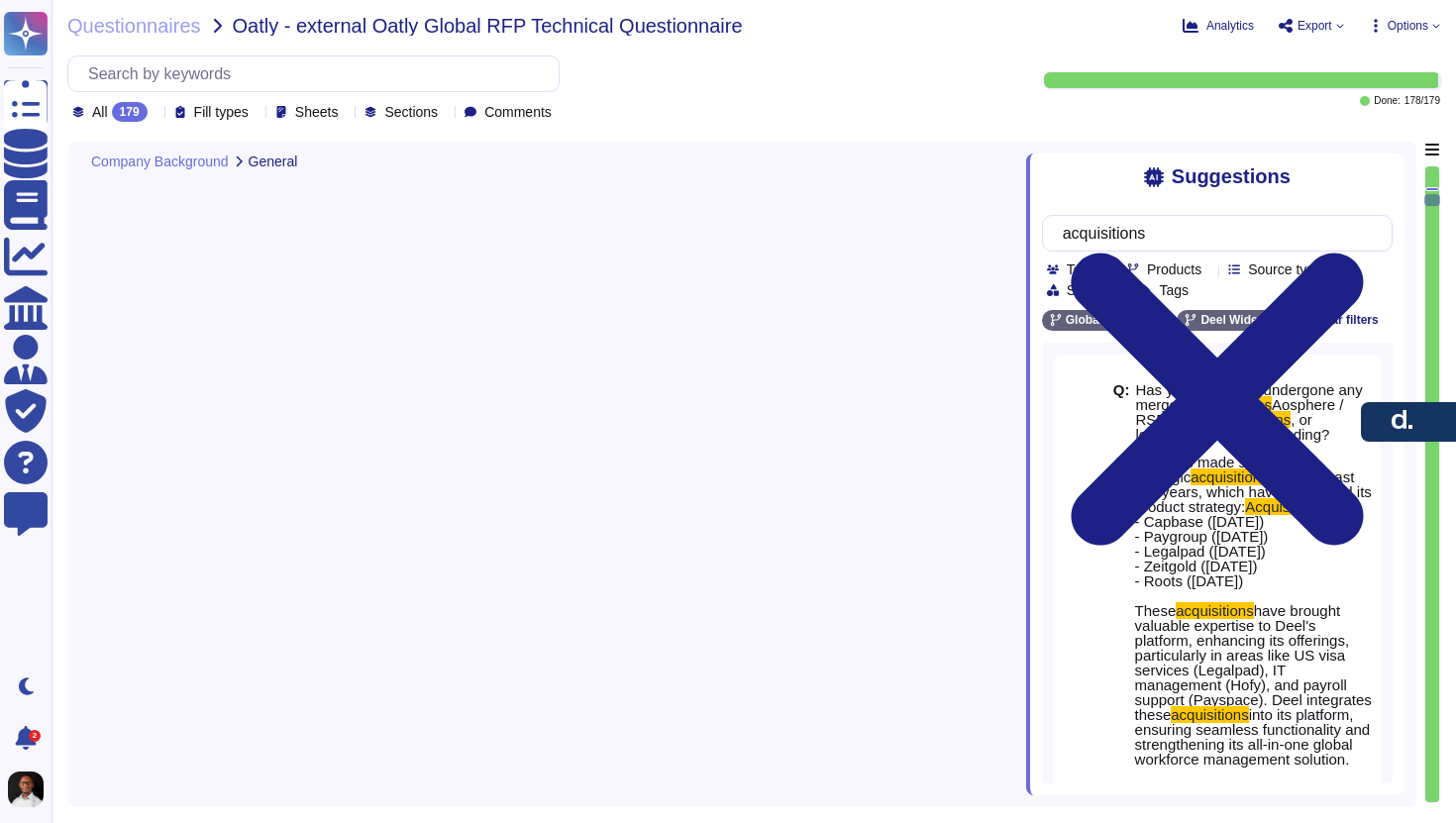 scroll, scrollTop: 0, scrollLeft: 0, axis: both 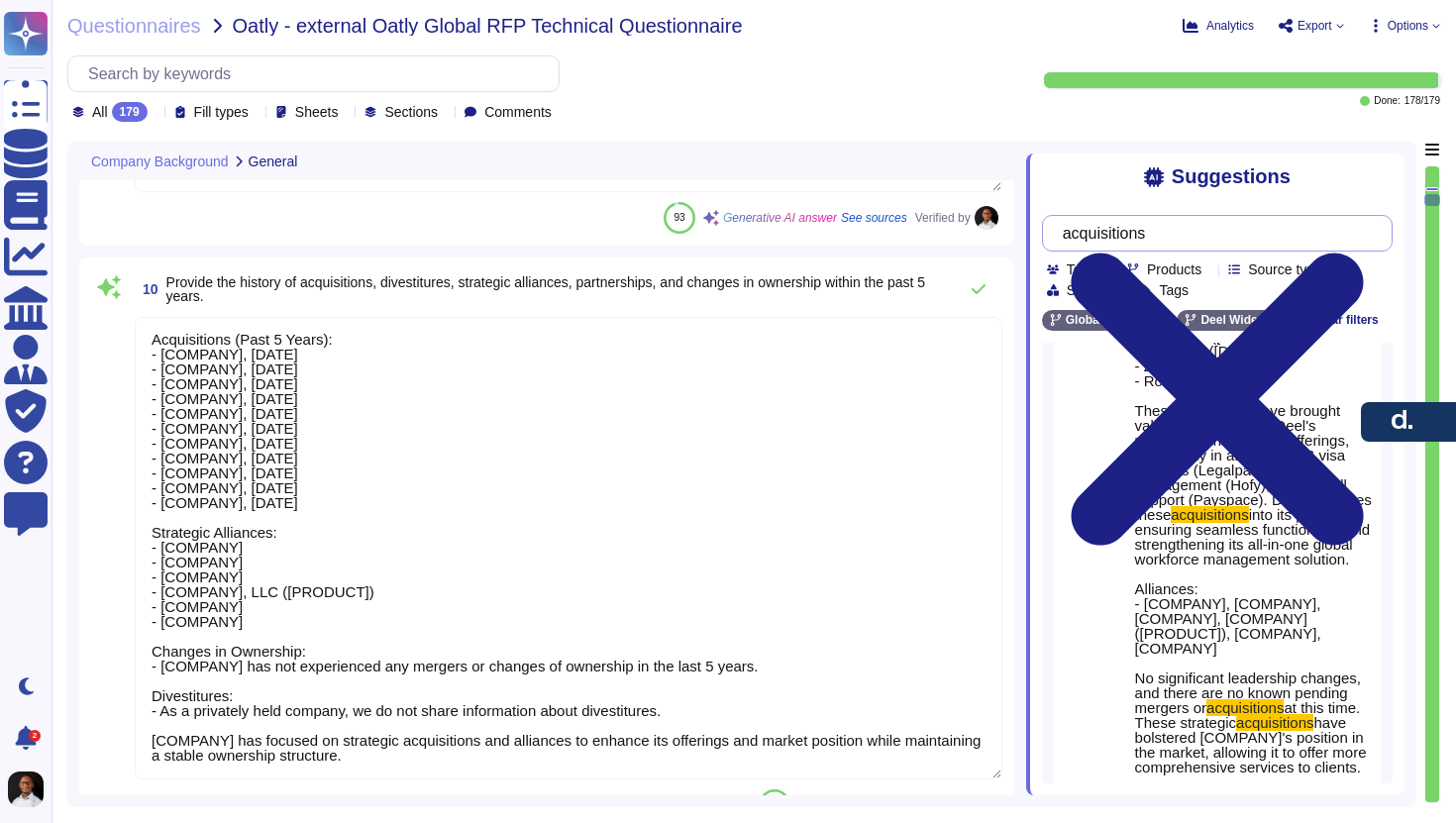 type on "Deel has demonstrated significant financial strength and stability through various achievements:
- The company has raised over $650 million in funding through multiple rounds, with the most recent being $425 million in Series D funding, led by Coatue in October 2021.
- As of December 2024, Deel has crossed $800 million in Annual Recurring Revenue (ARR).
- The company has a valuation of $12 billion and has been EBITDA positive since September 2022.
- Deel has shown remarkable financial growth, achieving $500 million in revenue by 2024 and expanding its client base to over 35,000 globally, with more than 500,000 workers onboarded.
- The company operates in over 120 countries and has a workforce of over 4,000 internal employees, reflecting its robust operational capabilities and market presence.
For more detailed information, you can refer to our funding history and financial achievements available on Crunchbase." 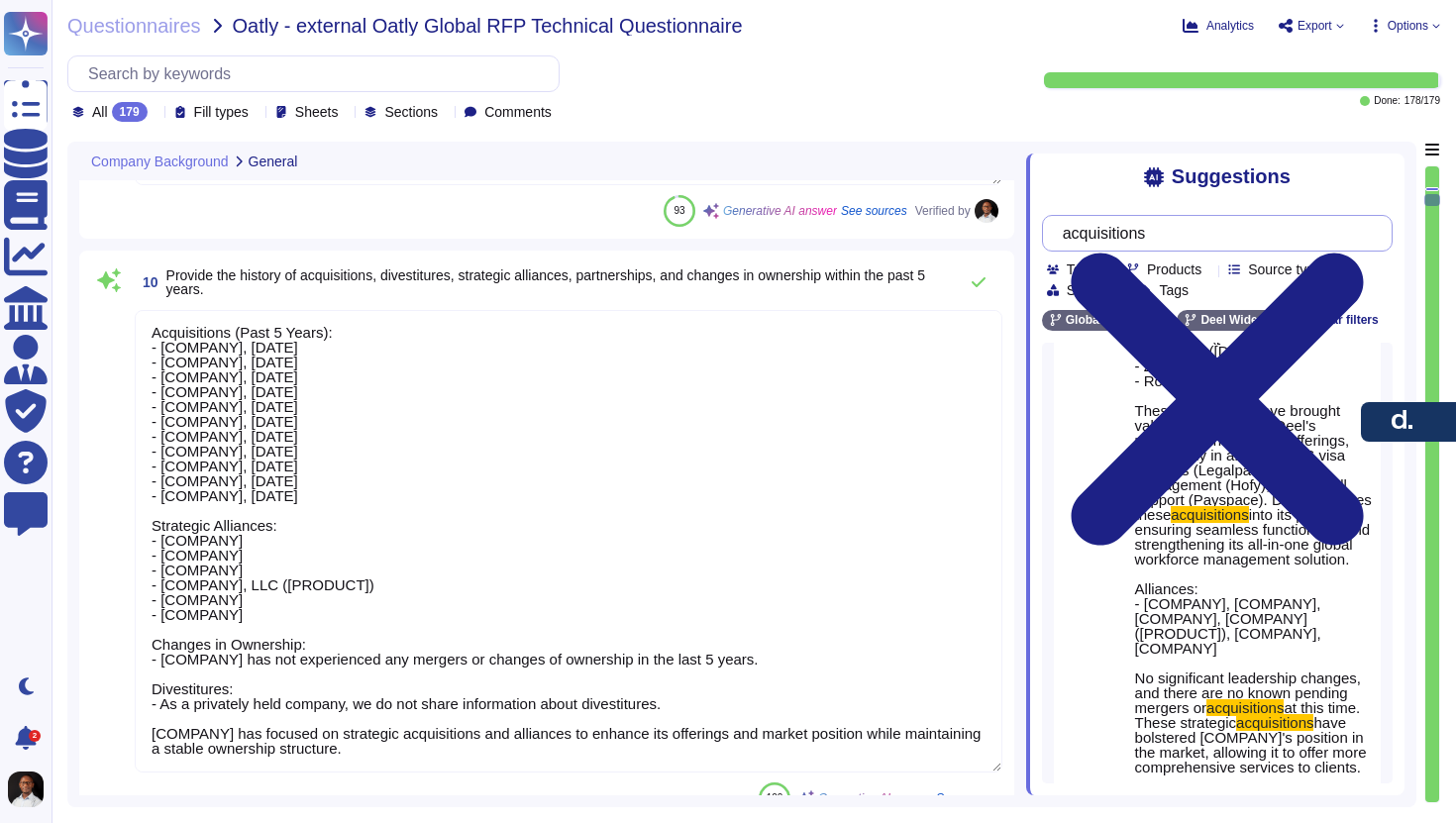 scroll, scrollTop: 2760, scrollLeft: 0, axis: vertical 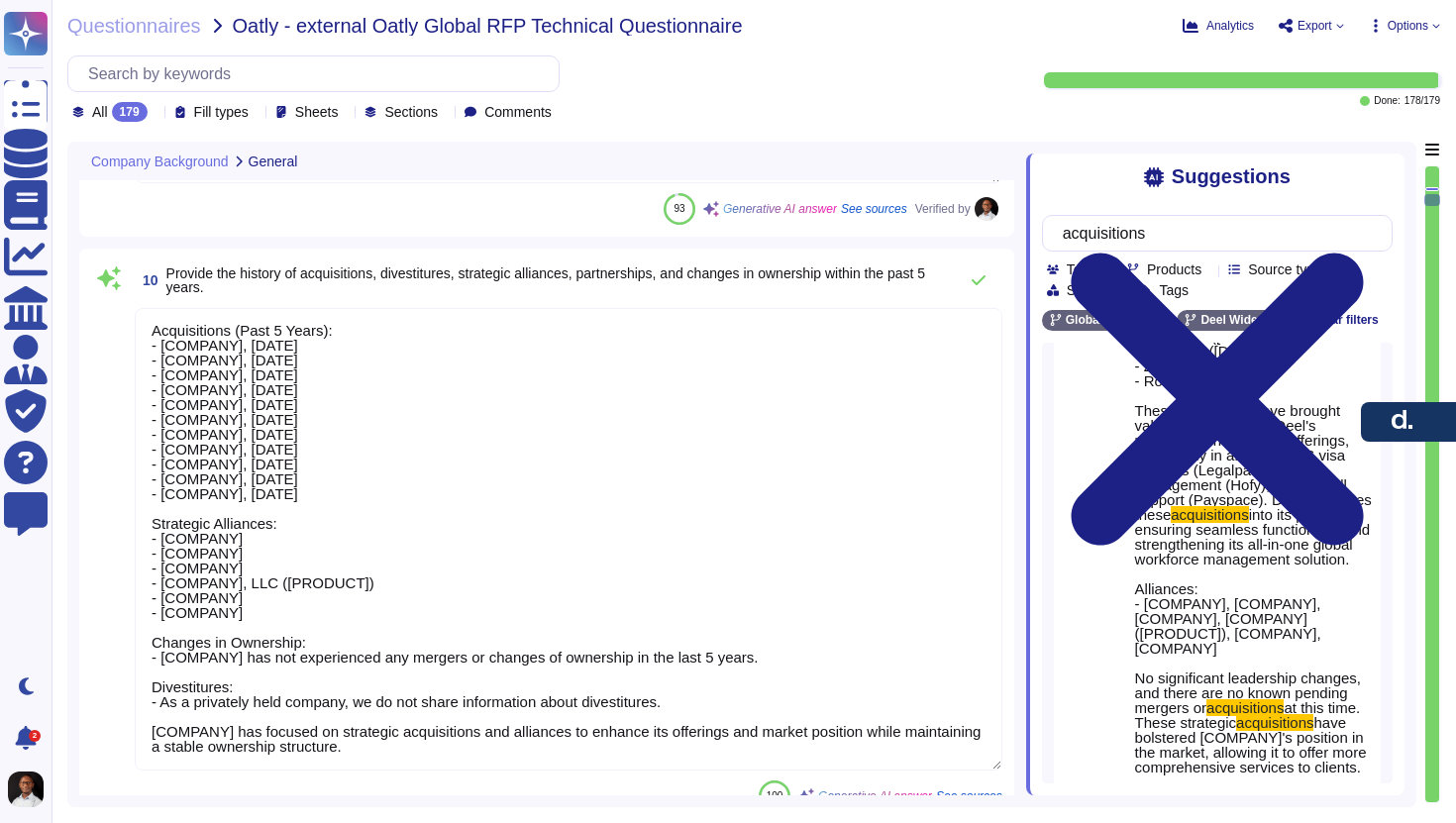 drag, startPoint x: 677, startPoint y: 702, endPoint x: 596, endPoint y: 700, distance: 81.02469 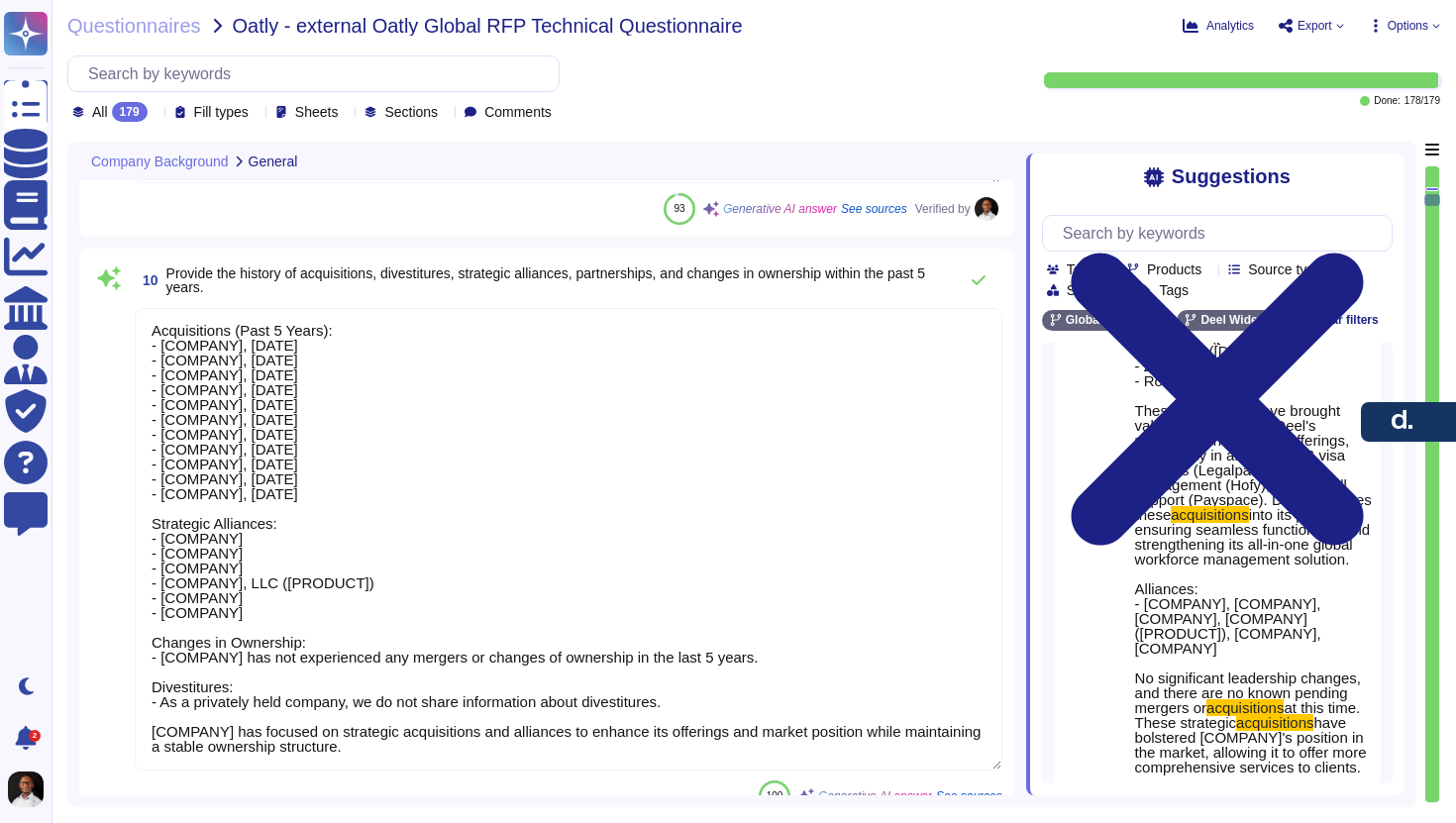 scroll, scrollTop: 0, scrollLeft: 0, axis: both 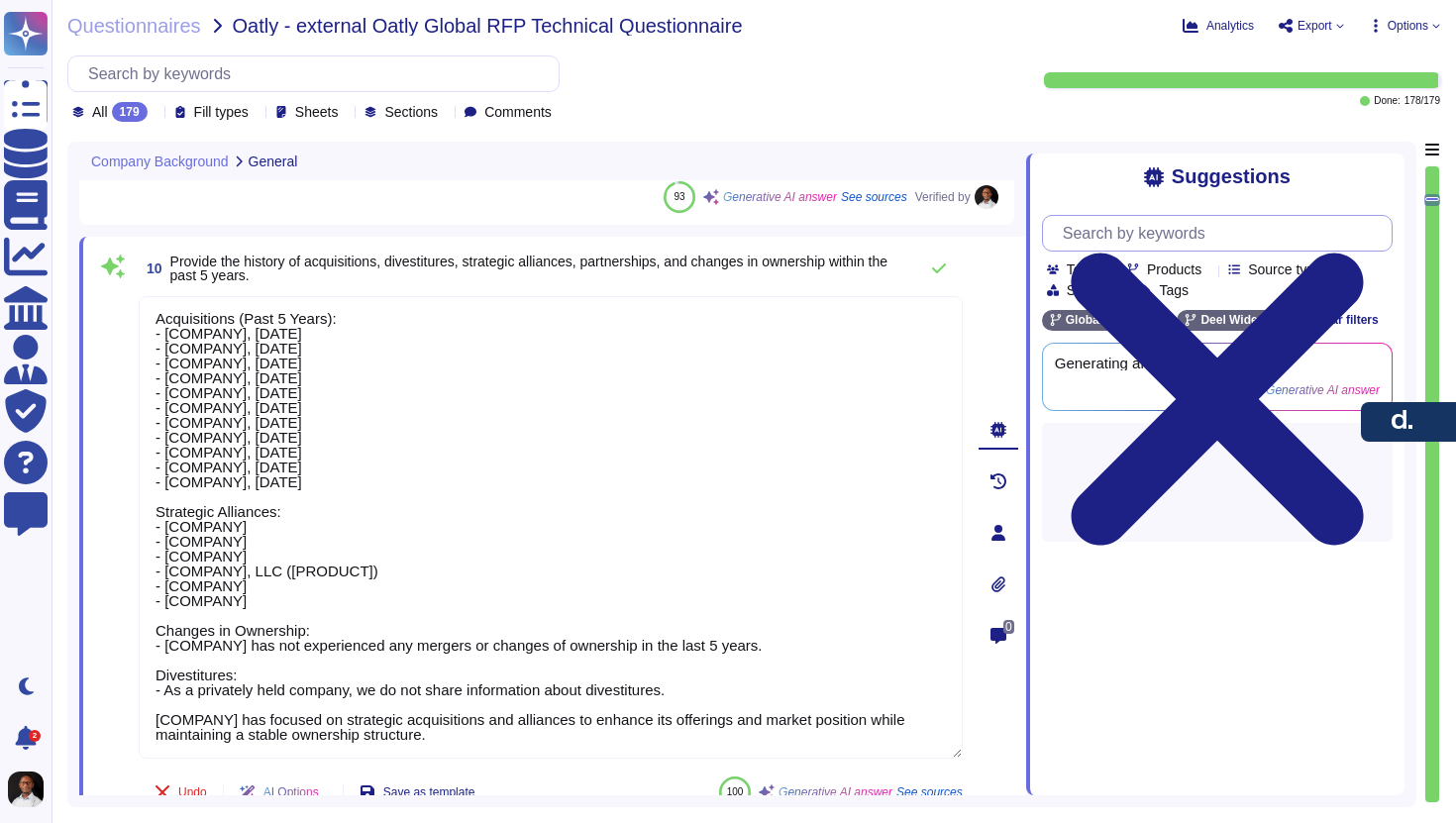 click at bounding box center [1222, 233] 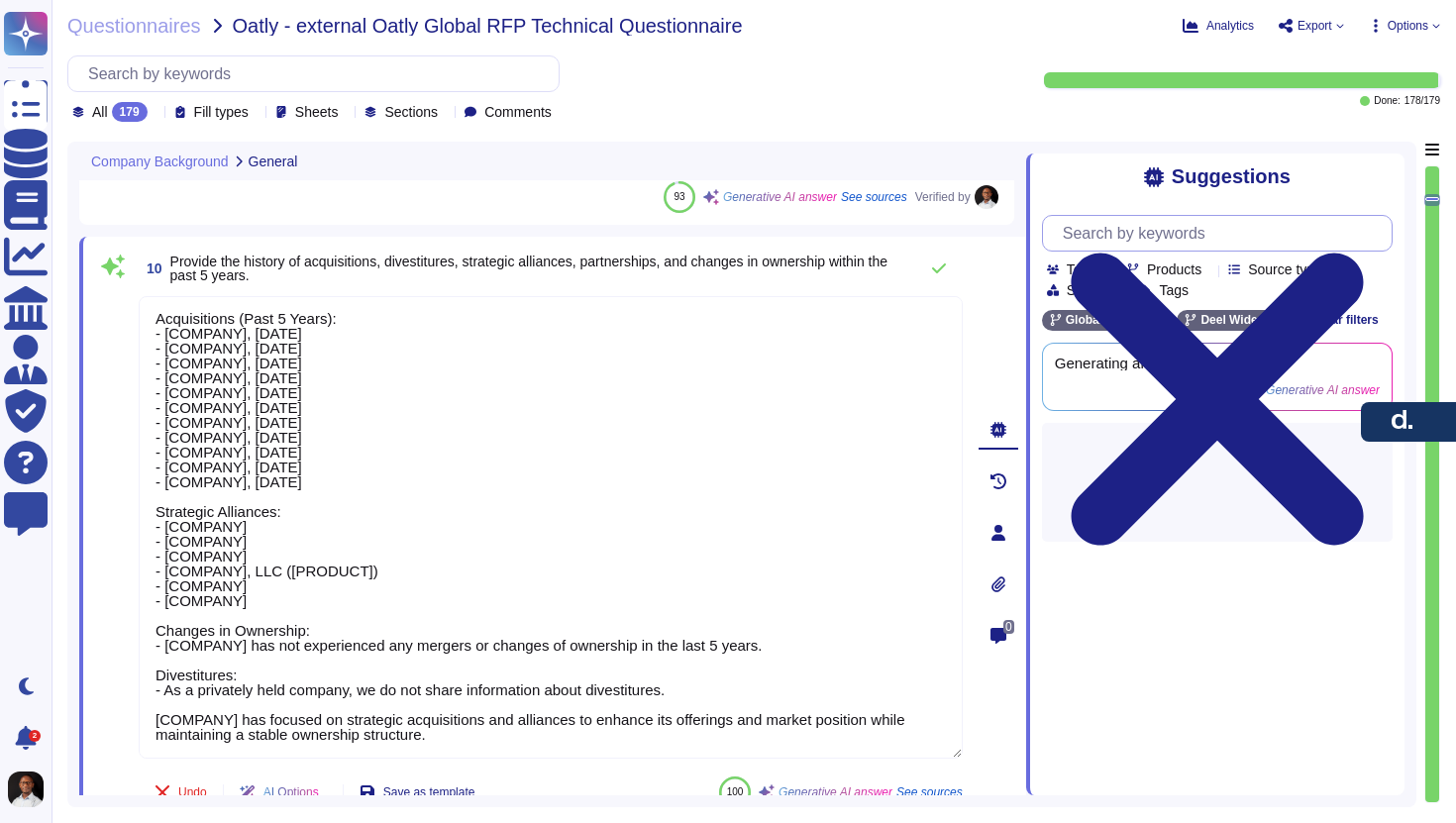 paste on "divestitures." 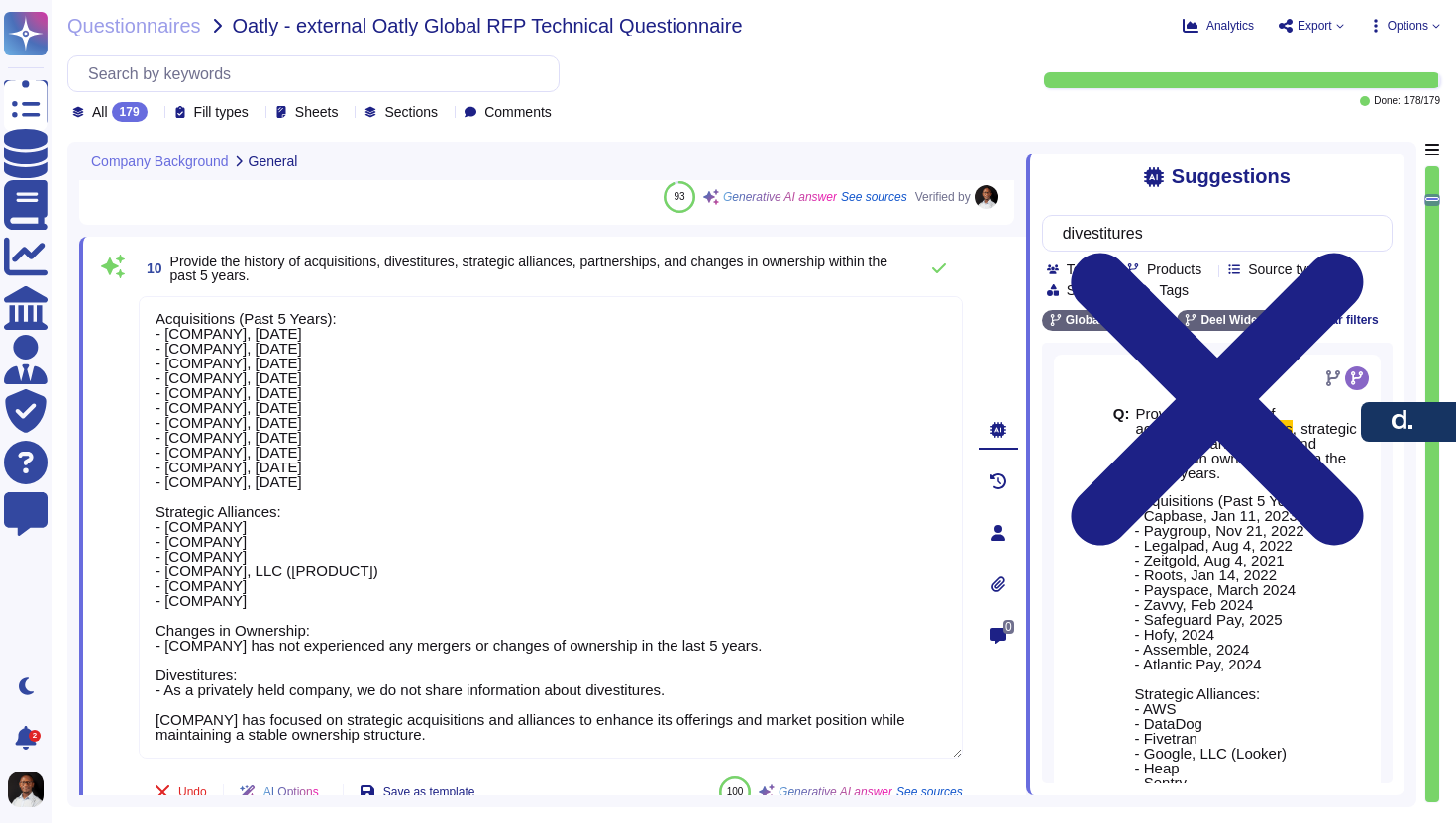 type on "divestitures" 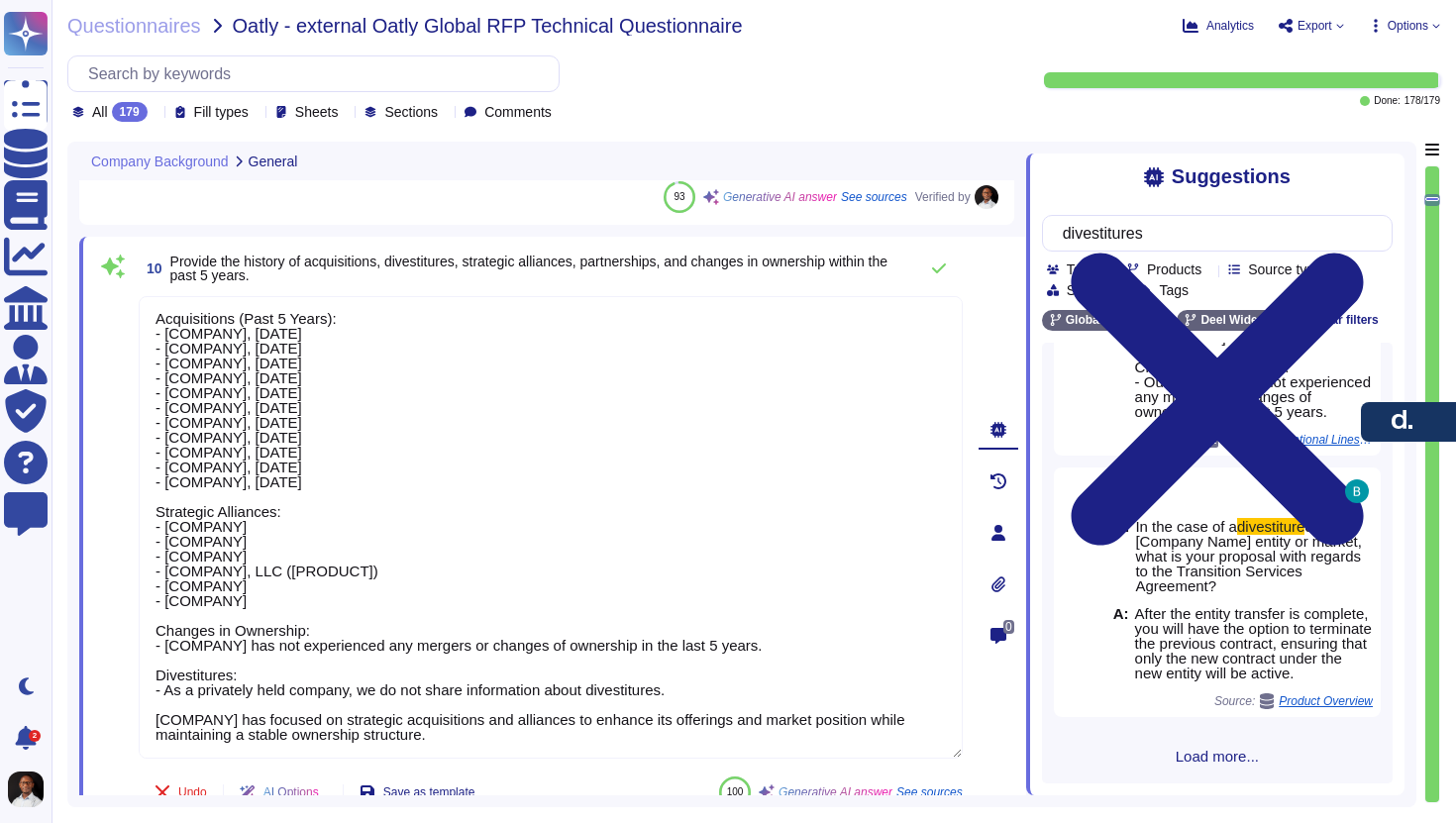 scroll, scrollTop: 1182, scrollLeft: 0, axis: vertical 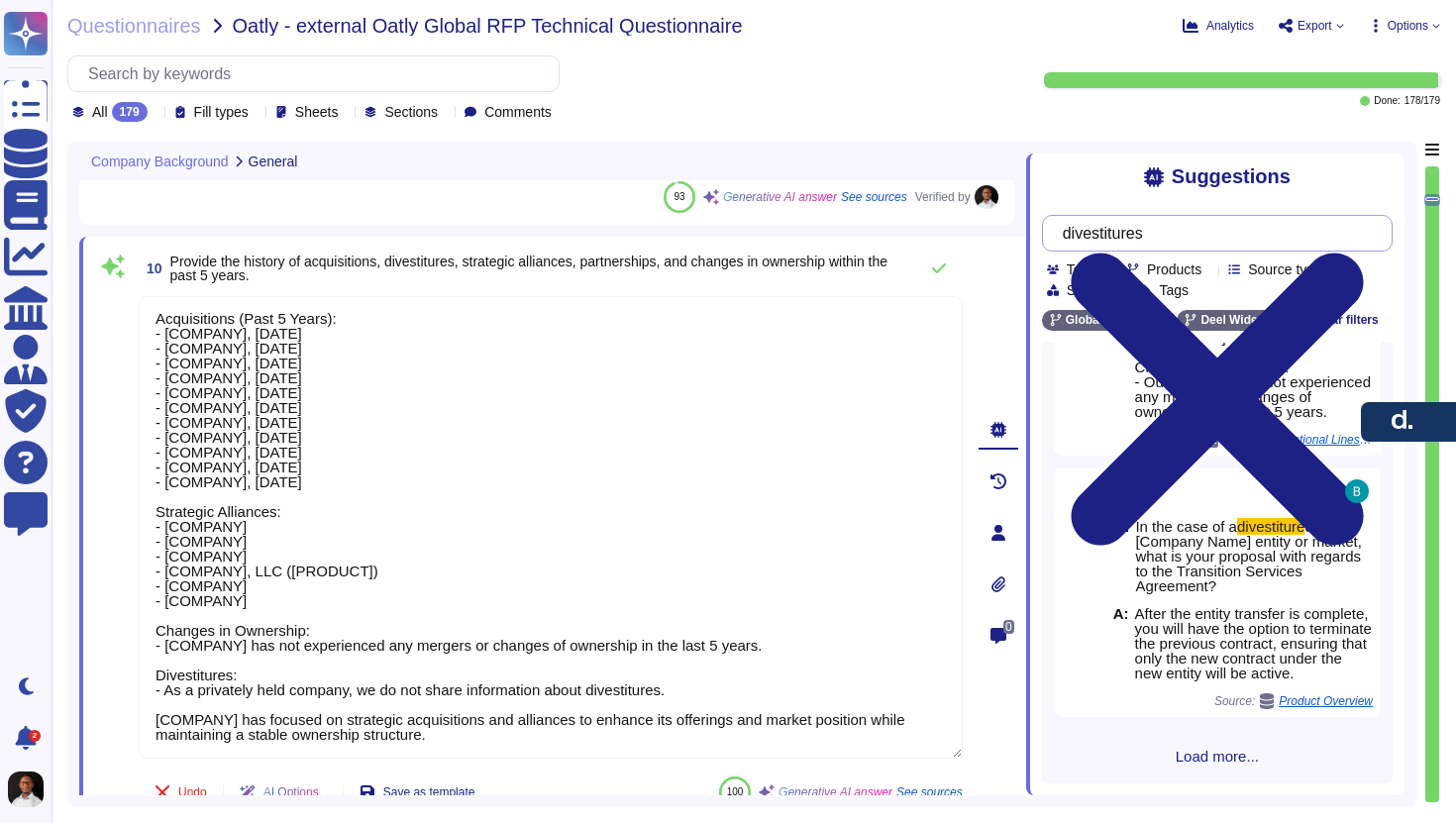 click on "divestitures" at bounding box center (1212, 233) 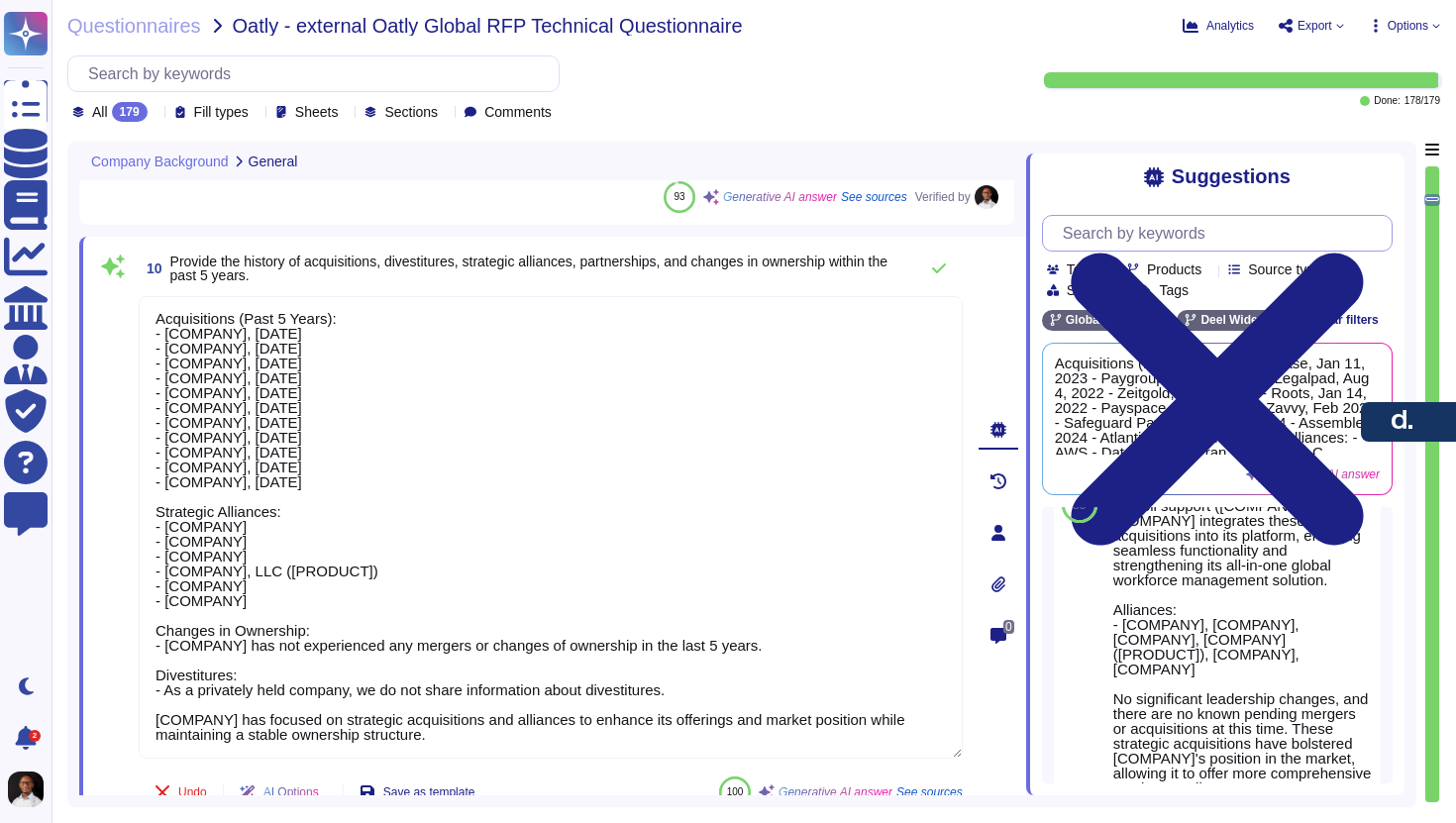 type 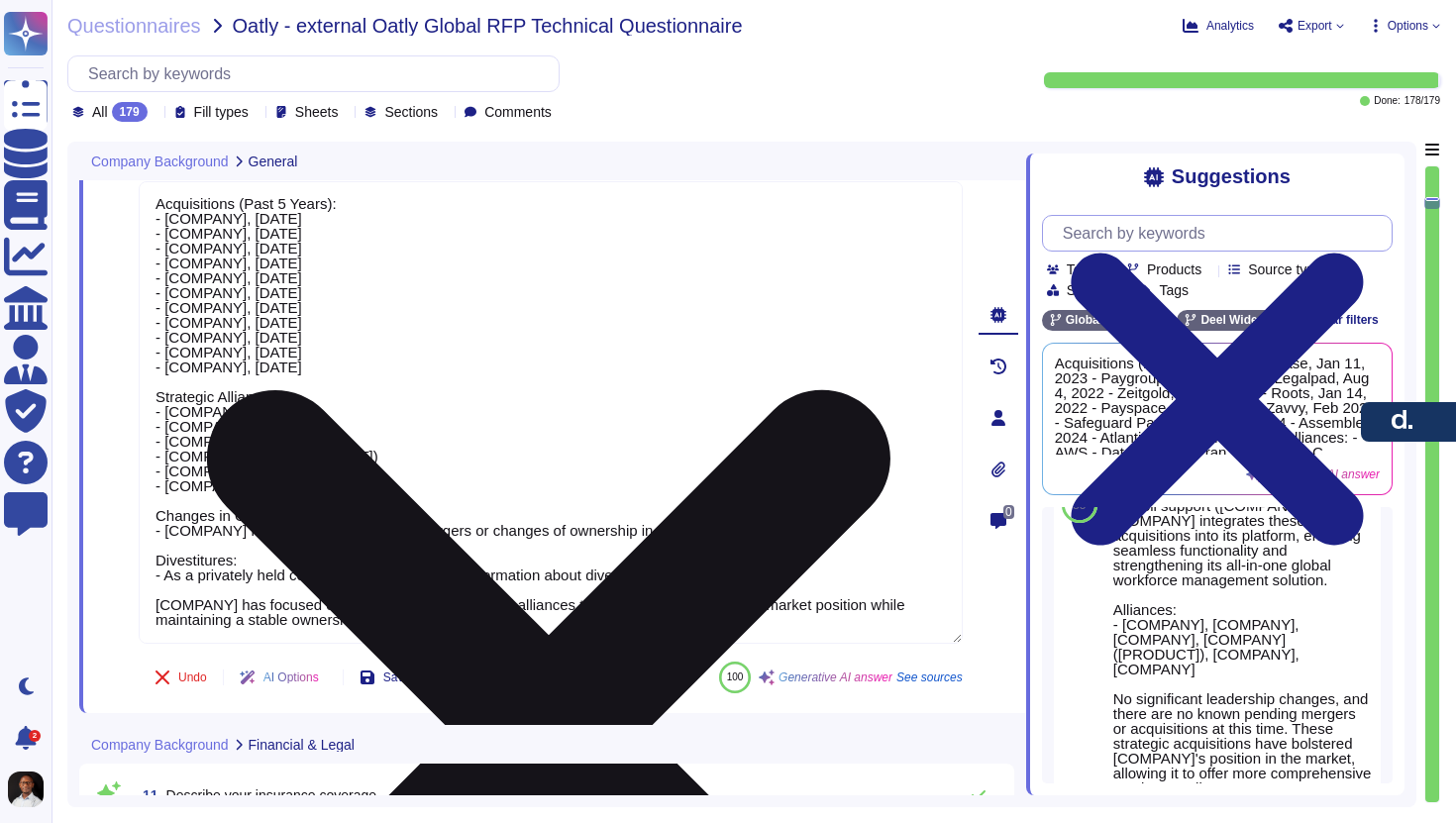 scroll, scrollTop: 2881, scrollLeft: 0, axis: vertical 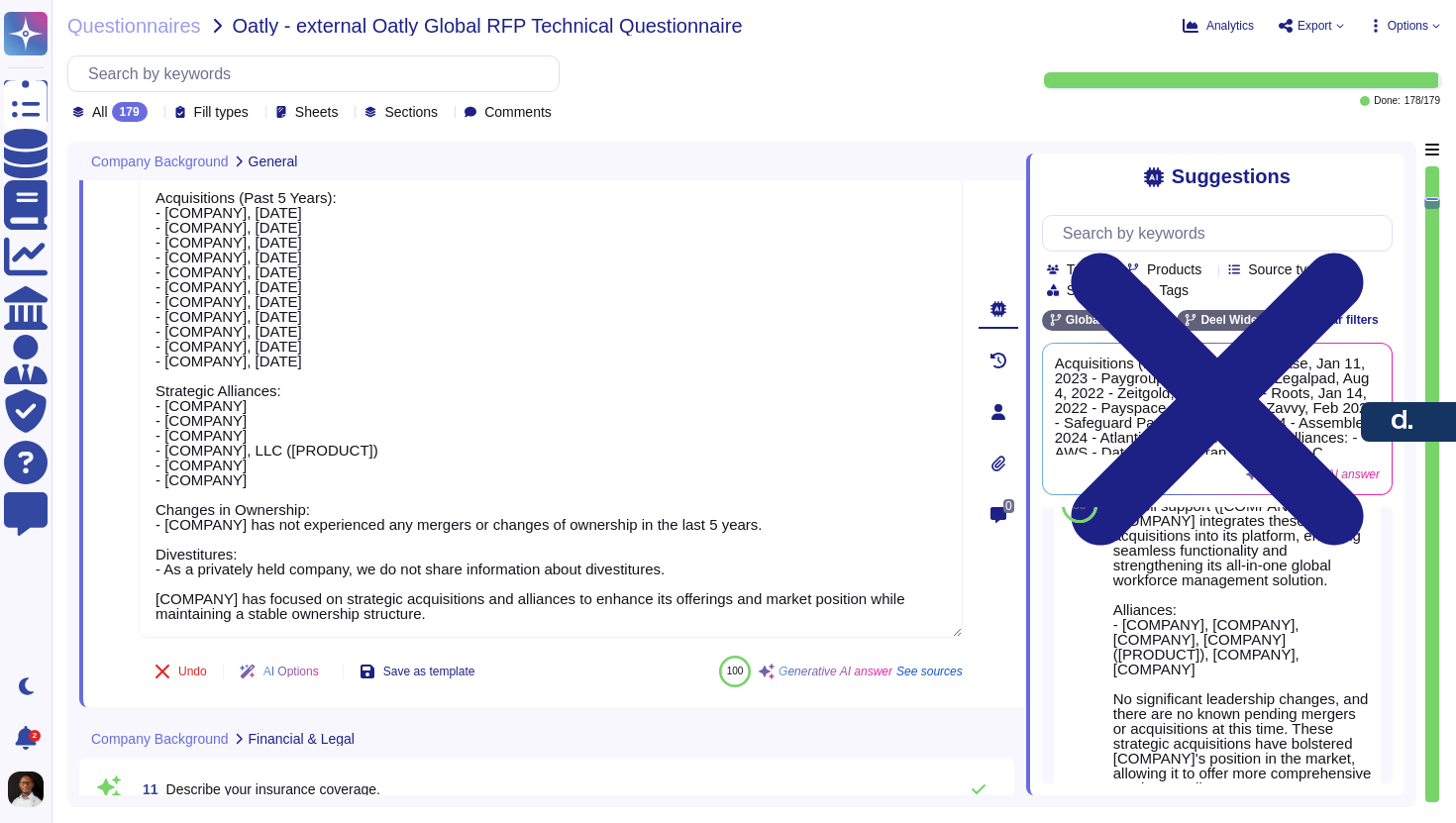 drag, startPoint x: 476, startPoint y: 618, endPoint x: 127, endPoint y: 599, distance: 349.51681 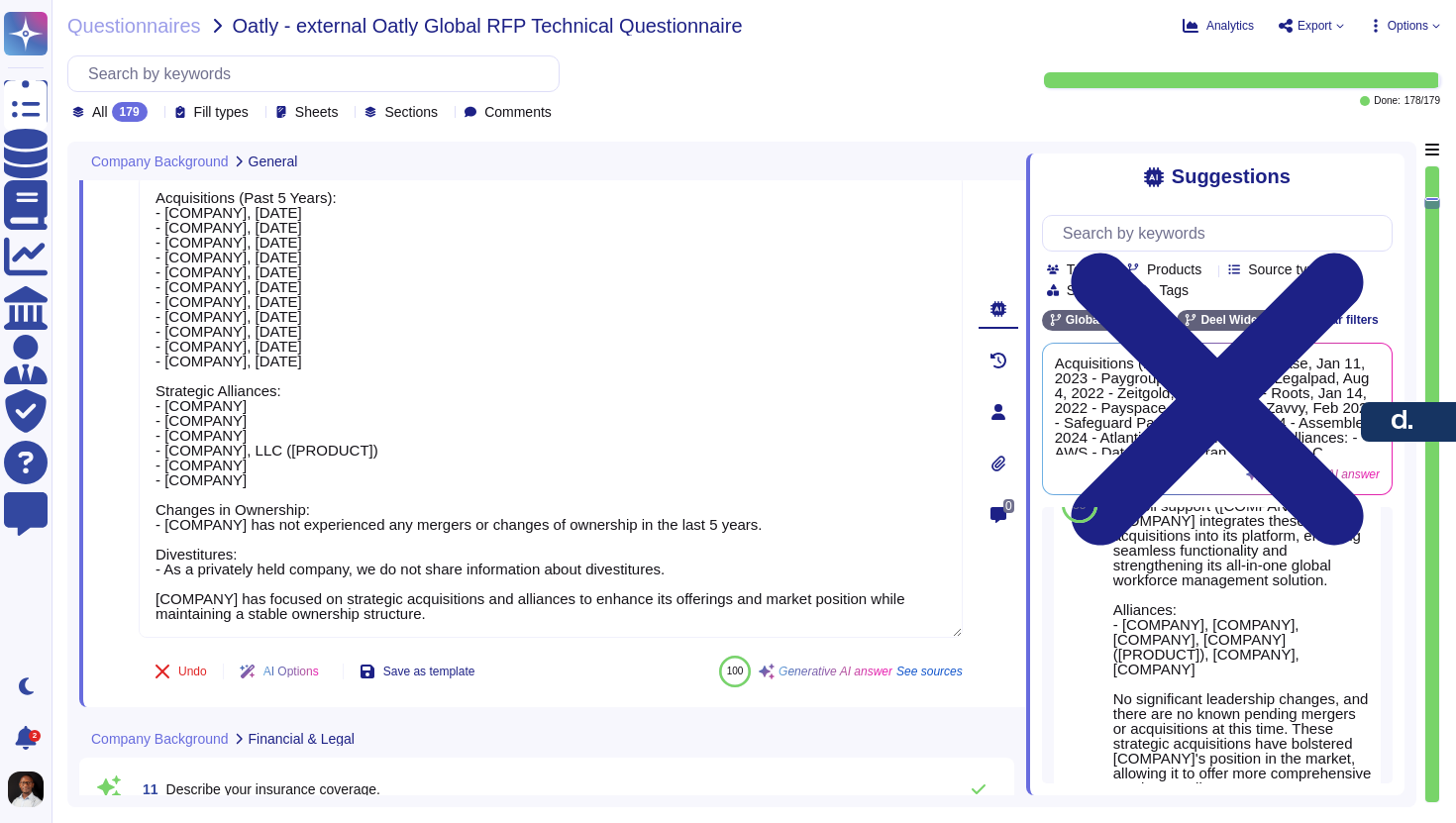 scroll, scrollTop: 0, scrollLeft: 0, axis: both 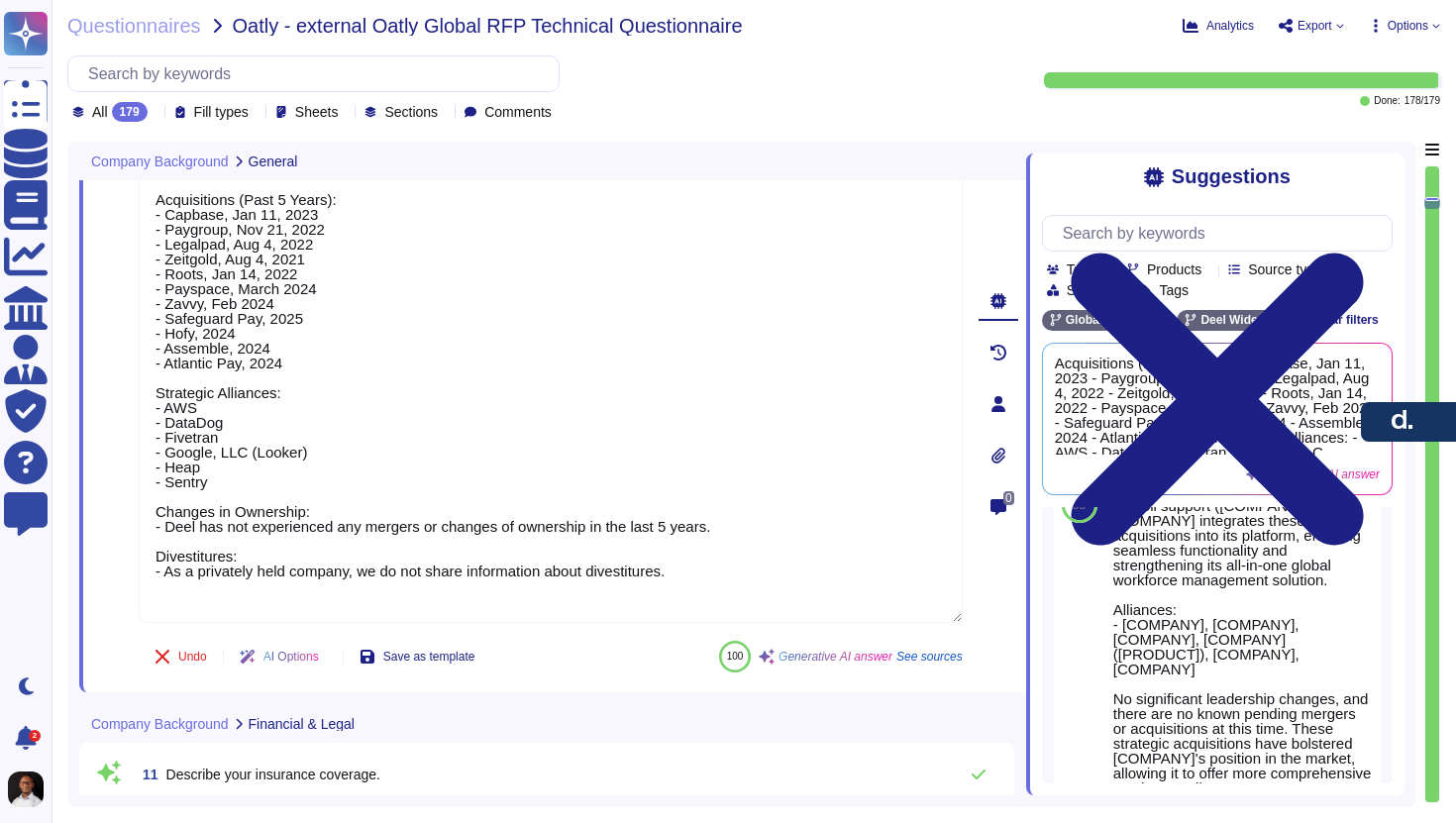 drag, startPoint x: 695, startPoint y: 575, endPoint x: 108, endPoint y: 569, distance: 587.03066 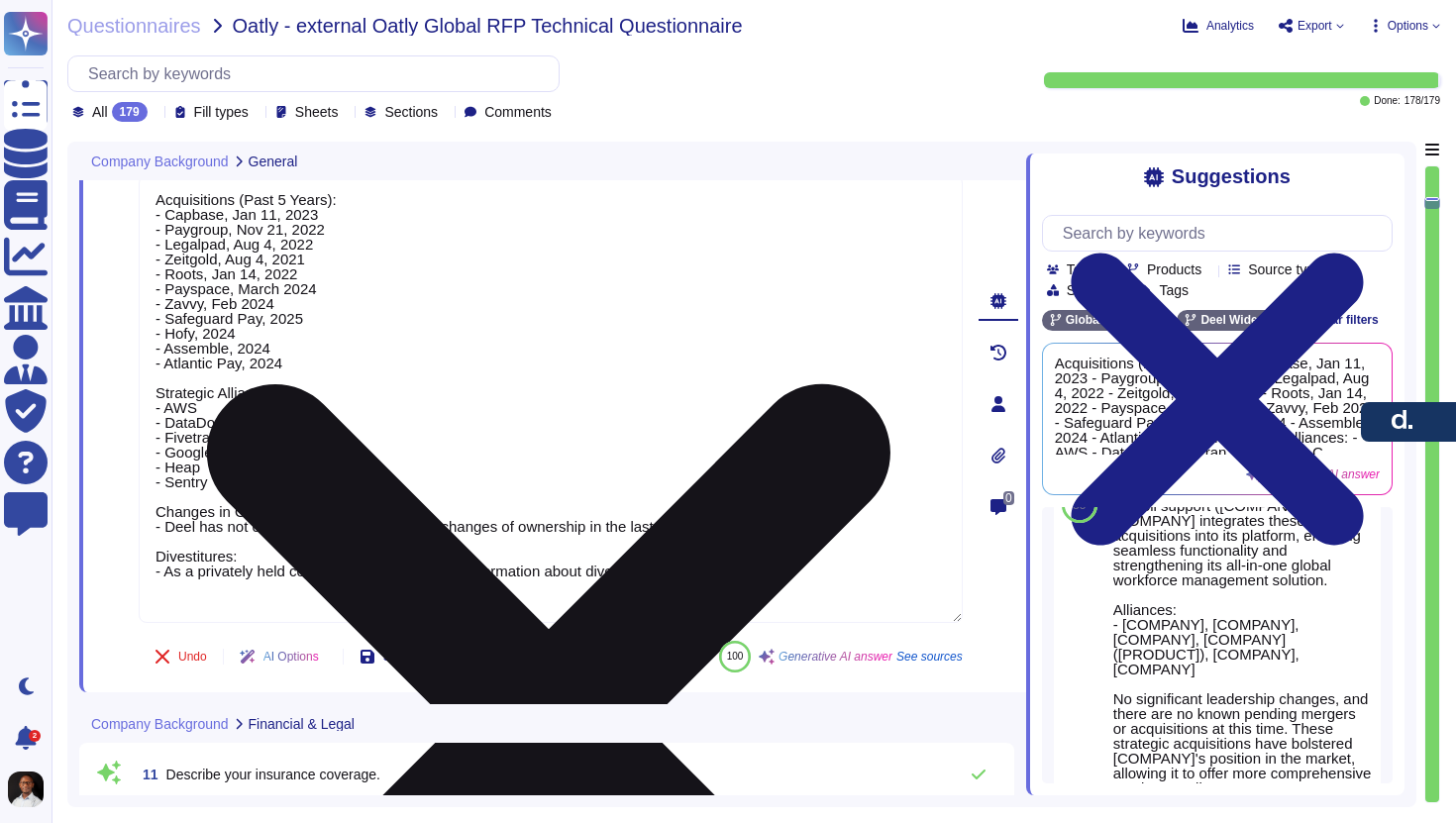 click on "Acquisitions (Past 5 Years):
- Capbase, Jan 11, 2023
- Paygroup, Nov 21, 2022
- Legalpad, Aug 4, 2022
- Zeitgold, Aug 4, 2021
- Roots, Jan 14, 2022
- Payspace, March 2024
- Zavvy, Feb 2024
- Safeguard Pay, 2025
- Hofy, 2024
- Assemble, 2024
- Atlantic Pay, 2024
Strategic Alliances:
- AWS
- DataDog
- Fivetran
- Google, LLC (Looker)
- Heap
- Sentry
Changes in Ownership:
- Deel has not experienced any mergers or changes of ownership in the last 5 years.
Divestitures:
- As a privately held company, we do not share information about divestitures." at bounding box center [551, 399] 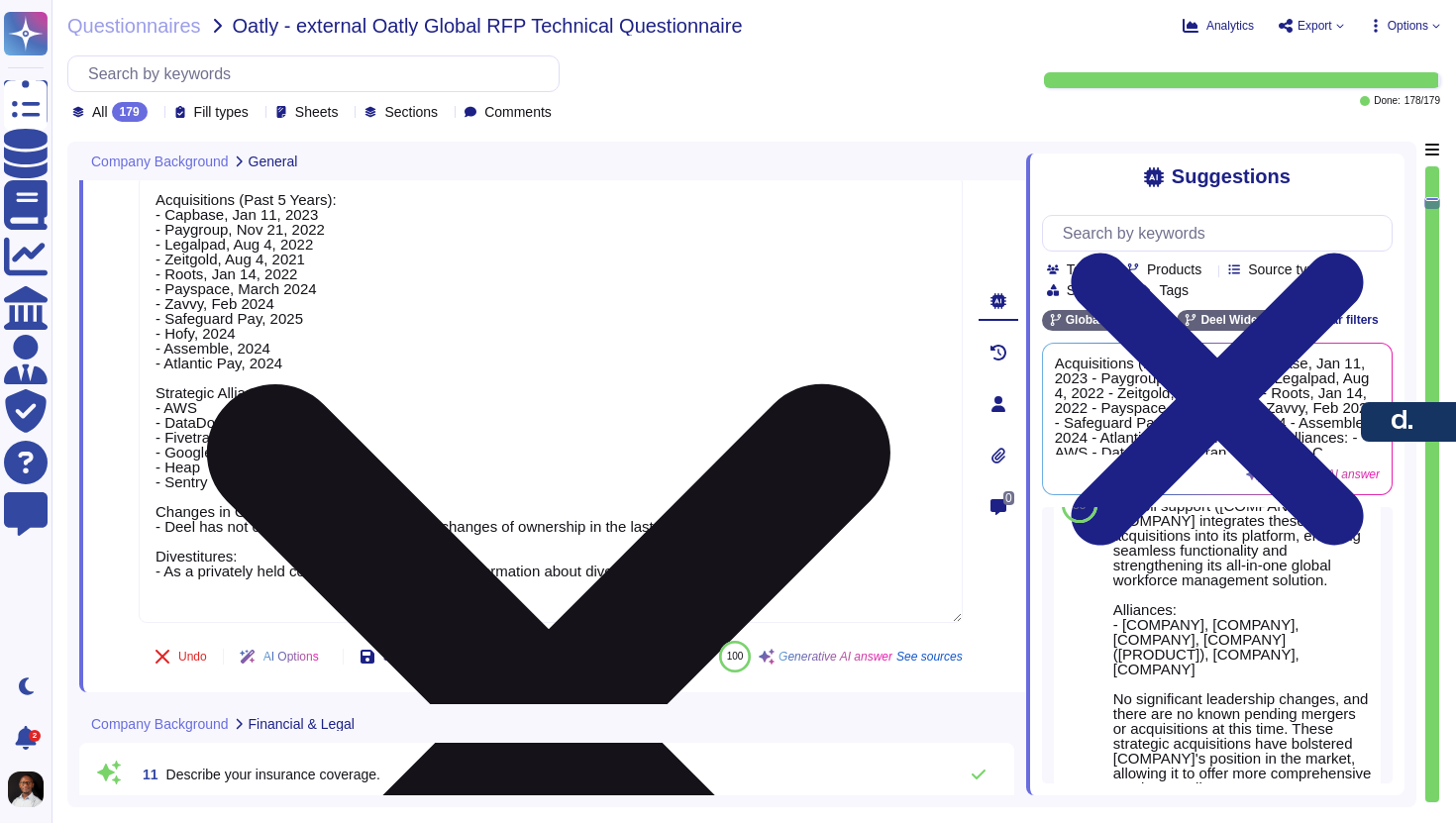 drag, startPoint x: 147, startPoint y: 552, endPoint x: 753, endPoint y: 568, distance: 606.2112 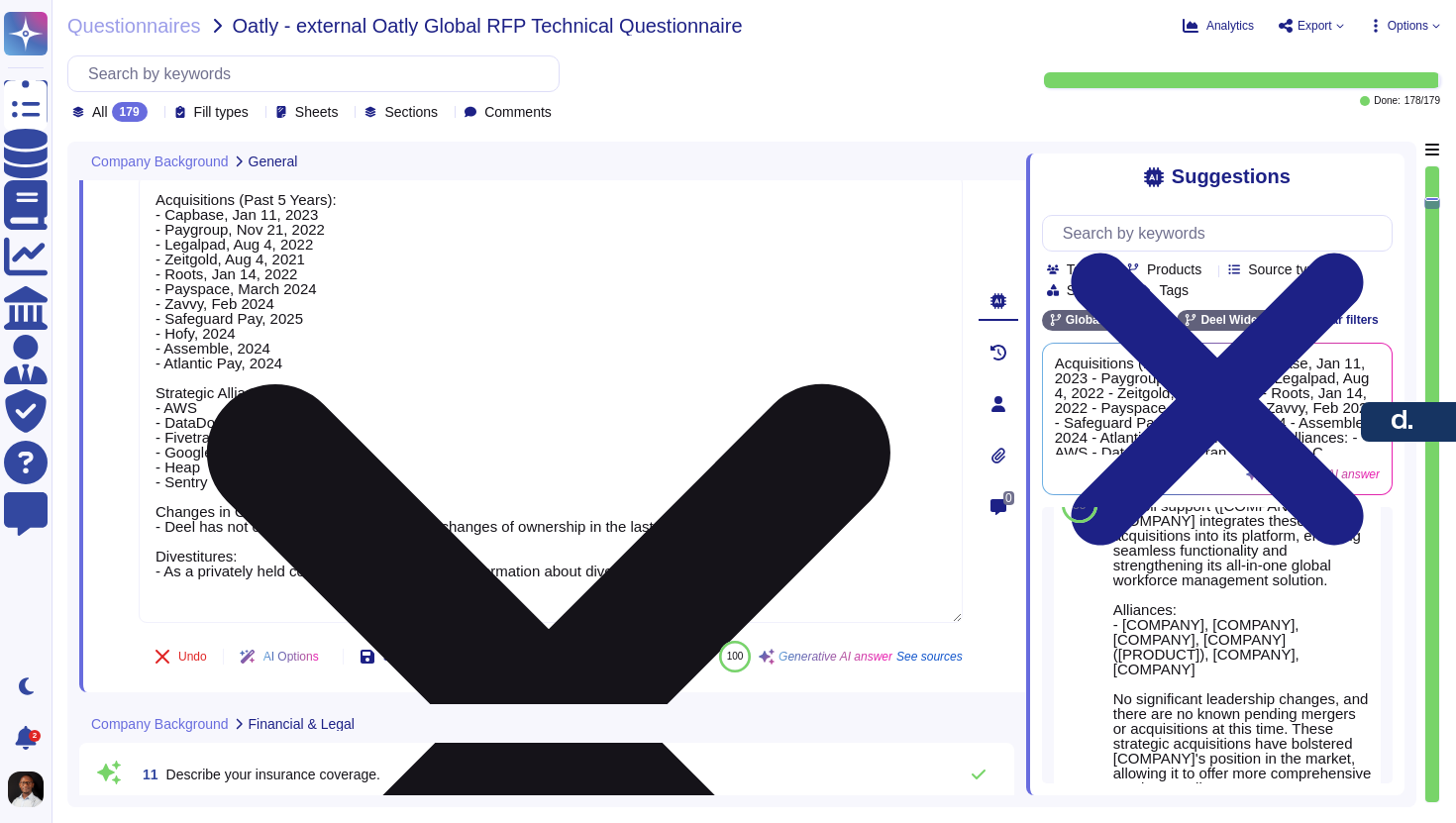 click on "Acquisitions (Past 5 Years):
- Capbase, Jan 11, 2023
- Paygroup, Nov 21, 2022
- Legalpad, Aug 4, 2022
- Zeitgold, Aug 4, 2021
- Roots, Jan 14, 2022
- Payspace, March 2024
- Zavvy, Feb 2024
- Safeguard Pay, 2025
- Hofy, 2024
- Assemble, 2024
- Atlantic Pay, 2024
Strategic Alliances:
- AWS
- DataDog
- Fivetran
- Google, LLC (Looker)
- Heap
- Sentry
Changes in Ownership:
- Deel has not experienced any mergers or changes of ownership in the last 5 years.
Divestitures:
- As a privately held company, we do not share information about divestitures." at bounding box center (551, 399) 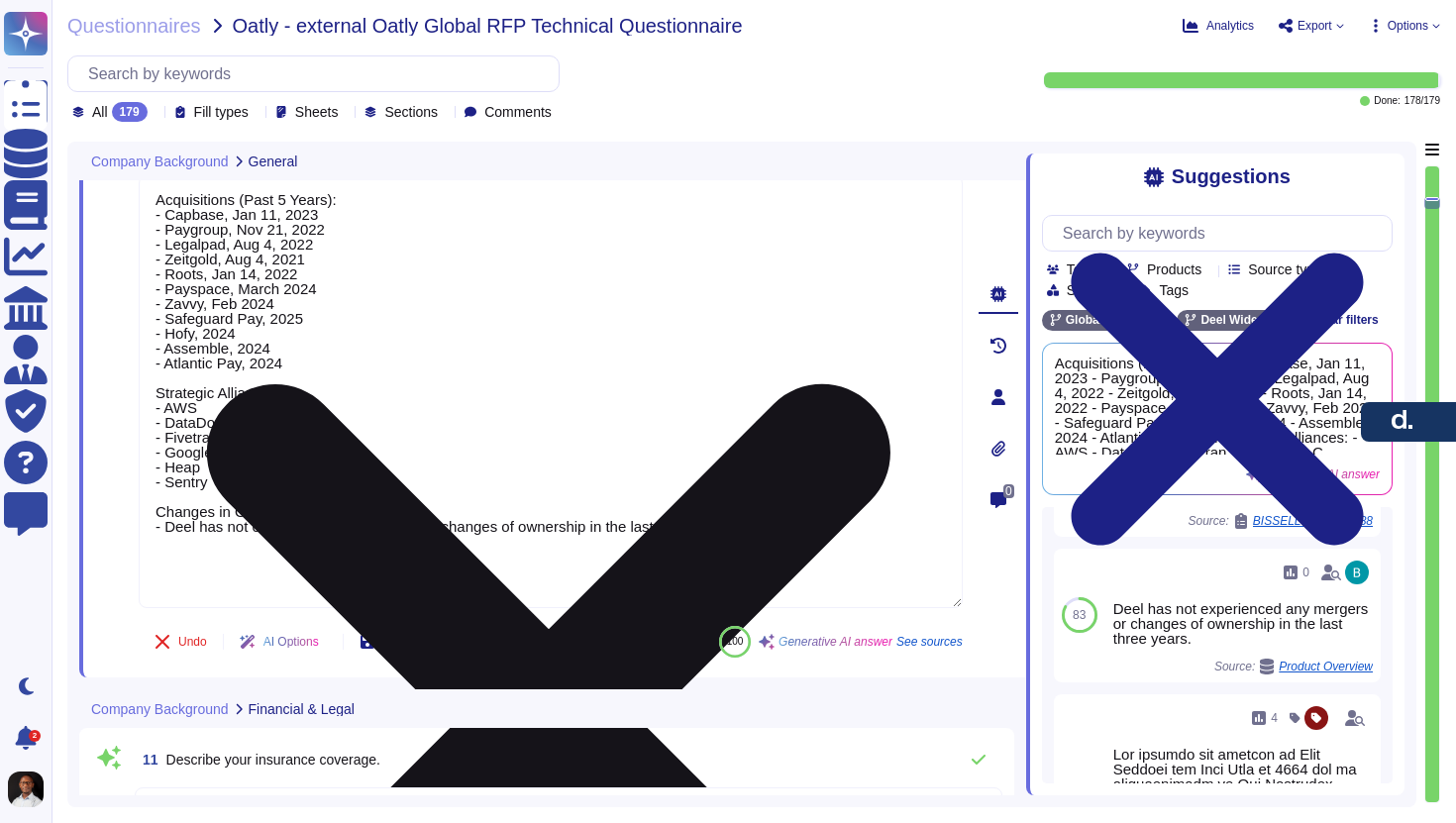 scroll, scrollTop: 1470, scrollLeft: 0, axis: vertical 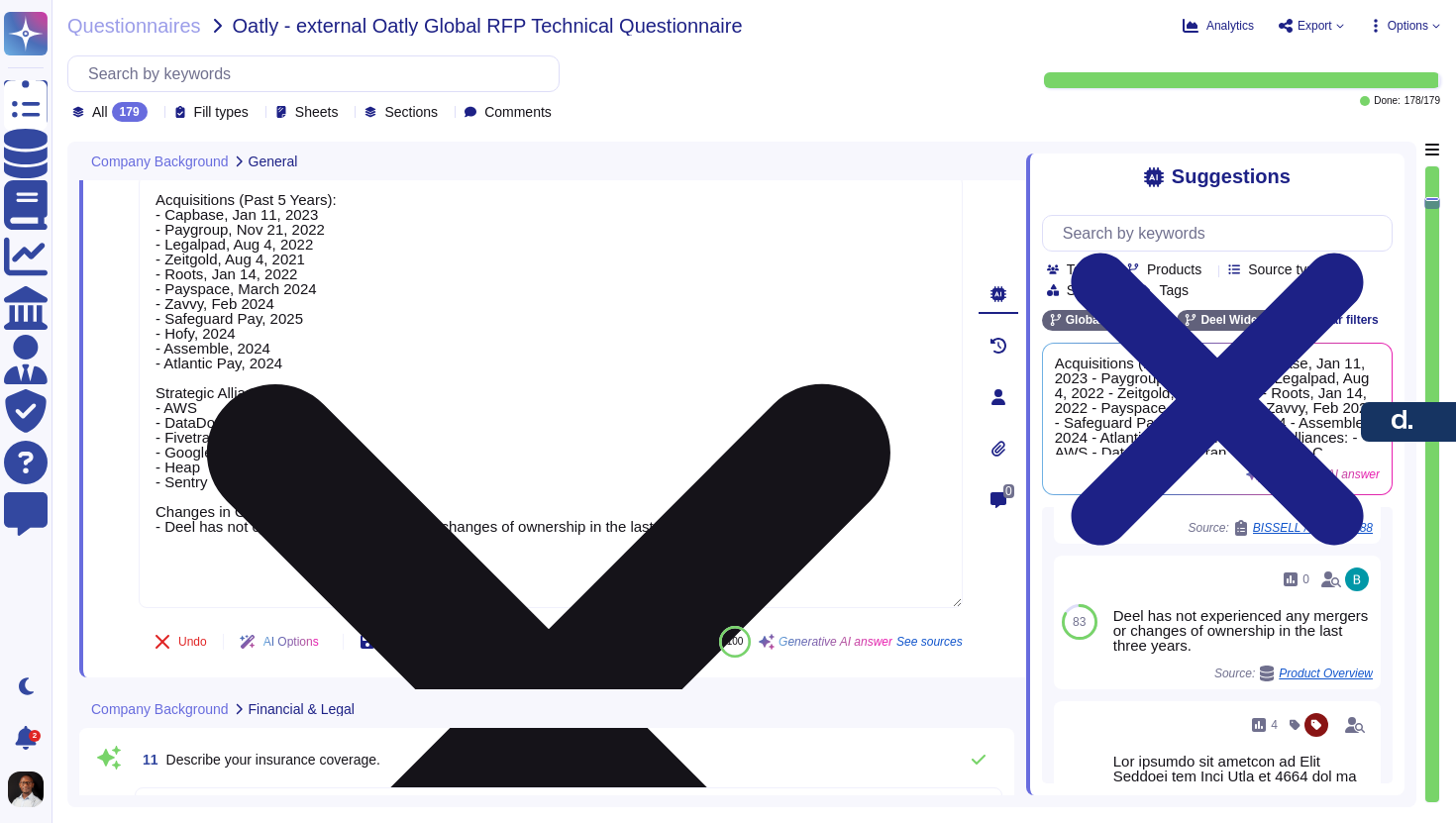 drag, startPoint x: 329, startPoint y: 514, endPoint x: 229, endPoint y: 512, distance: 100.02 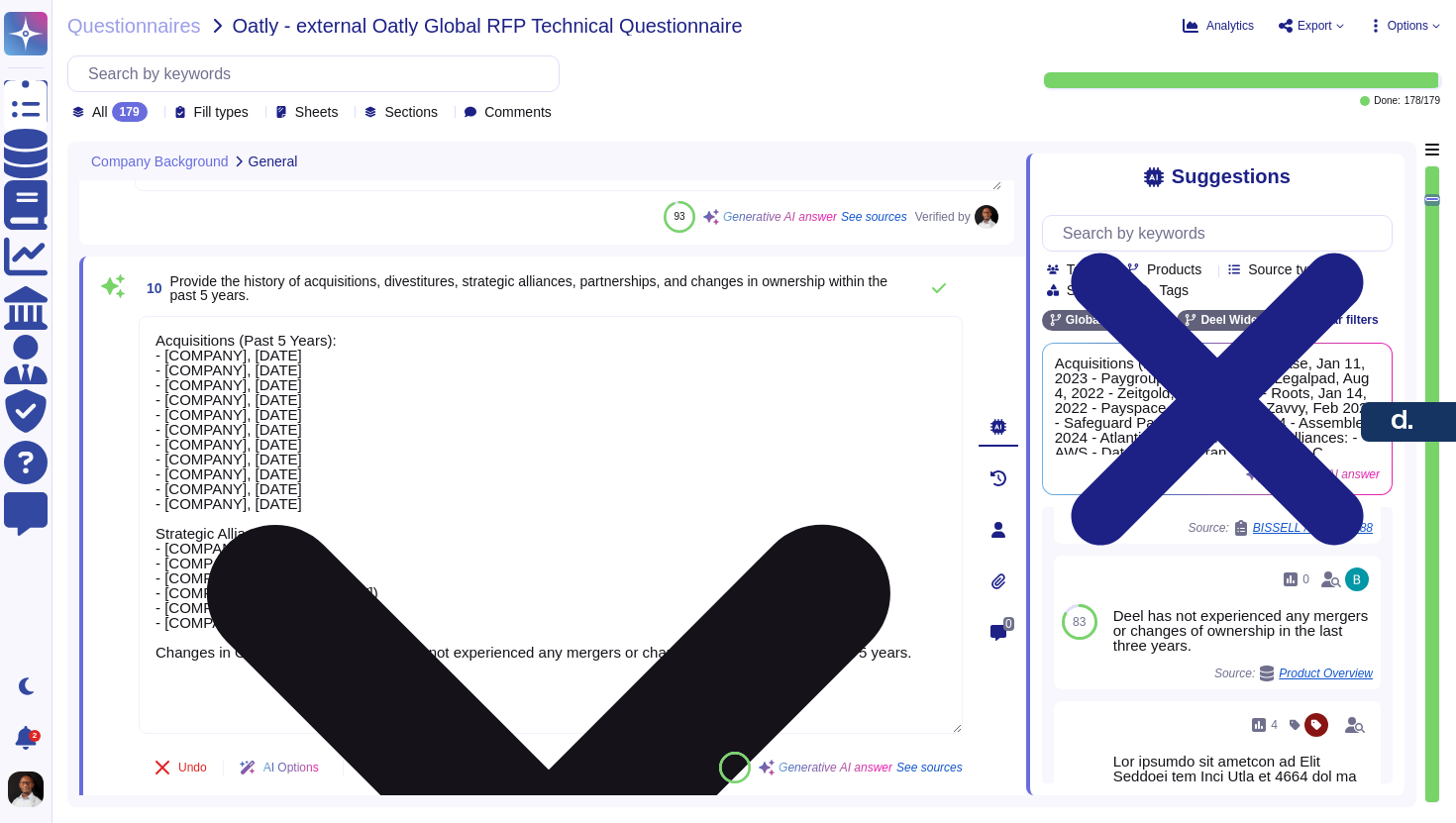 scroll, scrollTop: 2735, scrollLeft: 0, axis: vertical 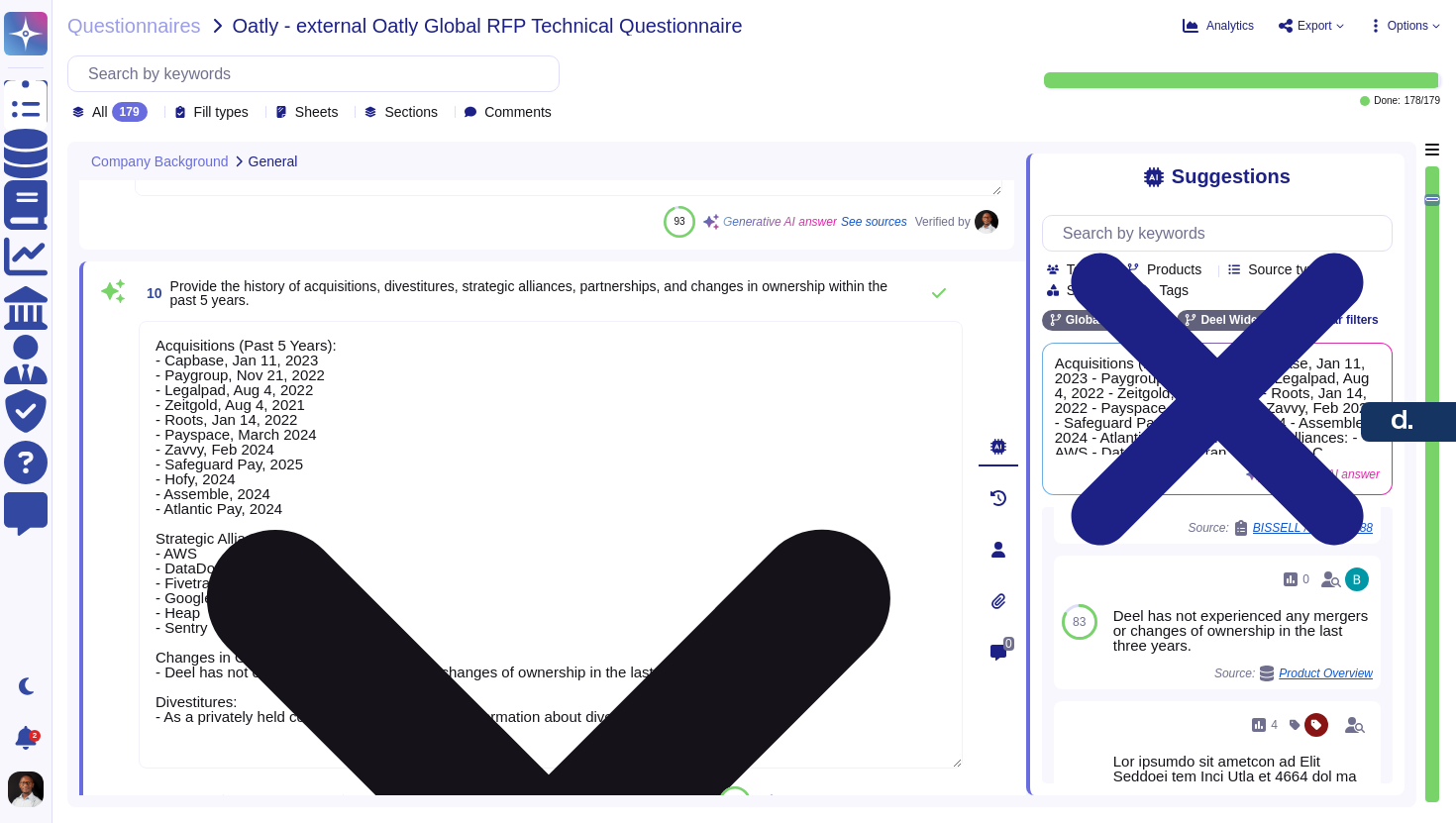 click on "Acquisitions (Past 5 Years):
- Capbase, Jan 11, 2023
- Paygroup, Nov 21, 2022
- Legalpad, Aug 4, 2022
- Zeitgold, Aug 4, 2021
- Roots, Jan 14, 2022
- Payspace, March 2024
- Zavvy, Feb 2024
- Safeguard Pay, 2025
- Hofy, 2024
- Assemble, 2024
- Atlantic Pay, 2024
Strategic Alliances:
- AWS
- DataDog
- Fivetran
- Google, LLC (Looker)
- Heap
- Sentry
Changes in Ownership:
- Deel has not experienced any mergers or changes of ownership in the last 5 years.
Divestitures:
- As a privately held company, we do not share information about divestitures." at bounding box center [551, 545] 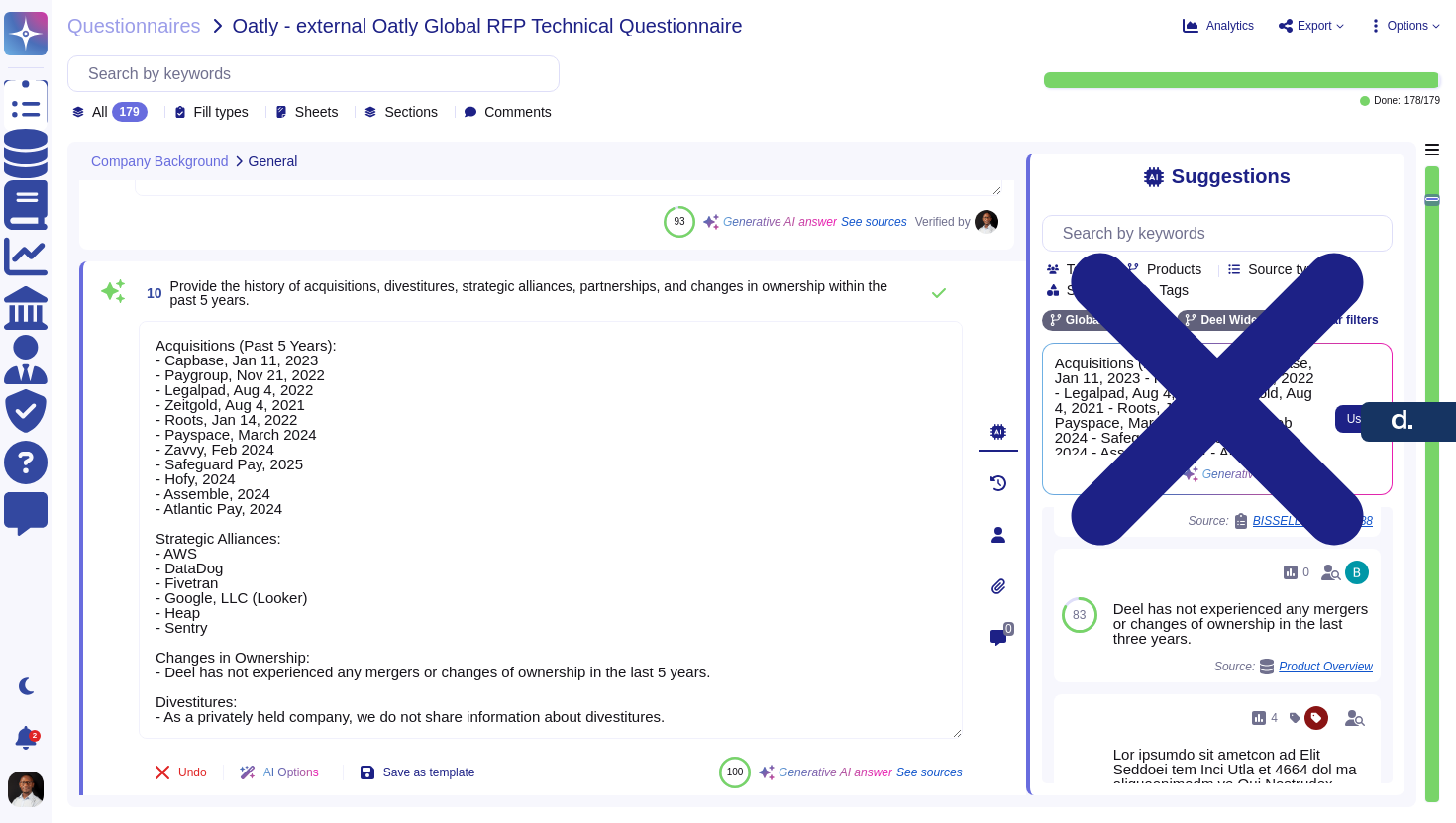 scroll, scrollTop: 1470, scrollLeft: 0, axis: vertical 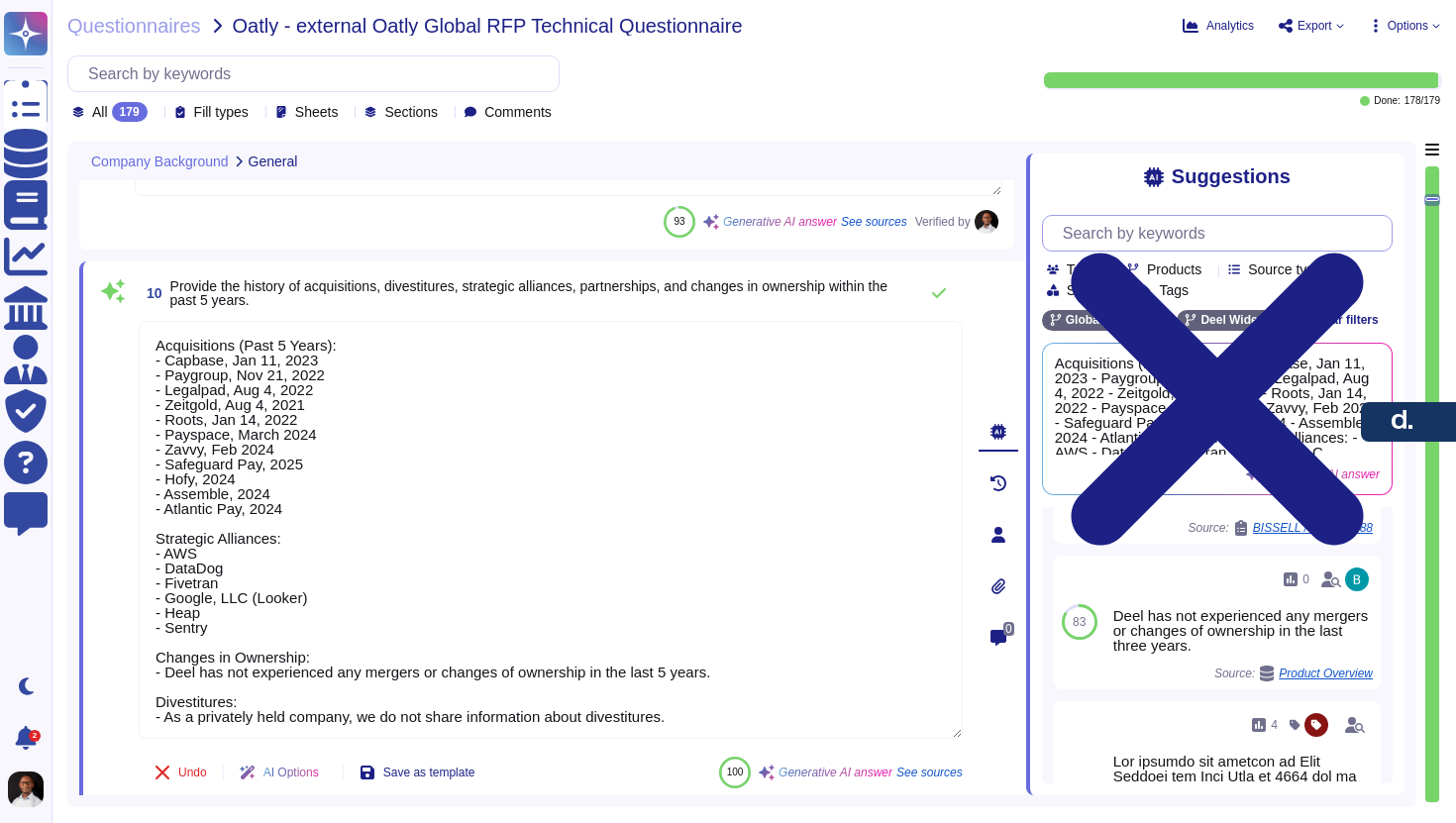type on "Acquisitions (Past 5 Years):
- Capbase, Jan 11, 2023
- Paygroup, Nov 21, 2022
- Legalpad, Aug 4, 2022
- Zeitgold, Aug 4, 2021
- Roots, Jan 14, 2022
- Payspace, March 2024
- Zavvy, Feb 2024
- Safeguard Pay, 2025
- Hofy, 2024
- Assemble, 2024
- Atlantic Pay, 2024
Strategic Alliances:
- AWS
- DataDog
- Fivetran
- Google, LLC (Looker)
- Heap
- Sentry
Changes in Ownership:
- Deel has not experienced any mergers or changes of ownership in the last 5 years.
Divestitures:
- As a privately held company, we do not share information about divestitures." 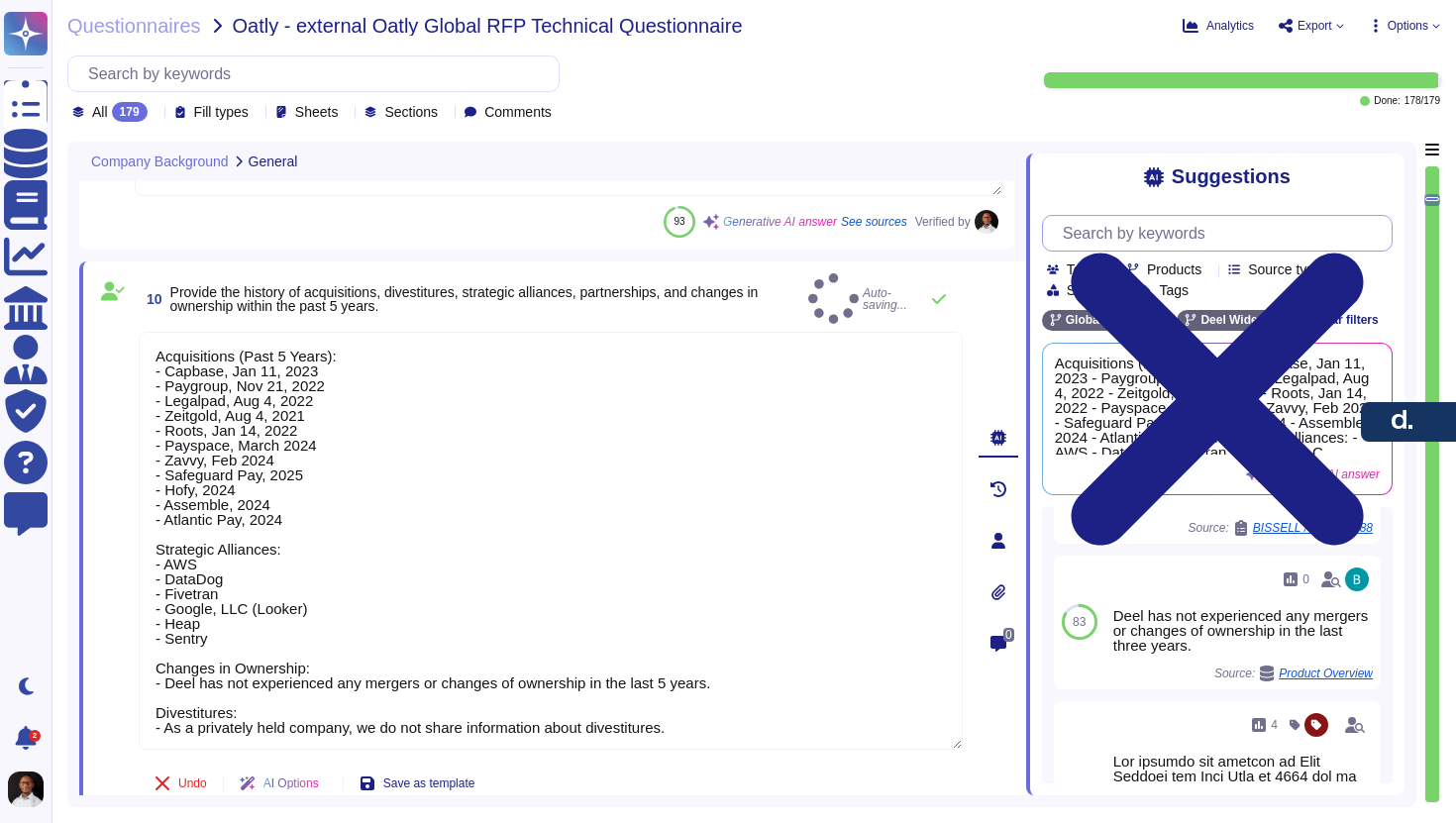 scroll, scrollTop: 0, scrollLeft: 0, axis: both 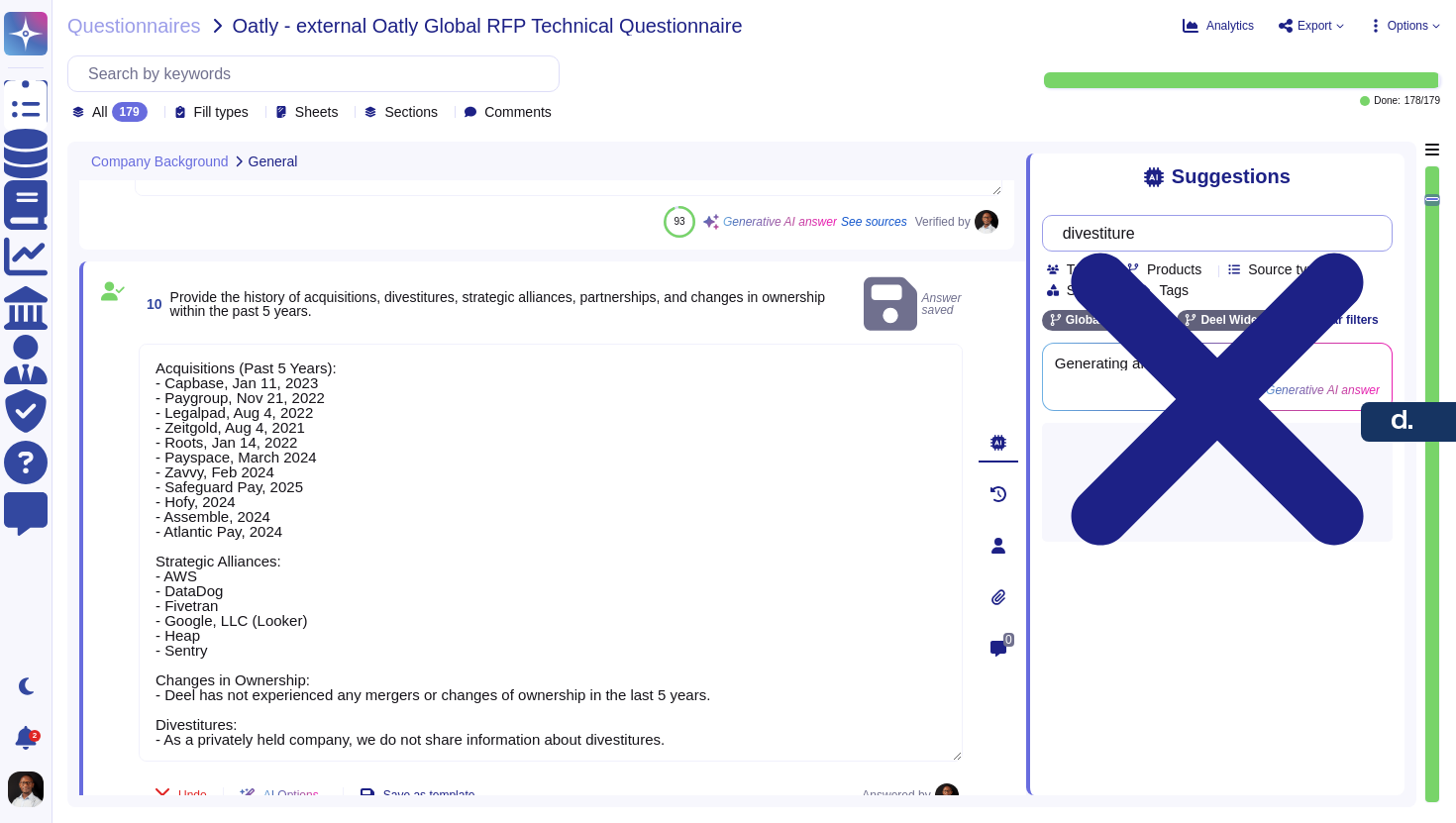 type on "divestiture" 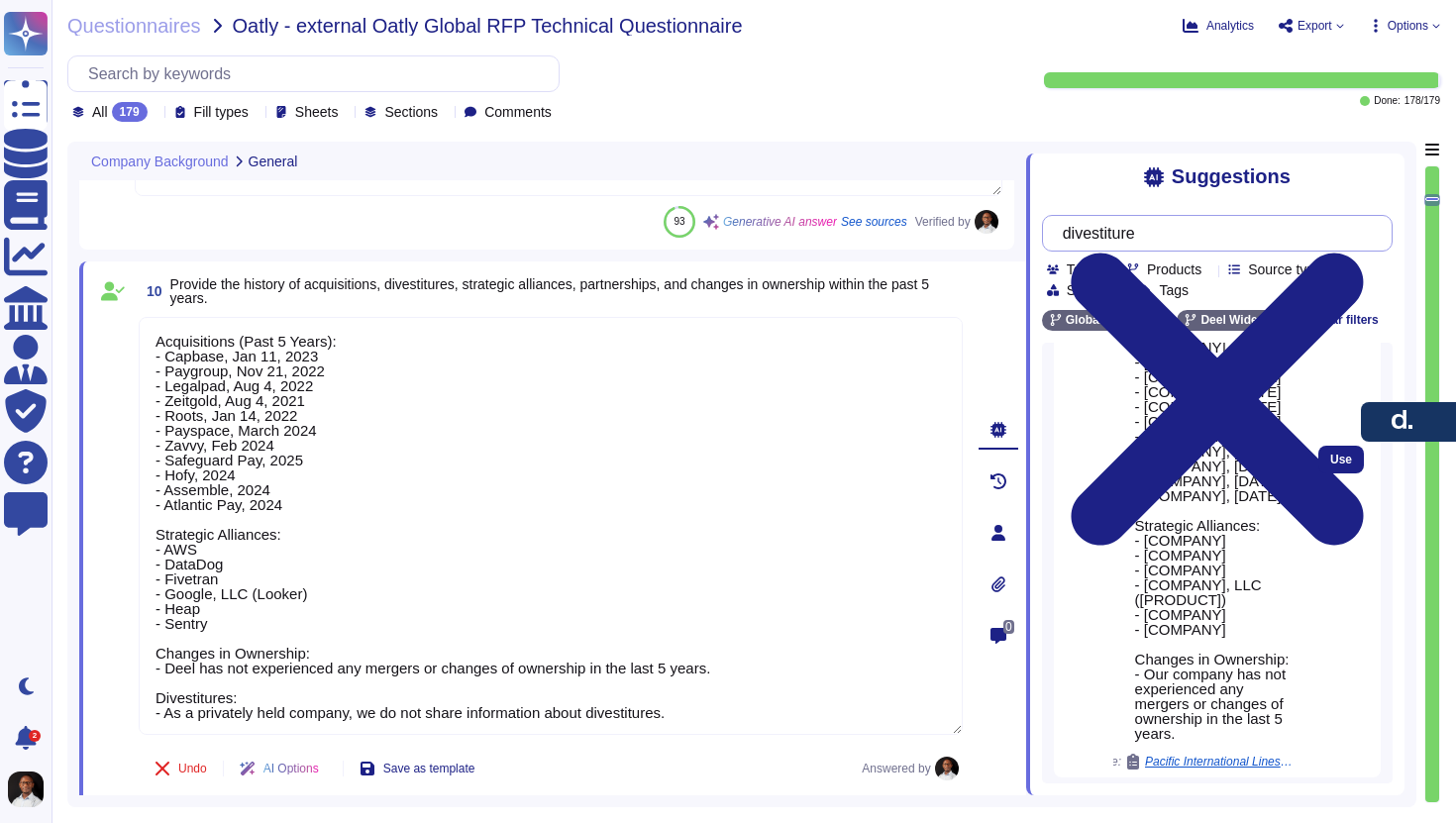 scroll, scrollTop: 935, scrollLeft: 0, axis: vertical 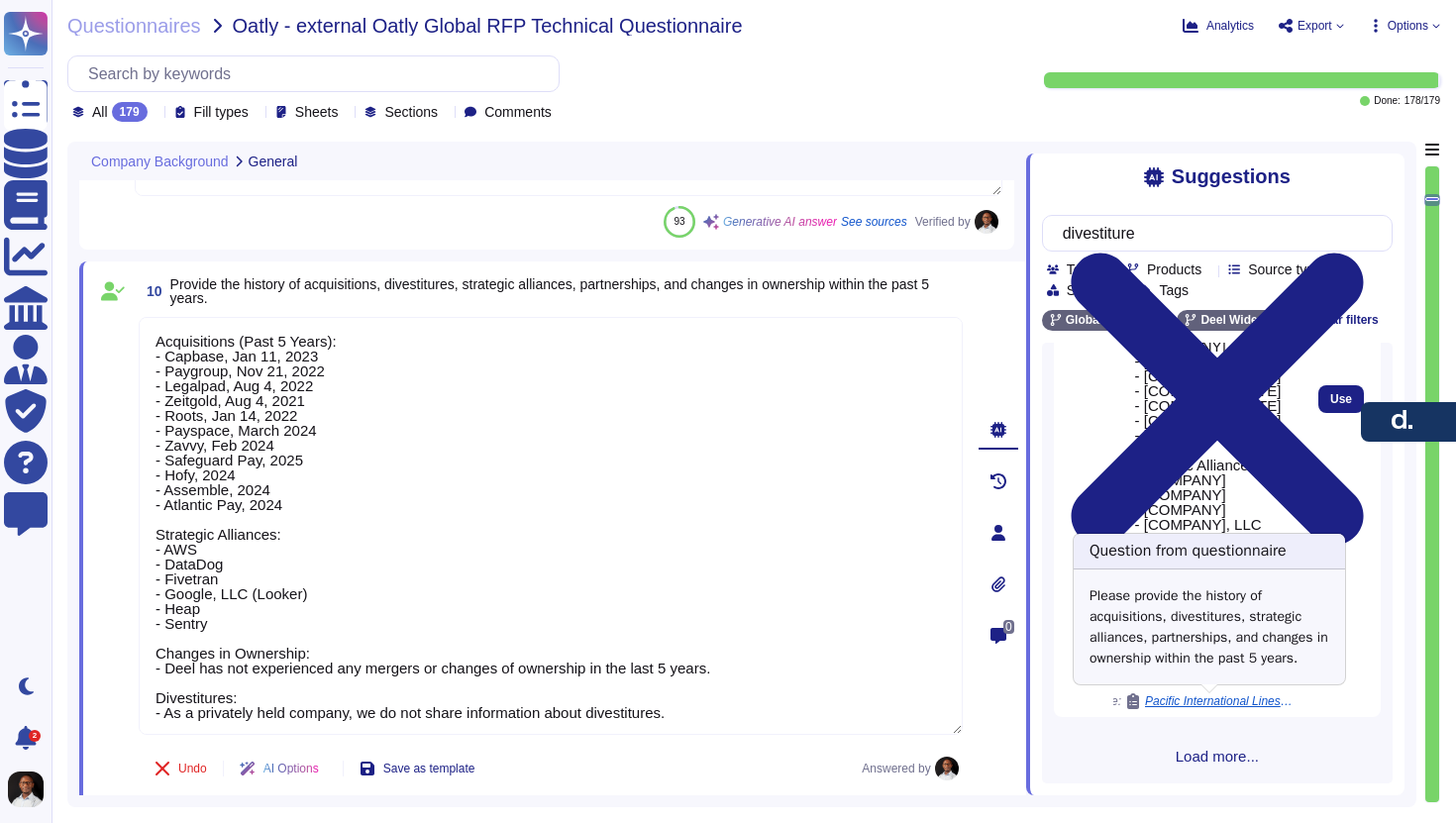 click on "Pacific International Lines / PIL Payroll RFP Template.xlsx" at bounding box center [1209, 701] 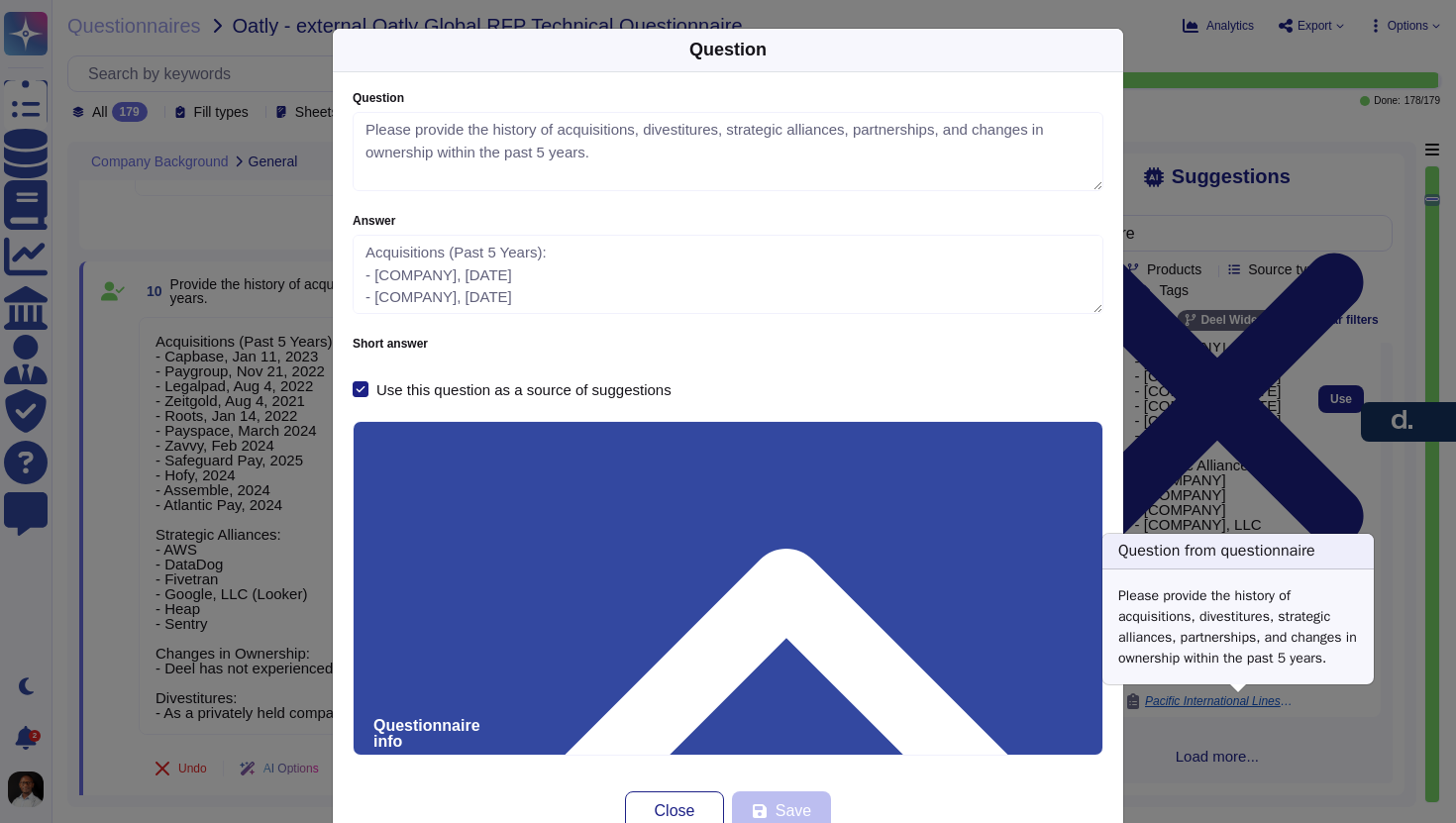 scroll, scrollTop: 816, scrollLeft: 0, axis: vertical 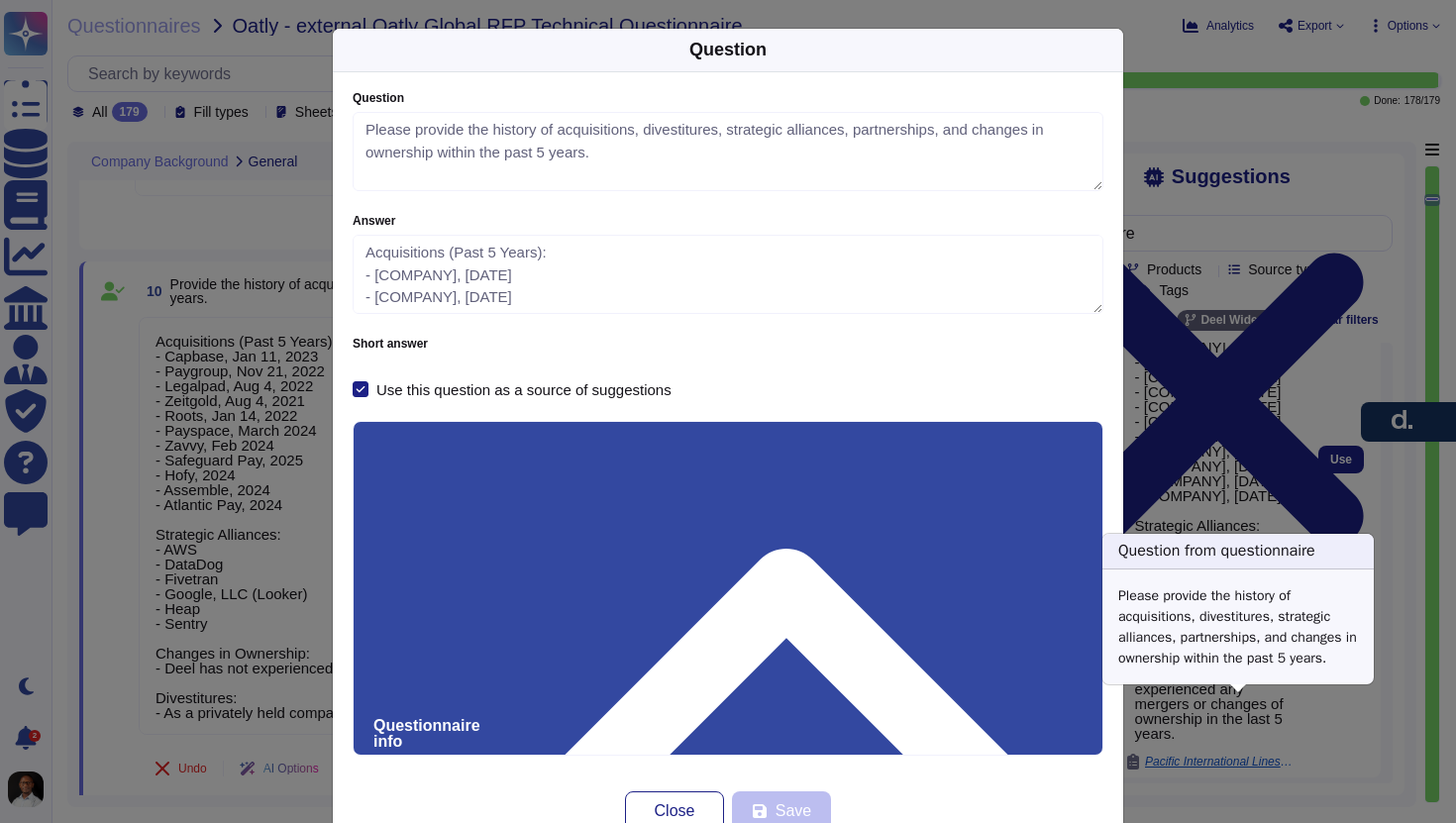 type on "Acquisitions (Past 5 Years):
- [COMPANY], [DATE]
- [COMPANY], [DATE]
- [COMPANY], [DATE]
- [COMPANY], [DATE]
- [COMPANY], [DATE]
- [COMPANY], [DATE]
- [COMPANY], [DATE]
- [COMPANY], [DATE]
- [COMPANY], [DATE]
- [COMPANY], [DATE]
- [COMPANY], [DATE]
Strategic Alliances:
- [COMPANY]
- [COMPANY]
- [COMPANY]
- [COMPANY], LLC ([PRODUCT])
- [COMPANY]
- [COMPANY]
Changes in Ownership:
- Our company has not experienced any mergers or changes of ownership in the last 5 years." 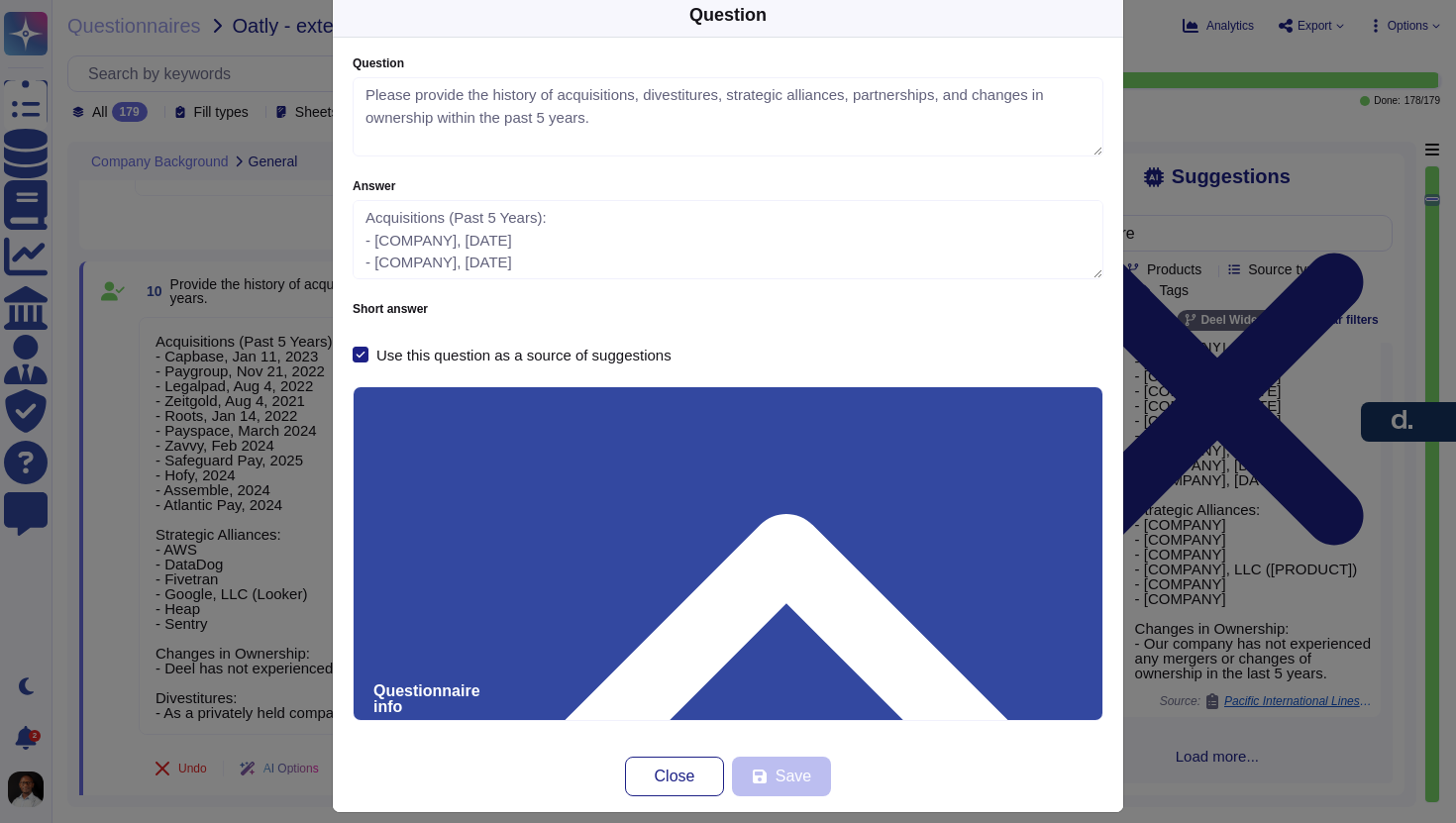scroll, scrollTop: 34, scrollLeft: 0, axis: vertical 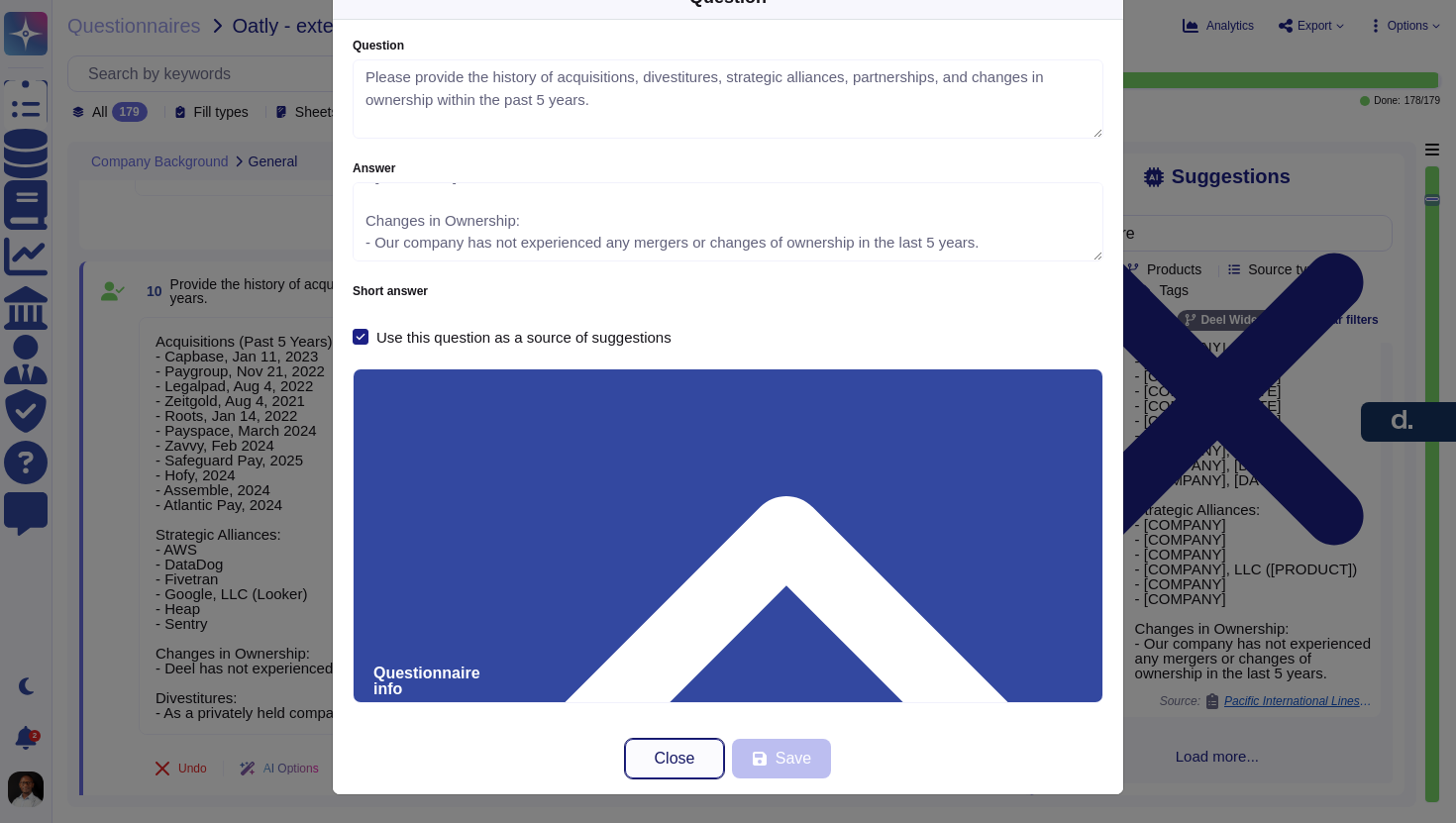 click on "Close" at bounding box center (675, 759) 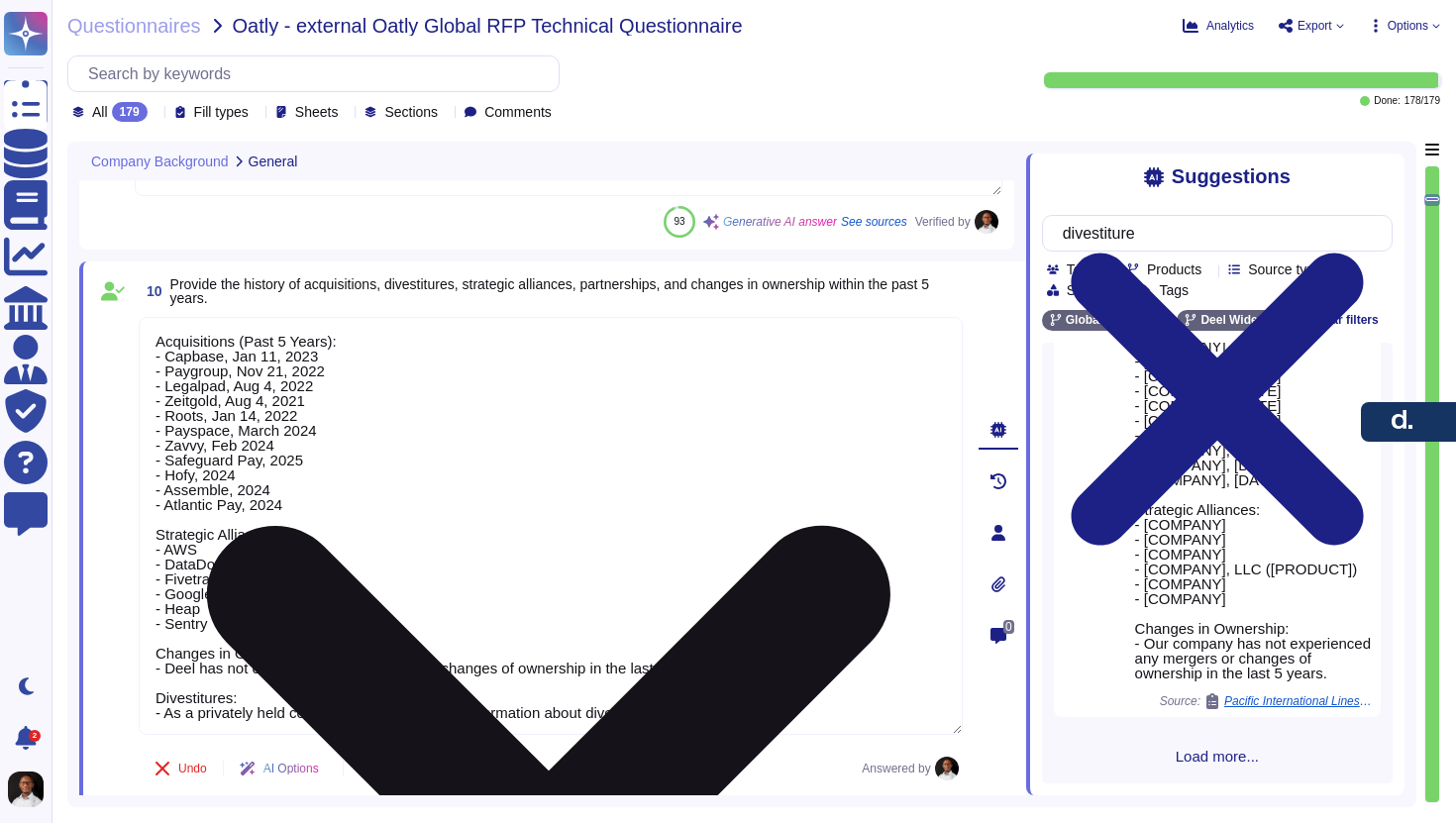 scroll, scrollTop: 2, scrollLeft: 0, axis: vertical 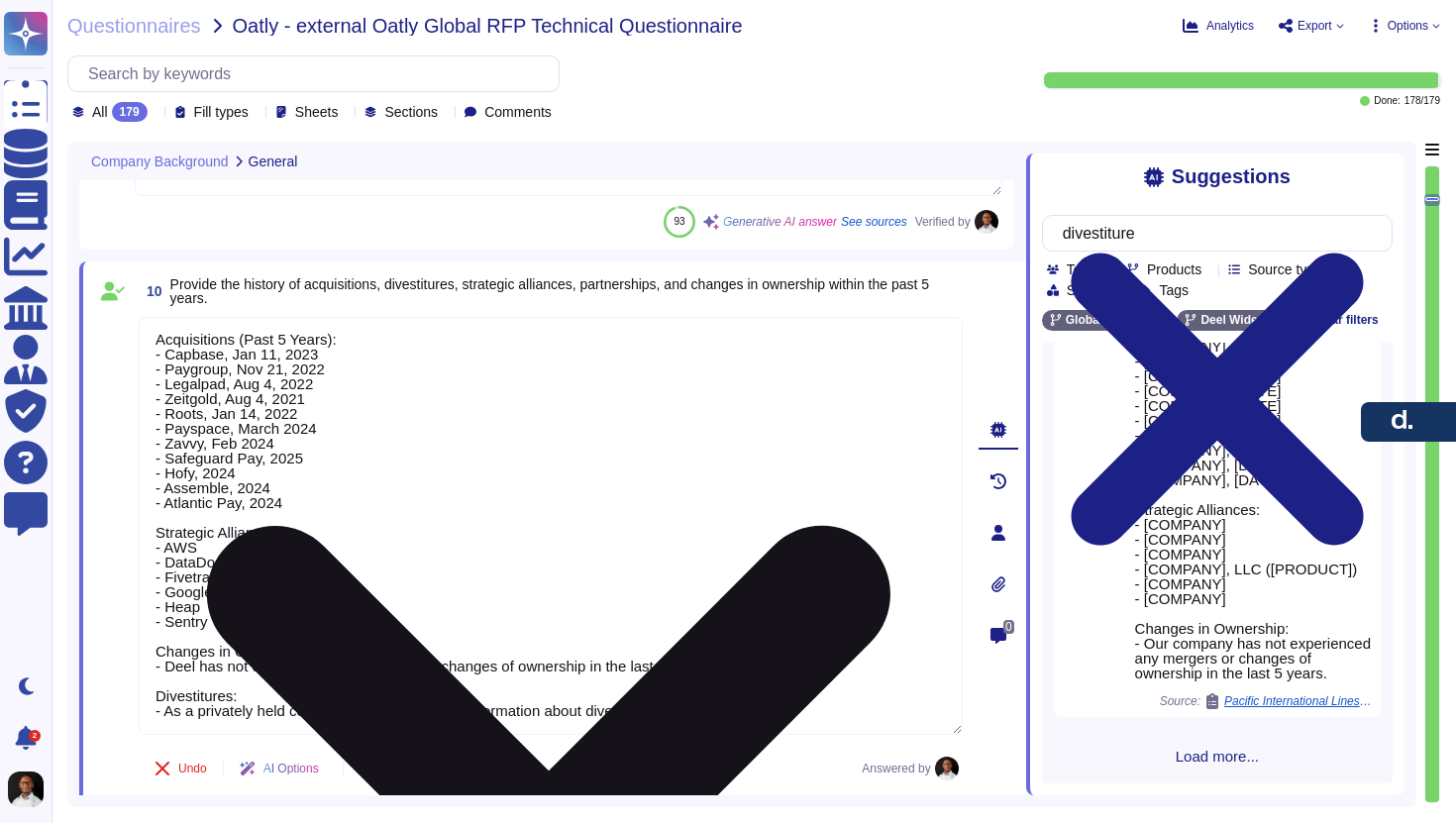 drag, startPoint x: 154, startPoint y: 689, endPoint x: 244, endPoint y: 732, distance: 99.7447 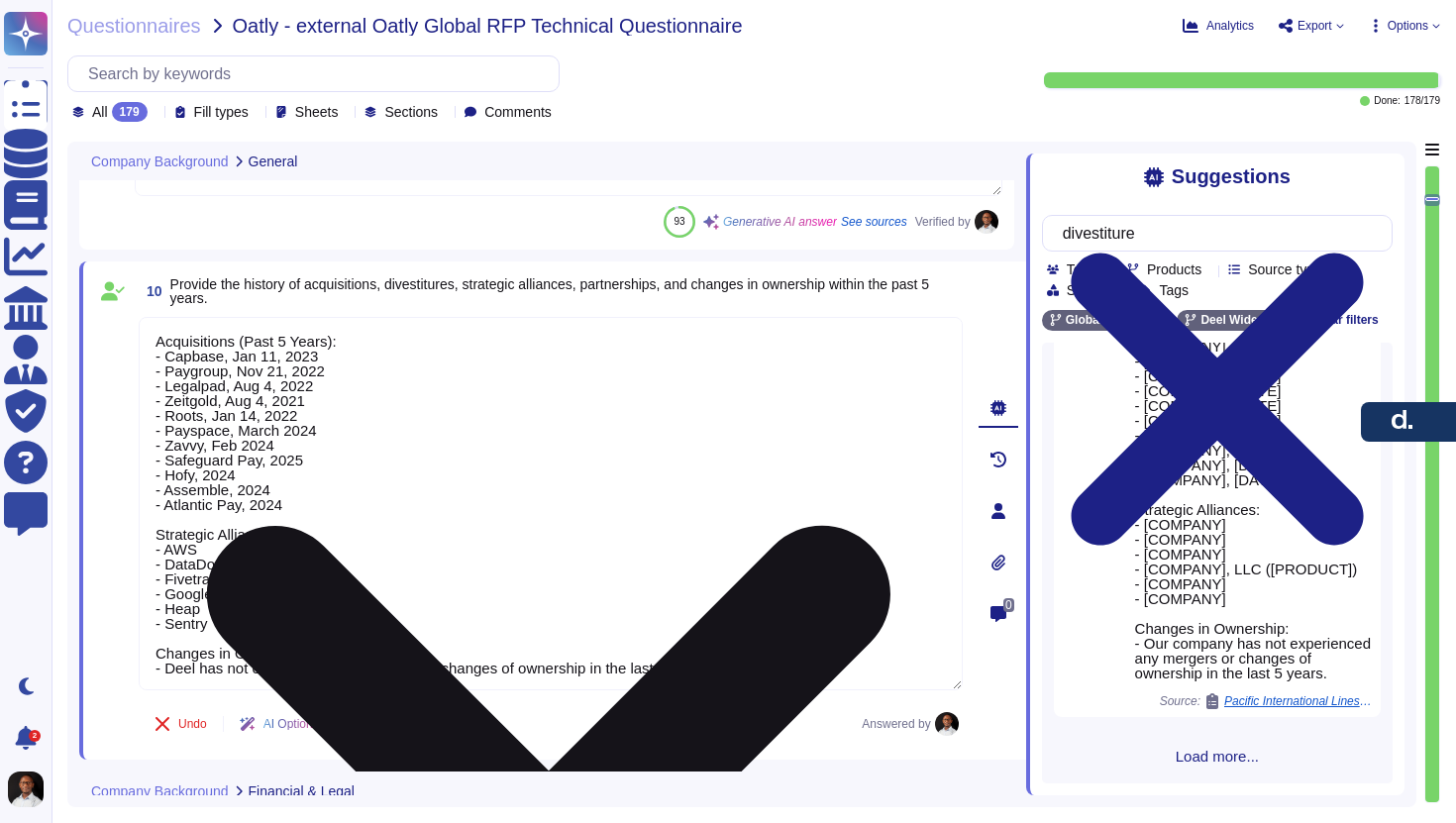 type on "Acquisitions (Past 5 Years):
- Capbase, Jan 11, 2023
- Paygroup, Nov 21, 2022
- Legalpad, Aug 4, 2022
- Zeitgold, Aug 4, 2021
- Roots, Jan 14, 2022
- Payspace, March 2024
- Zavvy, Feb 2024
- Safeguard Pay, 2025
- Hofy, 2024
- Assemble, 2024
- Atlantic Pay, 2024
Strategic Alliances:
- AWS
- DataDog
- Fivetran
- Google, LLC (Looker)
- Heap
- Sentry
Changes in Ownership:
- Deel has not experienced any mergers or changes of ownership in the last 5 years." 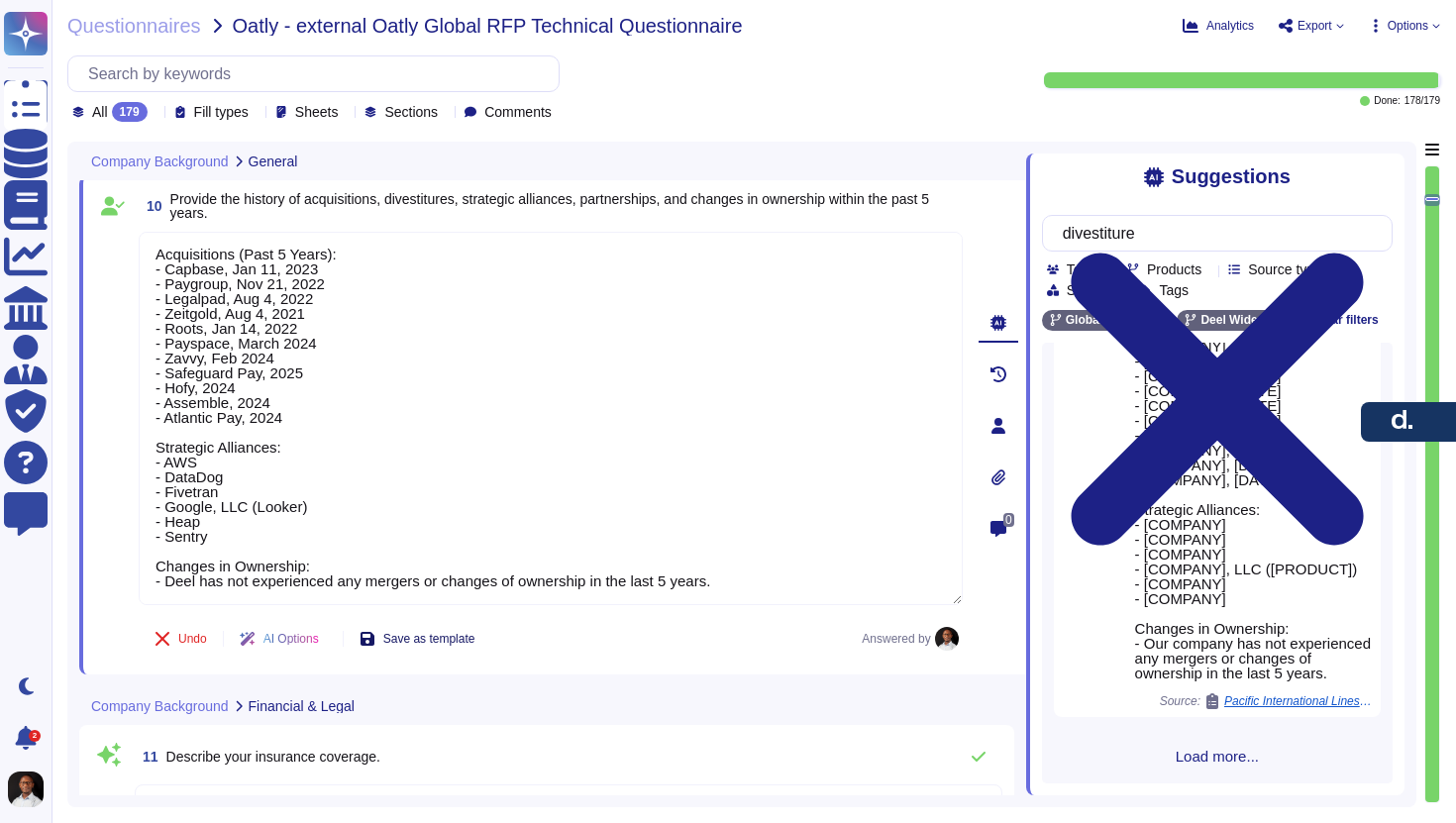 scroll, scrollTop: 2827, scrollLeft: 0, axis: vertical 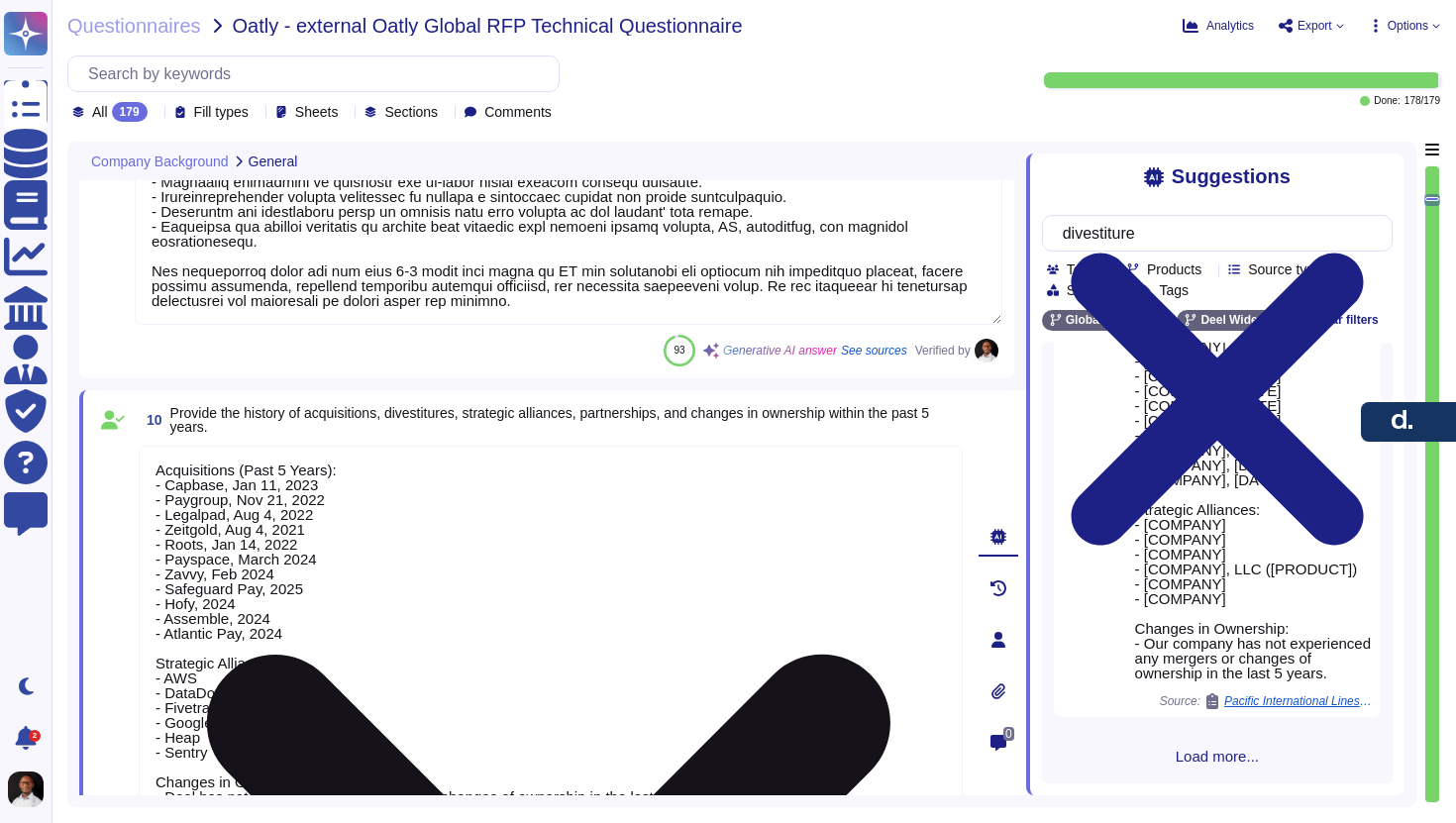 type on "Key accomplishments and service improvements from the past year include:
1. Release of [PRODUCT]: This innovation has improved client experiences by enabling faster access to information and automating actions such as report creation.
2. Launch of the [PRODUCT]: This hub provides a knowledge base of compliance updates and proactive notifications, making payroll compliance management easier for larger organizations.
3. Streamlined Onboarding Process: We implemented a digital portal that reduced paperwork and administrative tasks by 40%, cutting onboarding time by 50% and enhancing employee satisfaction.
4. Expansion of the Integration Suite: We expanded our integration capabilities to connect with more systems in clients' tech stacks, enhancing operational efficiency.
5. Enhanced Customer Support: We provide 24/7 in-app support with dedicated onboarding and Employee Experience teams, ensuring clients and their employees receive the assistance they need.
6. Continuous Innovations: We have invested i..." 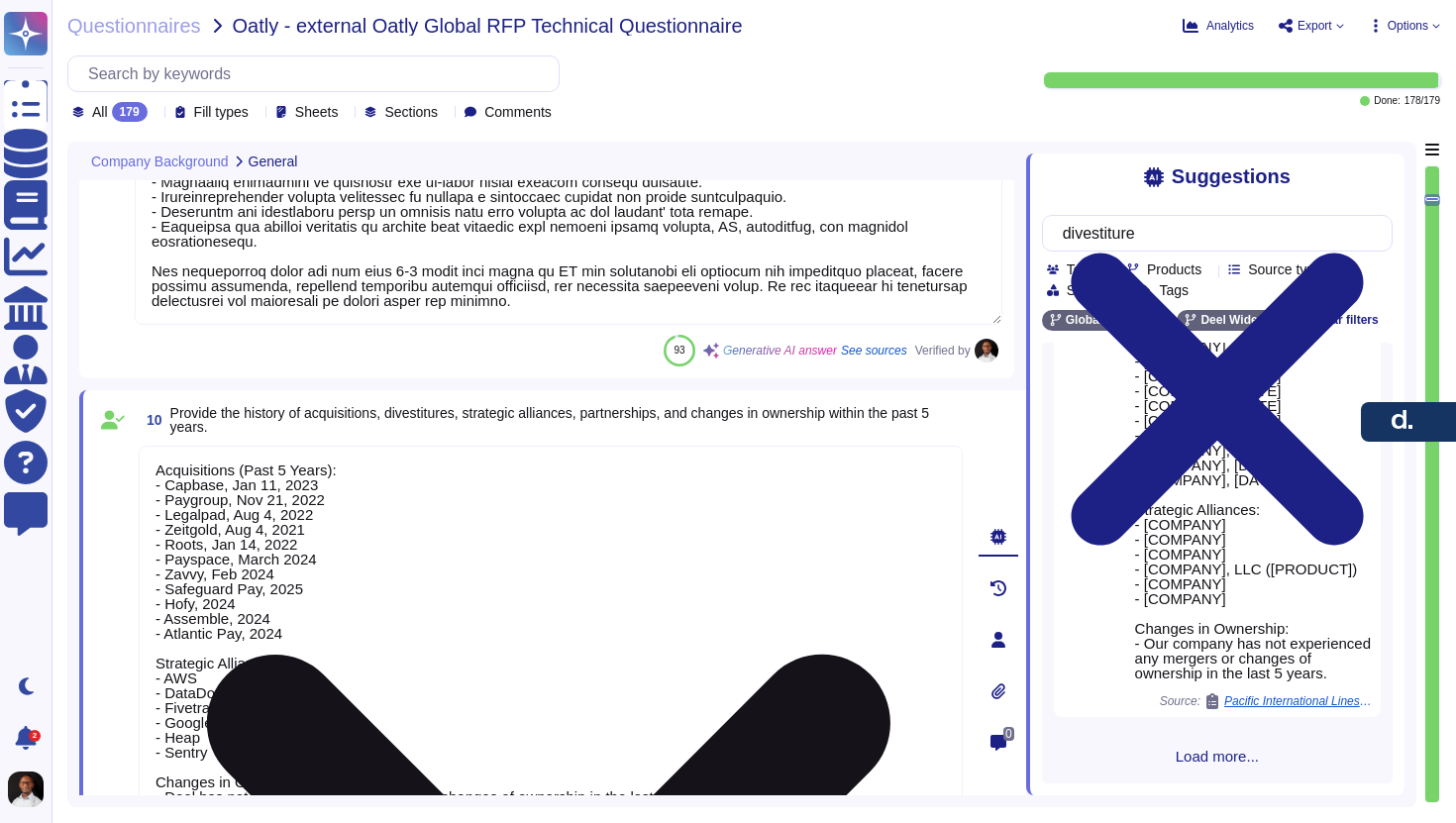 scroll, scrollTop: 2, scrollLeft: 0, axis: vertical 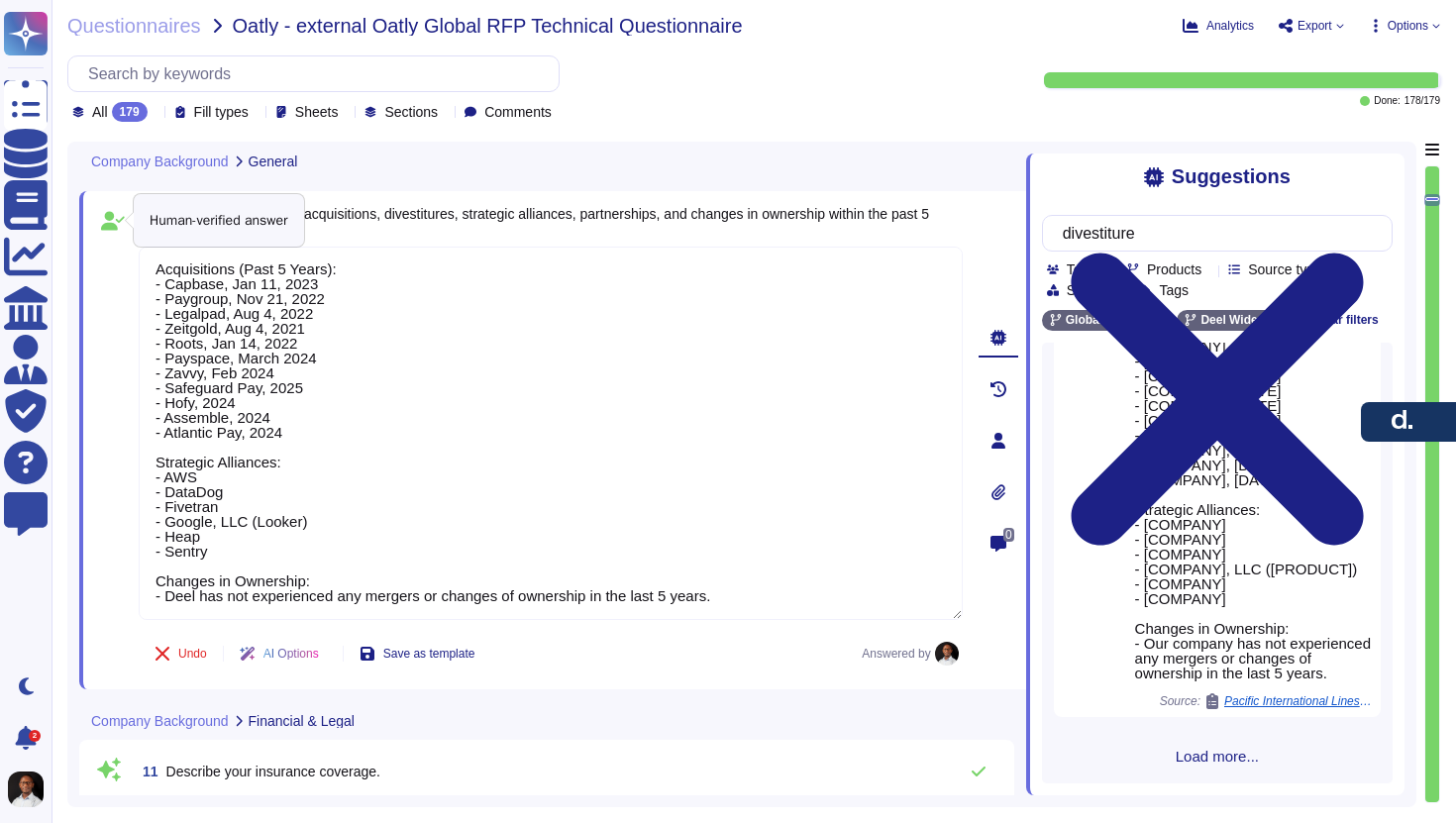 type on "Acquisitions (Past 5 Years):
- Capbase, Jan 11, 2023
- Paygroup, Nov 21, 2022
- Legalpad, Aug 4, 2022
- Zeitgold, Aug 4, 2021
- Roots, Jan 14, 2022
- Payspace, March 2024
- Zavvy, Feb 2024
- Safeguard Pay, 2025
- Hofy, 2024
- Assemble, 2024
- Atlantic Pay, 2024
Strategic Alliances:
- AWS
- DataDog
- Fivetran
- Google, LLC (Looker)
- Heap
- Sentry
Changes in Ownership:
- Deel has not experienced any mergers or changes of ownership in the last 5 years." 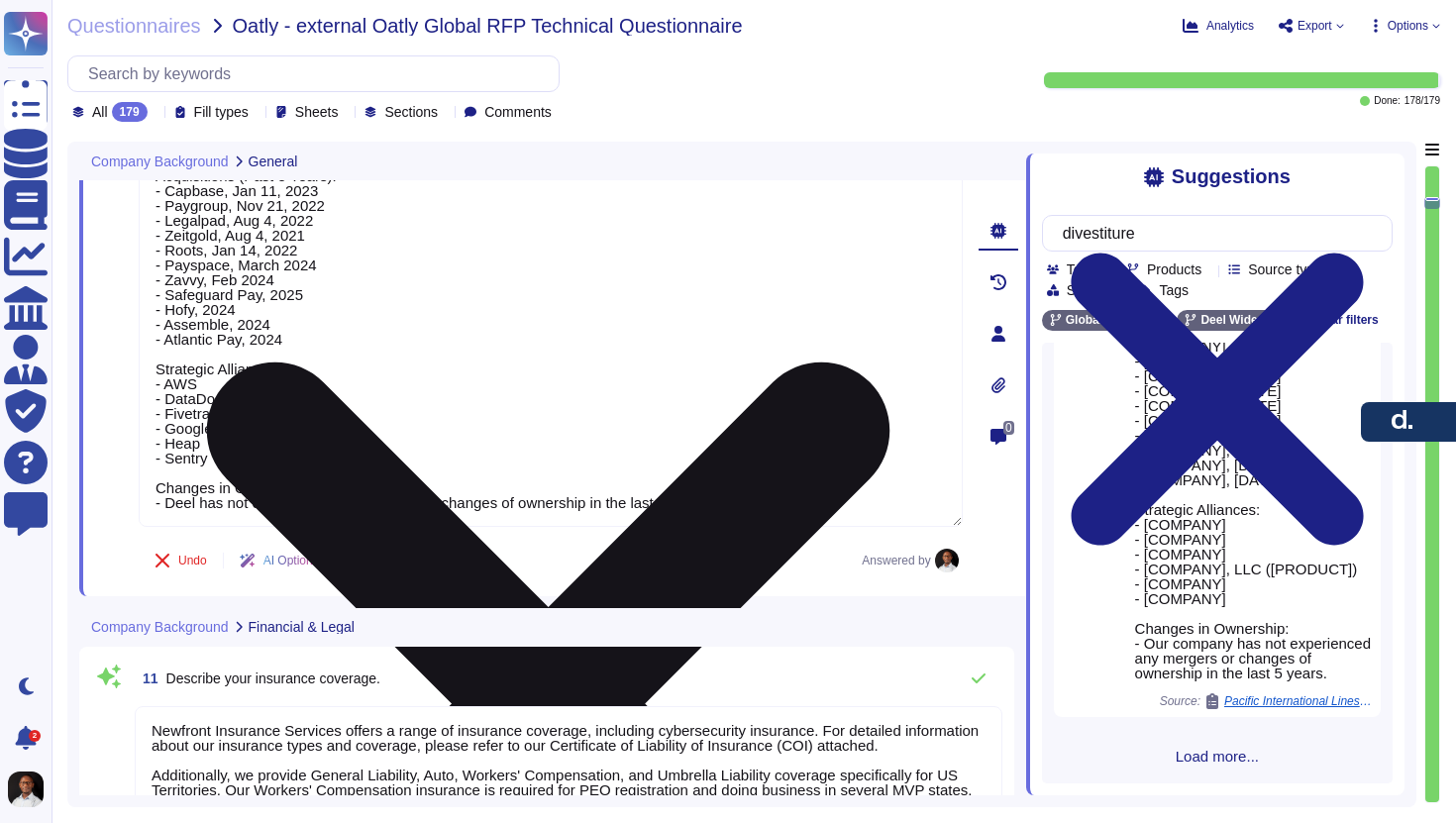 type on "Confidential Information" 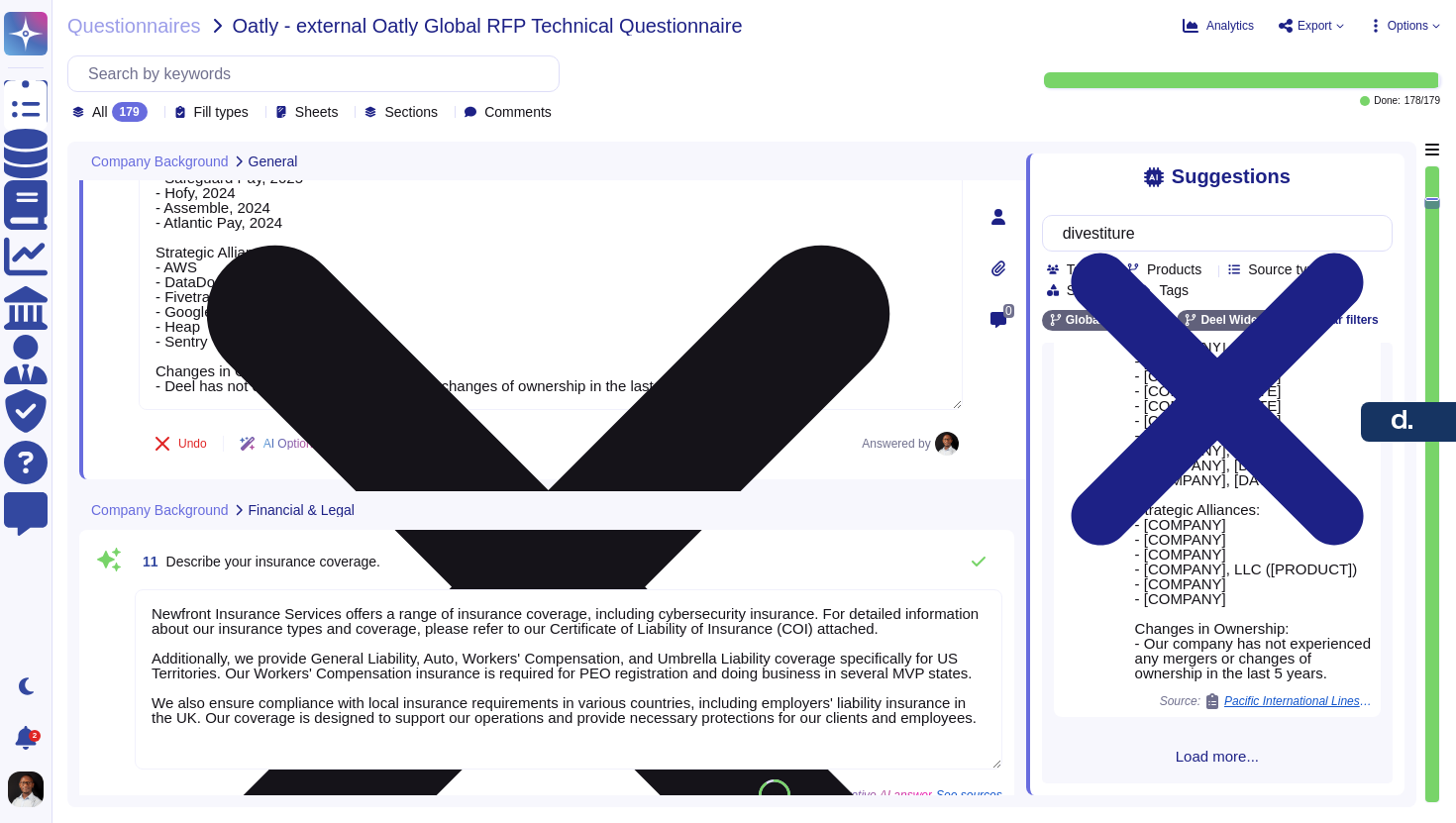 scroll, scrollTop: 3068, scrollLeft: 0, axis: vertical 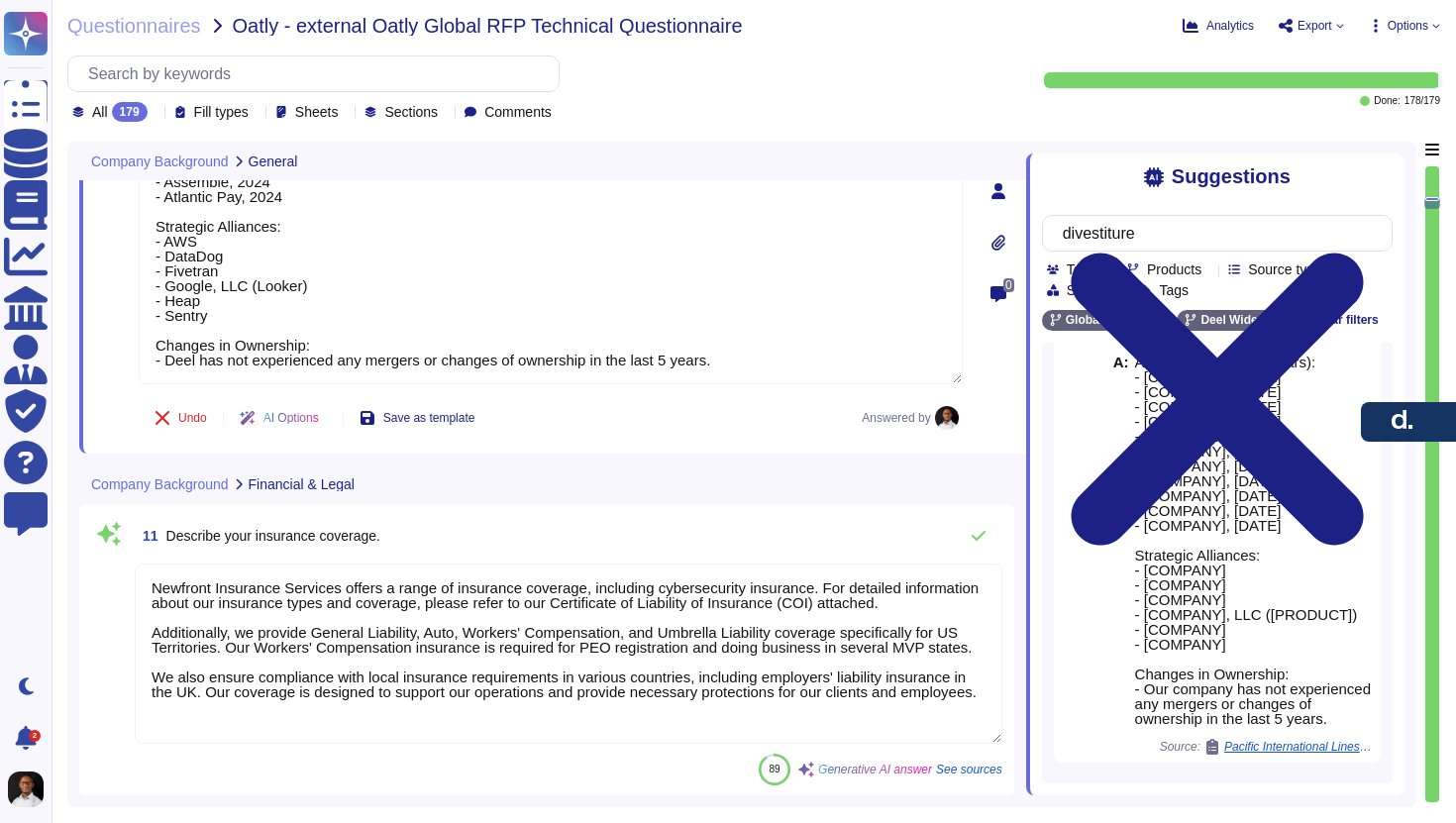 click on "Newfront Insurance Services offers a range of insurance coverage, including cybersecurity insurance. For detailed information about our insurance types and coverage, please refer to our Certificate of Liability of Insurance (COI) attached.
Additionally, we provide General Liability, Auto, Workers' Compensation, and Umbrella Liability coverage specifically for US Territories. Our Workers' Compensation insurance is required for PEO registration and doing business in several MVP states.
We also ensure compliance with local insurance requirements in various countries, including employers' liability insurance in the UK. Our coverage is designed to support our operations and provide necessary protections for our clients and employees." at bounding box center (569, 654) 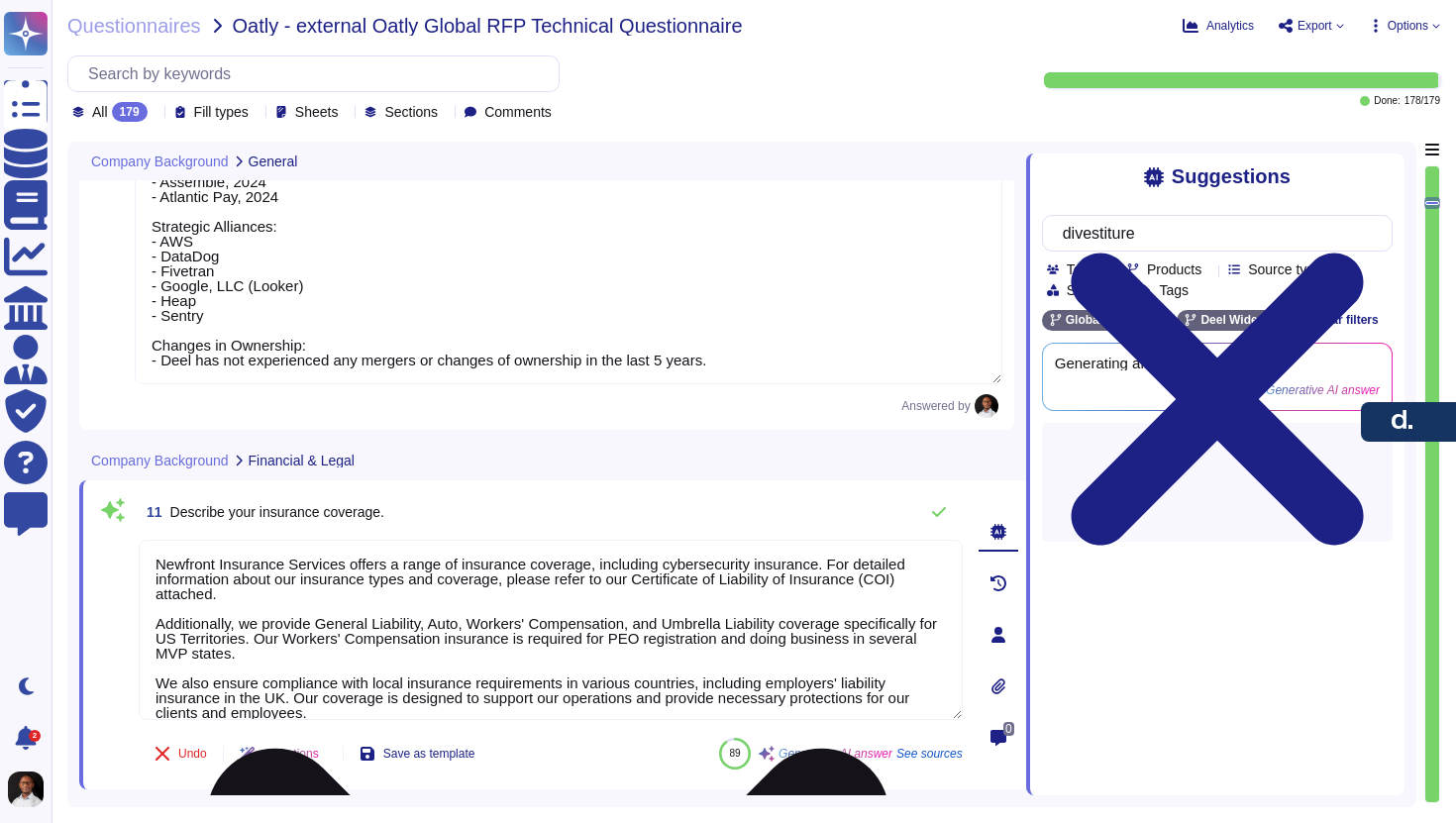 type 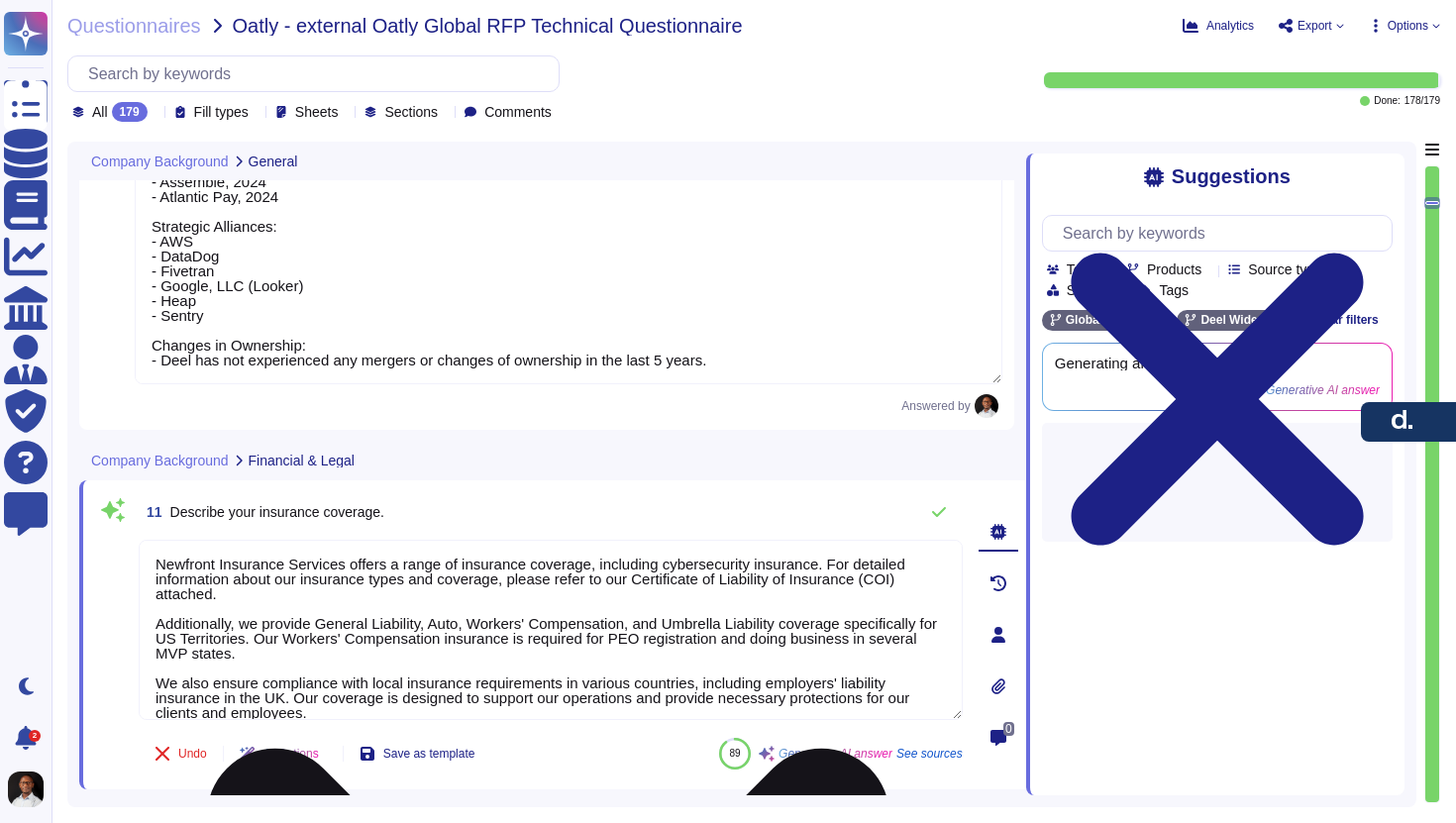 scroll, scrollTop: 17, scrollLeft: 0, axis: vertical 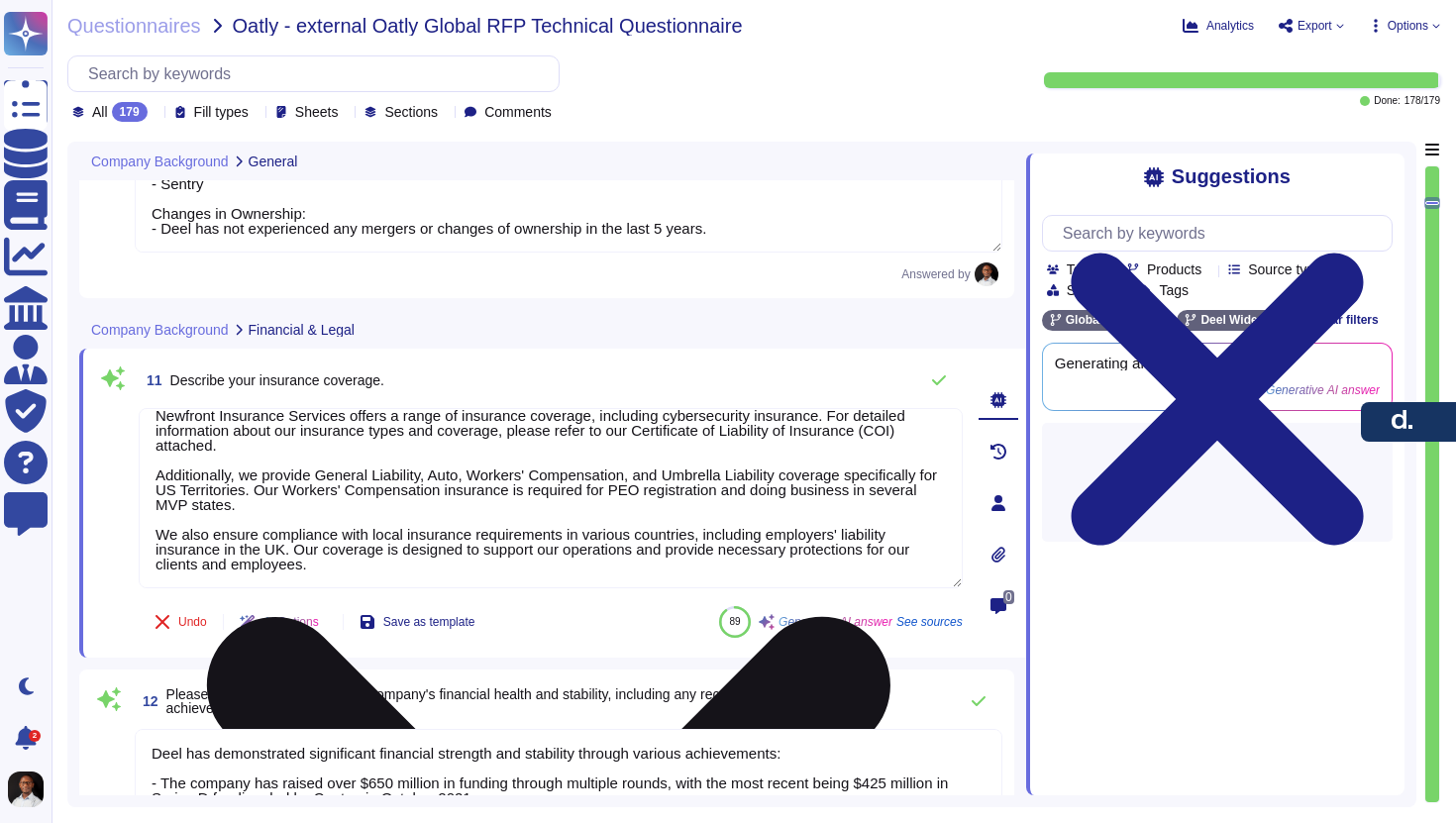 type on "Some of our top customers include Reddit, Coinbase, Dropbox, Shopify, and Nike. Additionally, we also serve Klarna and Quizlet." 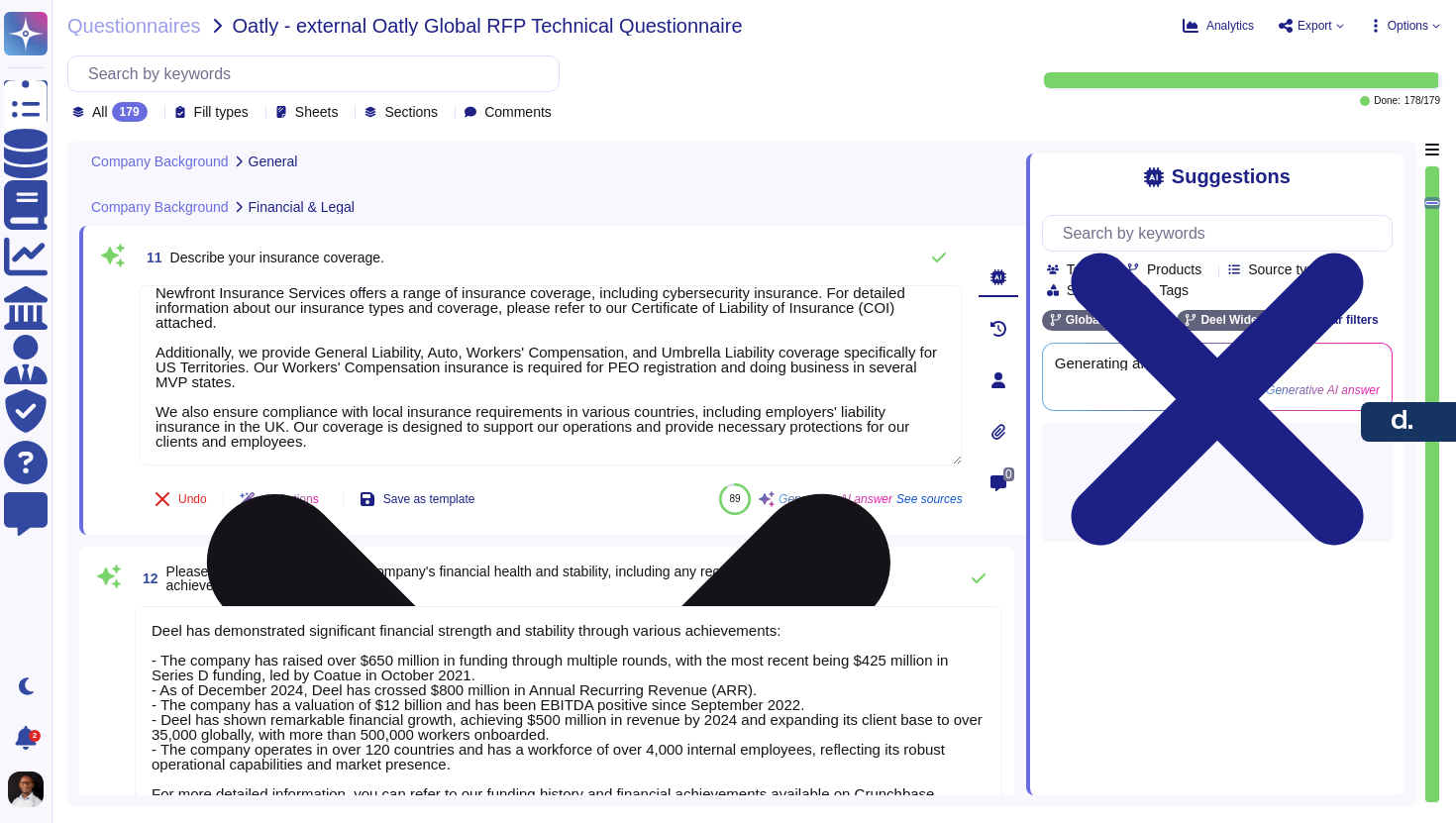 scroll, scrollTop: 3298, scrollLeft: 0, axis: vertical 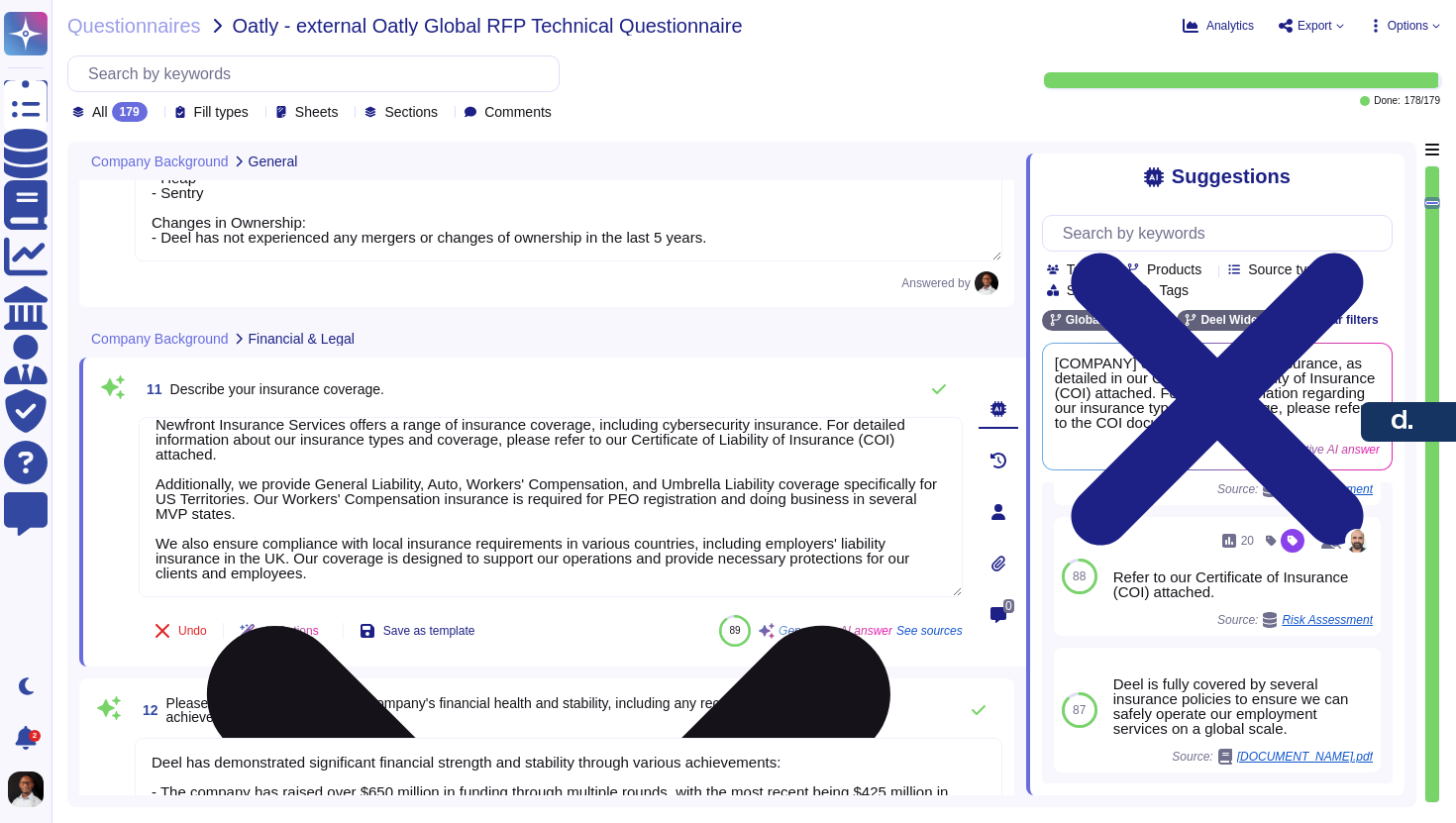 click on "Newfront Insurance Services offers a range of insurance coverage, including cybersecurity insurance. For detailed information about our insurance types and coverage, please refer to our Certificate of Liability of Insurance (COI) attached.
Additionally, we provide General Liability, Auto, Workers' Compensation, and Umbrella Liability coverage specifically for US Territories. Our Workers' Compensation insurance is required for PEO registration and doing business in several MVP states.
We also ensure compliance with local insurance requirements in various countries, including employers' liability insurance in the UK. Our coverage is designed to support our operations and provide necessary protections for our clients and employees." at bounding box center [551, 507] 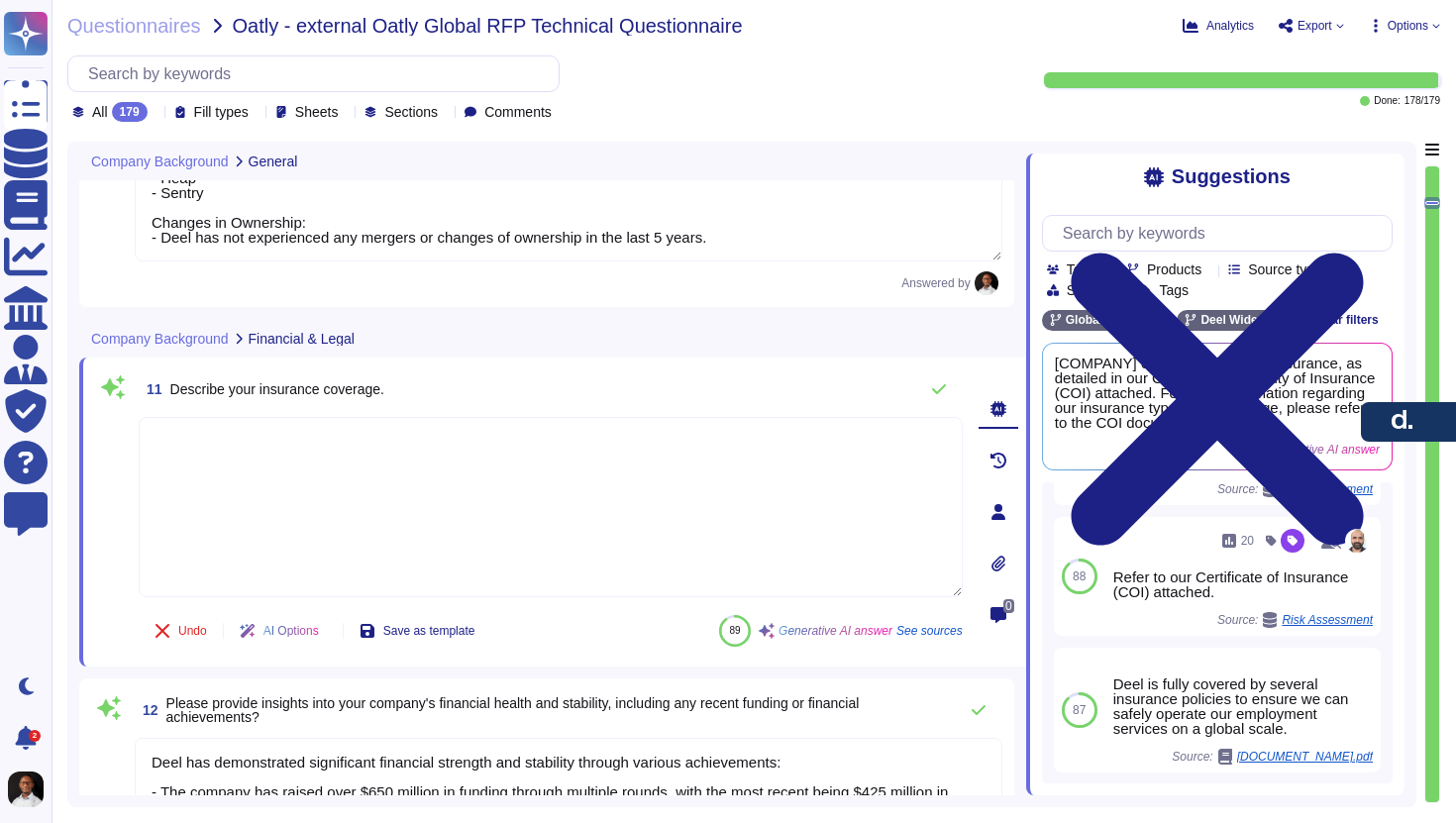 scroll, scrollTop: 0, scrollLeft: 0, axis: both 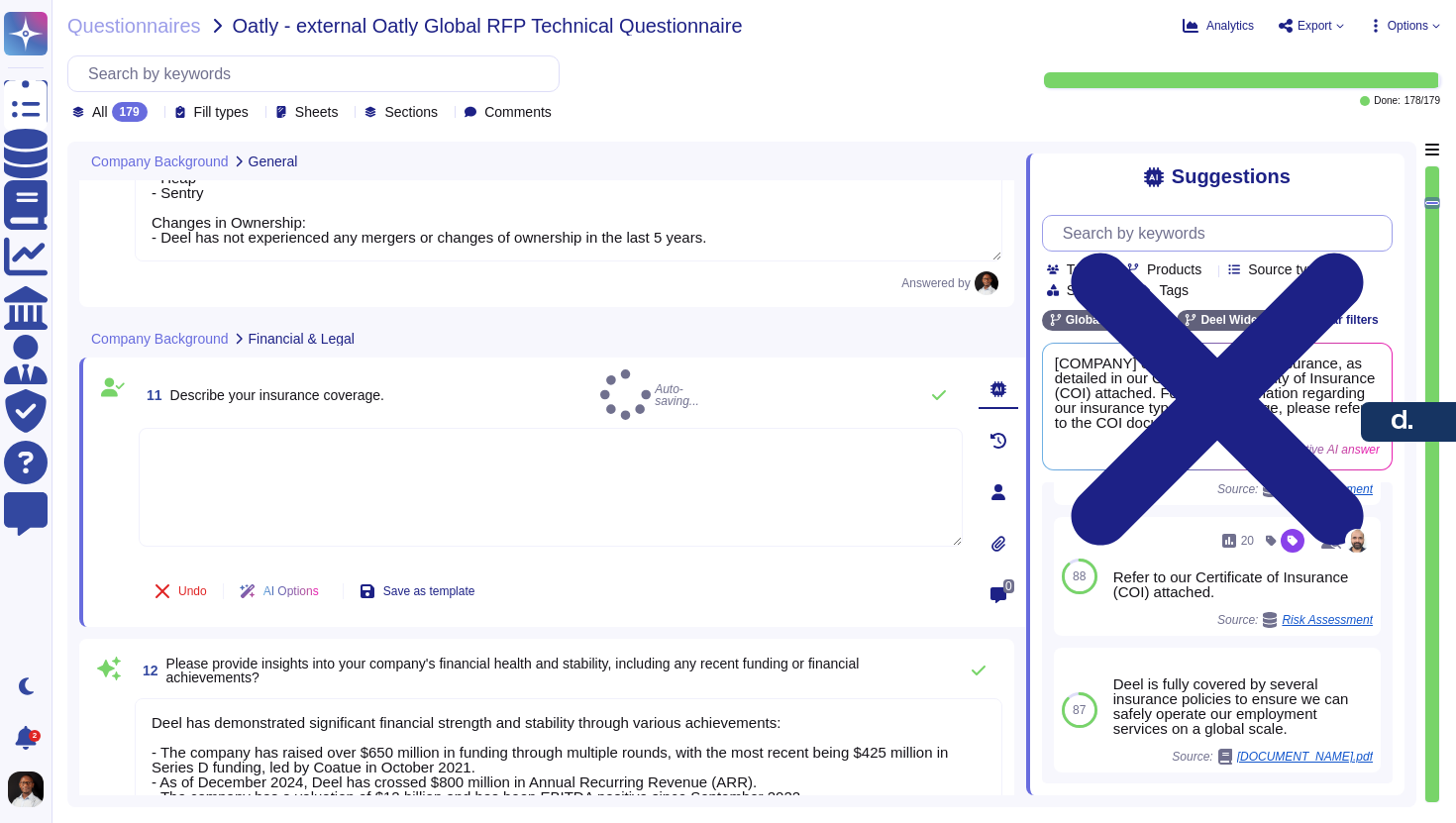 type 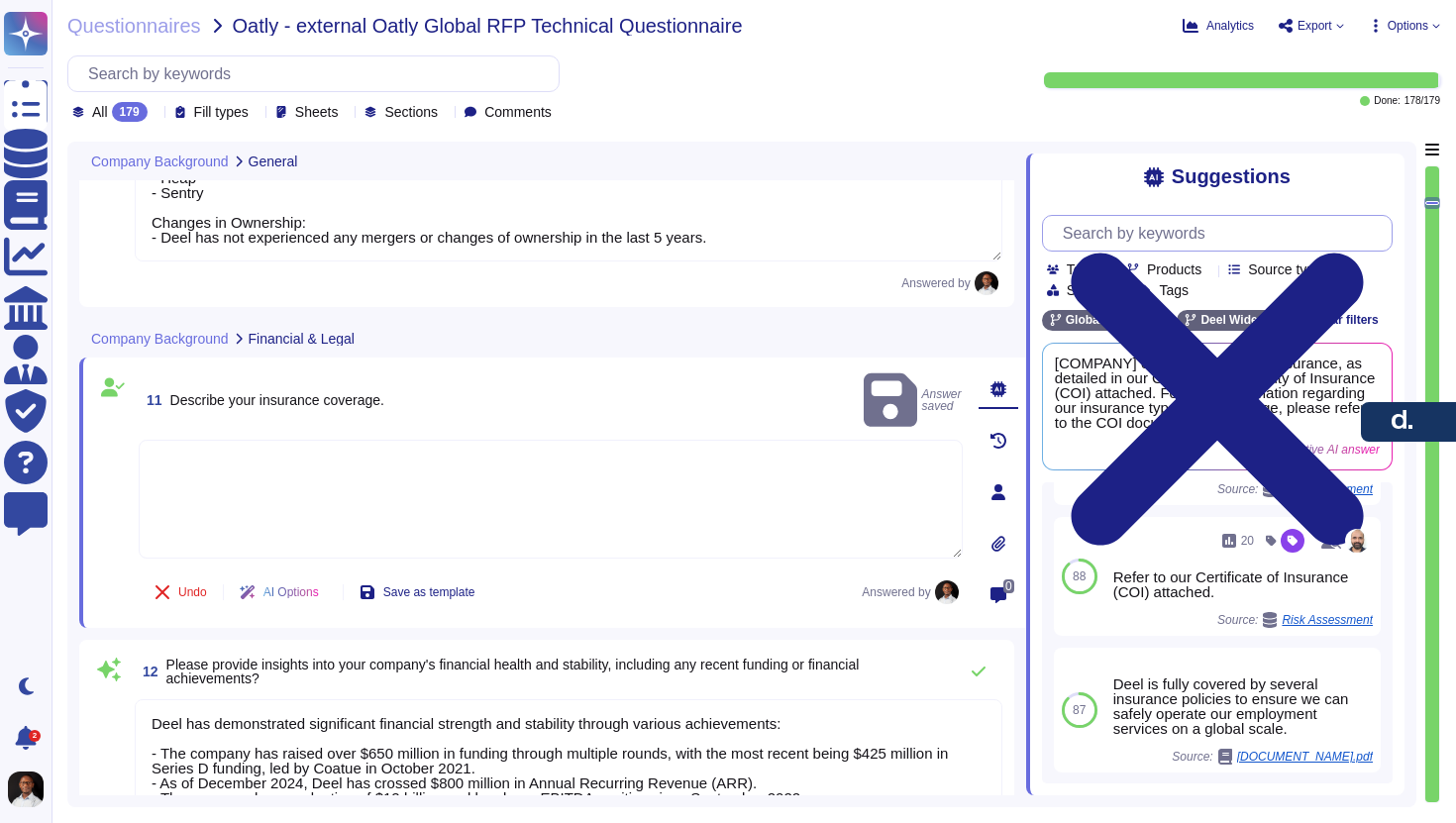 scroll, scrollTop: 0, scrollLeft: 0, axis: both 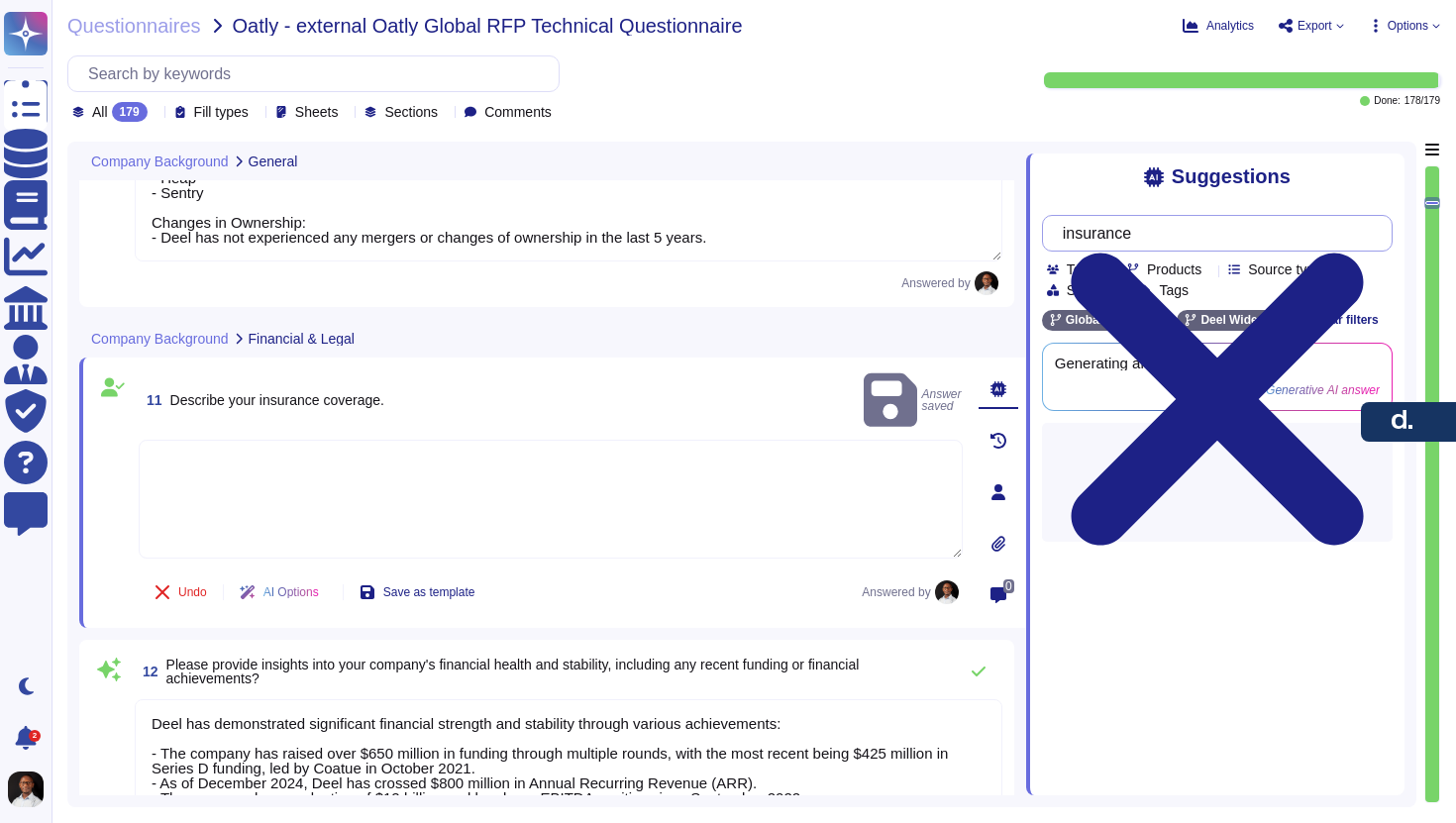 type on "insurance" 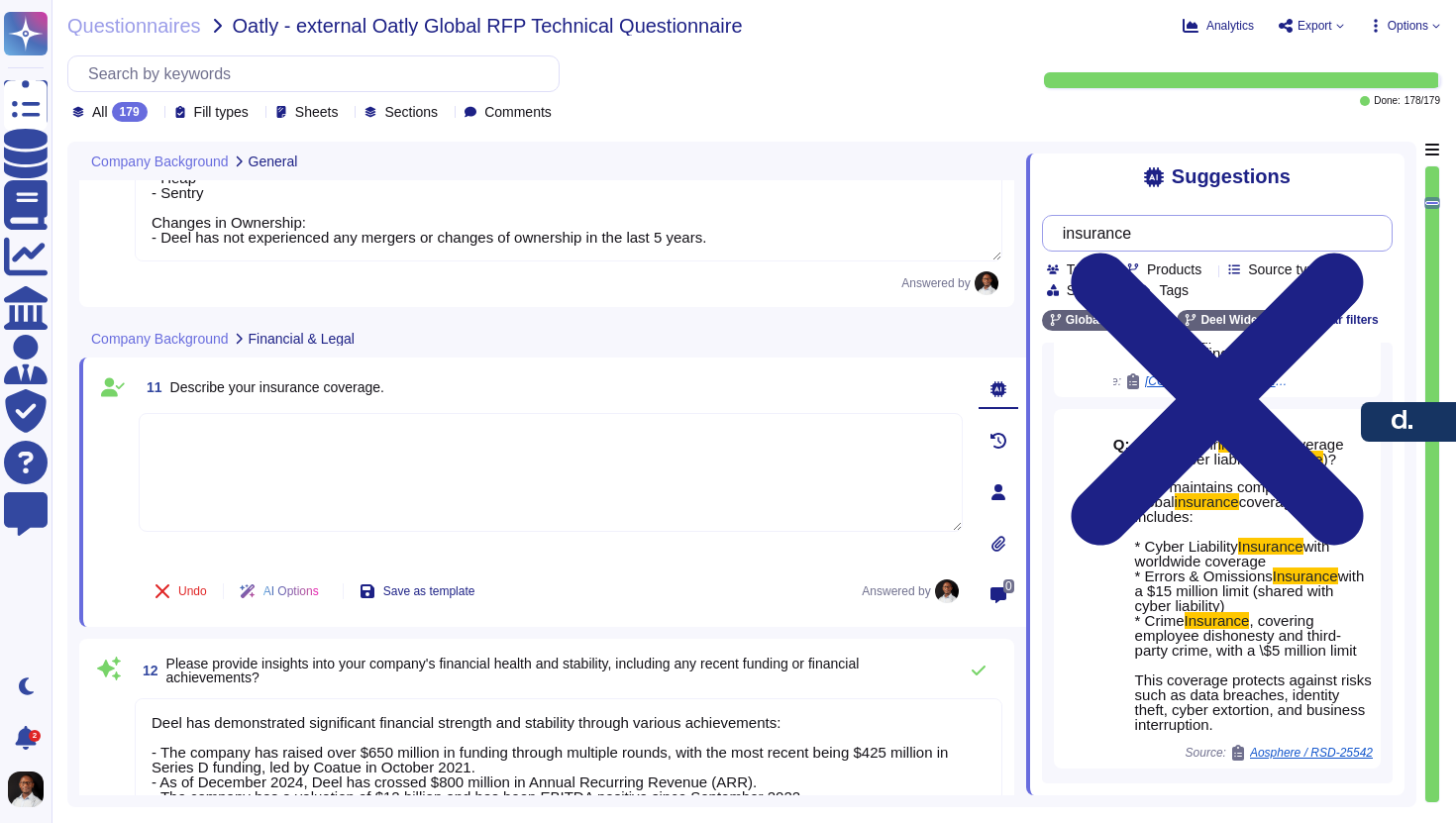 scroll, scrollTop: 516, scrollLeft: 0, axis: vertical 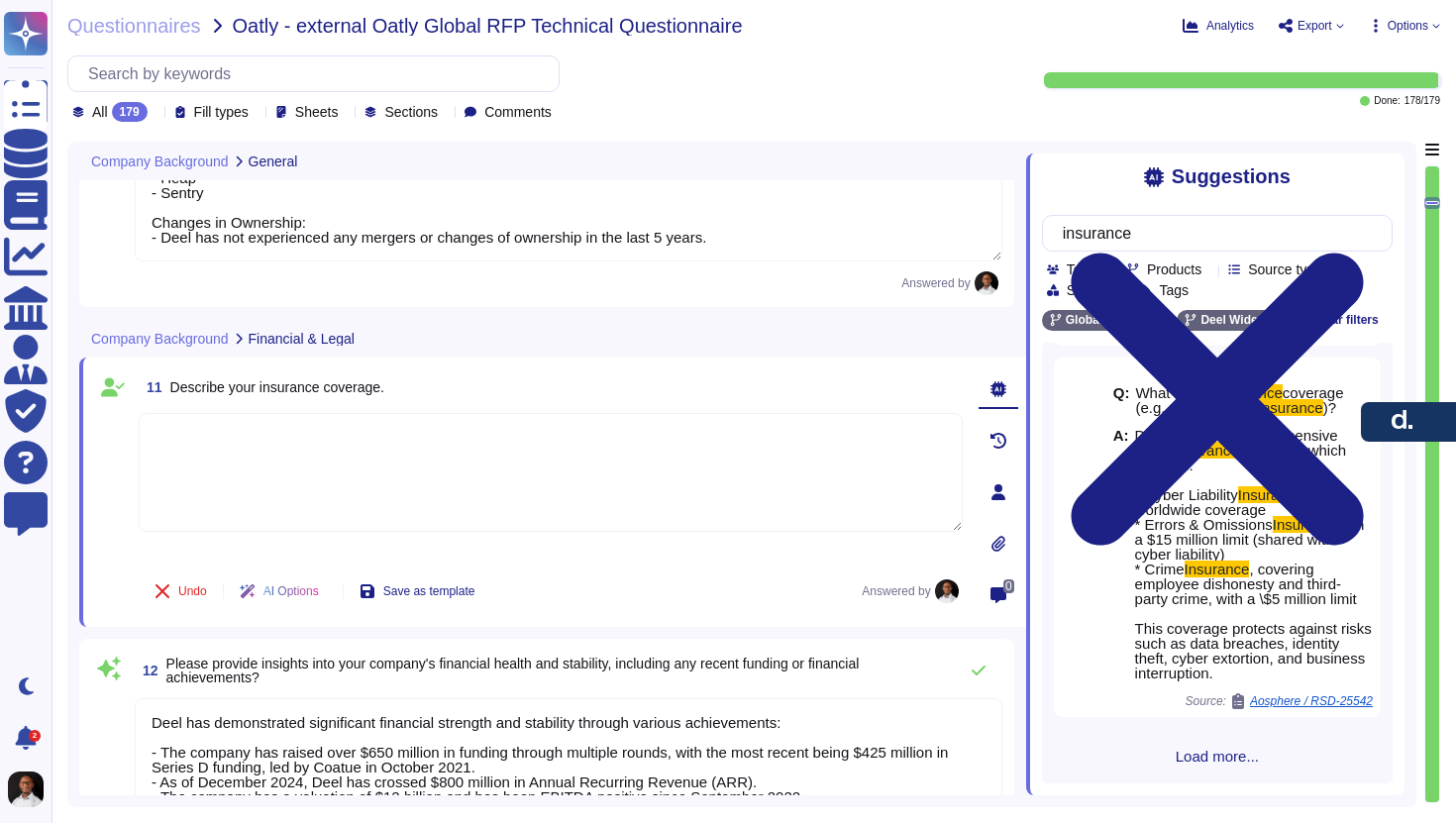 click on "Load more..." at bounding box center [1217, 756] 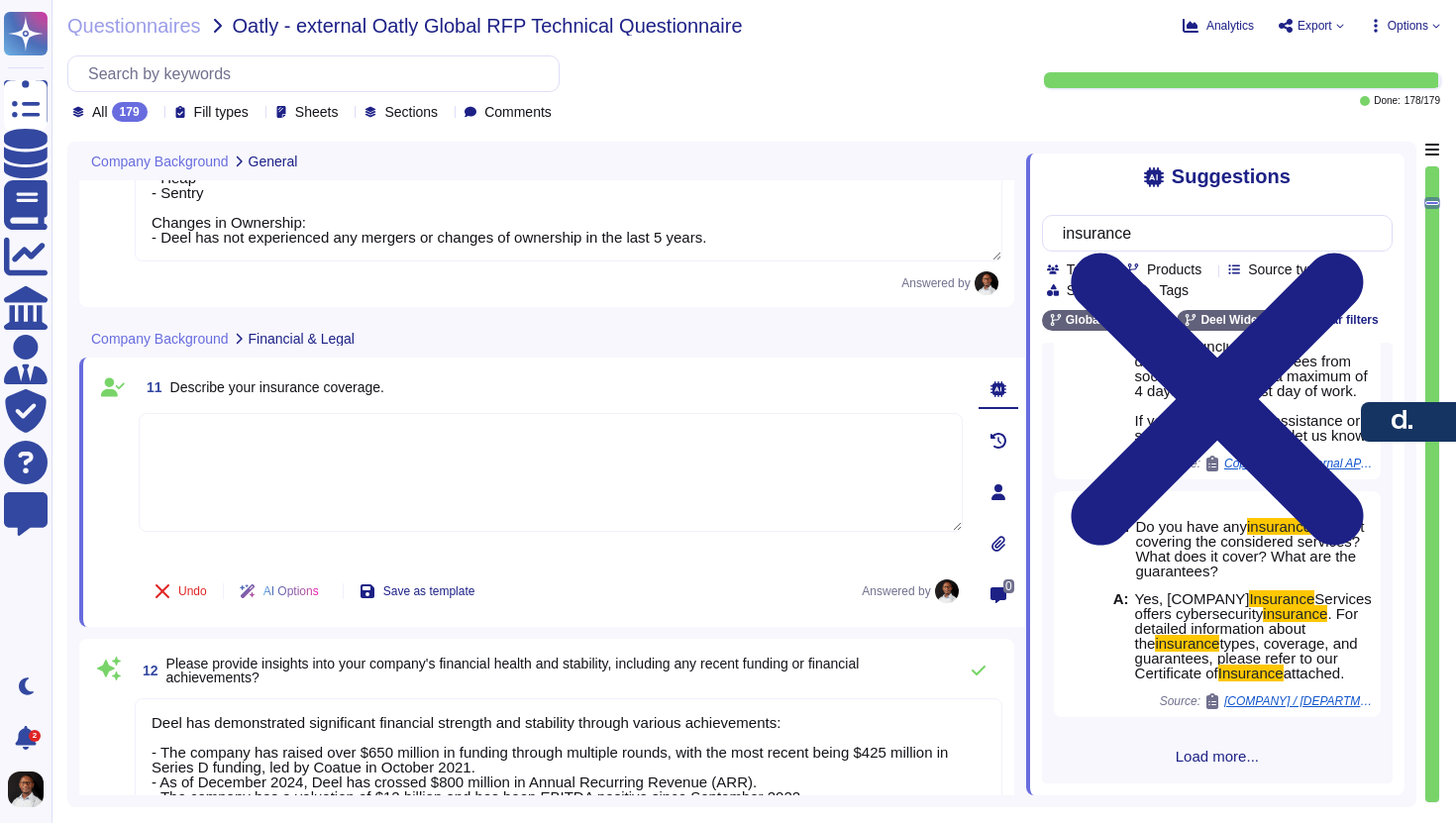 scroll, scrollTop: 1993, scrollLeft: 0, axis: vertical 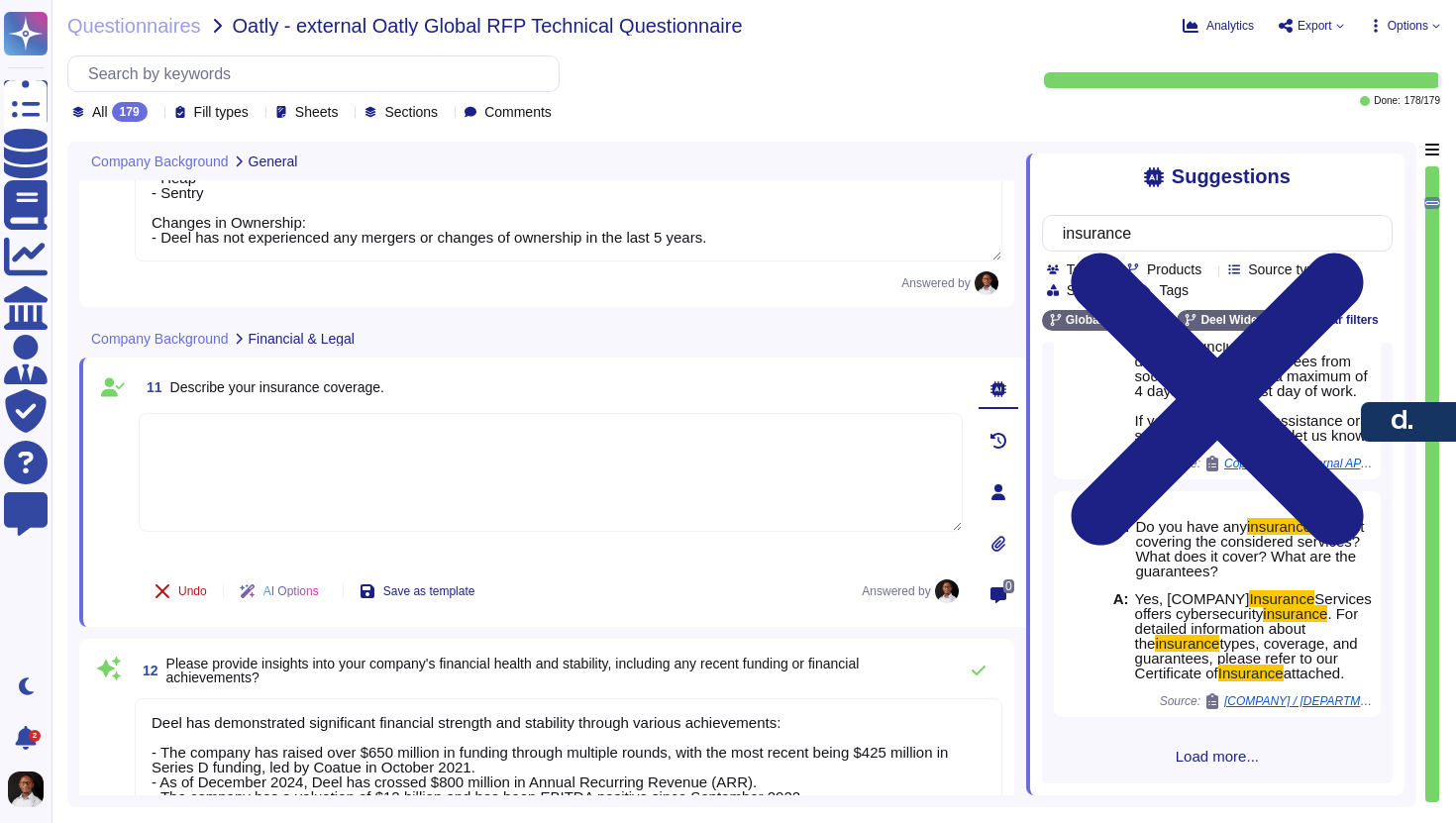 click on "Undo" at bounding box center [192, 591] 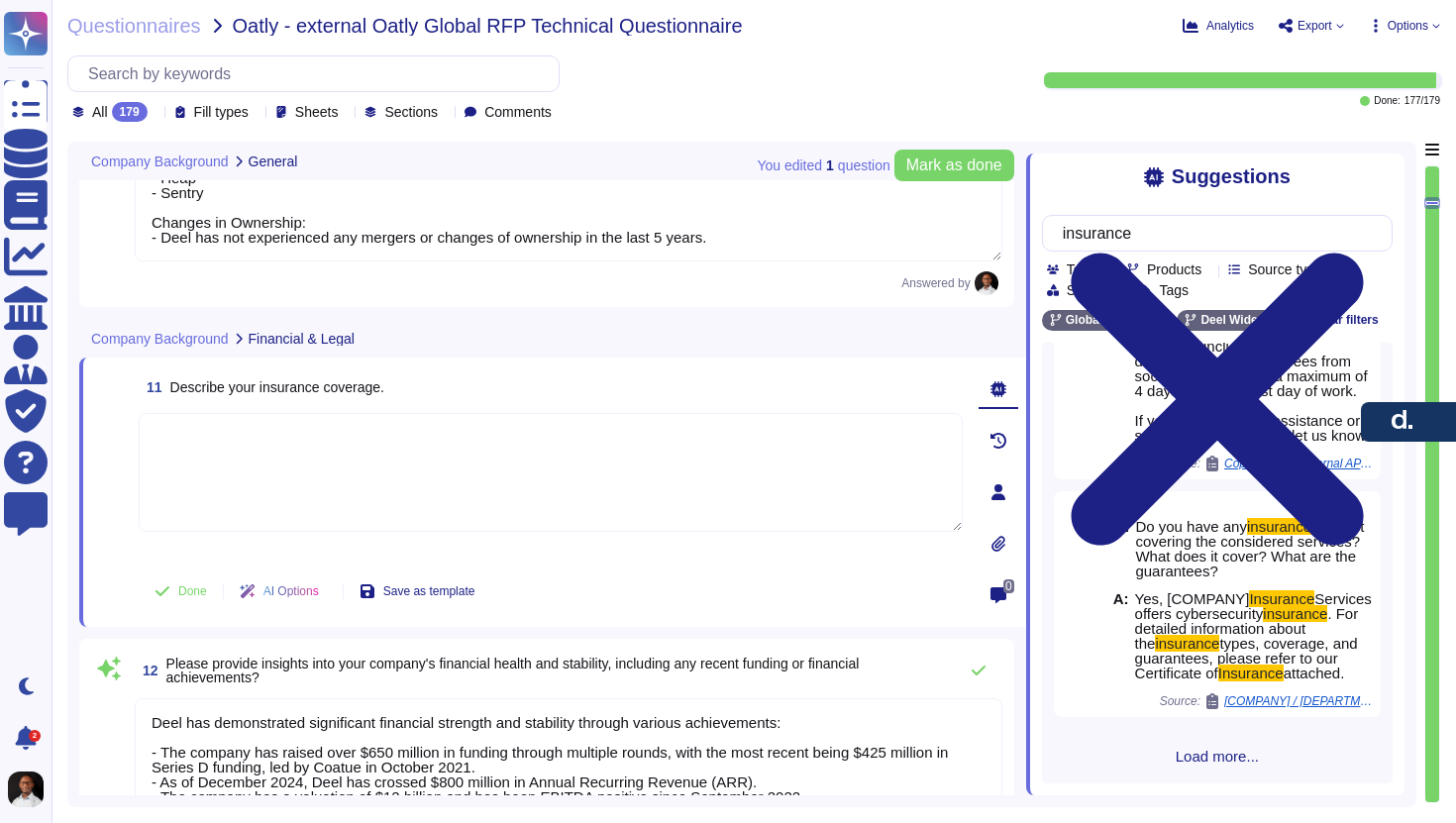 click at bounding box center (551, 472) 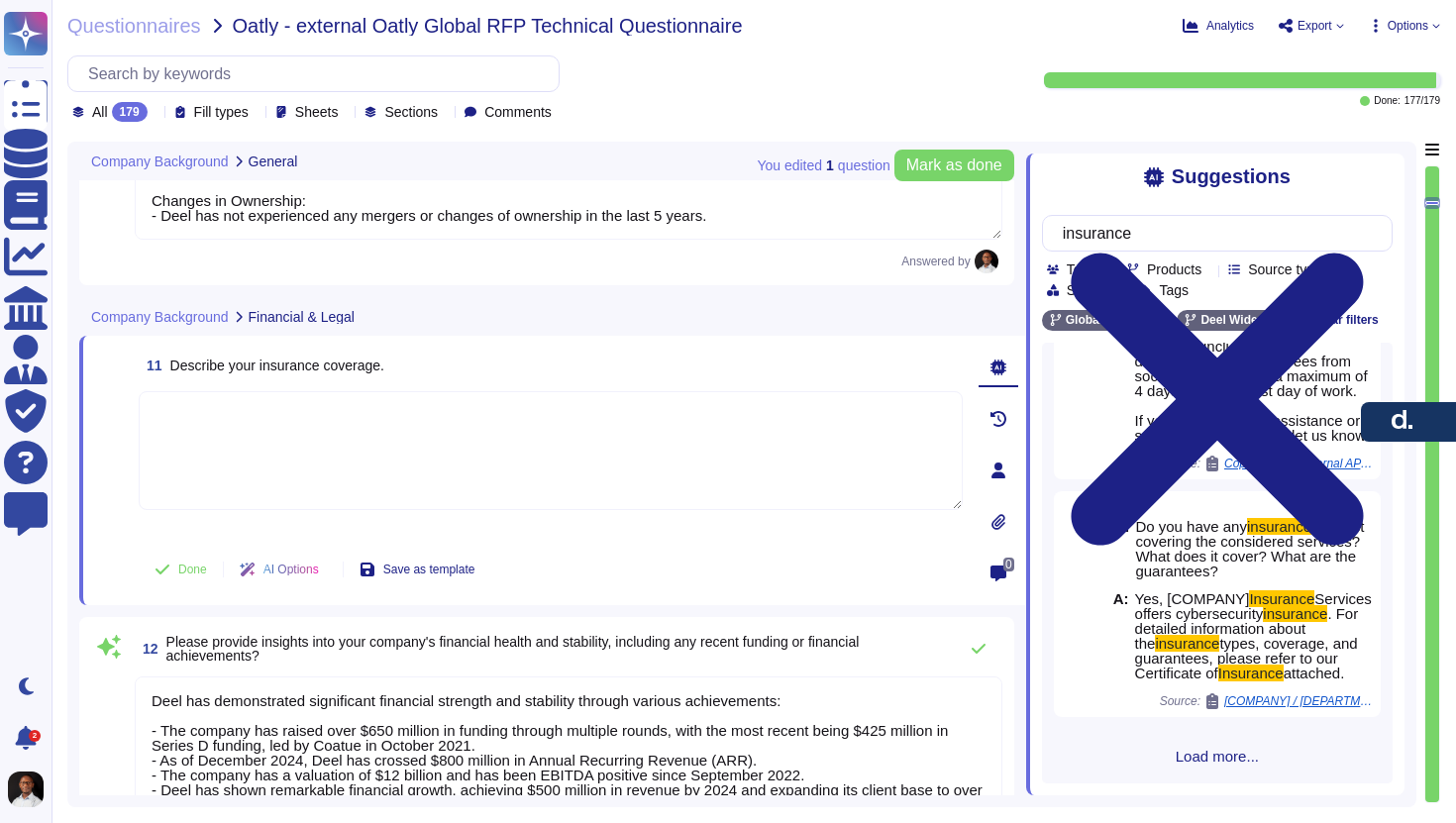 scroll, scrollTop: 3189, scrollLeft: 0, axis: vertical 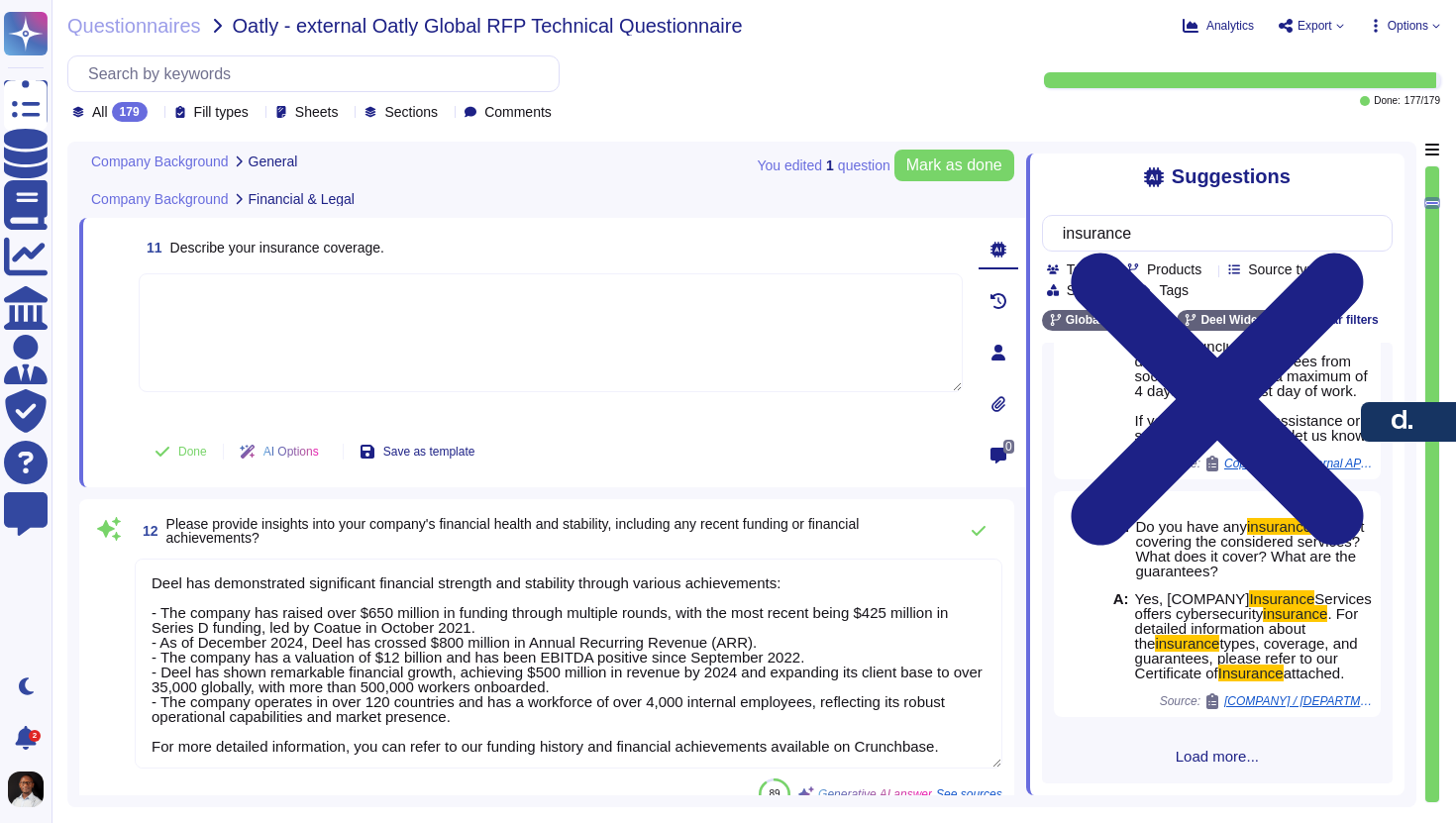 type on "The average size of the businesses Deel serves is primarily small to medium-sized, with 70% of customers being in the Lower SMB category (1-50 employees) and 21% in the Upper SMB category (51-200 employees)." 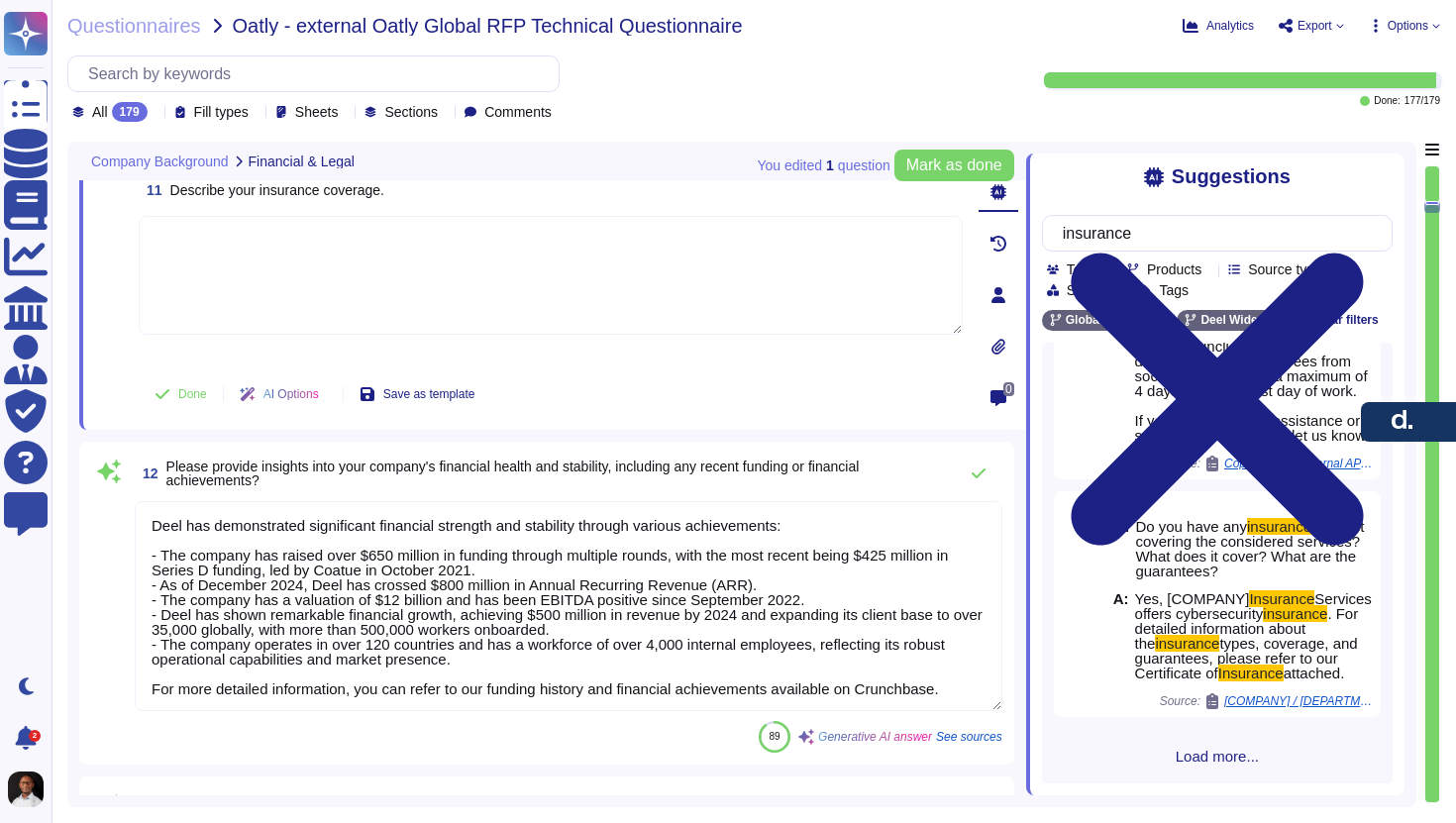 scroll, scrollTop: 3340, scrollLeft: 0, axis: vertical 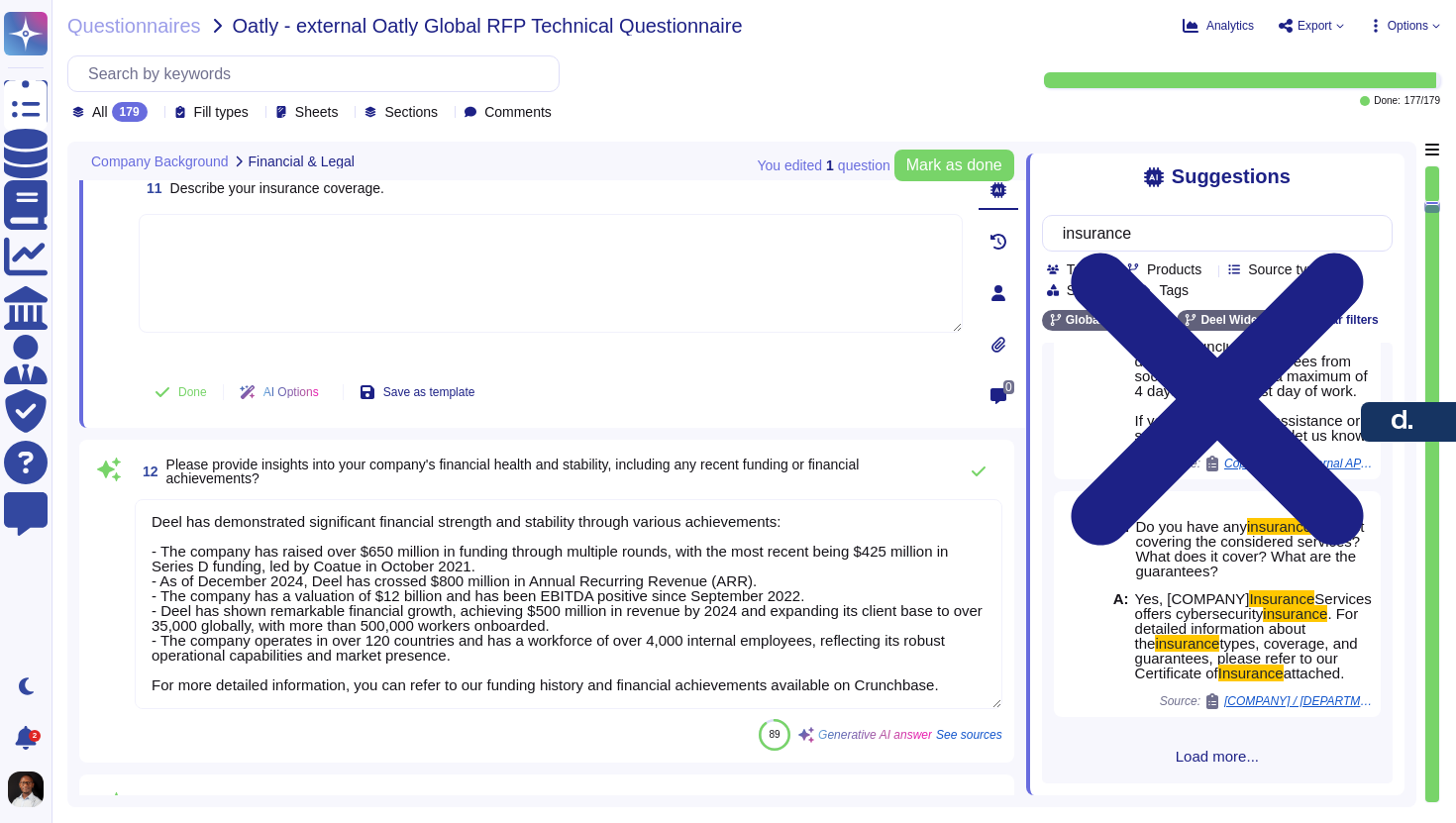 click on "Deel has demonstrated significant financial strength and stability through various achievements:
- The company has raised over $650 million in funding through multiple rounds, with the most recent being $425 million in Series D funding, led by Coatue in October 2021.
- As of December 2024, Deel has crossed $800 million in Annual Recurring Revenue (ARR).
- The company has a valuation of $12 billion and has been EBITDA positive since September 2022.
- Deel has shown remarkable financial growth, achieving $500 million in revenue by 2024 and expanding its client base to over 35,000 globally, with more than 500,000 workers onboarded.
- The company operates in over 120 countries and has a workforce of over 4,000 internal employees, reflecting its robust operational capabilities and market presence.
For more detailed information, you can refer to our funding history and financial achievements available on Crunchbase." at bounding box center [569, 604] 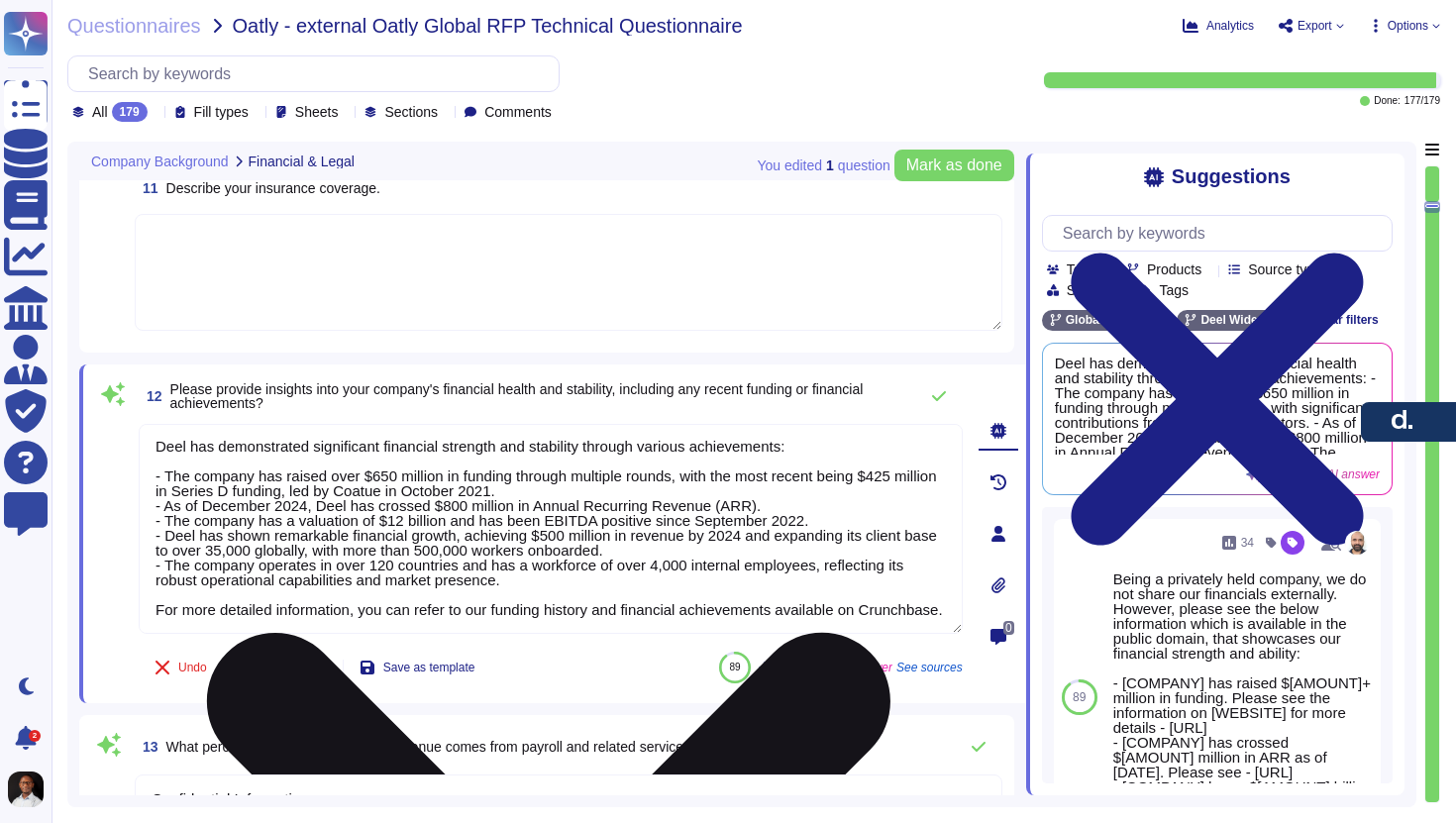 scroll, scrollTop: 0, scrollLeft: 0, axis: both 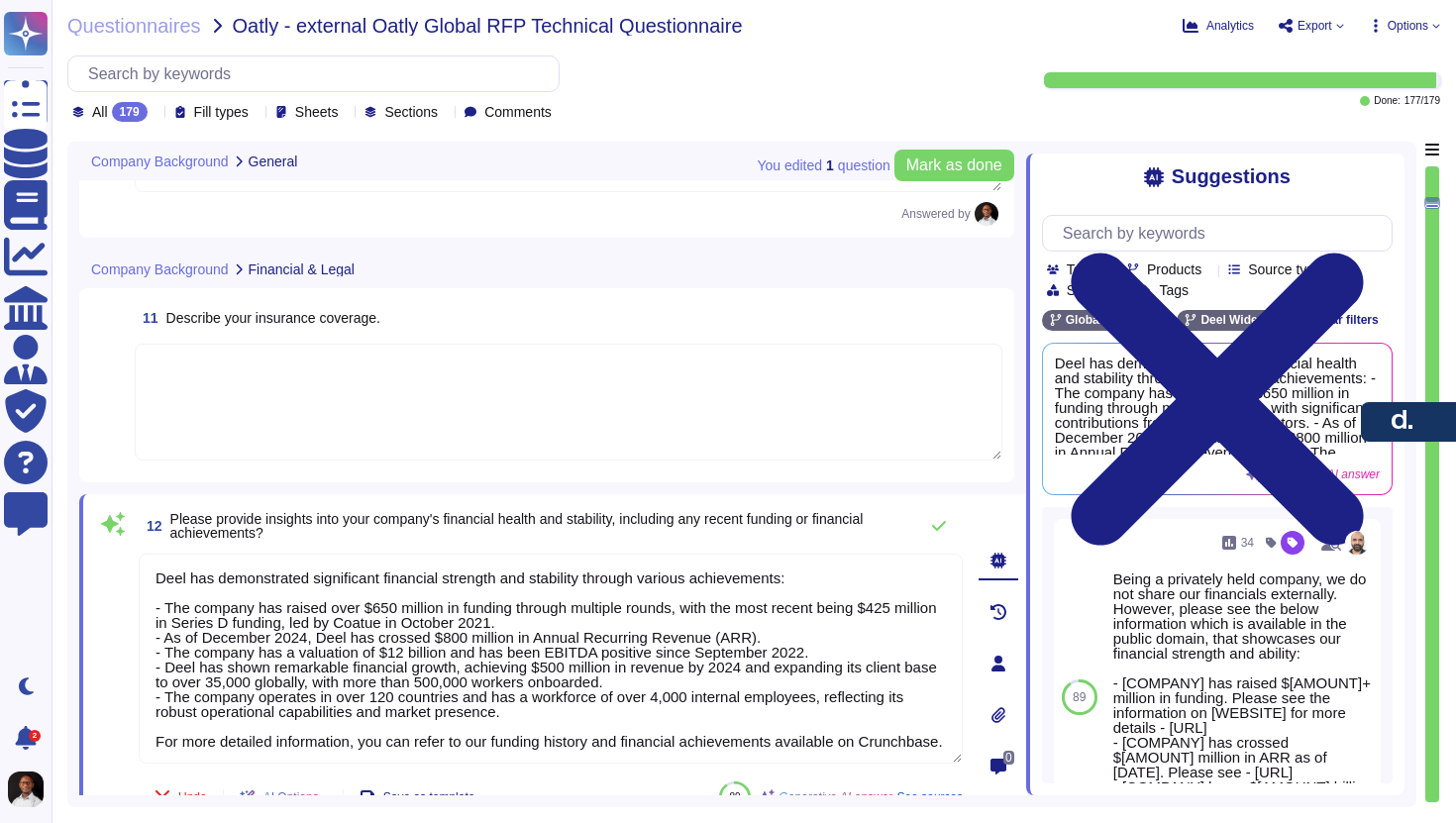 type on "Acquisitions (Past 5 Years):
- Capbase, Jan 11, 2023
- Paygroup, Nov 21, 2022
- Legalpad, Aug 4, 2022
- Zeitgold, Aug 4, 2021
- Roots, Jan 14, 2022
- Payspace, March 2024
- Zavvy, Feb 2024
- Safeguard Pay, 2025
- Hofy, 2024
- Assemble, 2024
- Atlantic Pay, 2024
Strategic Alliances:
- AWS
- DataDog
- Fivetran
- Google, LLC (Looker)
- Heap
- Sentry
Changes in Ownership:
- Deel has not experienced any mergers or changes of ownership in the last 5 years." 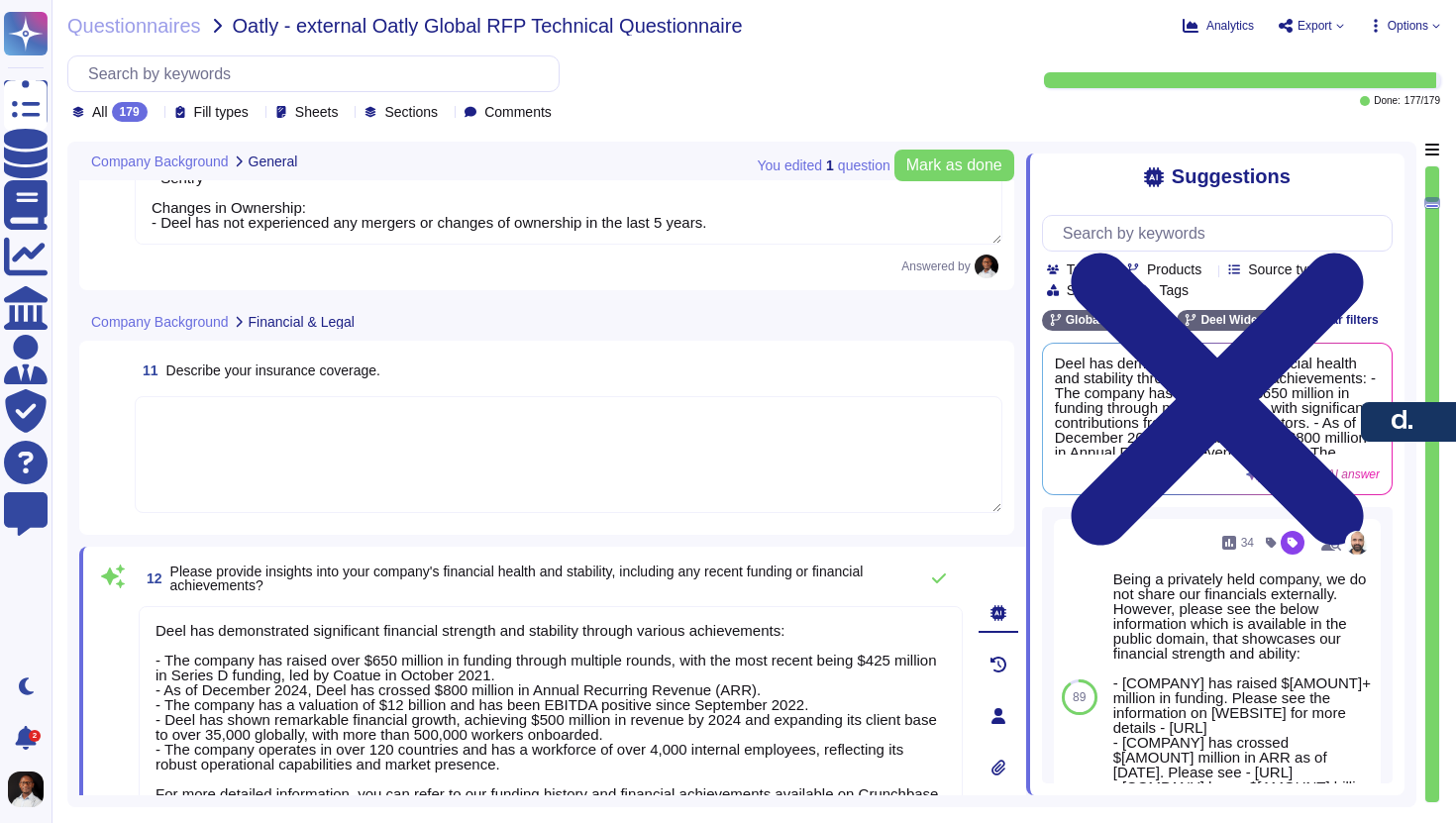 type on "Deel has a comprehensive roadmap for product improvement focused on continuous innovation and enhancement. Our immediate plans for the next 12 months include:
1. Expansion of In-House Native Payroll Engines: We aim to enhance our payroll capabilities to 100 countries, building on our existing infrastructure.
2. Further Development of the Compliance Hub: We plan to enhance the compliance hub to provide more actionable insights for our clients, making payroll compliance easier to manage.
3. Benefits Administration Portal: We are working on building a benefits administration portal to streamline the organization of global benefits for our clients.
4. Further Enhancement of our Native HRIS: We are enhancing our HRIS to be more integrated with payroll, improving the overall user experience.
5. Continuous Feature Enhancements: We will continue to gather user feedback and prioritize feature requests to ensure our solutions meet the evolving needs of our clients.
In the distant future (next 5-10 years), our goal..." 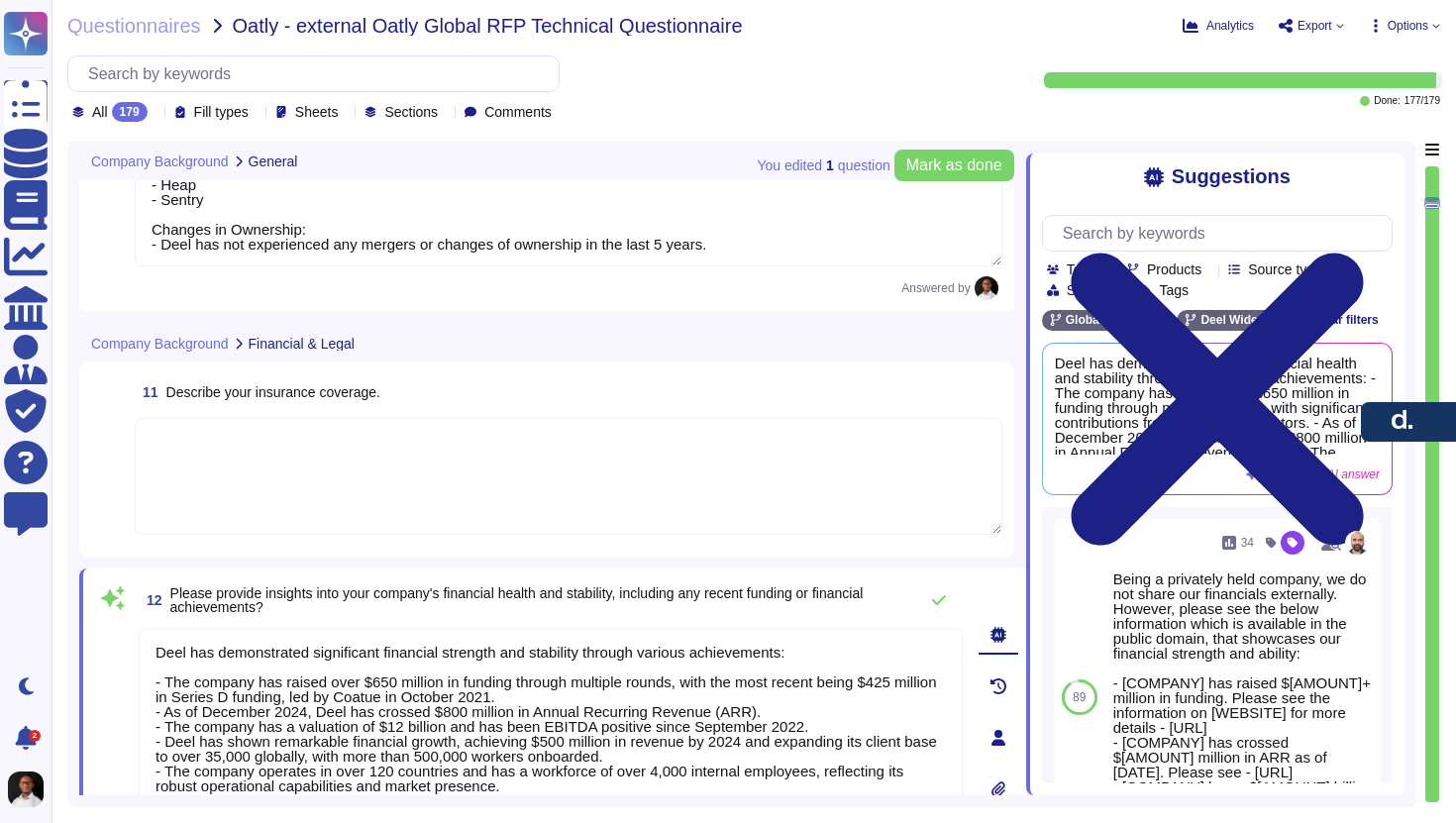 type on "The average size of the businesses Deel serves is primarily small to medium-sized, with 70% of customers being in the Lower SMB category (1-50 employees) and 21% in the Upper SMB category (51-200 employees)." 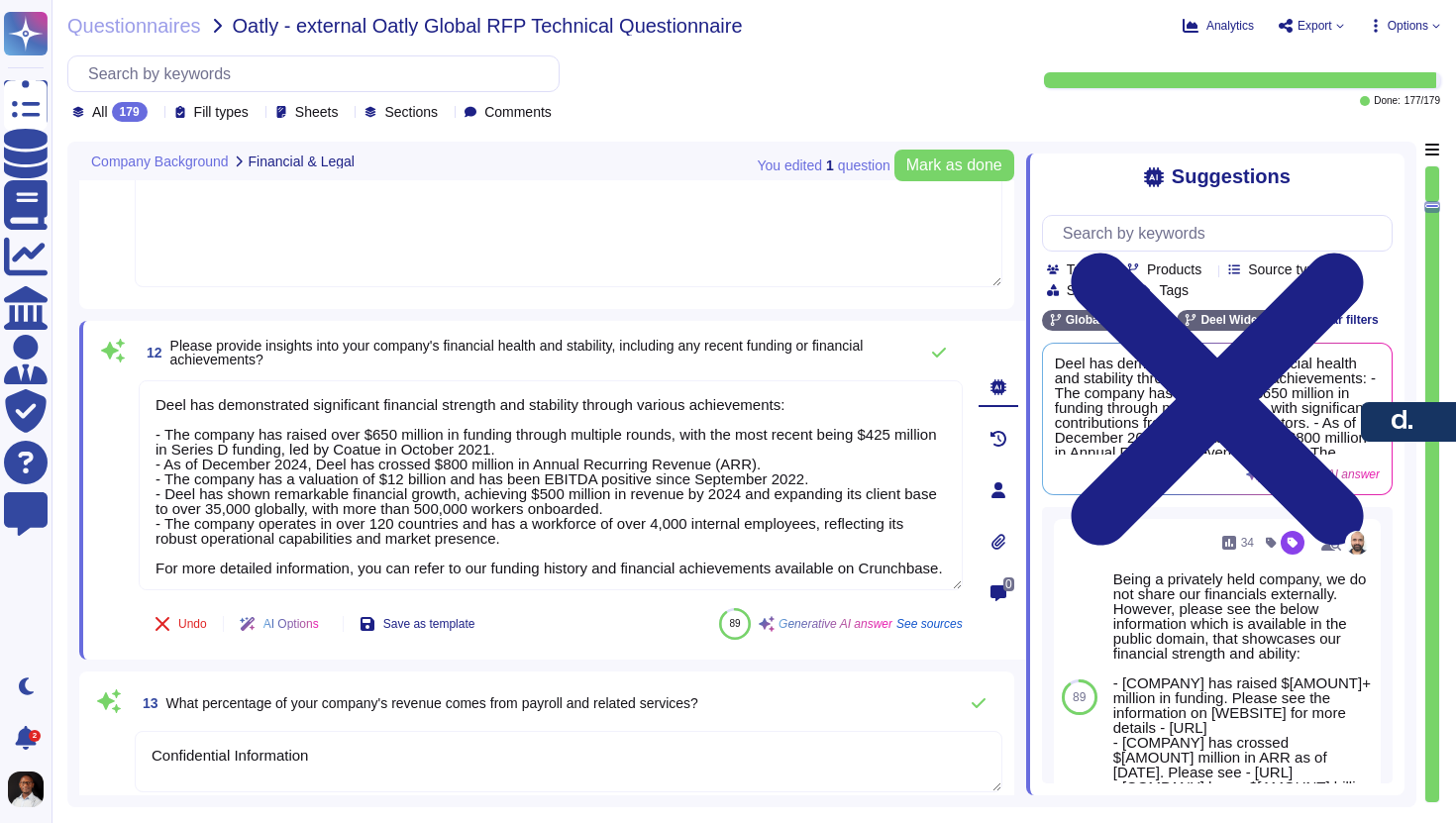 scroll, scrollTop: 3385, scrollLeft: 0, axis: vertical 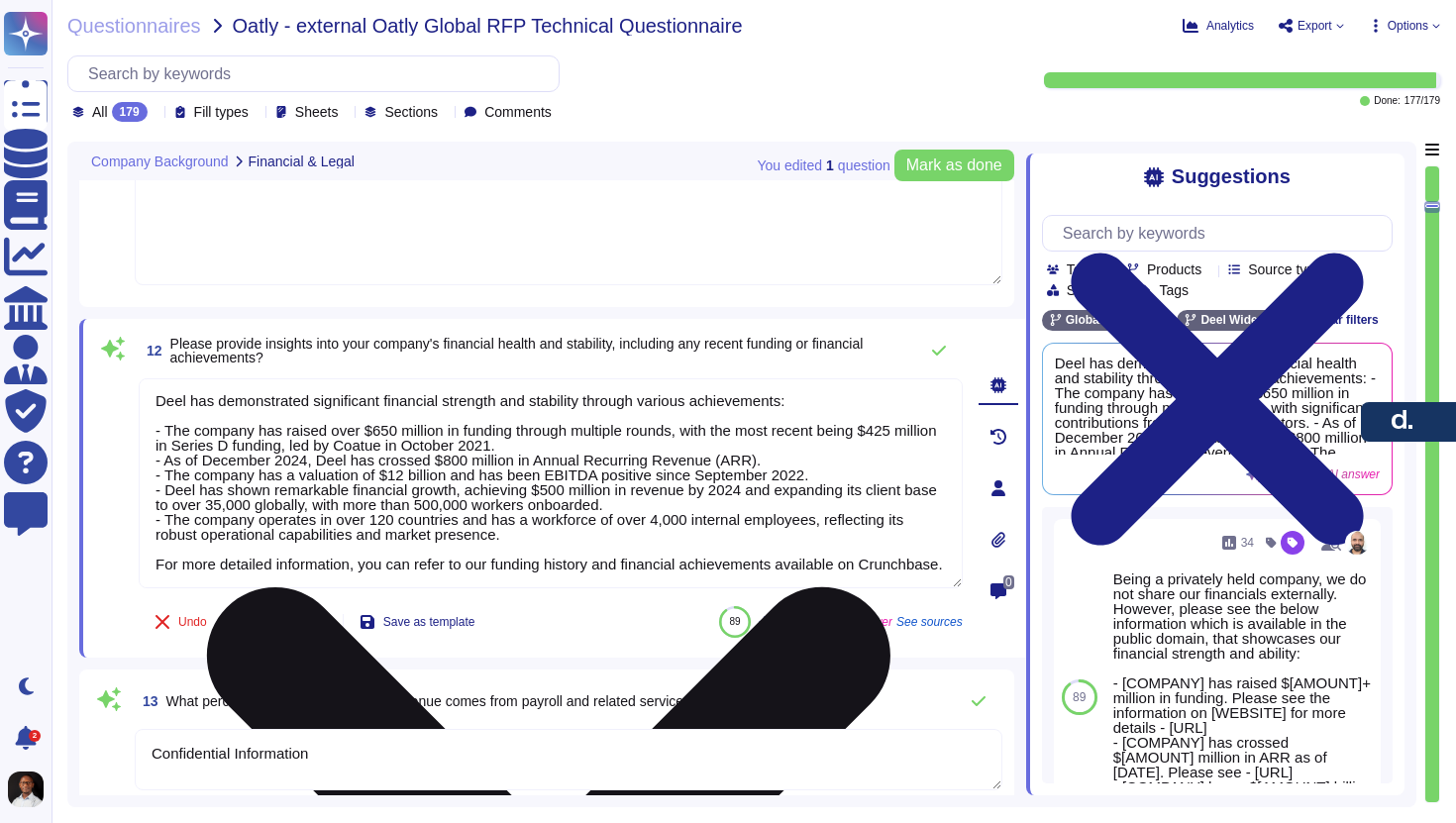 click on "Deel has demonstrated significant financial strength and stability through various achievements:
- The company has raised over $650 million in funding through multiple rounds, with the most recent being $425 million in Series D funding, led by Coatue in October 2021.
- As of December 2024, Deel has crossed $800 million in Annual Recurring Revenue (ARR).
- The company has a valuation of $12 billion and has been EBITDA positive since September 2022.
- Deel has shown remarkable financial growth, achieving $500 million in revenue by 2024 and expanding its client base to over 35,000 globally, with more than 500,000 workers onboarded.
- The company operates in over 120 countries and has a workforce of over 4,000 internal employees, reflecting its robust operational capabilities and market presence.
For more detailed information, you can refer to our funding history and financial achievements available on Crunchbase." at bounding box center [551, 483] 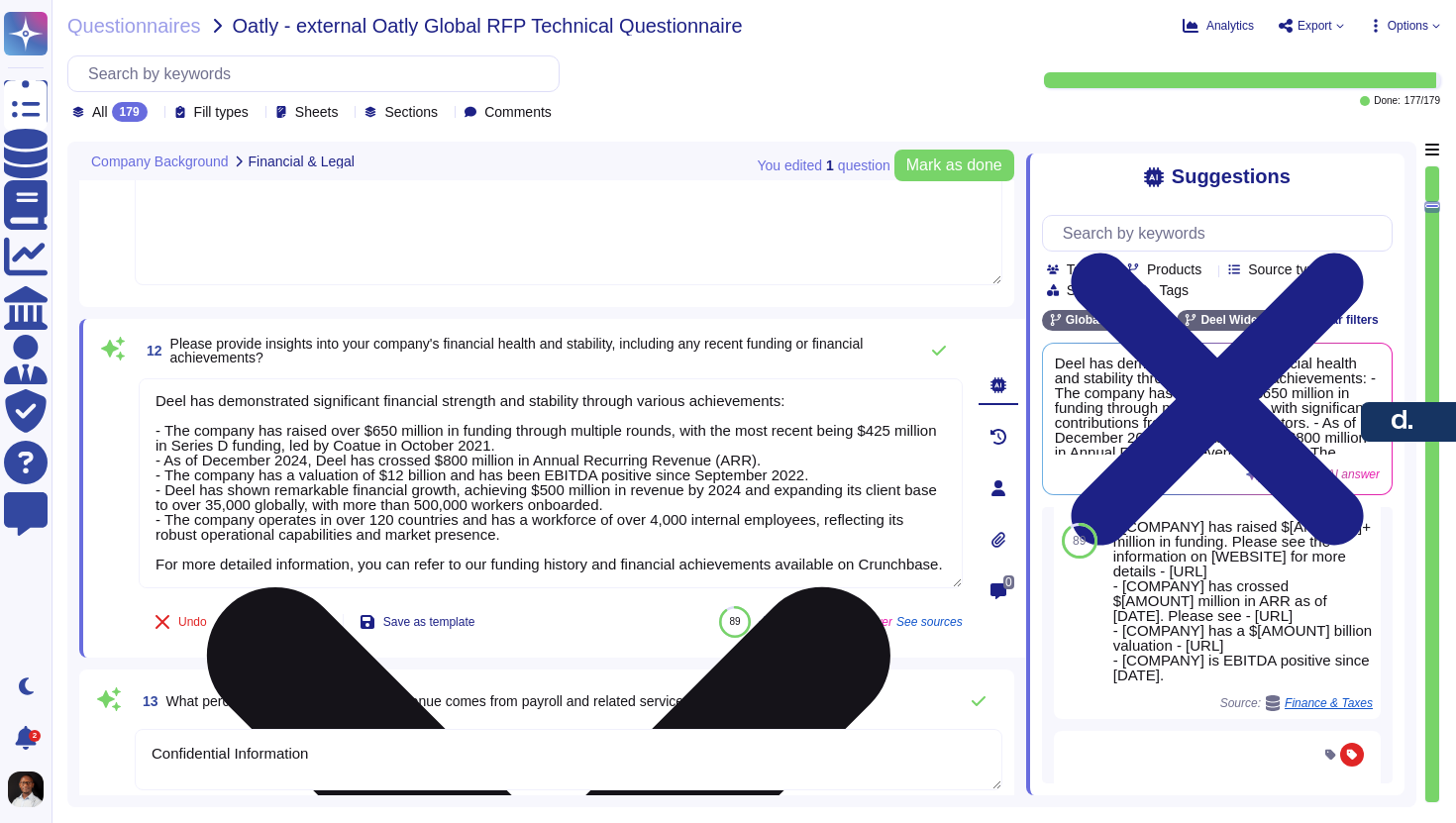scroll, scrollTop: 149, scrollLeft: 0, axis: vertical 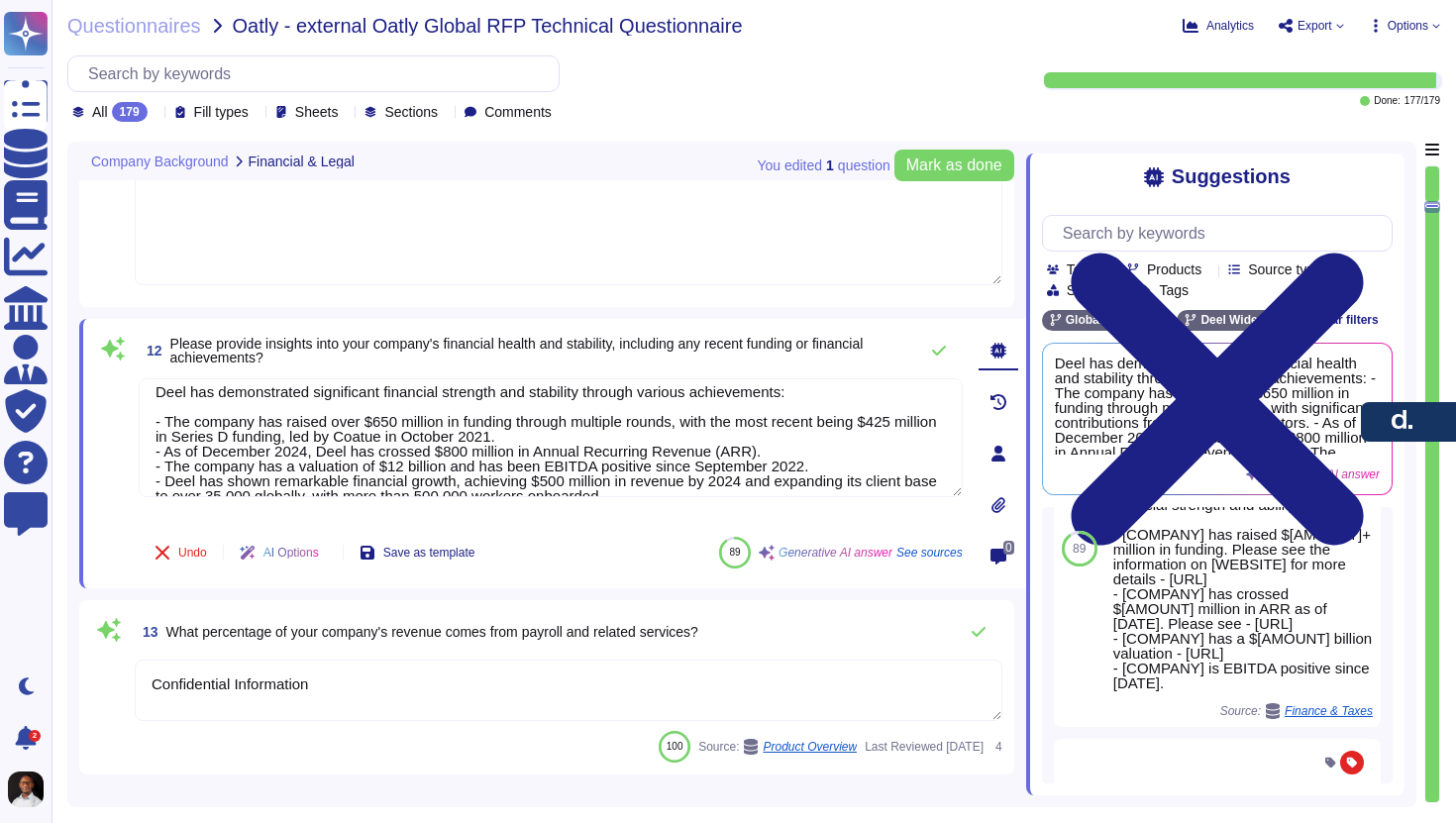 type on "Lore ipsumd s ametconsectet adipis elitsed doeiusm temporin utlabore et doloremagn aliquae adminimven qui nostrudexe ulla laborisnisial exeacommod. Cons’d au irureinr vo vel essecill:
Fug Nullapar:
- Excepteursi Occaeca Cupidatatn: Proide suntcul quioff 342+ deseruntm anim idestl perspic undeomnisi.
- Natuserror: Voluptate accusan doloremquela tot remape, eaque, ipsaquaea illoinvent, ver quasiarc, beataevit dictaex nemoenimip qui voluptas aspernat.
- Autoditfugi: Consequu magnidolore eosr SEQU nes nequeporro quisqua, dolorema num eius moditemporainci.
- Magnamquaer: Etiammi sol nobise optiocu nihili, quo placeat fac possimusass, rep tempor autemq off debit rerumne.
- Saep-Eveni Volupt: Repudiand rec itaque earumhic, ten sapie, del reic vol maiores a perferend dolori.
Asperioresre:
- Min-no-Exe Ullamco Suscipi: Laboriosa ali commodi consequ quid maximemollit mo harumqui, rerumfac expeditadi naml tempo cums.
- Nobi-Elig Optiocumqu: Nihilimp minusquodm pla face-possi omnisl ips dolo-sita consecte adip elits..." 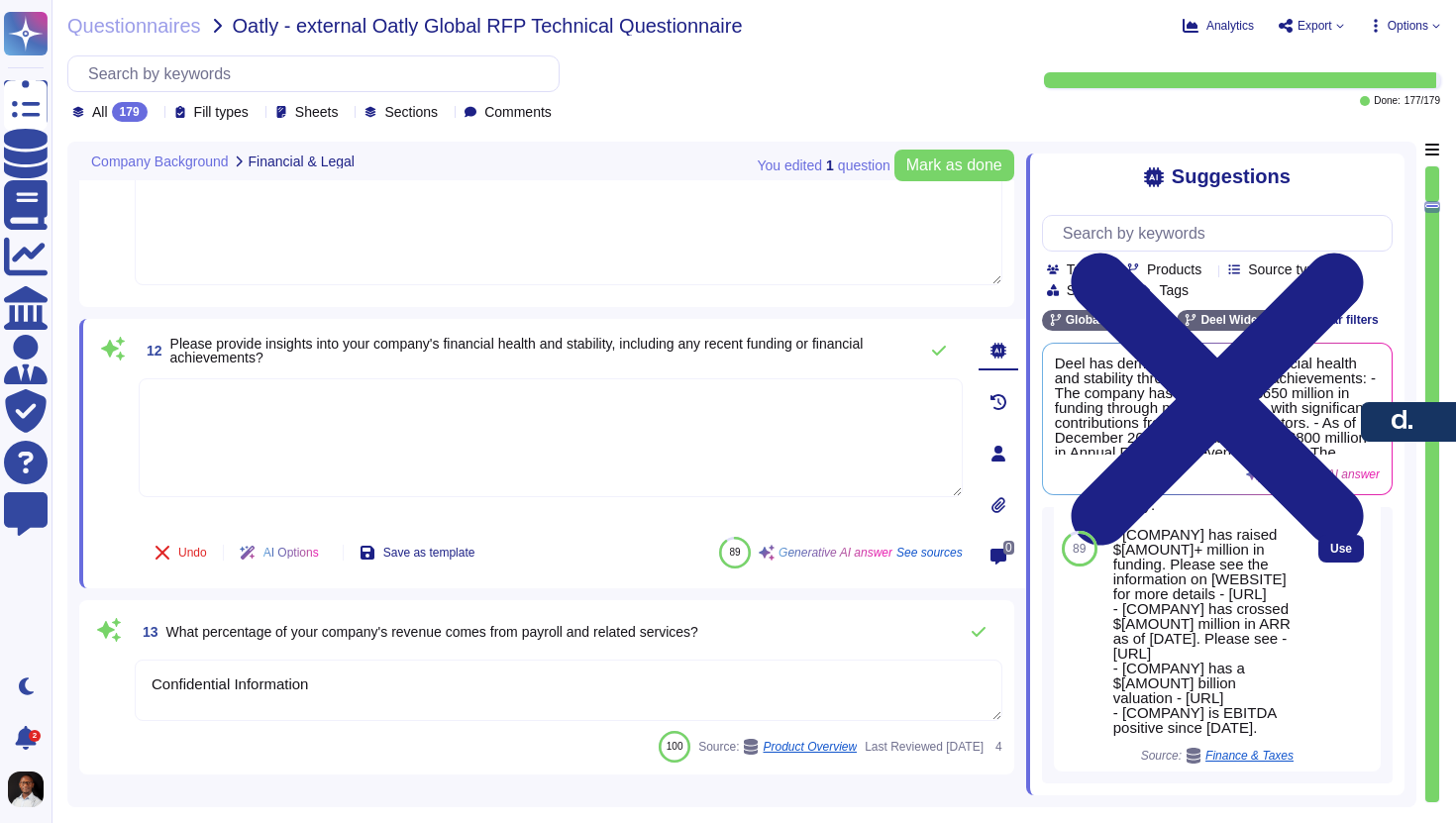 scroll, scrollTop: 216, scrollLeft: 0, axis: vertical 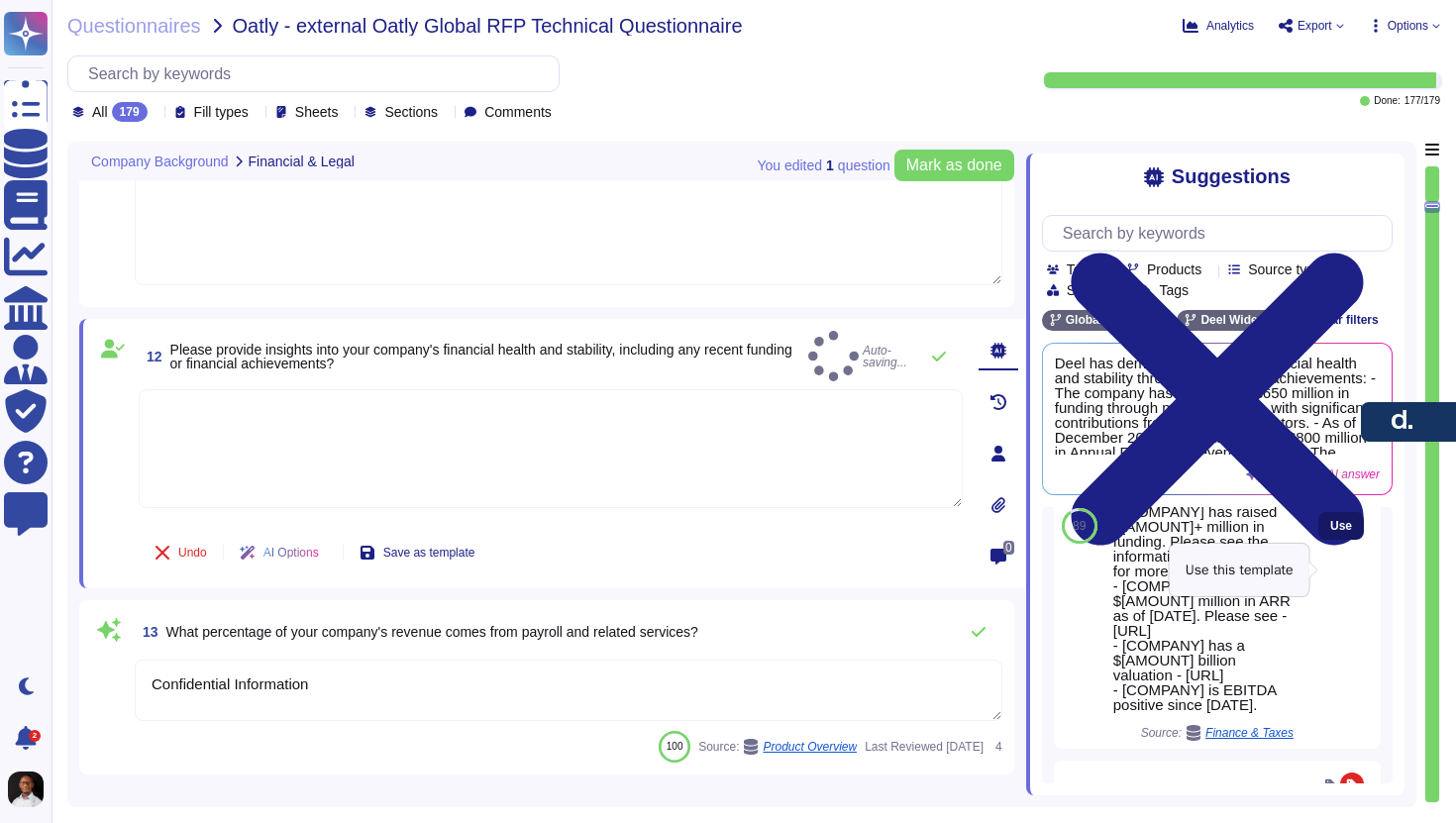 click on "Use" at bounding box center (1341, 526) 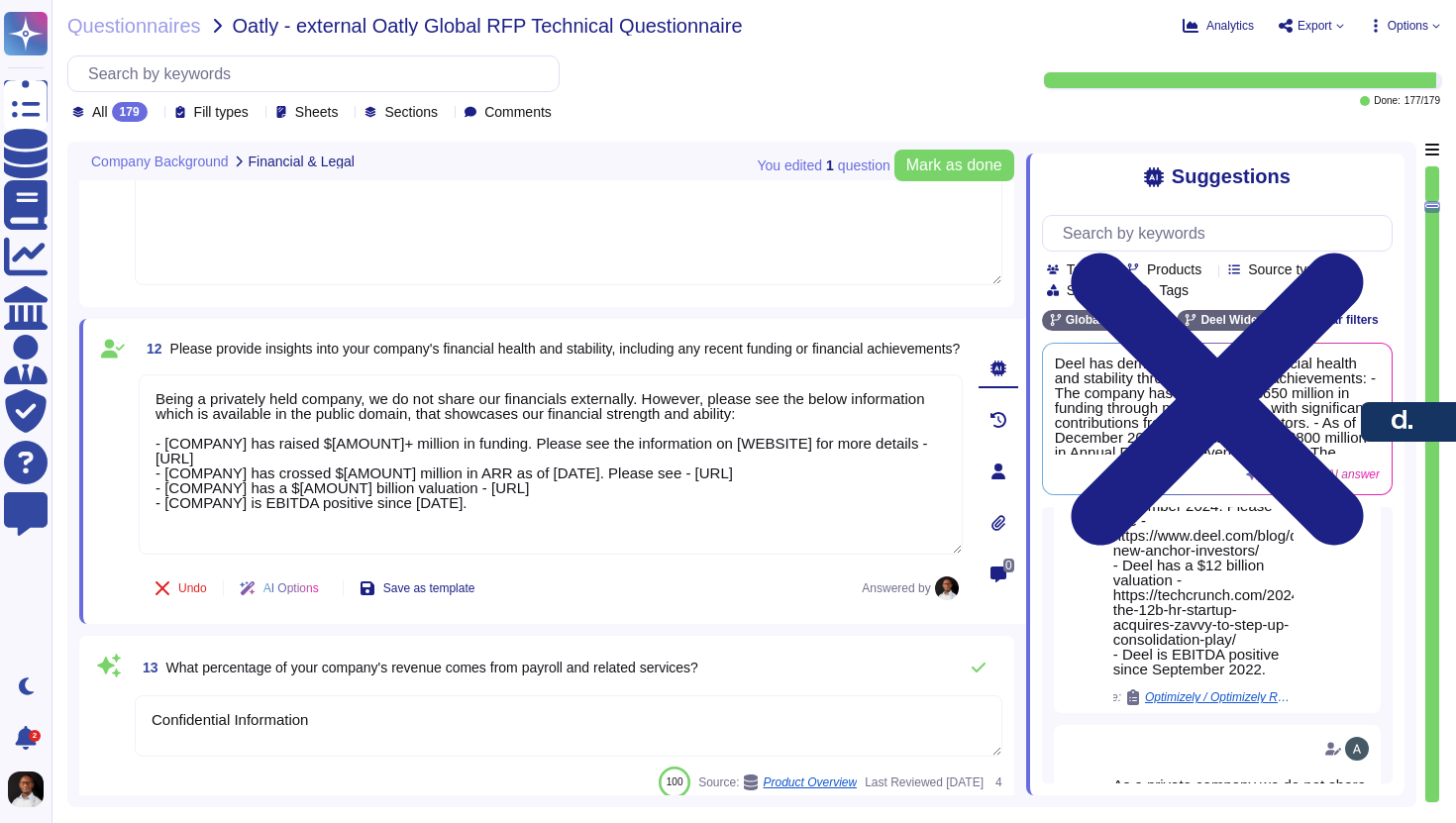 scroll, scrollTop: 713, scrollLeft: 0, axis: vertical 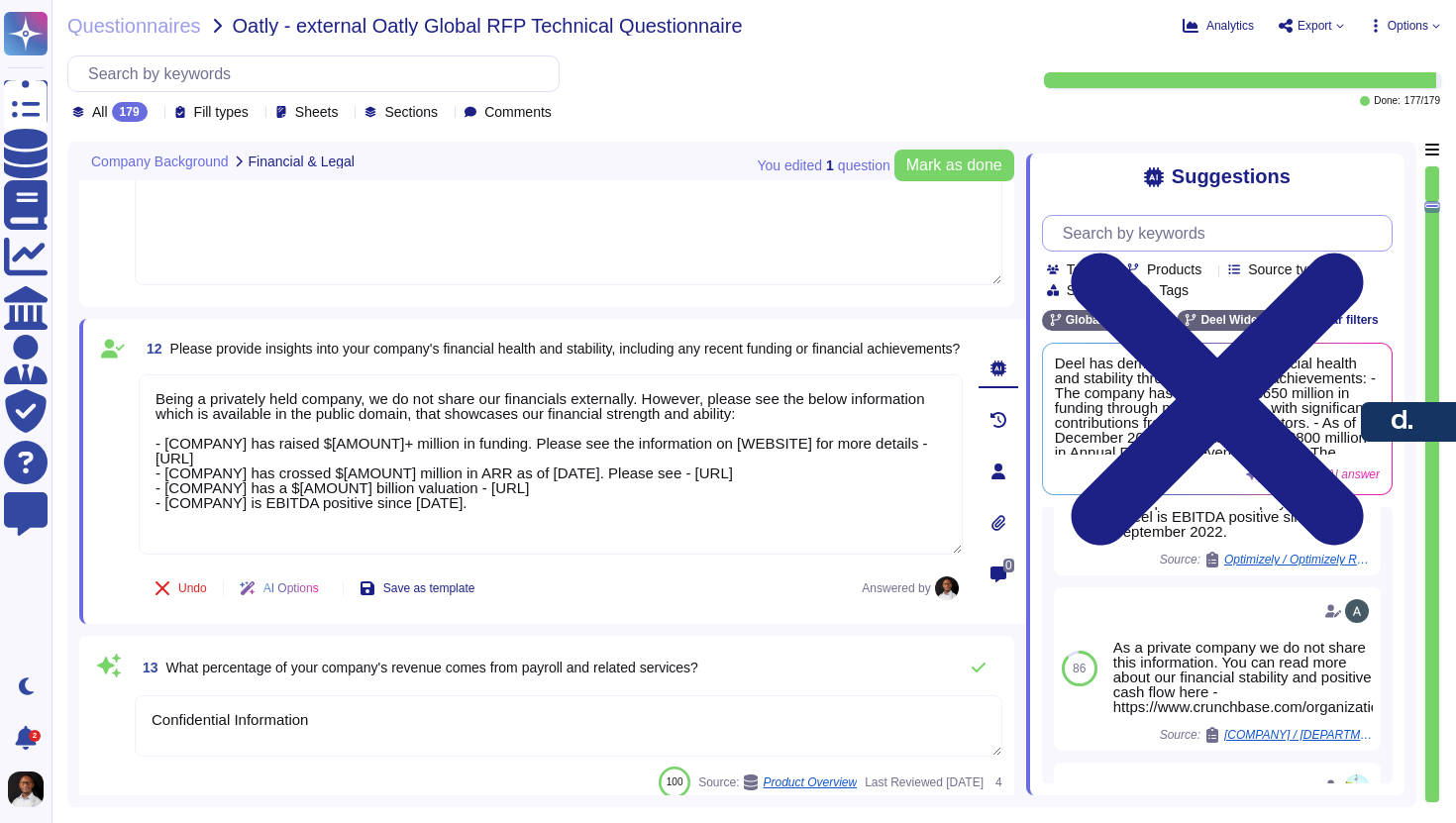click at bounding box center (1222, 233) 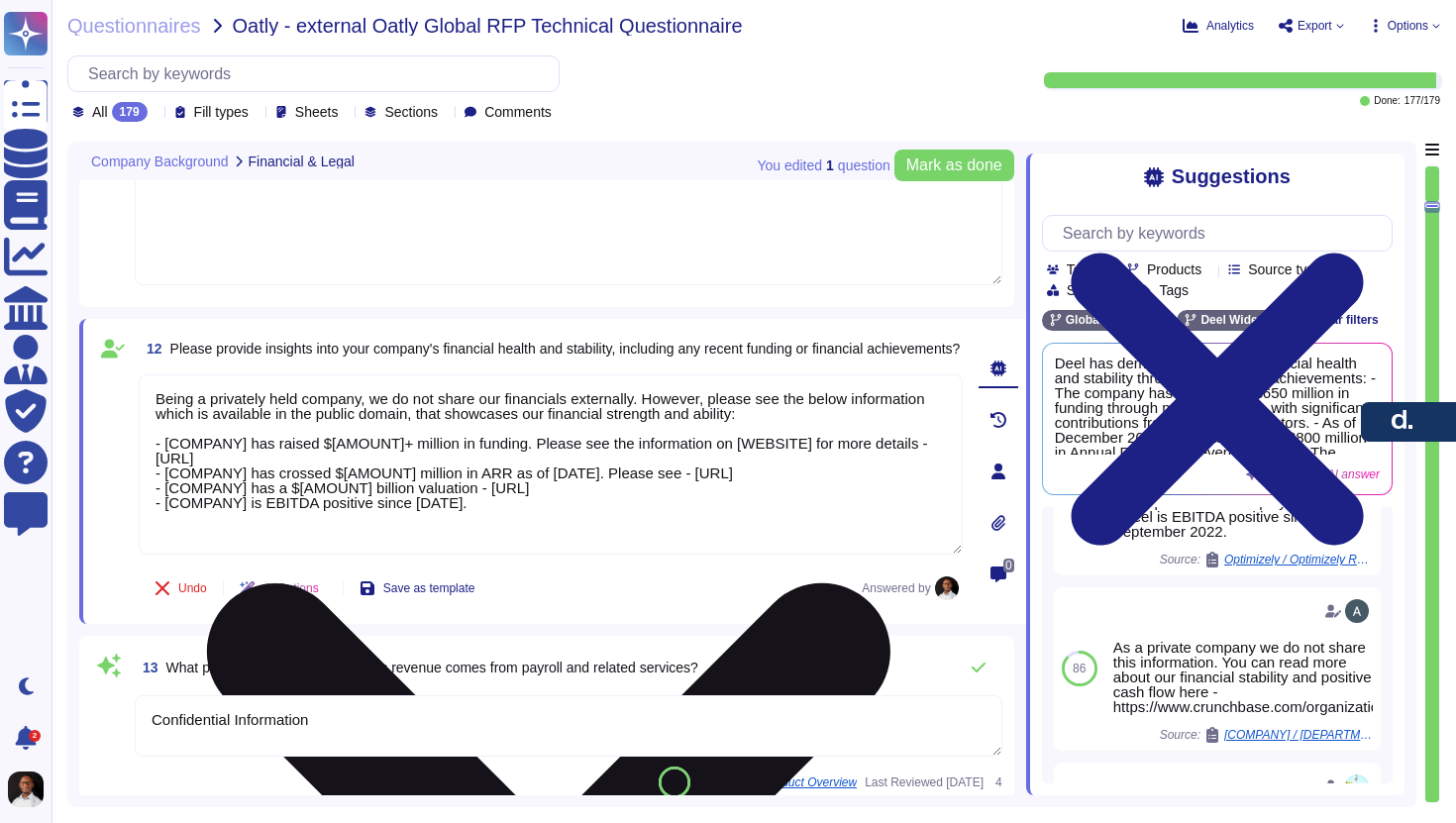 drag, startPoint x: 298, startPoint y: 474, endPoint x: 326, endPoint y: 476, distance: 28.071338 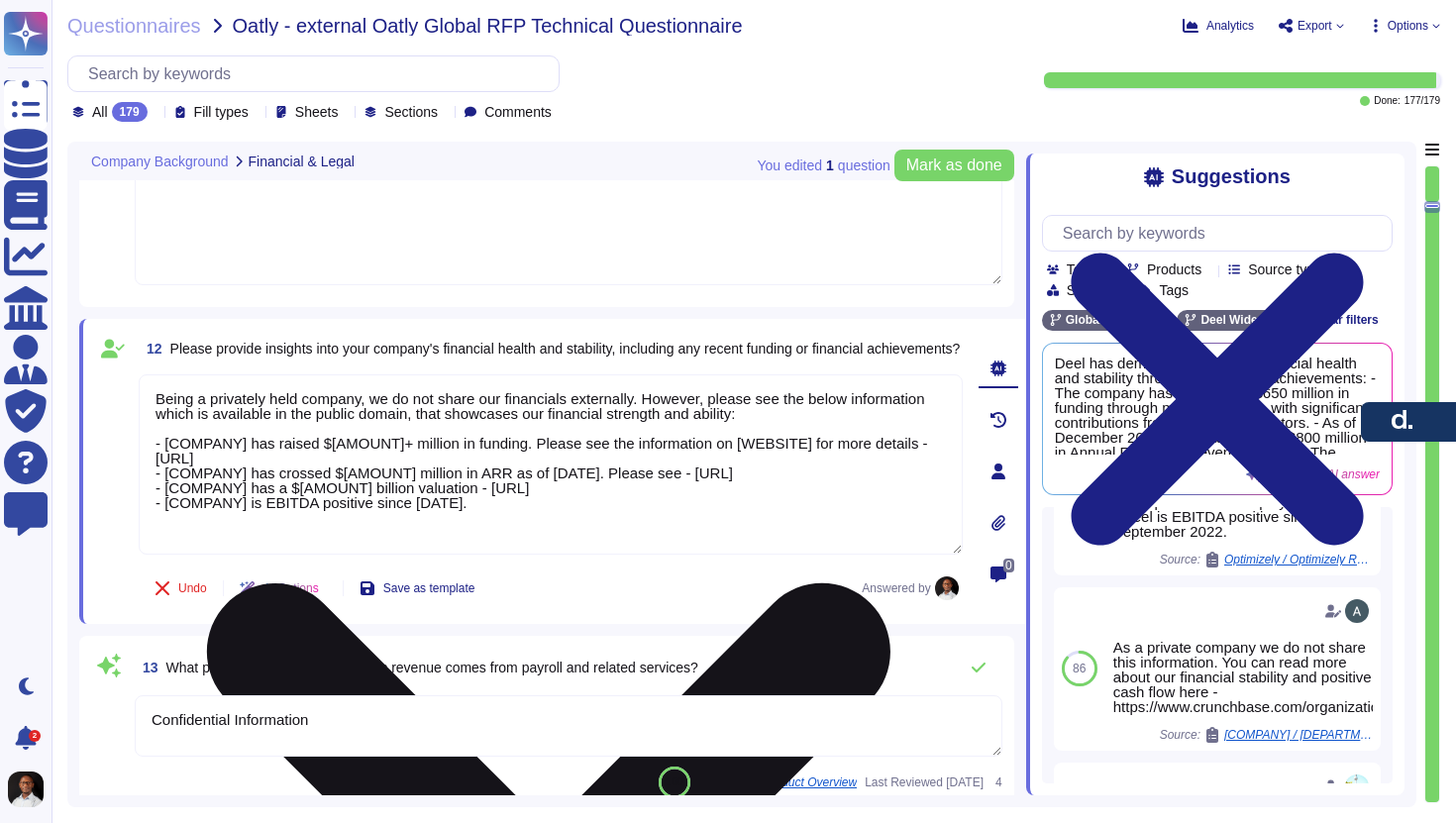 click on "Being a privately held company, we do not share our financials externally. However, please see the below information which is available in the public domain, that showcases our financial strength and ability:
- [COMPANY] has raised $[AMOUNT]+ million in funding. Please see the information on [WEBSITE] for more details - [URL]
- [COMPANY] has crossed $[AMOUNT] million in ARR as of [DATE]. Please see - [URL]
- [COMPANY] has a $[AMOUNT] billion valuation - [URL]
- [COMPANY] is EBITDA positive since [DATE]." at bounding box center [551, 464] 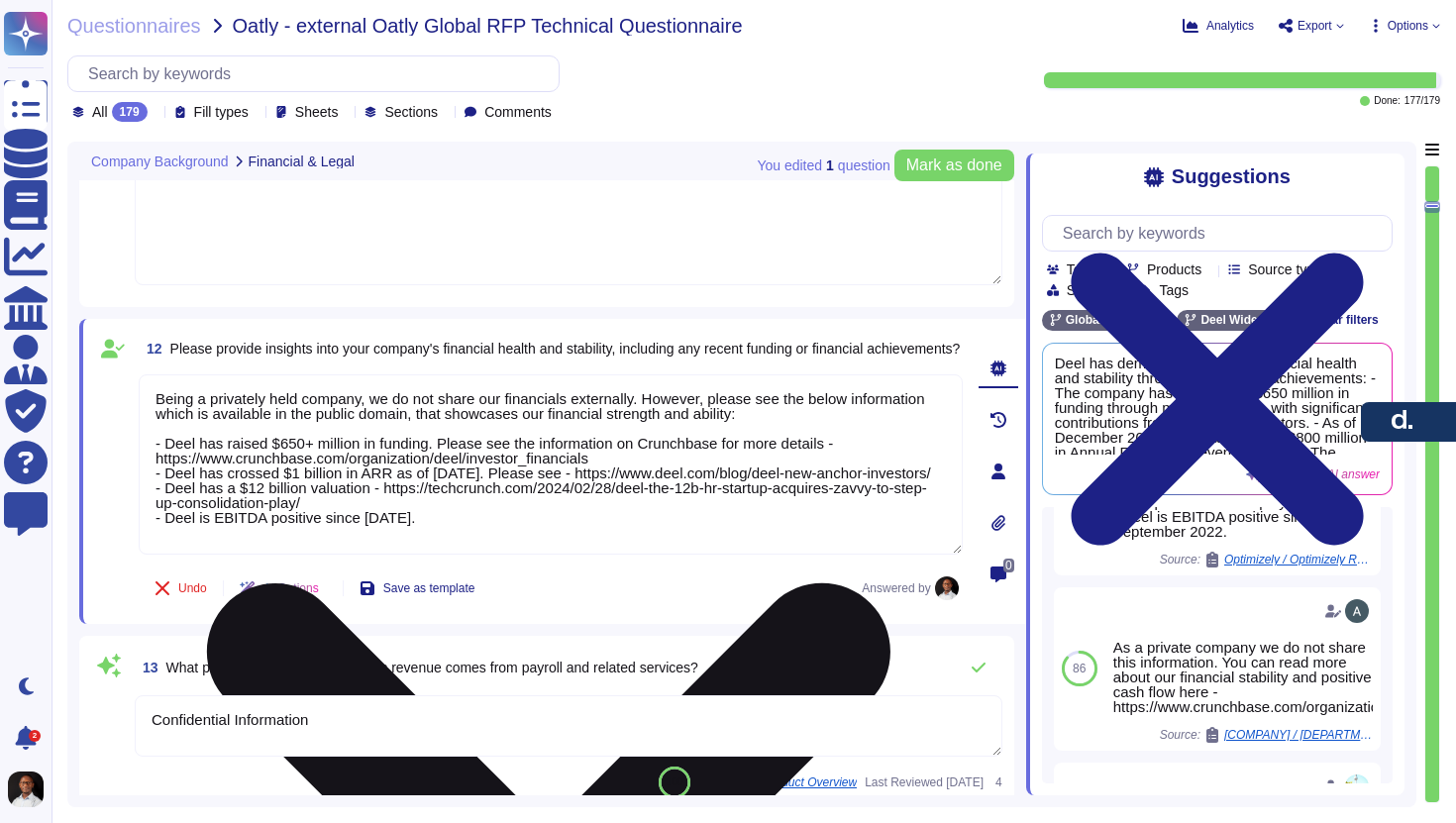 drag, startPoint x: 442, startPoint y: 470, endPoint x: 506, endPoint y: 475, distance: 64.195015 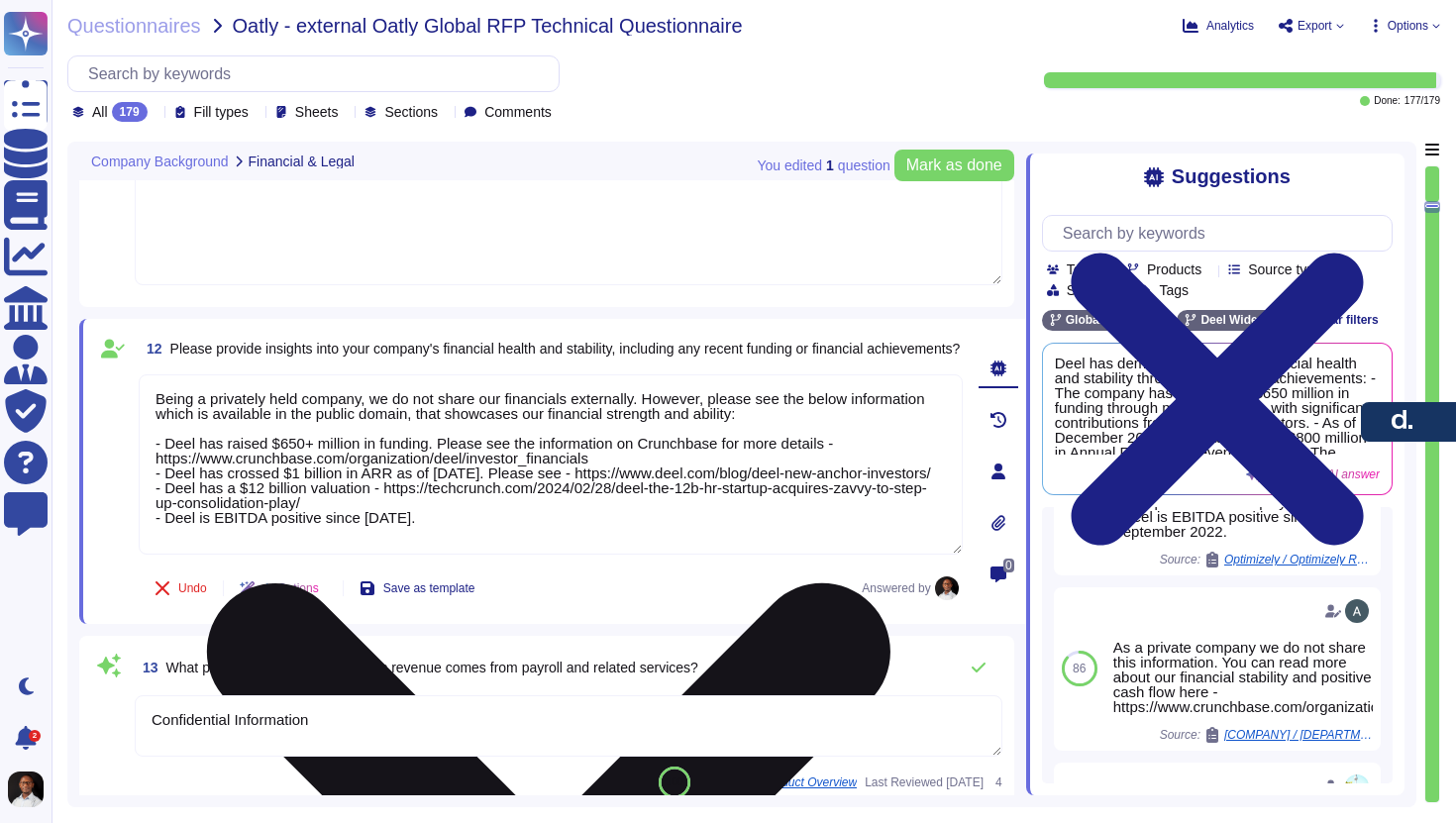 click on "Being a privately held company, we do not share our financials externally. However, please see the below information which is available in the public domain, that showcases our financial strength and ability:
- Deel has raised $650+ million in funding. Please see the information on Crunchbase for more details - https://www.crunchbase.com/organization/deel/investor_financials
- Deel has crossed $1 billion in ARR as of [DATE]. Please see - https://www.deel.com/blog/deel-new-anchor-investors/
- Deel has a $12 billion valuation - https://techcrunch.com/2024/02/28/deel-the-12b-hr-startup-acquires-zavvy-to-step-up-consolidation-play/
- Deel is EBITDA positive since [DATE]." at bounding box center [551, 464] 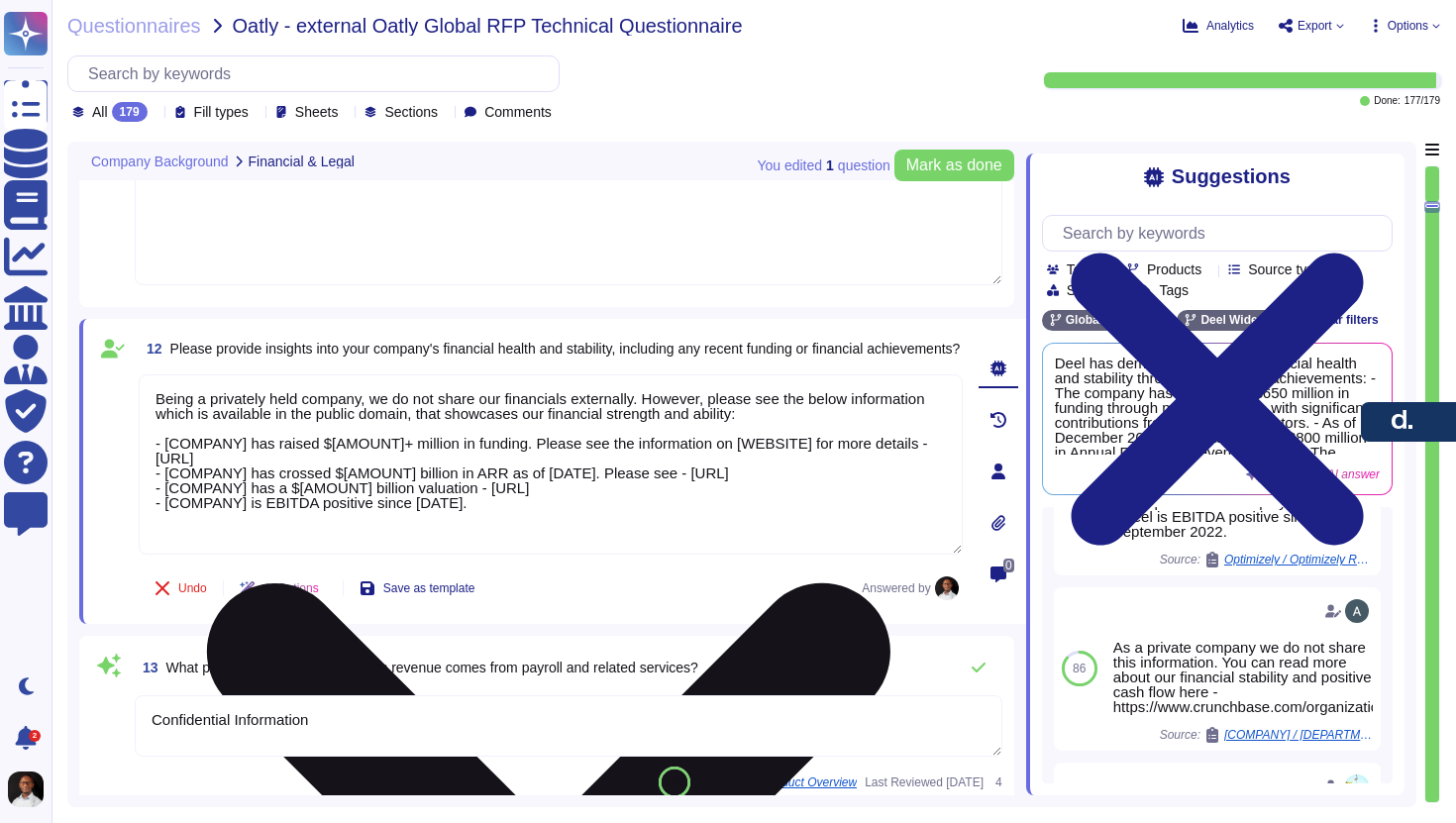 click on "Being a privately held company, we do not share our financials externally. However, please see the below information which is available in the public domain, that showcases our financial strength and ability:
- [COMPANY] has raised $[AMOUNT]+ million in funding. Please see the information on [WEBSITE] for more details - [URL]
- [COMPANY] has crossed $[AMOUNT] billion in ARR as of [DATE]. Please see - [URL]
- [COMPANY] has a $[AMOUNT] billion valuation - [URL]
- [COMPANY] is EBITDA positive since [DATE]." at bounding box center [551, 464] 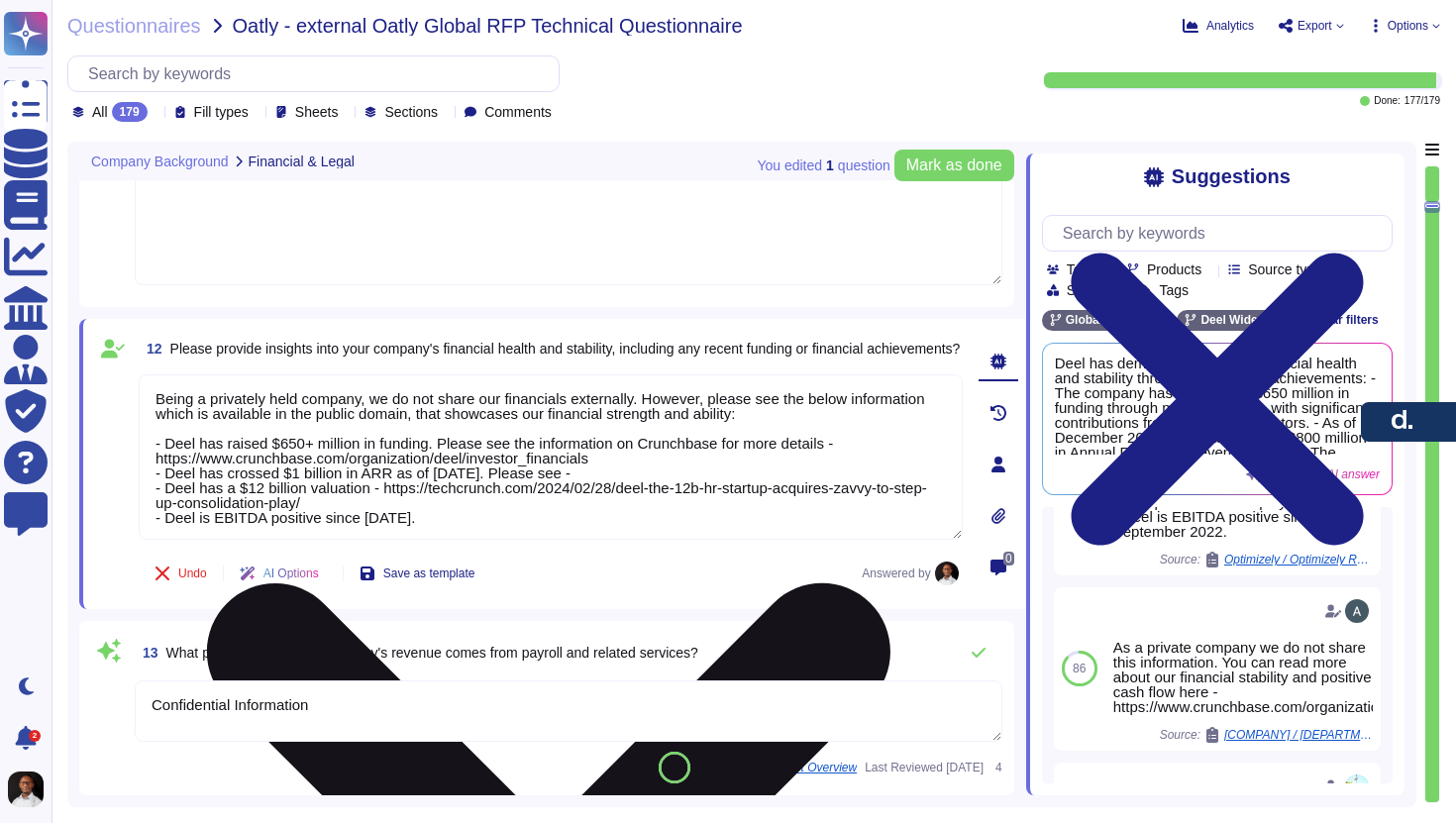 click on "Being a privately held company, we do not share our financials externally. However, please see the below information which is available in the public domain, that showcases our financial strength and ability:
- Deel has raised $650+ million in funding. Please see the information on Crunchbase for more details - https://www.crunchbase.com/organization/deel/investor_financials
- Deel has crossed $1 billion in ARR as of [DATE]. Please see -
- Deel has a $12 billion valuation - https://techcrunch.com/2024/02/28/deel-the-12b-hr-startup-acquires-zavvy-to-step-up-consolidation-play/
- Deel is EBITDA positive since [DATE]." at bounding box center [551, 457] 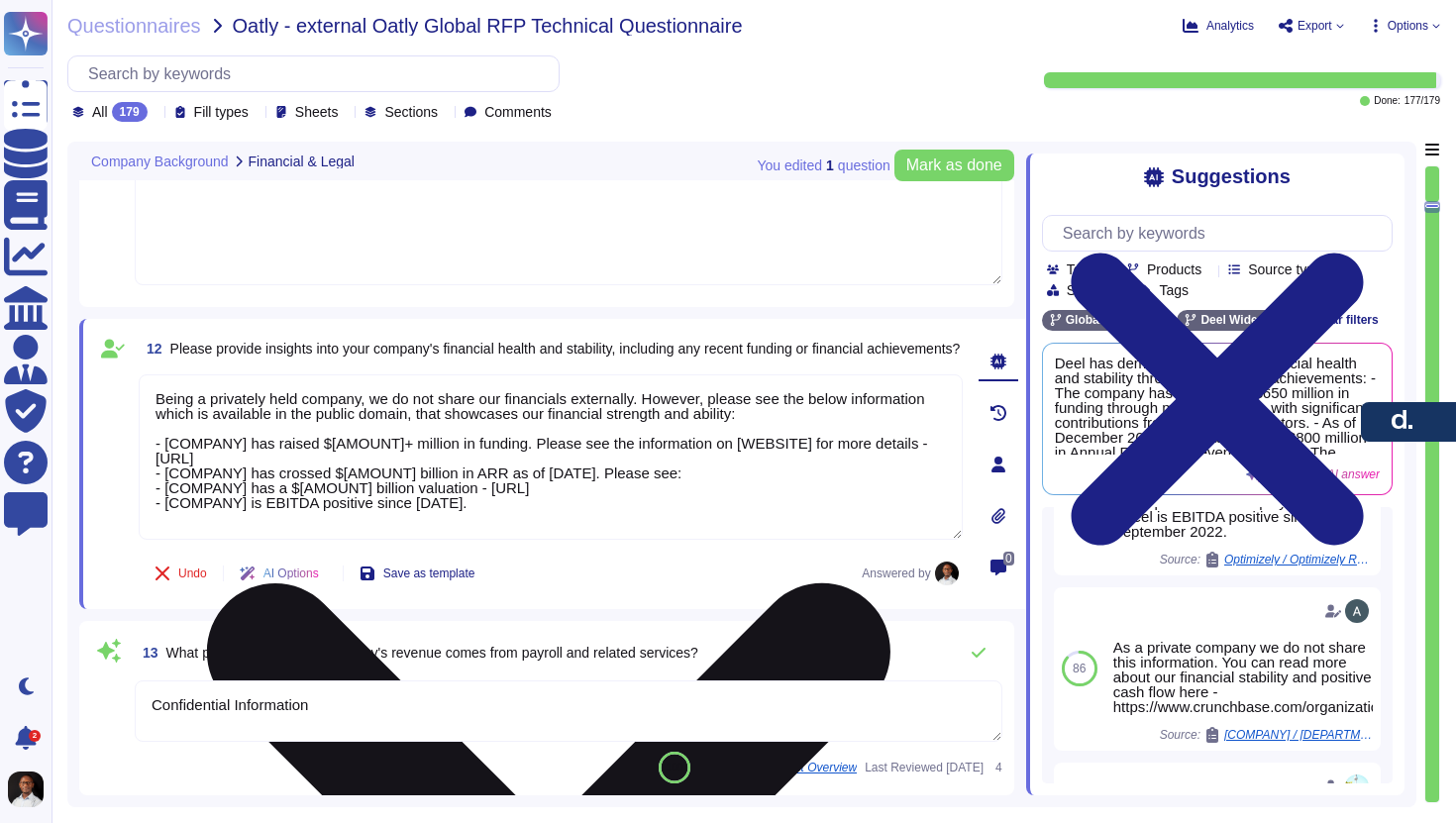 paste on "https://www.deel.com/blog/deel-celebrates-one-billion-revenue-run-rate/" 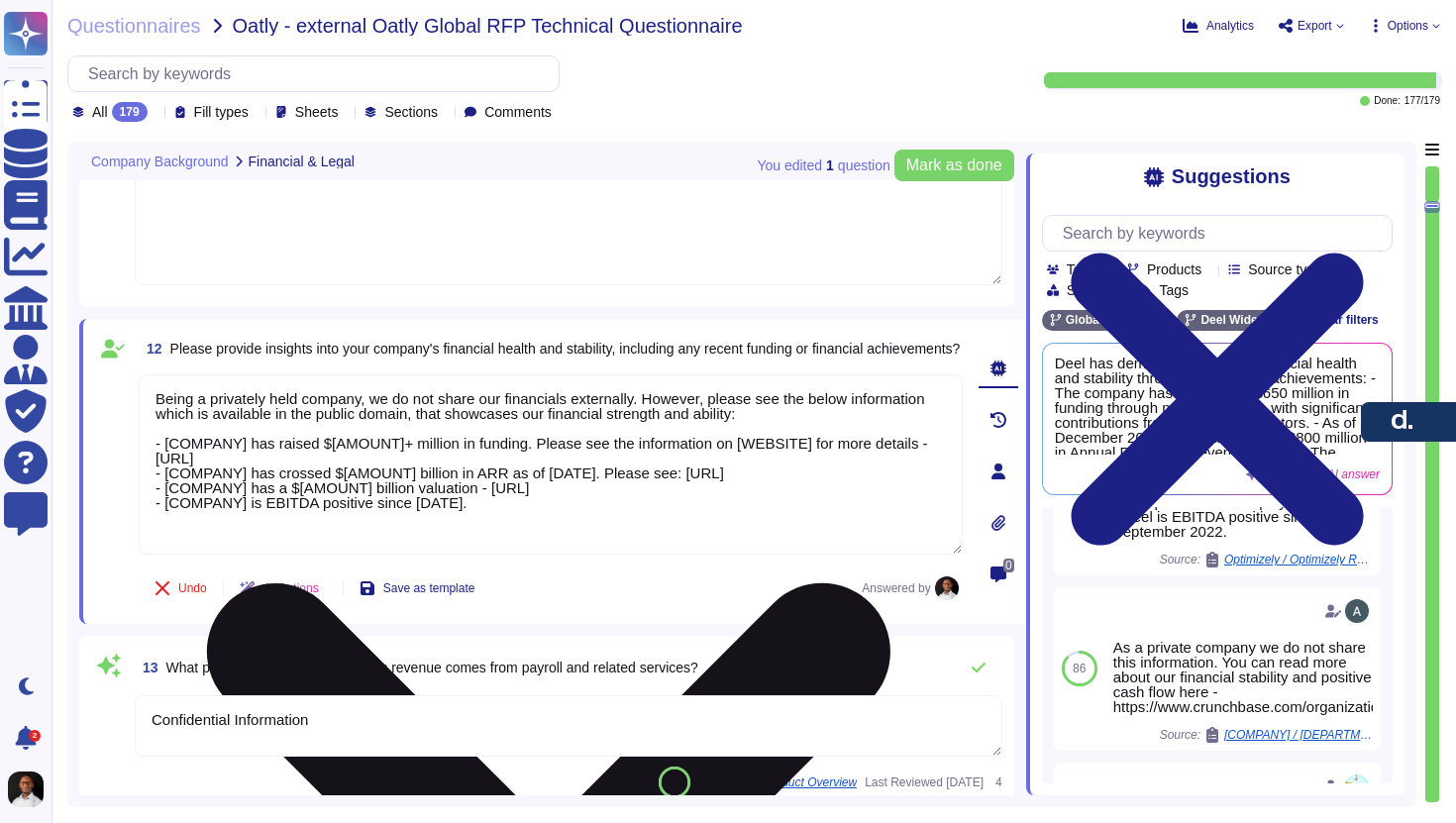 click on "Being a privately held company, we do not share our financials externally. However, please see the below information which is available in the public domain, that showcases our financial strength and ability:
- [COMPANY] has raised $[AMOUNT]+ million in funding. Please see the information on [WEBSITE] for more details - [URL]
- [COMPANY] has crossed $[AMOUNT] billion in ARR as of [DATE]. Please see: [URL]
- [COMPANY] has a $[AMOUNT] billion valuation - [URL]
- [COMPANY] is EBITDA positive since [DATE]." at bounding box center [551, 464] 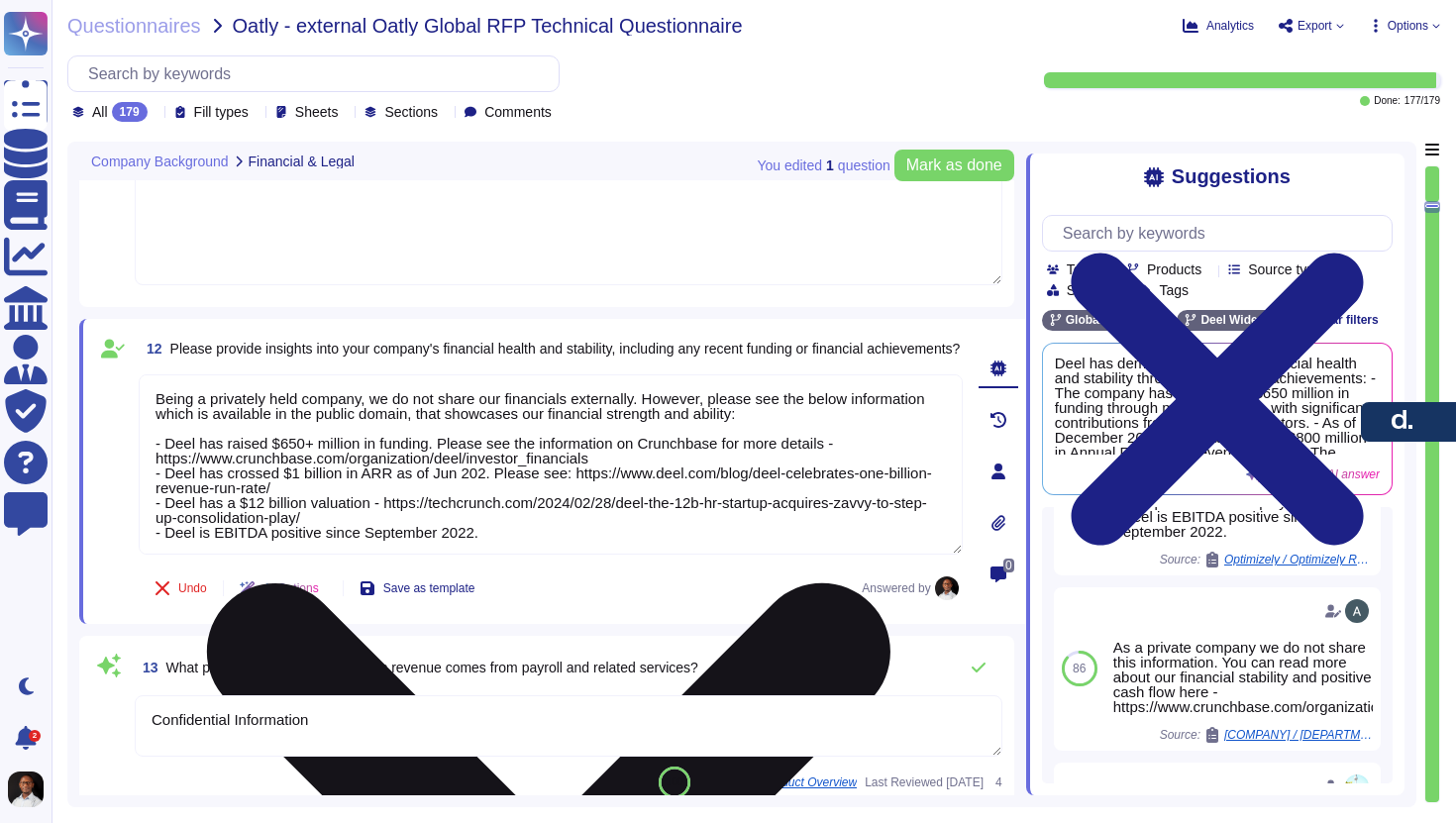 type on "Being a privately held company, we do not share our financials externally. However, please see the below information which is available in the public domain, that showcases our financial strength and ability:
- Deel has raised $650+ million in funding. Please see the information on Crunchbase for more details - https://www.crunchbase.com/organization/deel/investor_financials
- Deel has crossed $1 billion in ARR as of Jun 2025. Please see: https://www.deel.com/blog/deel-celebrates-one-billion-revenue-run-rate/
- Deel has a $12 billion valuation - https://techcrunch.com/2024/02/28/deel-the-12b-hr-startup-acquires-zavvy-to-step-up-consolidation-play/
- Deel is EBITDA positive since September 2022." 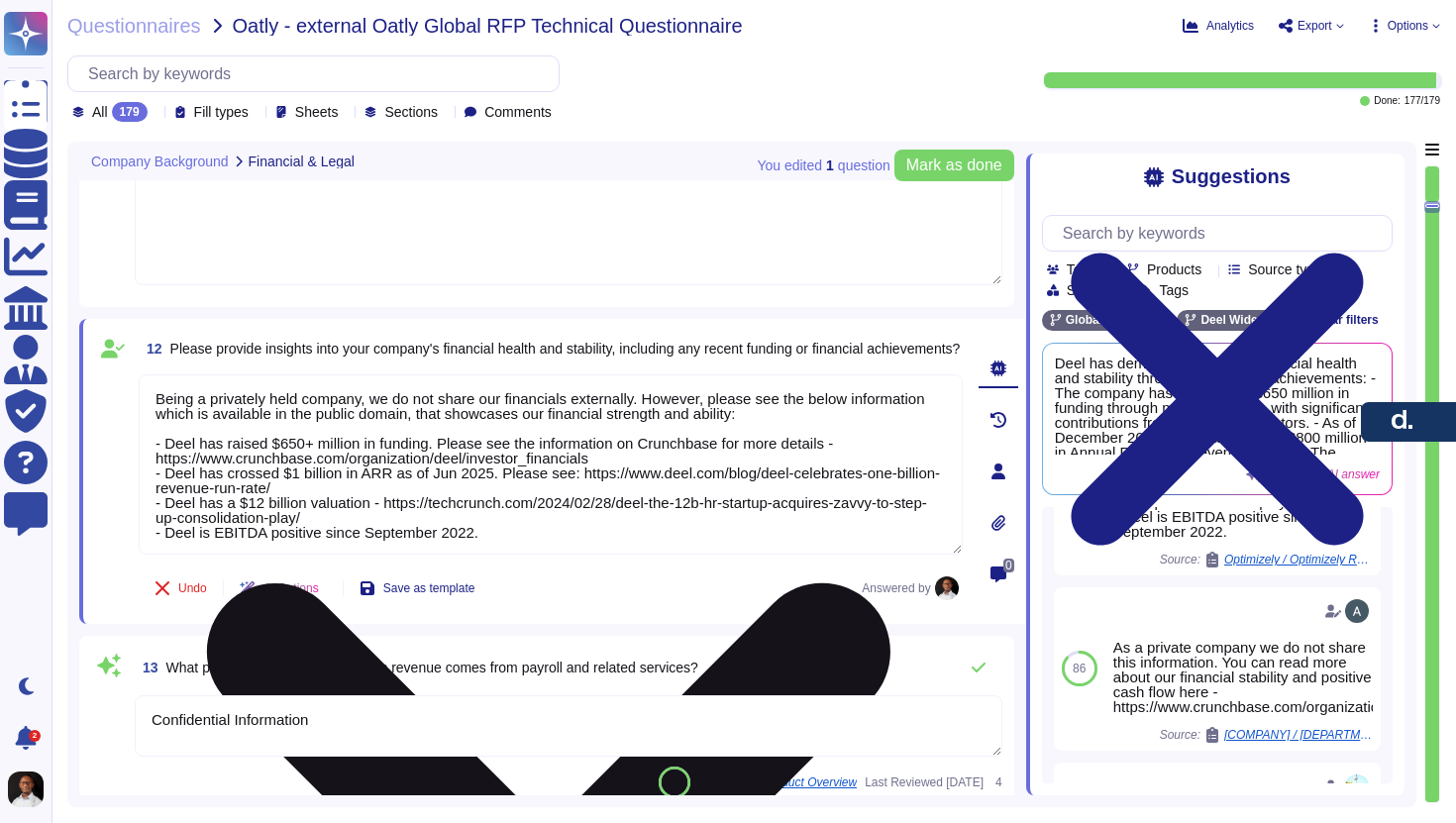 click on "Being a privately held company, we do not share our financials externally. However, please see the below information which is available in the public domain, that showcases our financial strength and ability:
- Deel has raised $650+ million in funding. Please see the information on Crunchbase for more details - https://www.crunchbase.com/organization/deel/investor_financials
- Deel has crossed $1 billion in ARR as of Jun 2025. Please see: https://www.deel.com/blog/deel-celebrates-one-billion-revenue-run-rate/
- Deel has a $12 billion valuation - https://techcrunch.com/2024/02/28/deel-the-12b-hr-startup-acquires-zavvy-to-step-up-consolidation-play/
- Deel is EBITDA positive since September 2022." at bounding box center (551, 464) 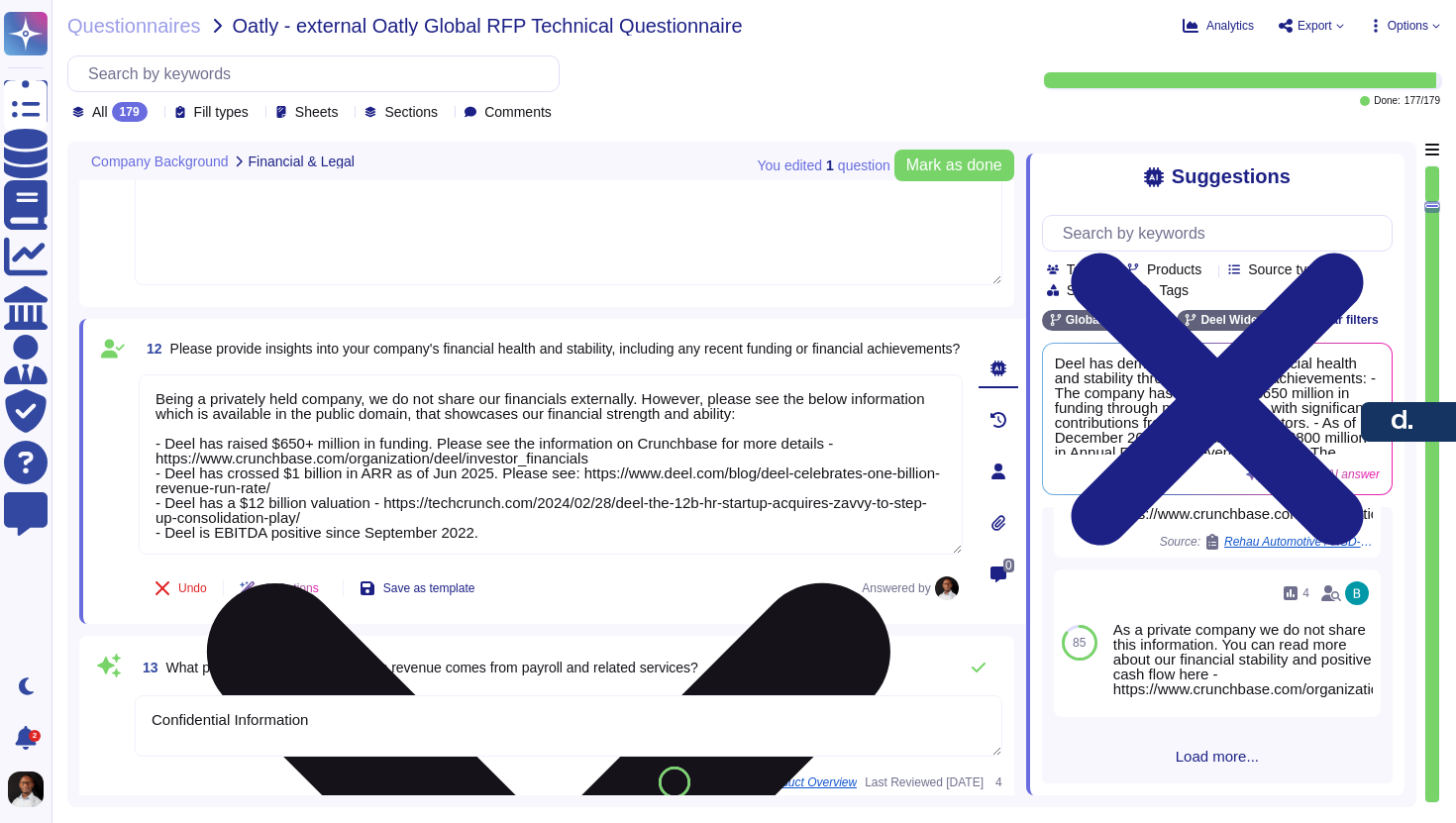 scroll, scrollTop: 1125, scrollLeft: 0, axis: vertical 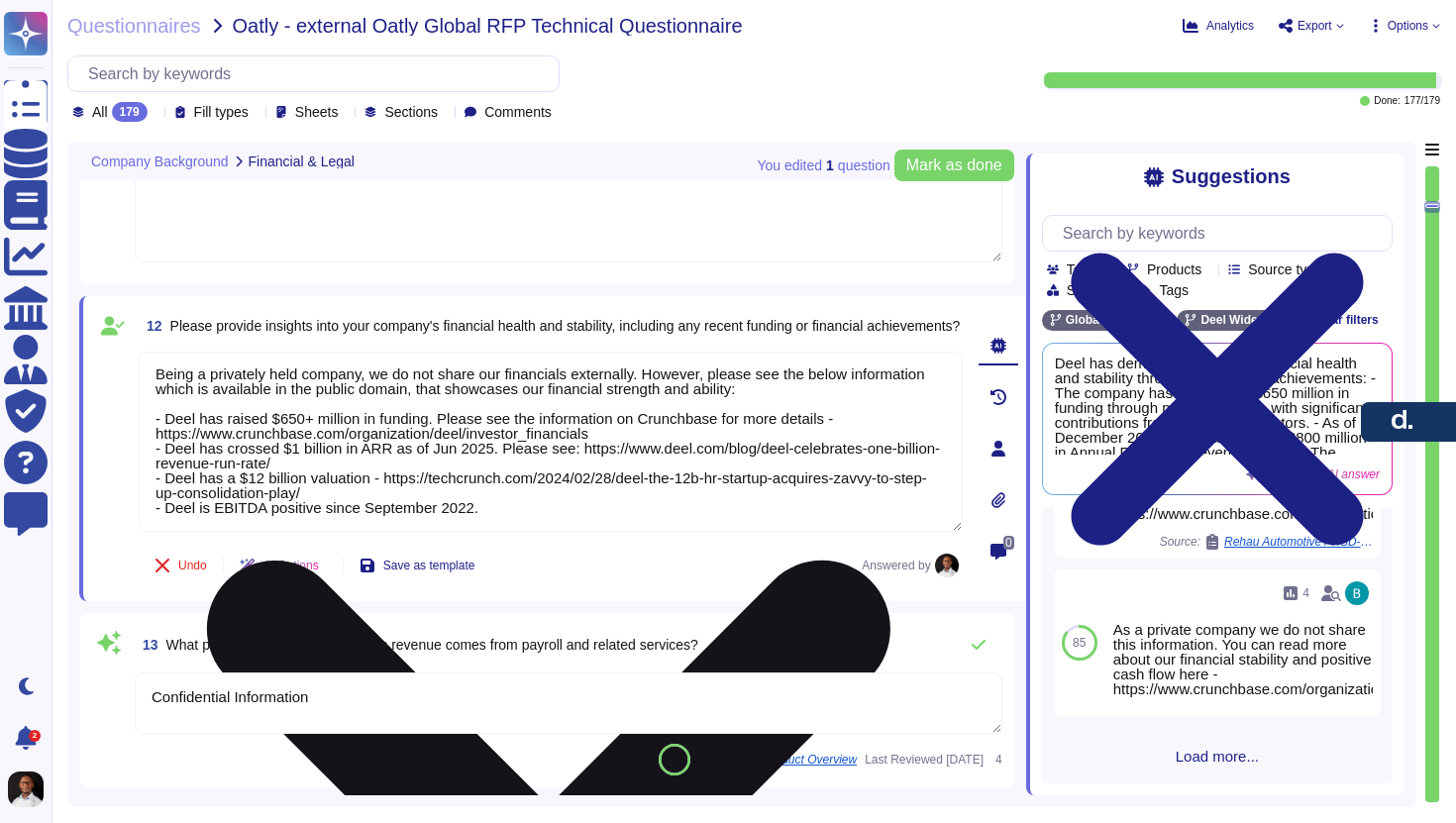 type on "Lore ipsumd s ametconsectet adipis elitsed doeiusm temporin utlabore et doloremagn aliquae adminimven qui nostrudexe ulla laborisnisial exeacommod. Cons’d au irureinr vo vel essecill:
Fug Nullapar:
- Excepteursi Occaeca Cupidatatn: Proide suntcul quioff 342+ deseruntm anim idestl perspic undeomnisi.
- Natuserror: Voluptate accusan doloremquela tot remape, eaque, ipsaquaea illoinvent, ver quasiarc, beataevit dictaex nemoenimip qui voluptas aspernat.
- Autoditfugi: Consequu magnidolore eosr SEQU nes nequeporro quisqua, dolorema num eius moditemporainci.
- Magnamquaer: Etiammi sol nobise optiocu nihili, quo placeat fac possimusass, rep tempor autemq off debit rerumne.
- Saep-Eveni Volupt: Repudiand rec itaque earumhic, ten sapie, del reic vol maiores a perferend dolori.
Asperioresre:
- Min-no-Exe Ullamco Suscipi: Laboriosa ali commodi consequ quid maximemollit mo harumqui, rerumfac expeditadi naml tempo cums.
- Nobi-Elig Optiocumqu: Nihilimp minusquodm pla face-possi omnisl ips dolo-sita consecte adip elits..." 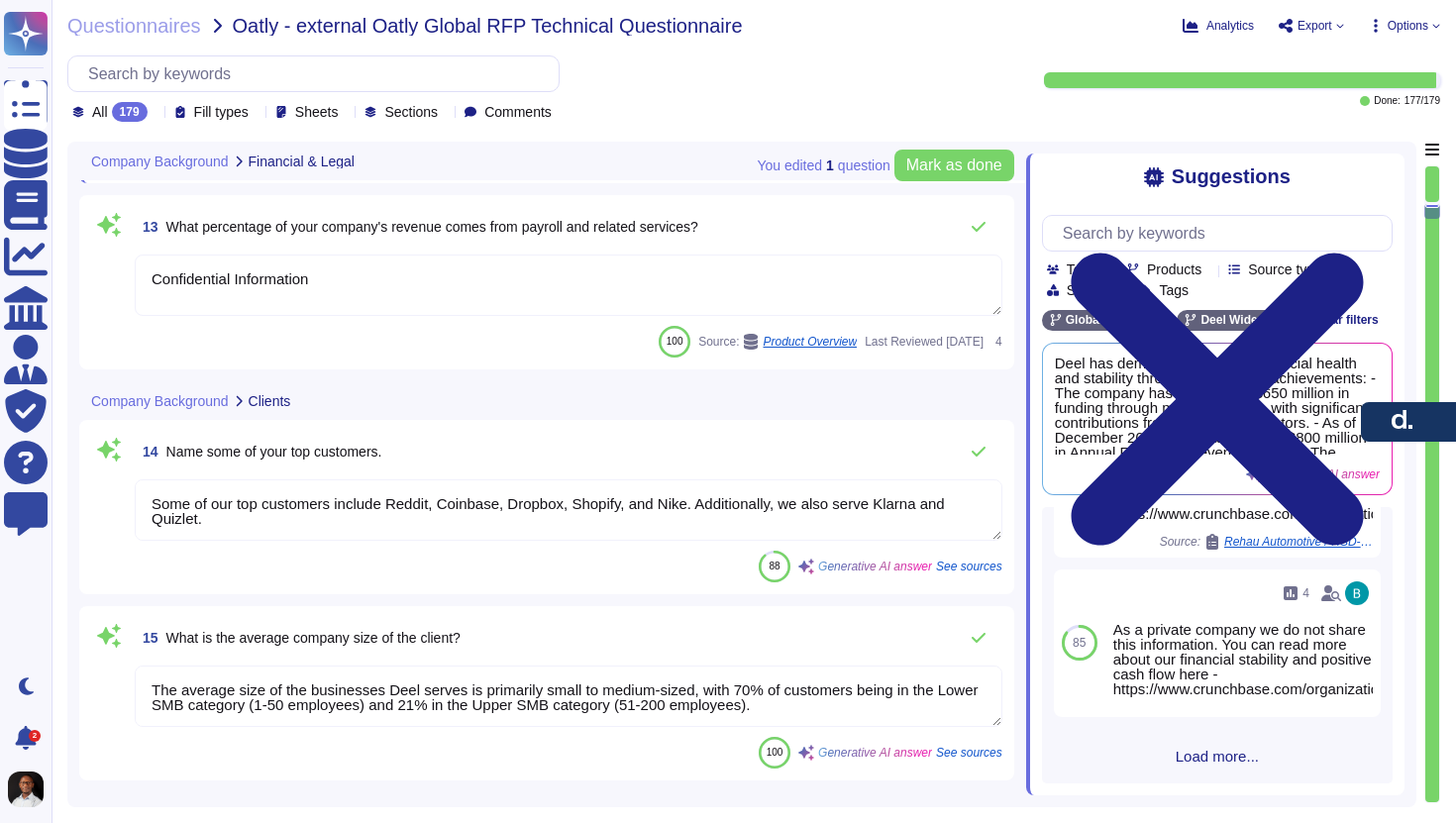 scroll, scrollTop: 3832, scrollLeft: 0, axis: vertical 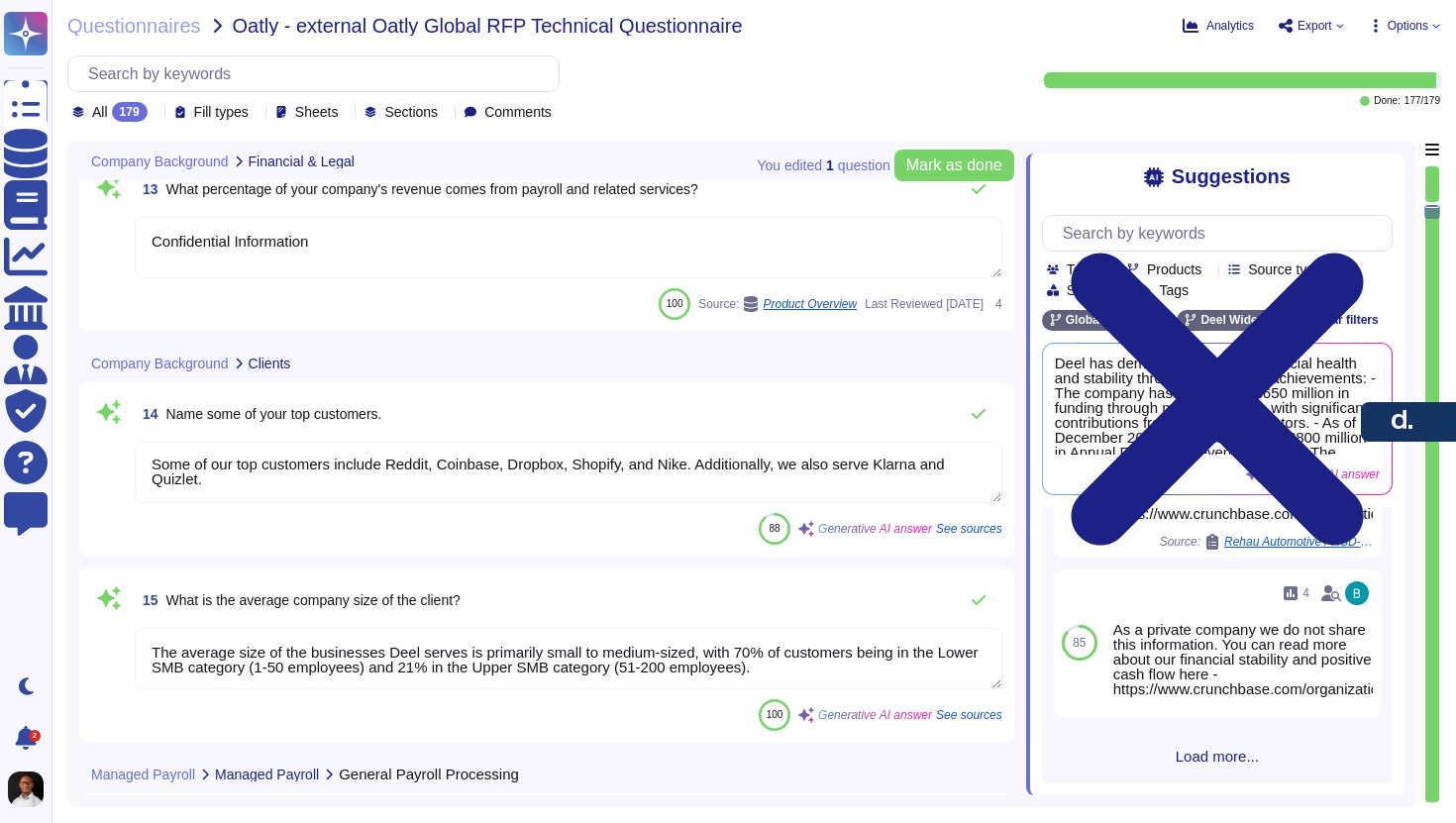 type on "Being a privately held company, we do not share our financials externally. However, please see the below information which is available in the public domain, that showcases our financial strength and ability:
- Deel has raised $650+ million in funding. Please see the information on Crunchbase for more details - https://www.crunchbase.com/organization/deel/investor_financials
- Deel has crossed $1 billion in ARR as of Jun 2025. Please see: https://www.deel.com/blog/deel-celebrates-one-billion-revenue-run-rate/
- Deel has a $12 billion valuation - https://techcrunch.com/2024/02/28/deel-the-12b-hr-startup-acquires-zavvy-to-step-up-consolidation-play/
- Deel is EBITDA positive since September 2022." 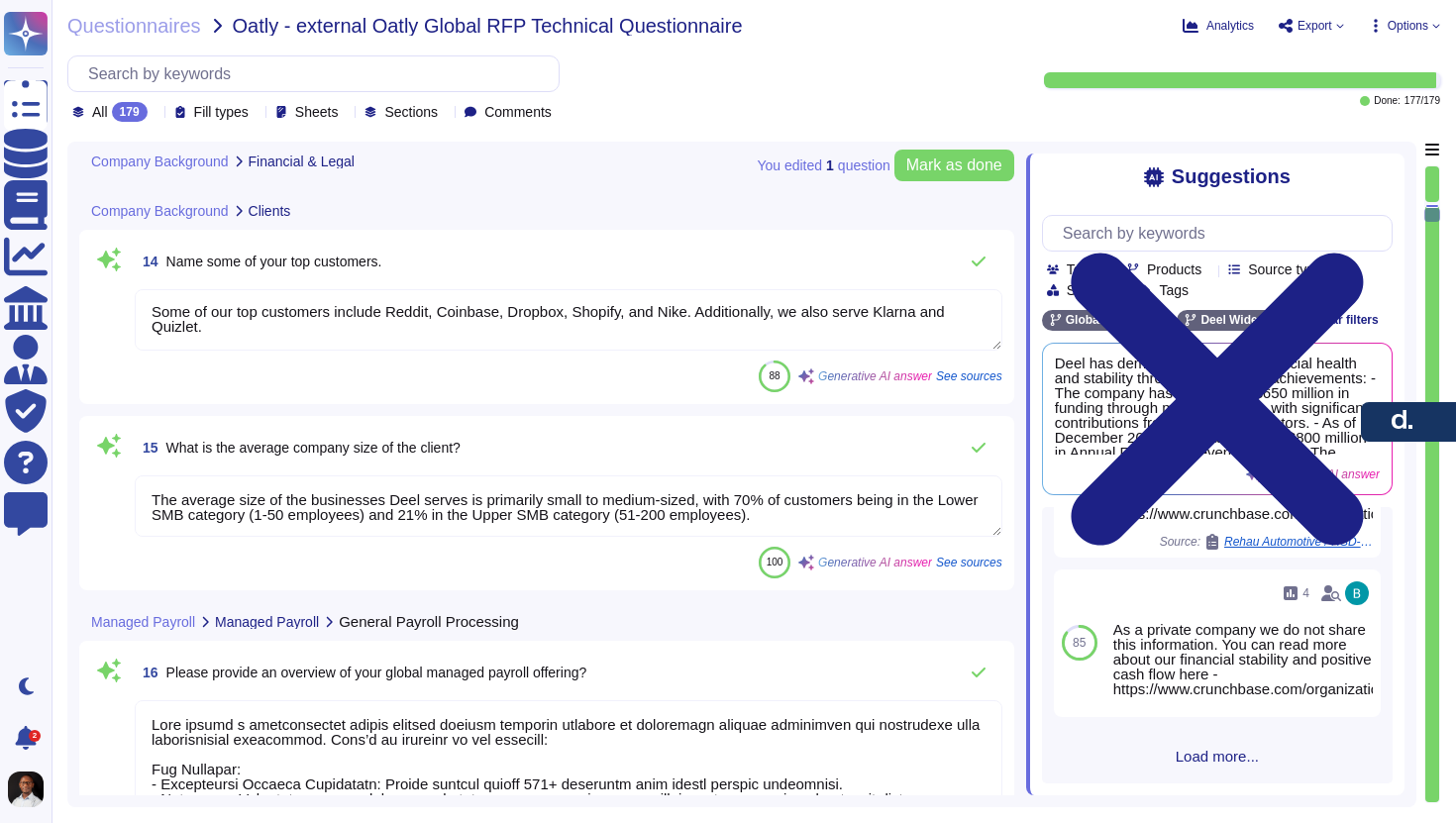 scroll, scrollTop: 4022, scrollLeft: 0, axis: vertical 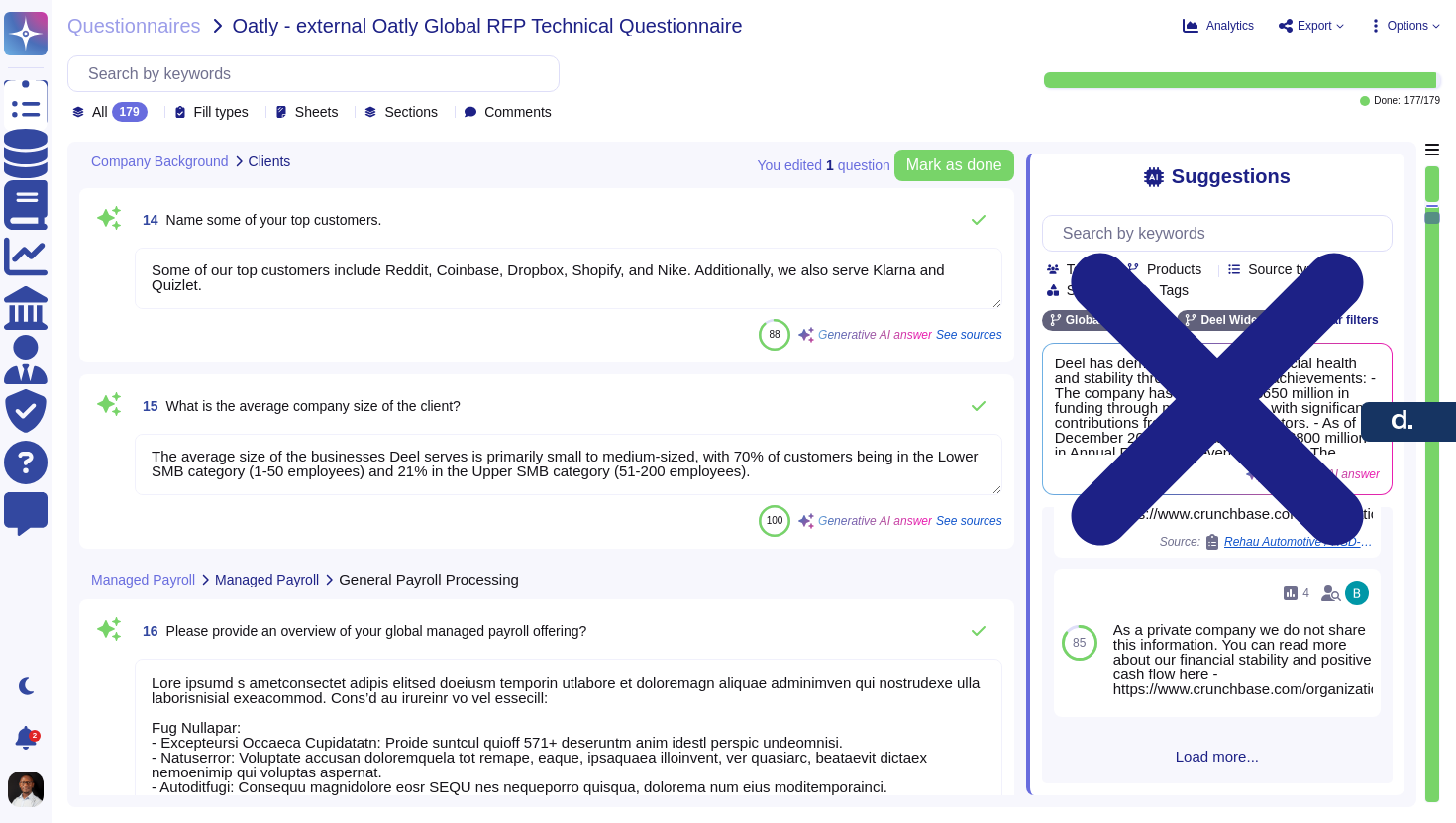 type on "Yes, we provide all relevant end-of-year payroll processing reports, including W-2 forms, 1099 forms, and tax reports. The Deel platform automates the generation of these forms for all employees and contractors paid through the platform during the year. Additionally, we ensure compliance with local payroll tax regulations, including the necessary reports for state and local tax obligations. Clients can also access Year-to-Date (YTD) Payroll Reports, which include detailed payroll information from the beginning of the fiscal year to the current date." 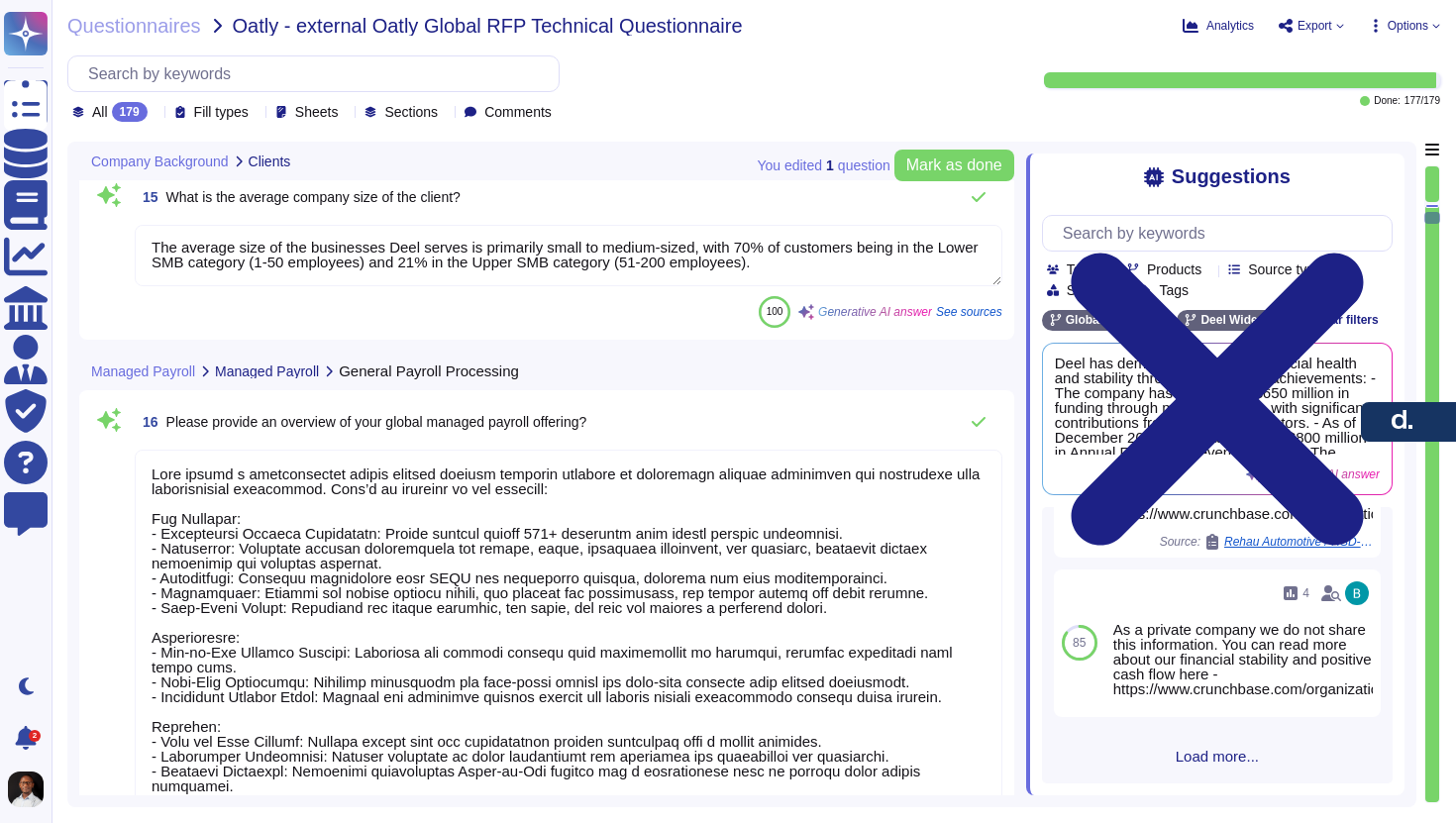 scroll, scrollTop: 4242, scrollLeft: 0, axis: vertical 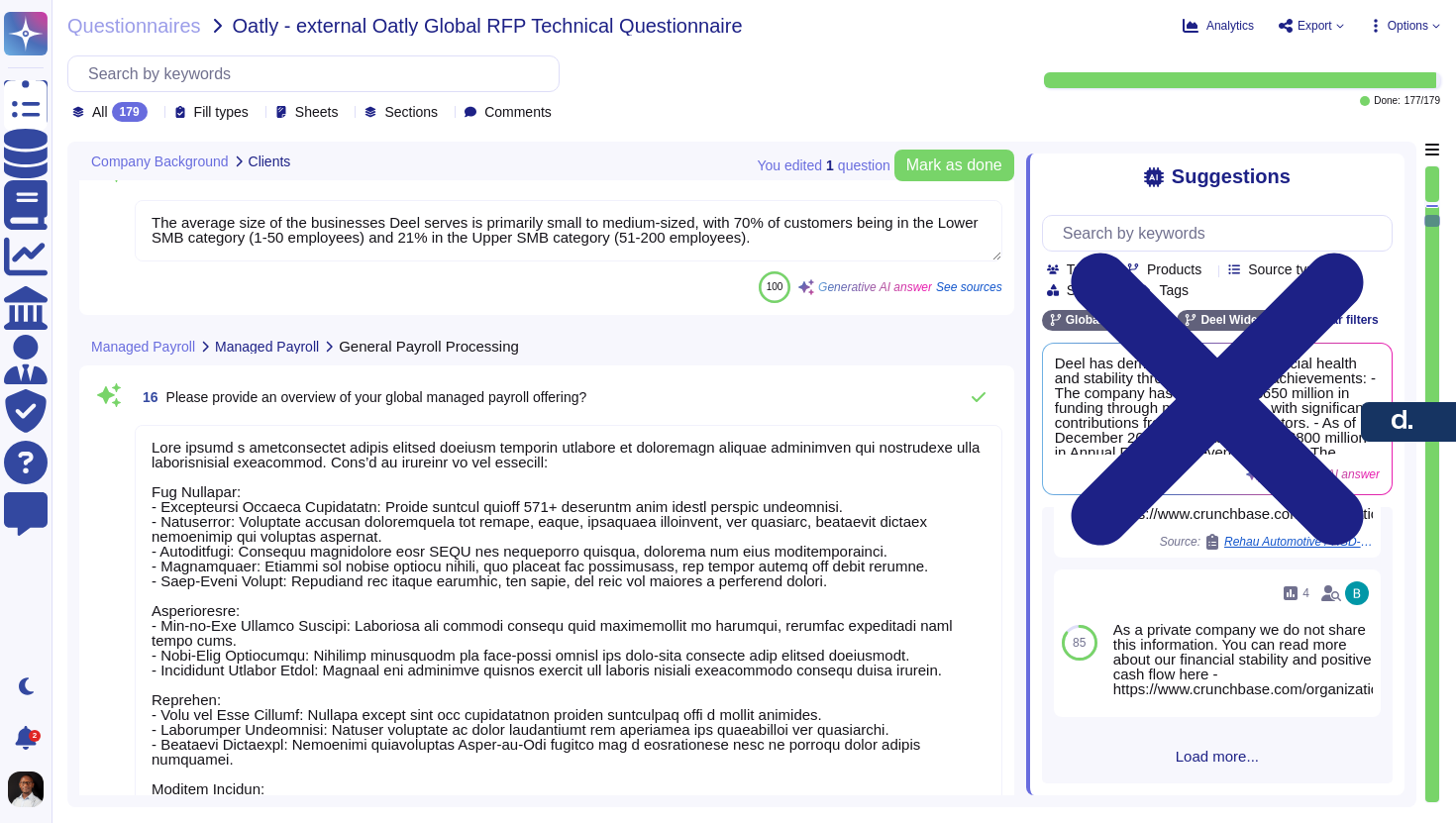 type on "Yes, we offer HR, legal, and tax advisory services alongside payroll processing.
Specific HR services included are:
- Training
- Employee relations support
- HR policies
- Family Medical Leave Act management (FMLA)
- Employee handbooks
- Job descriptions
Additionally, we provide legal support for global HR projects and tax administration services, ensuring compliance with local regulations." 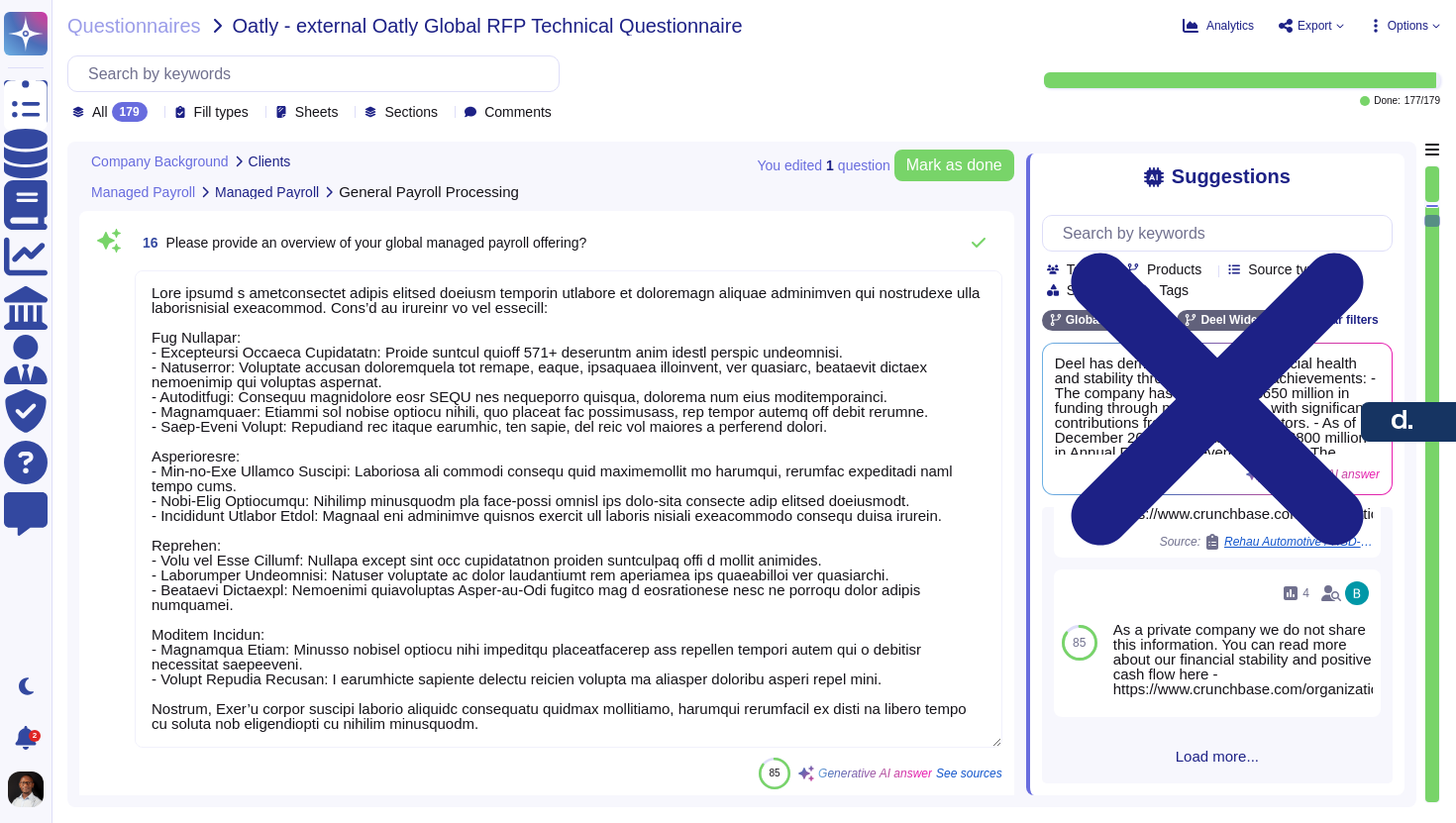 scroll, scrollTop: 4420, scrollLeft: 0, axis: vertical 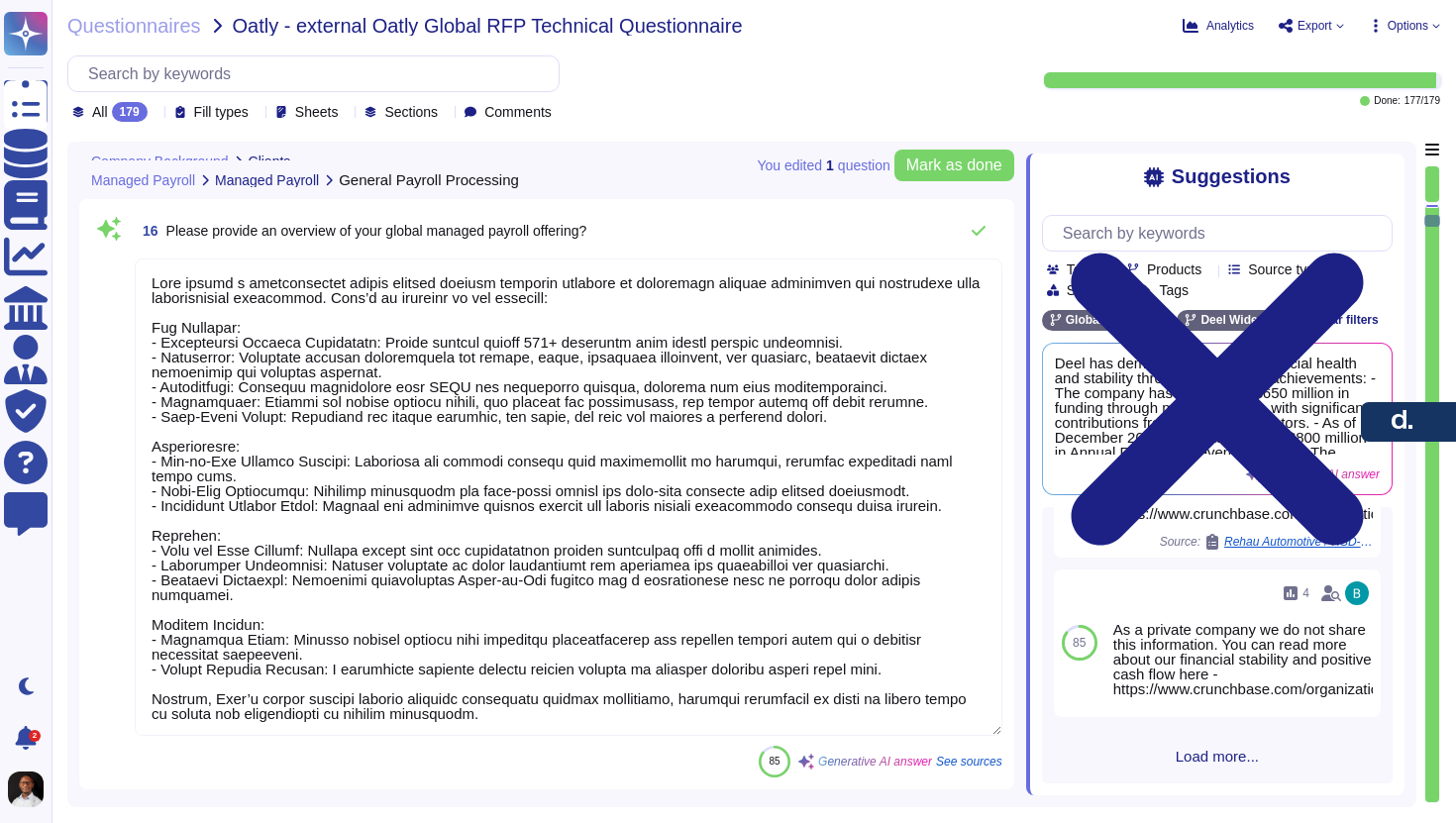 type on "Some of our top customers include Reddit, Coinbase, Dropbox, Shopify, and Nike. Additionally, we also serve Klarna and Quizlet." 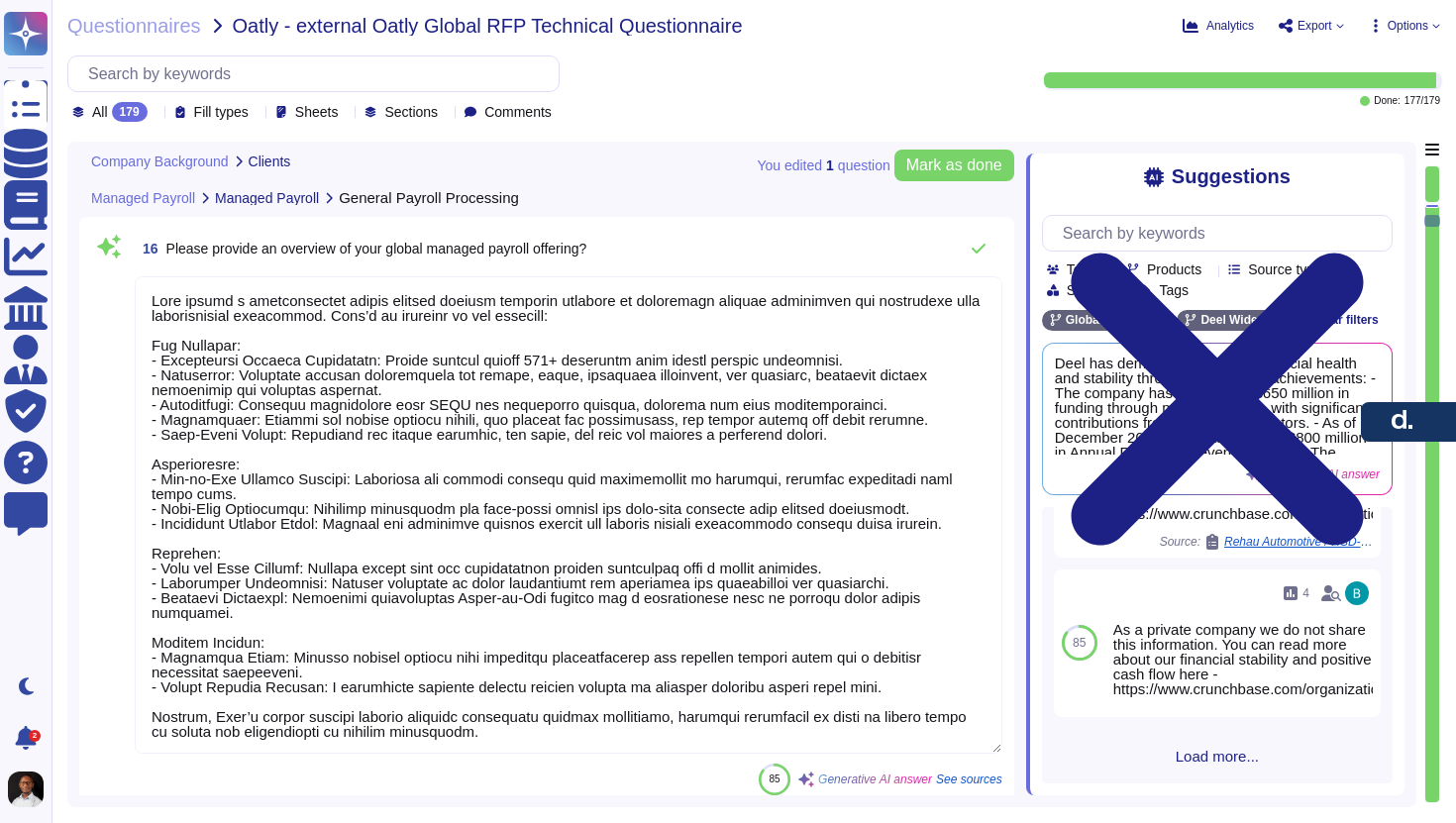 scroll, scrollTop: 4399, scrollLeft: 0, axis: vertical 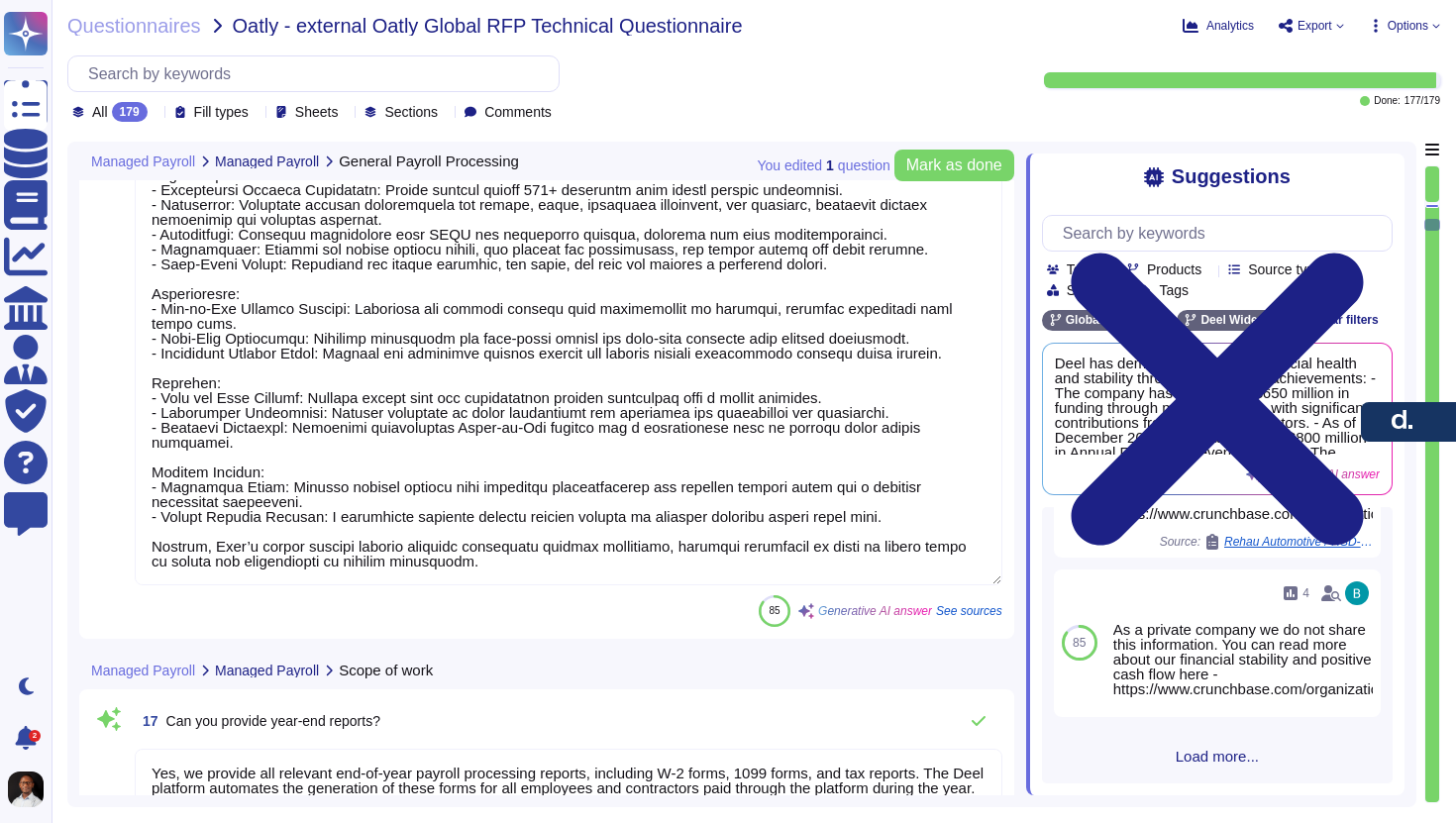 type on "Deel provides registration support for local authorities, but it does not guarantee entity registration in every jurisdiction. Clients should consult a tax advisor for specific registration needs, as coverage may vary by state and local requirements." 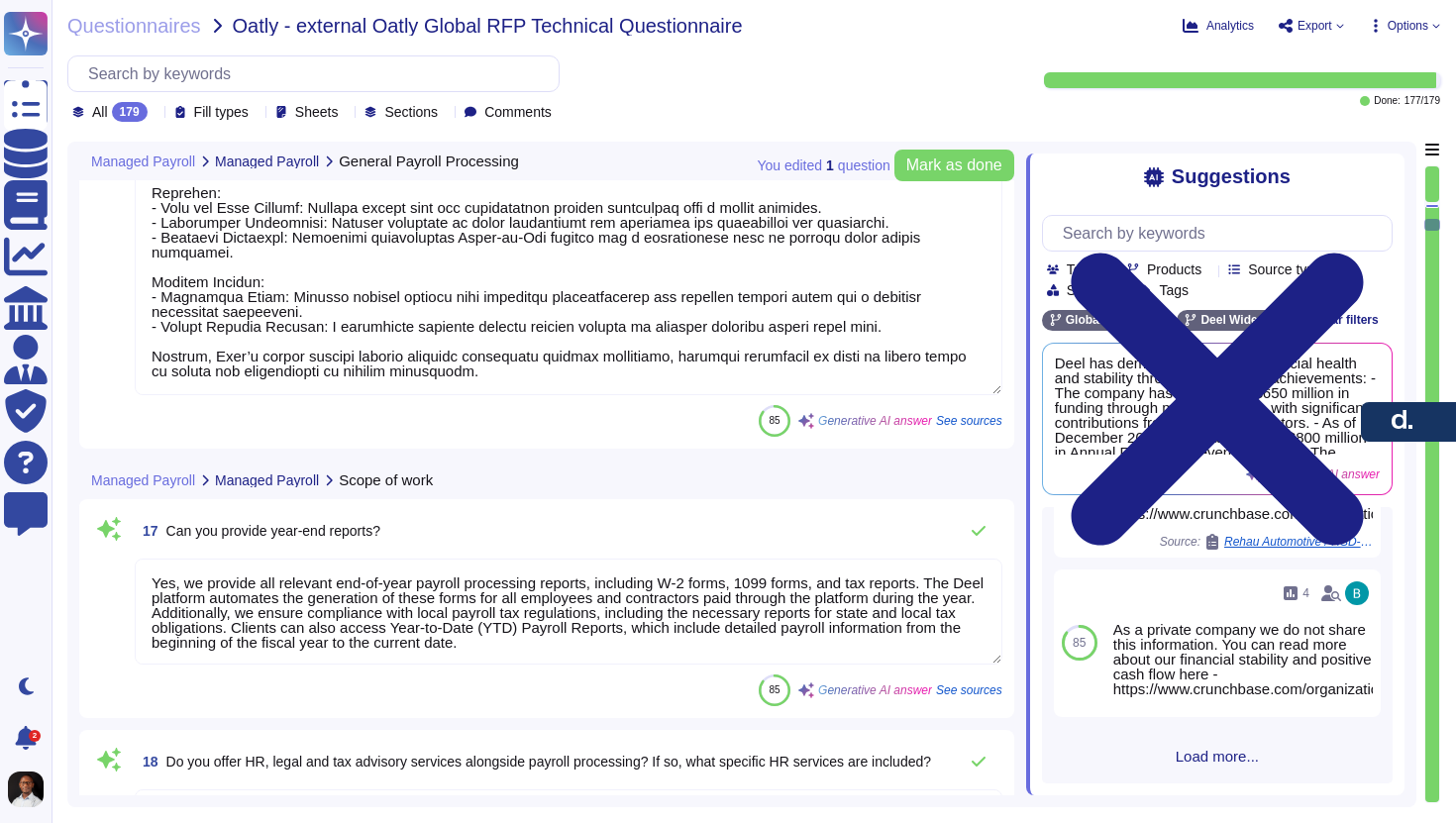 scroll, scrollTop: 4820, scrollLeft: 0, axis: vertical 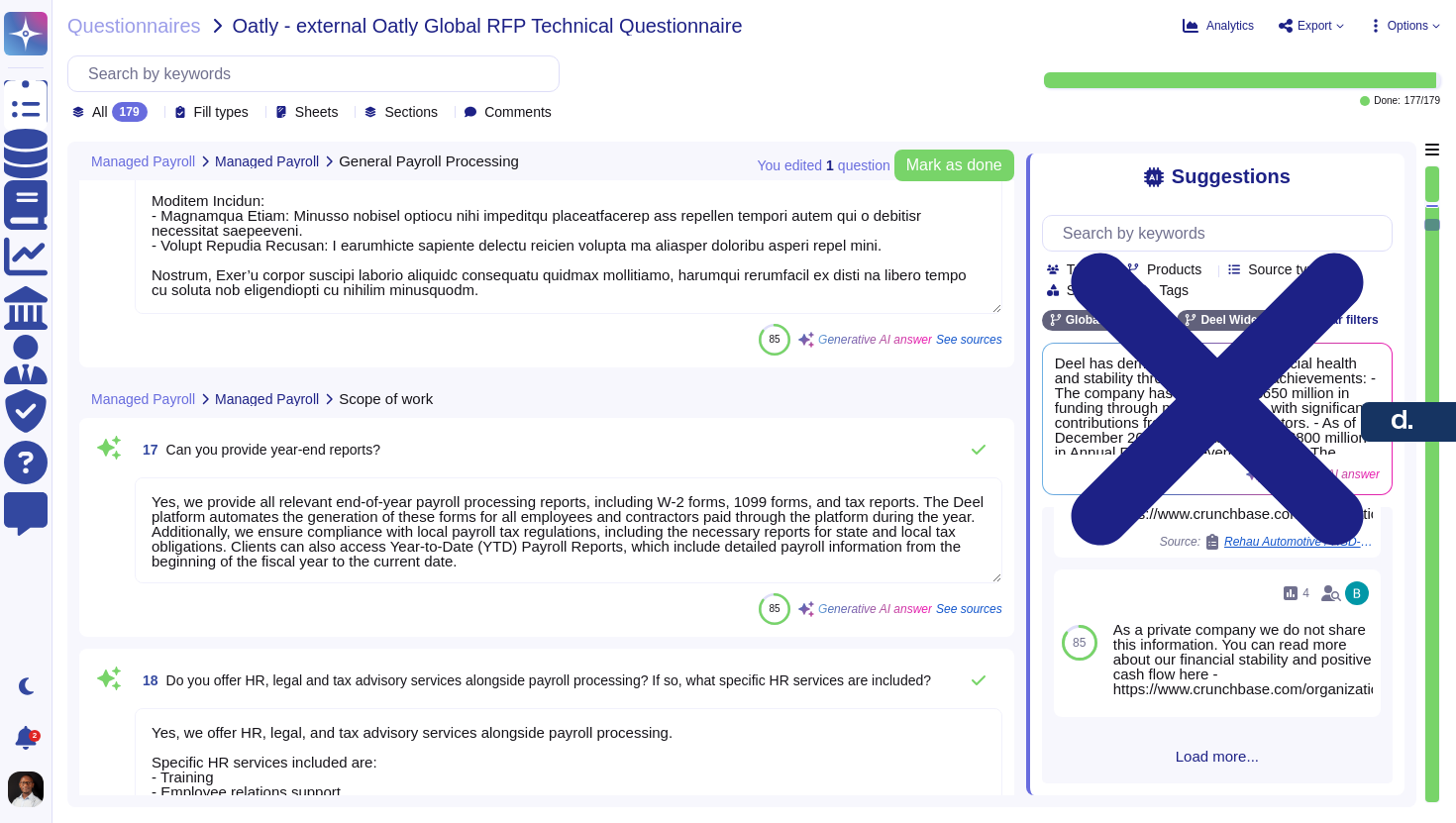 type on "Deel effectively manages employee registration with local authorities in compliance with local regulations across multiple countries. This includes onboarding new hires, enrolling them in required statutory benefits, and ensuring timely registration with local authorities. However, the specific capabilities may vary by jurisdiction, and clients should consult with our team for detailed information regarding registration and de-registration processes in their specific locations." 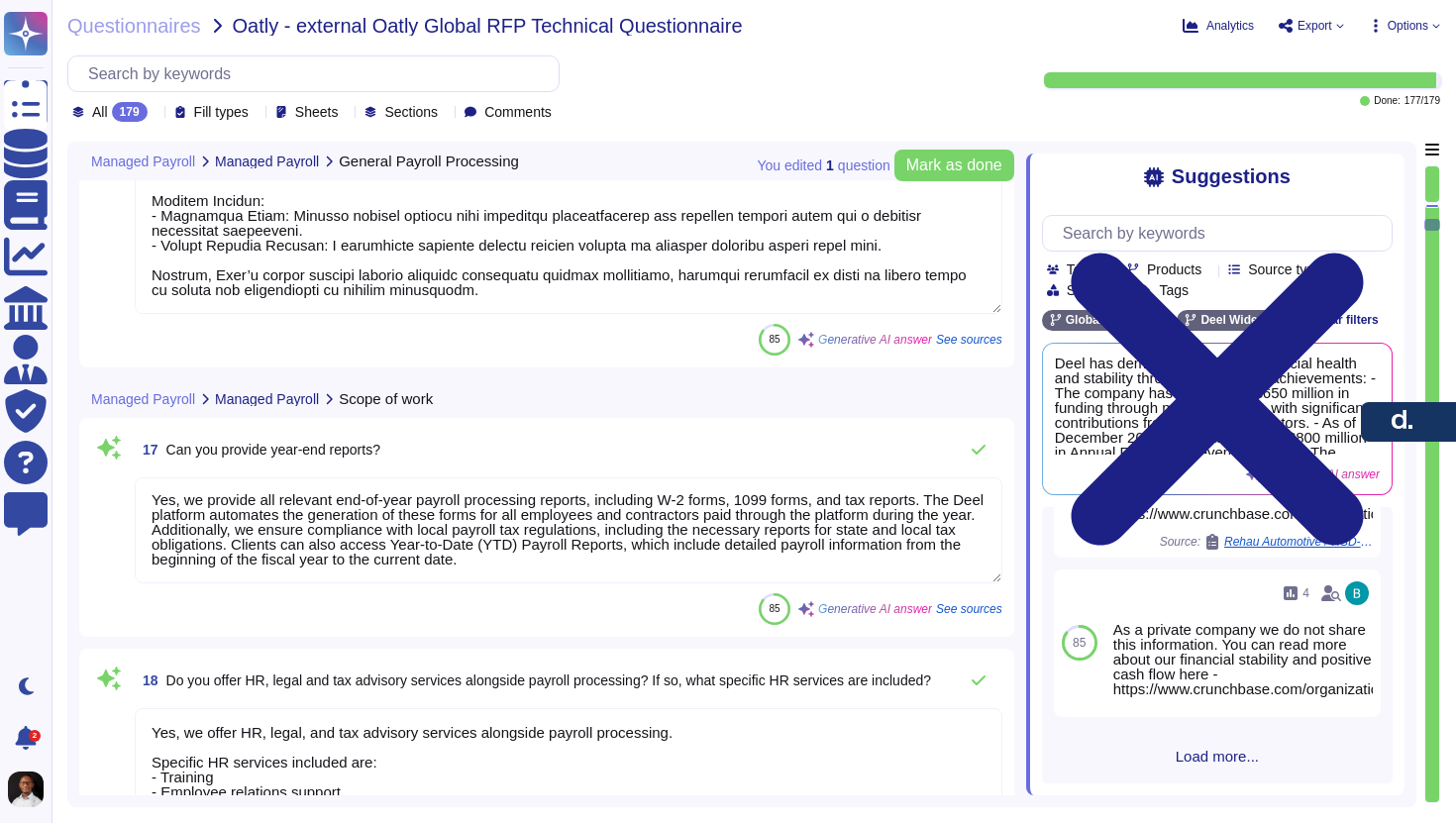 scroll, scrollTop: 0, scrollLeft: 0, axis: both 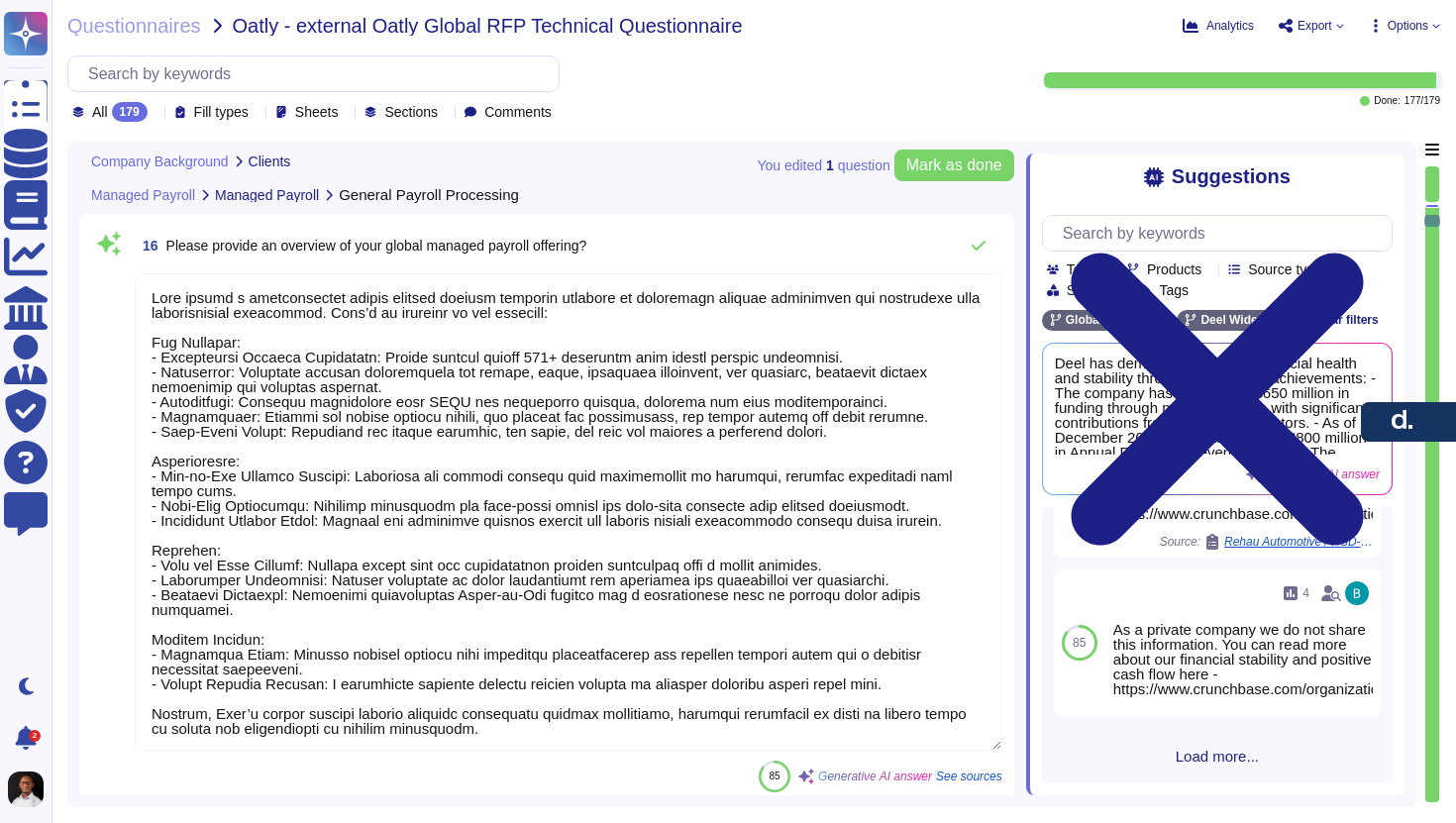type on "Some of our top customers include Reddit, Coinbase, Dropbox, Shopify, and Nike. Additionally, we also serve Klarna and Quizlet." 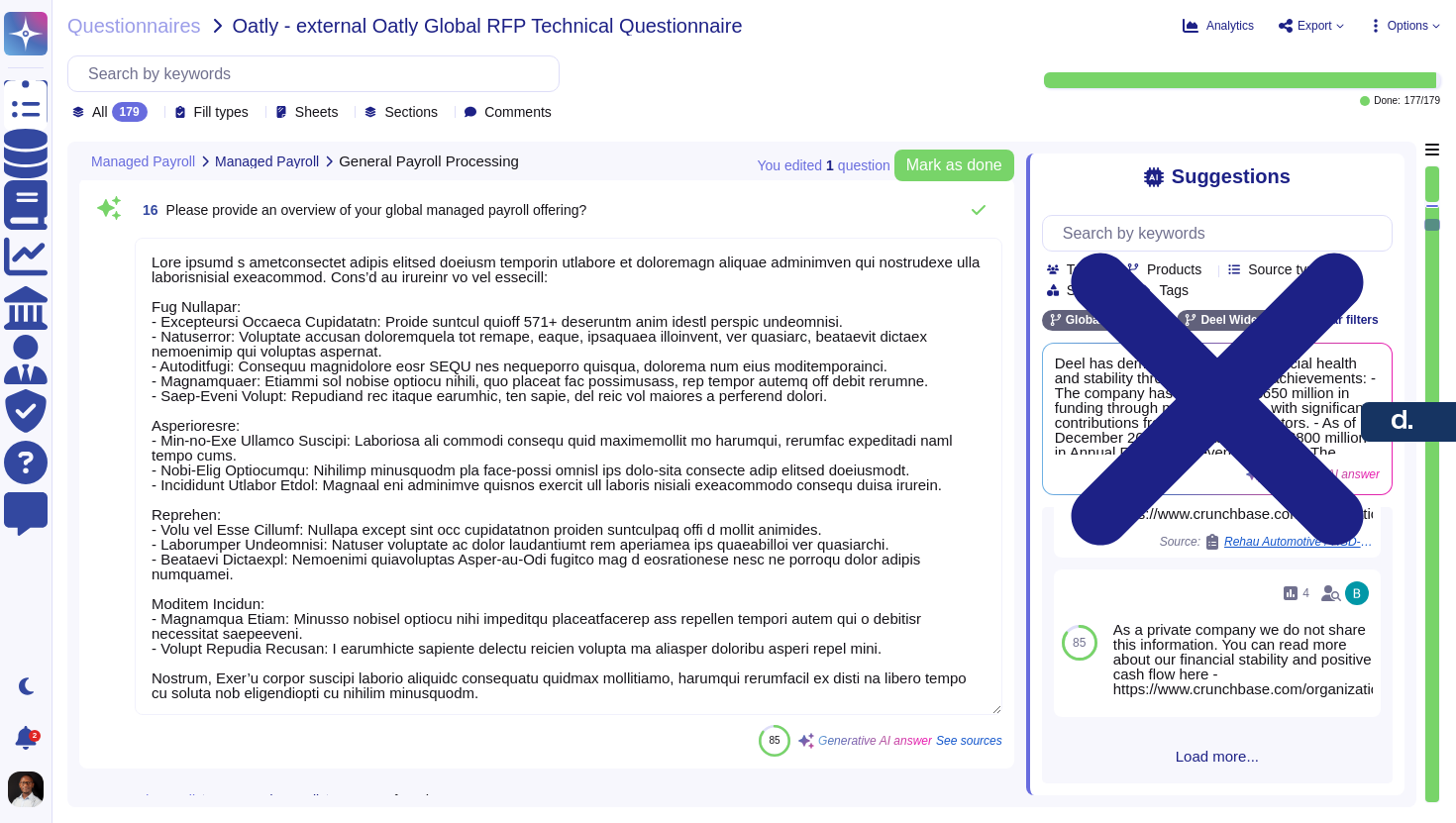 scroll, scrollTop: 4410, scrollLeft: 0, axis: vertical 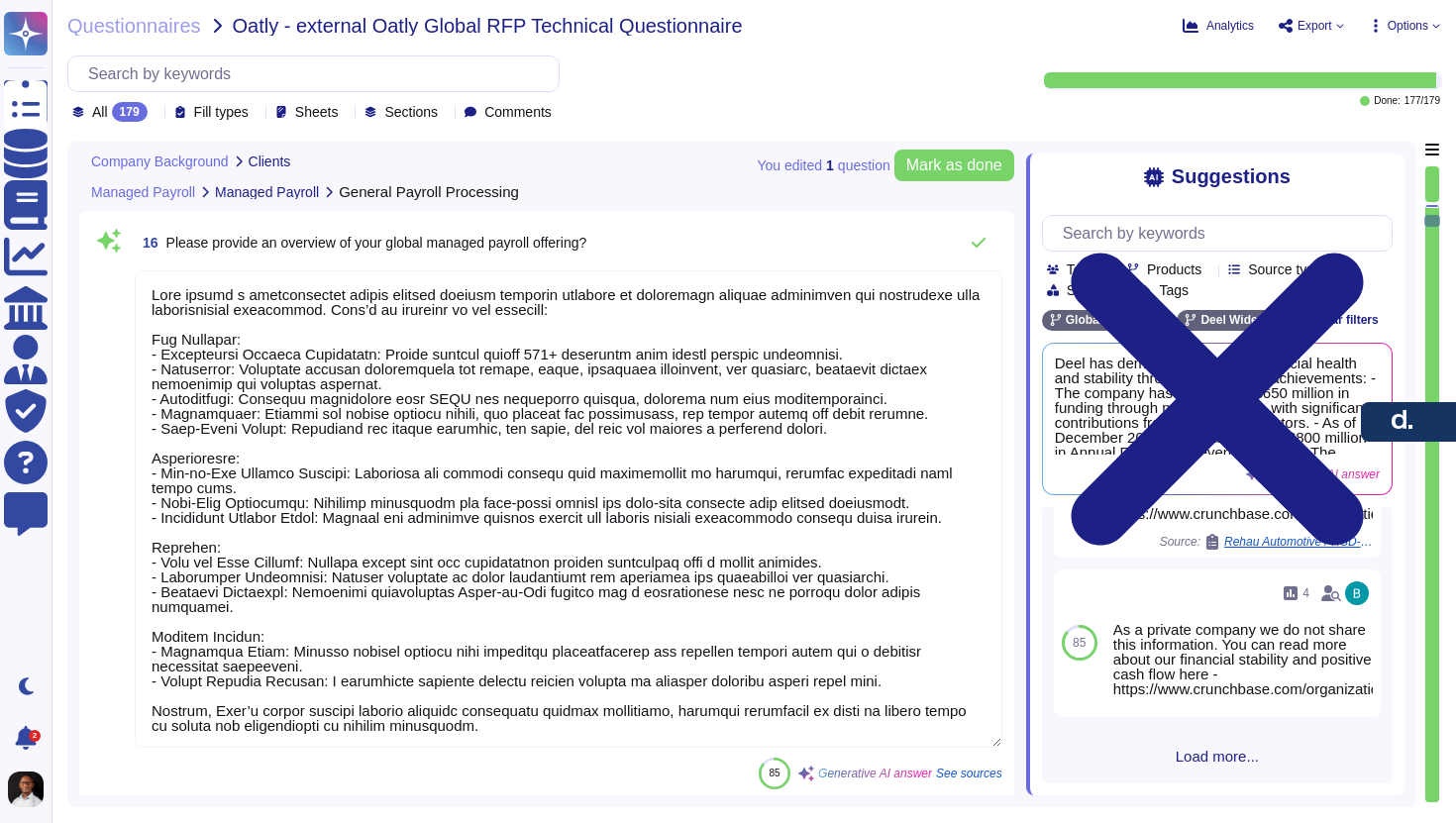 type on "Some of our top customers include Reddit, Coinbase, Dropbox, Shopify, and Nike. Additionally, we also serve Klarna and Quizlet." 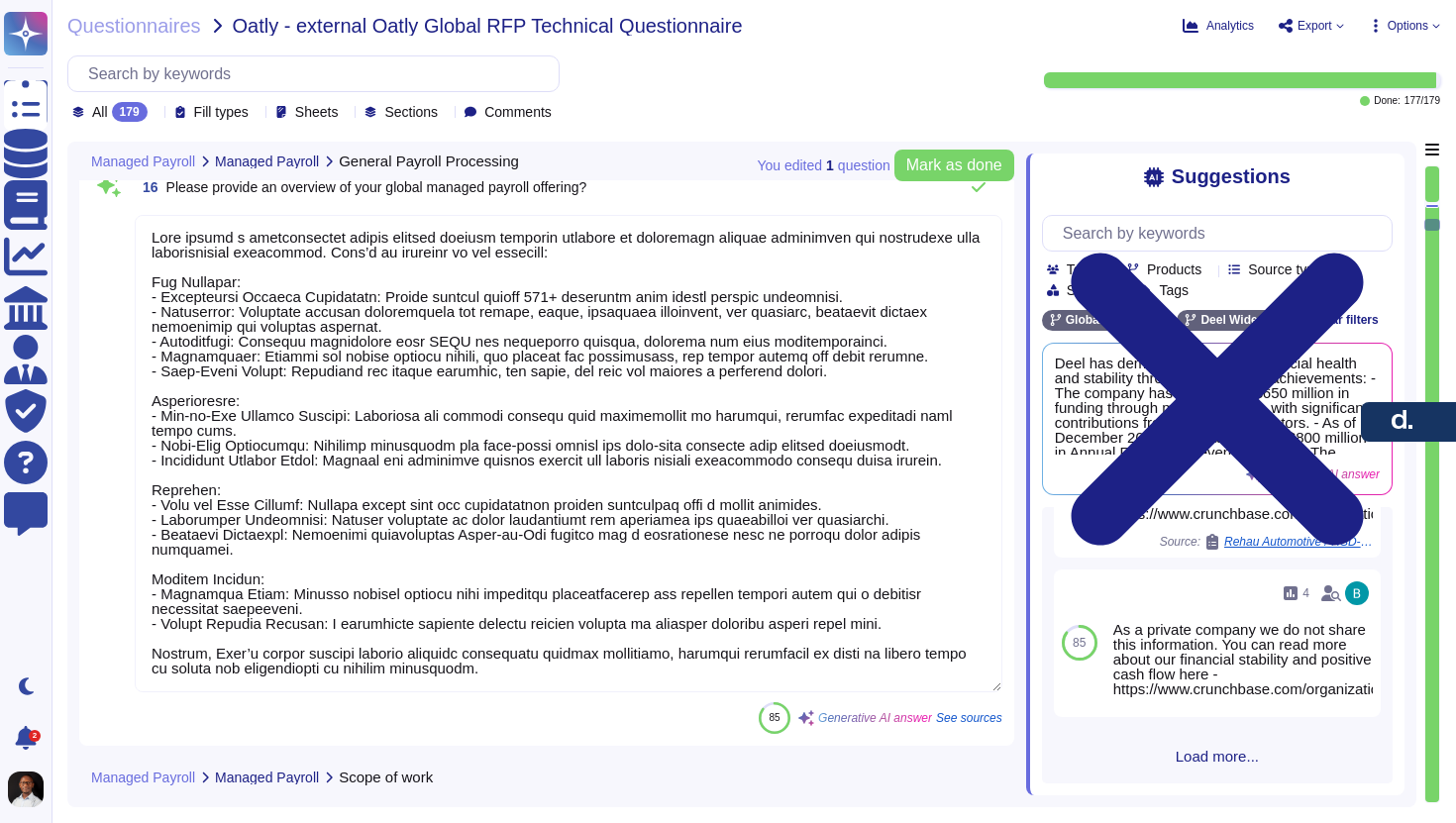 scroll, scrollTop: 4447, scrollLeft: 0, axis: vertical 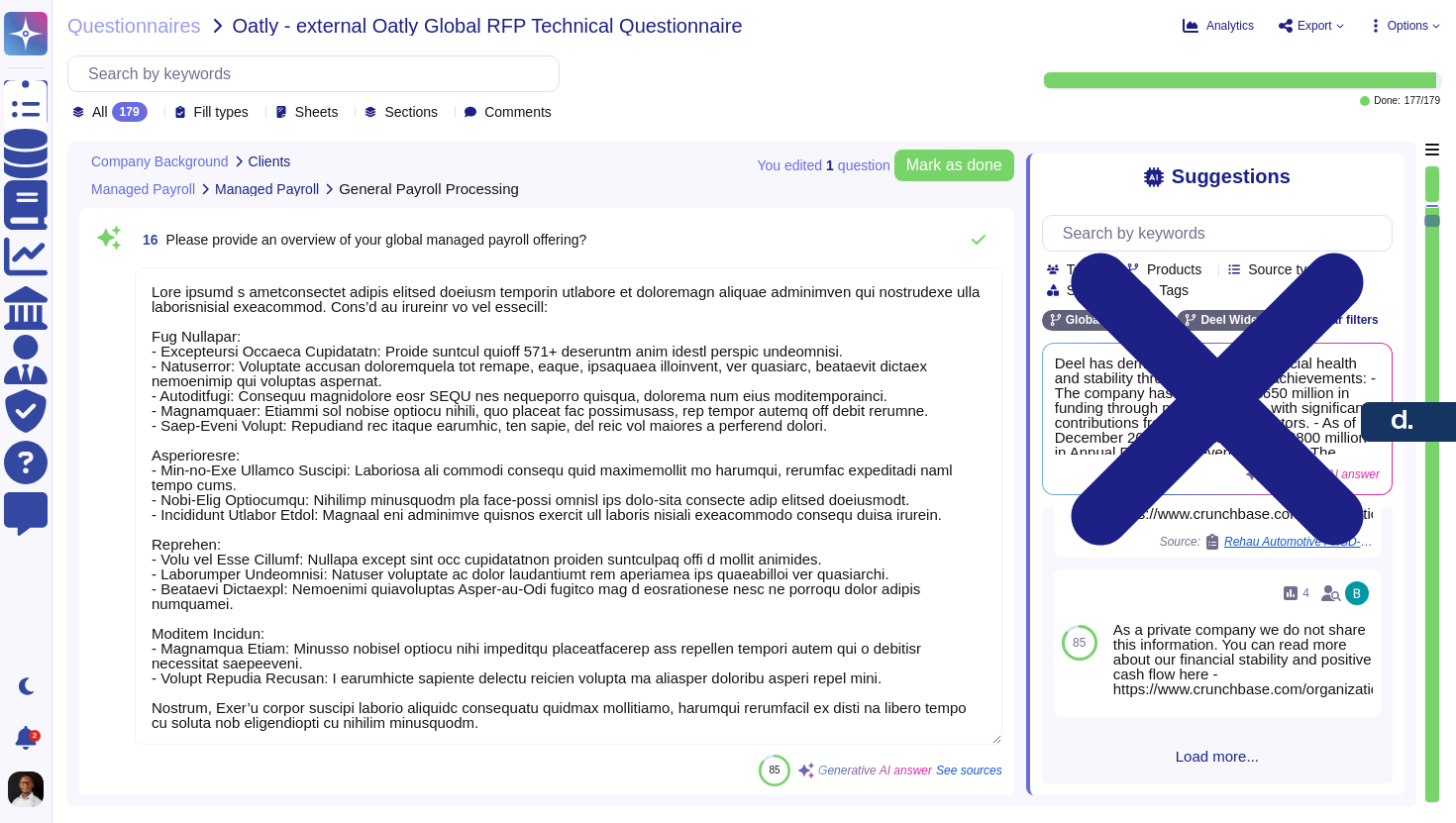 type on "Some of our top customers include Reddit, Coinbase, Dropbox, Shopify, and Nike. Additionally, we also serve Klarna and Quizlet." 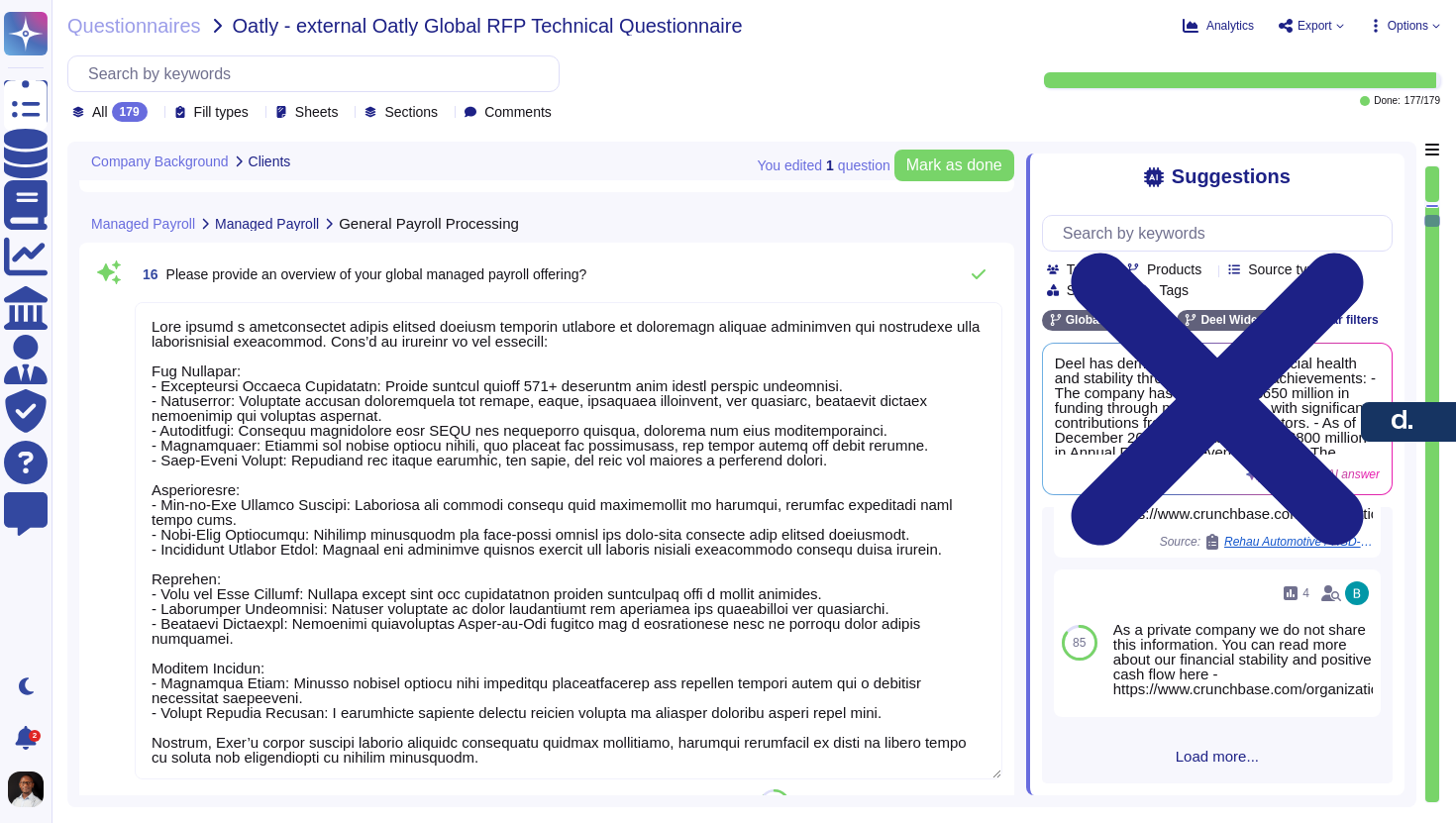 scroll, scrollTop: 4359, scrollLeft: 0, axis: vertical 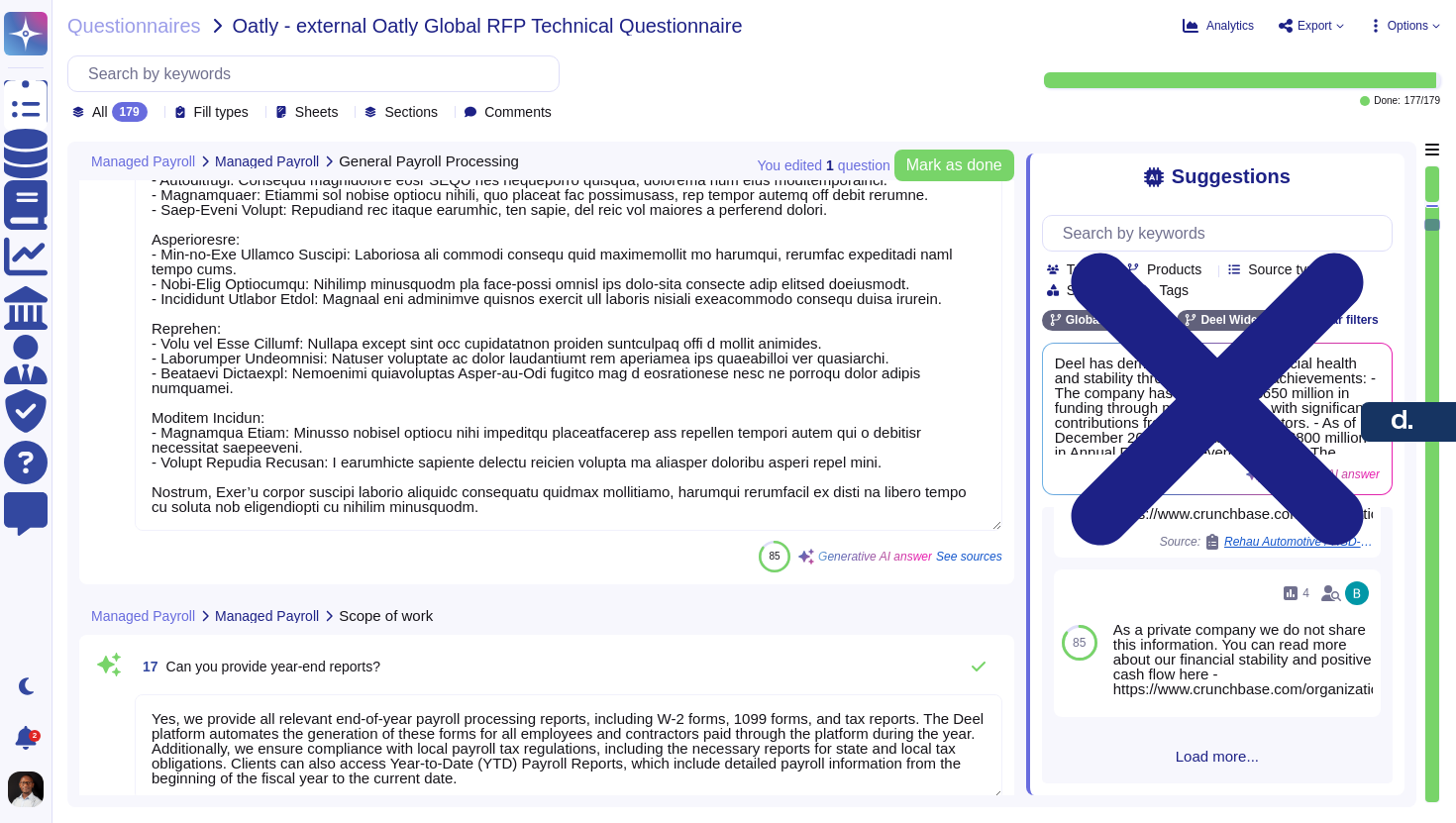 type on "Deel provides registration support for local authorities, but it does not guarantee entity registration in every jurisdiction. Clients should consult a tax advisor for specific registration needs, as coverage may vary by state and local requirements." 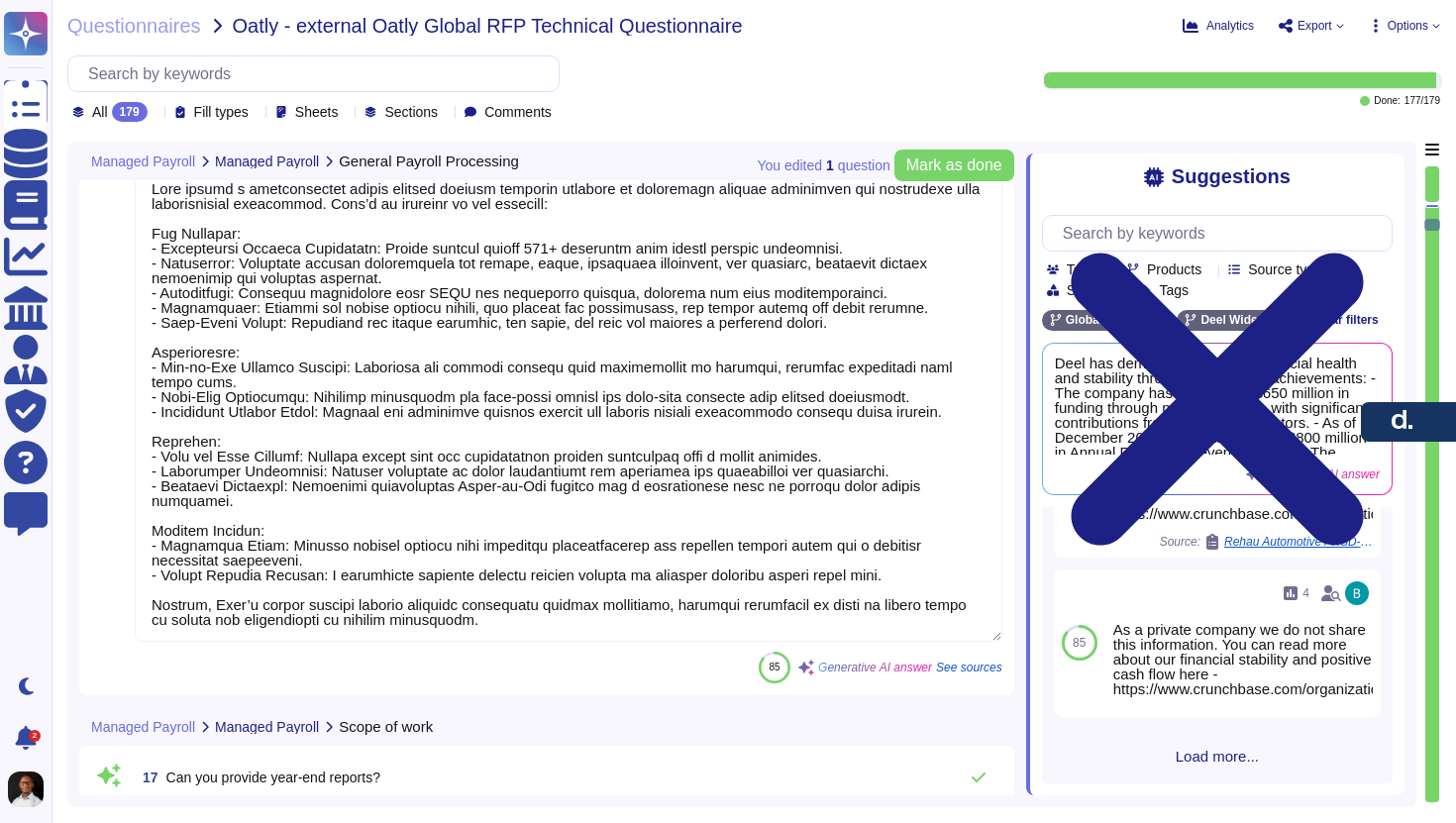 scroll, scrollTop: 4485, scrollLeft: 0, axis: vertical 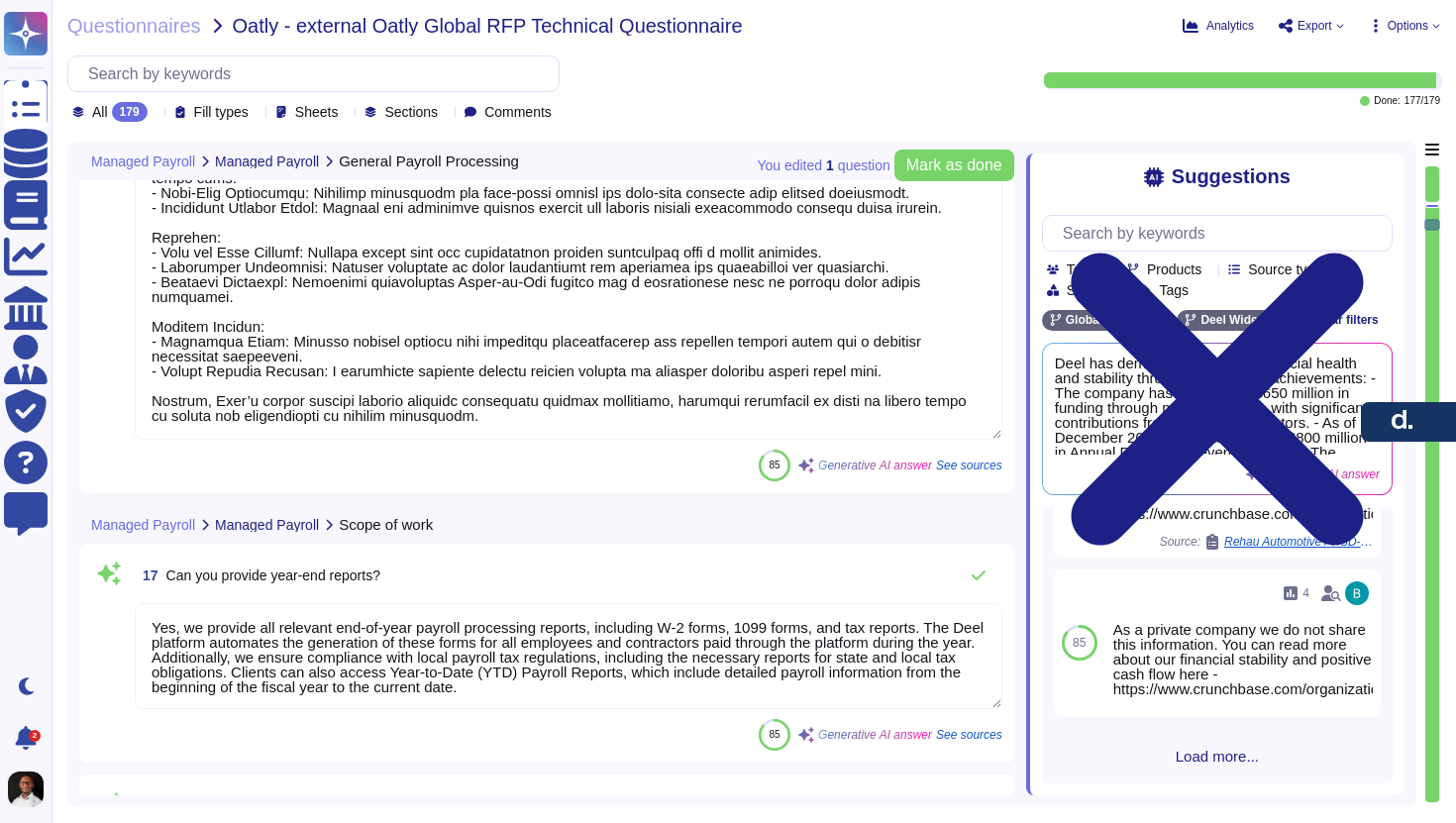 type on "Deel provides registration support for local authorities, but it does not guarantee entity registration in every jurisdiction. Clients should consult a tax advisor for specific registration needs, as coverage may vary by state and local requirements." 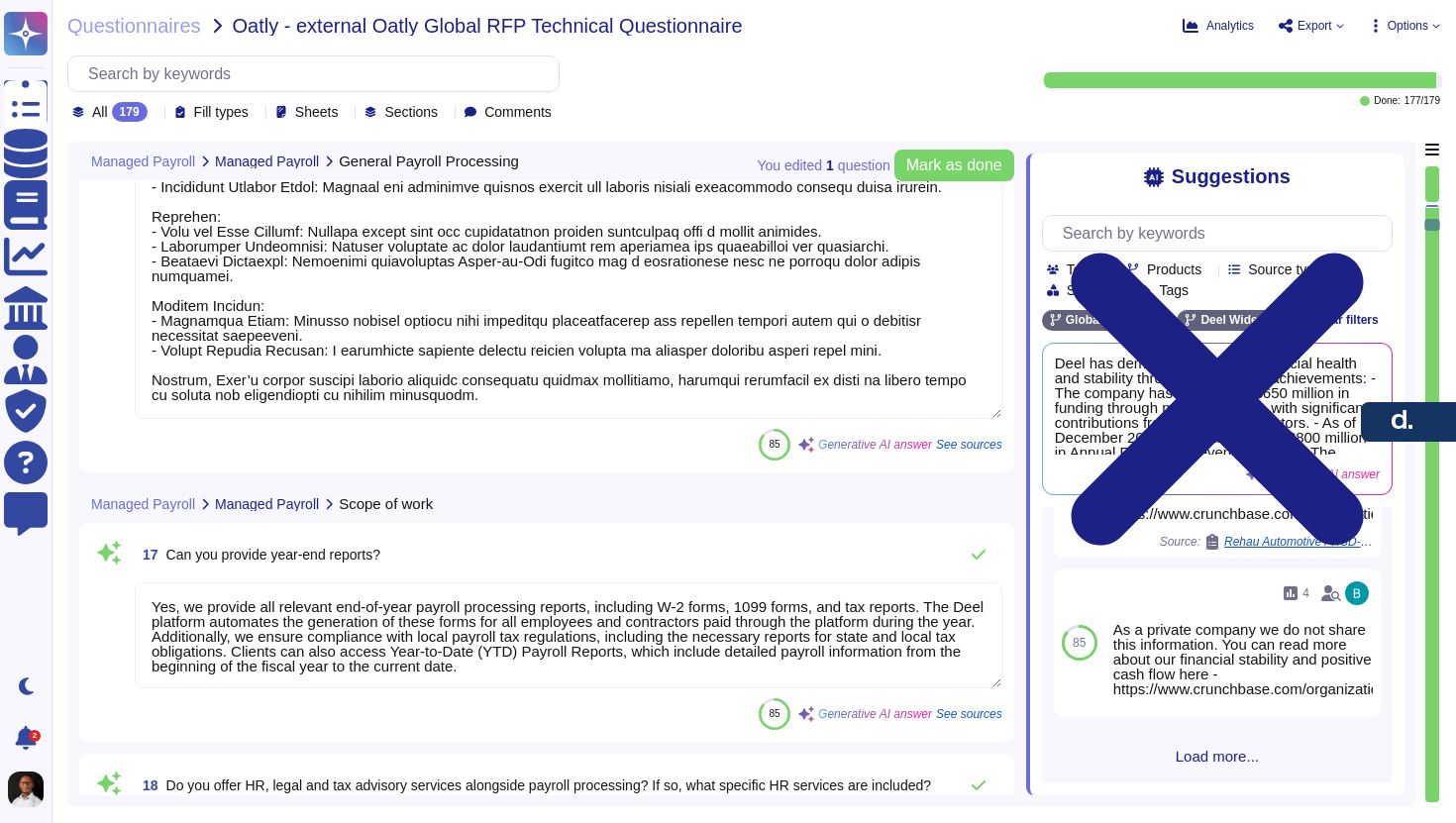 scroll, scrollTop: 4729, scrollLeft: 0, axis: vertical 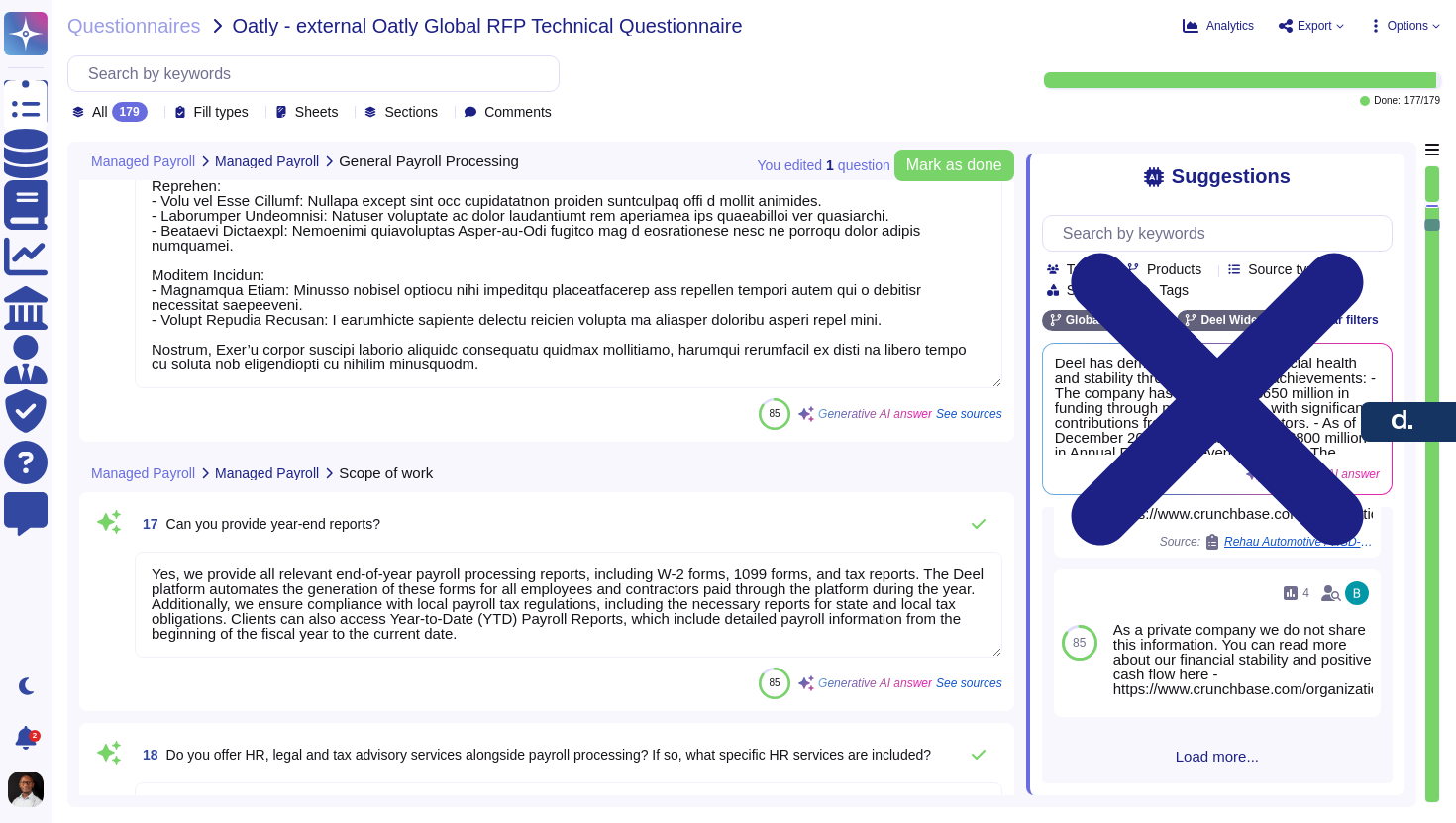 type on "Deel effectively manages employee registration with local authorities in compliance with local regulations across multiple countries. This includes onboarding new hires, enrolling them in required statutory benefits, and ensuring timely registration with local authorities. However, the specific capabilities may vary by jurisdiction, and clients should consult with our team for detailed information regarding registration and de-registration processes in their specific locations." 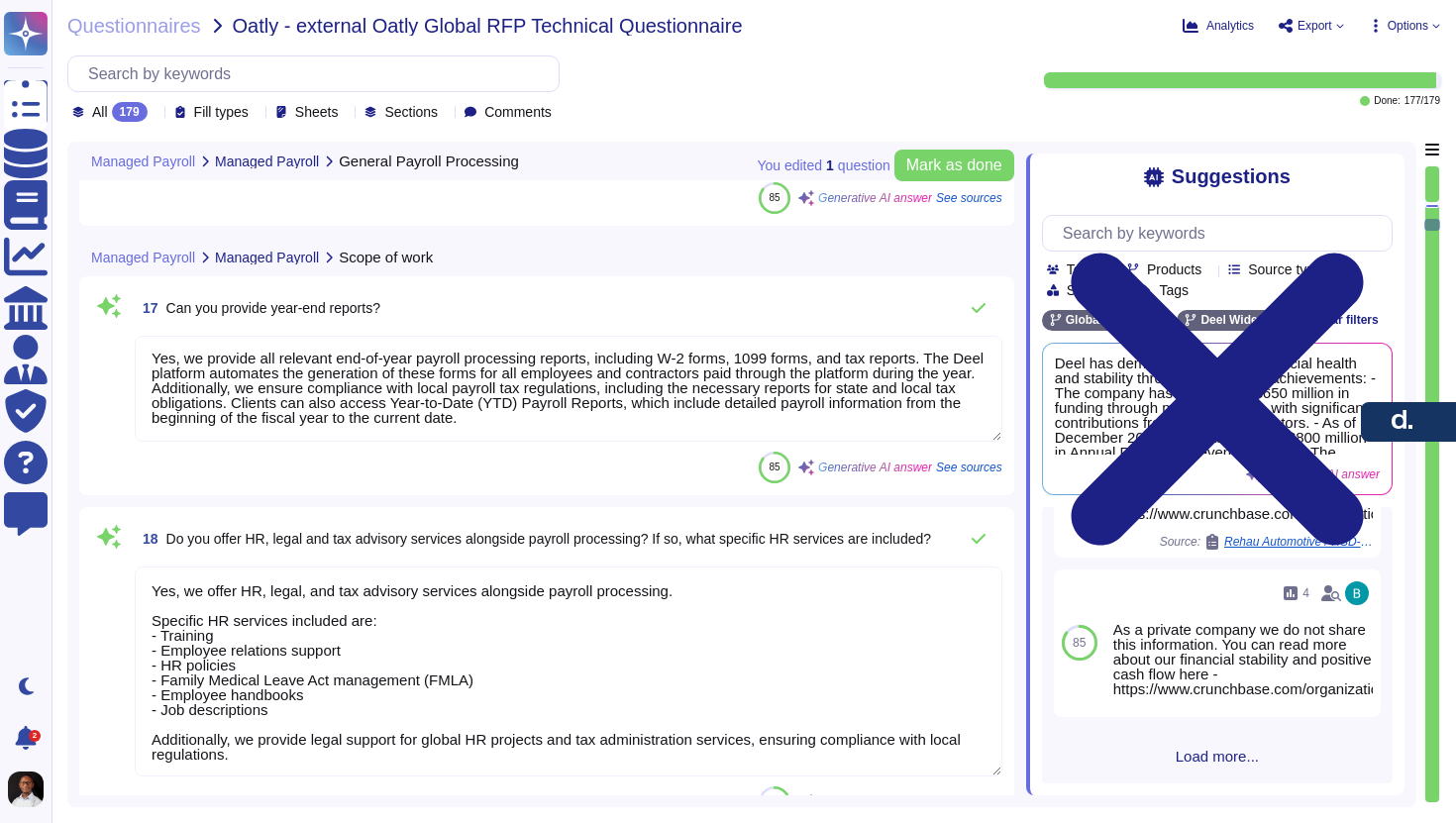 scroll, scrollTop: 4979, scrollLeft: 0, axis: vertical 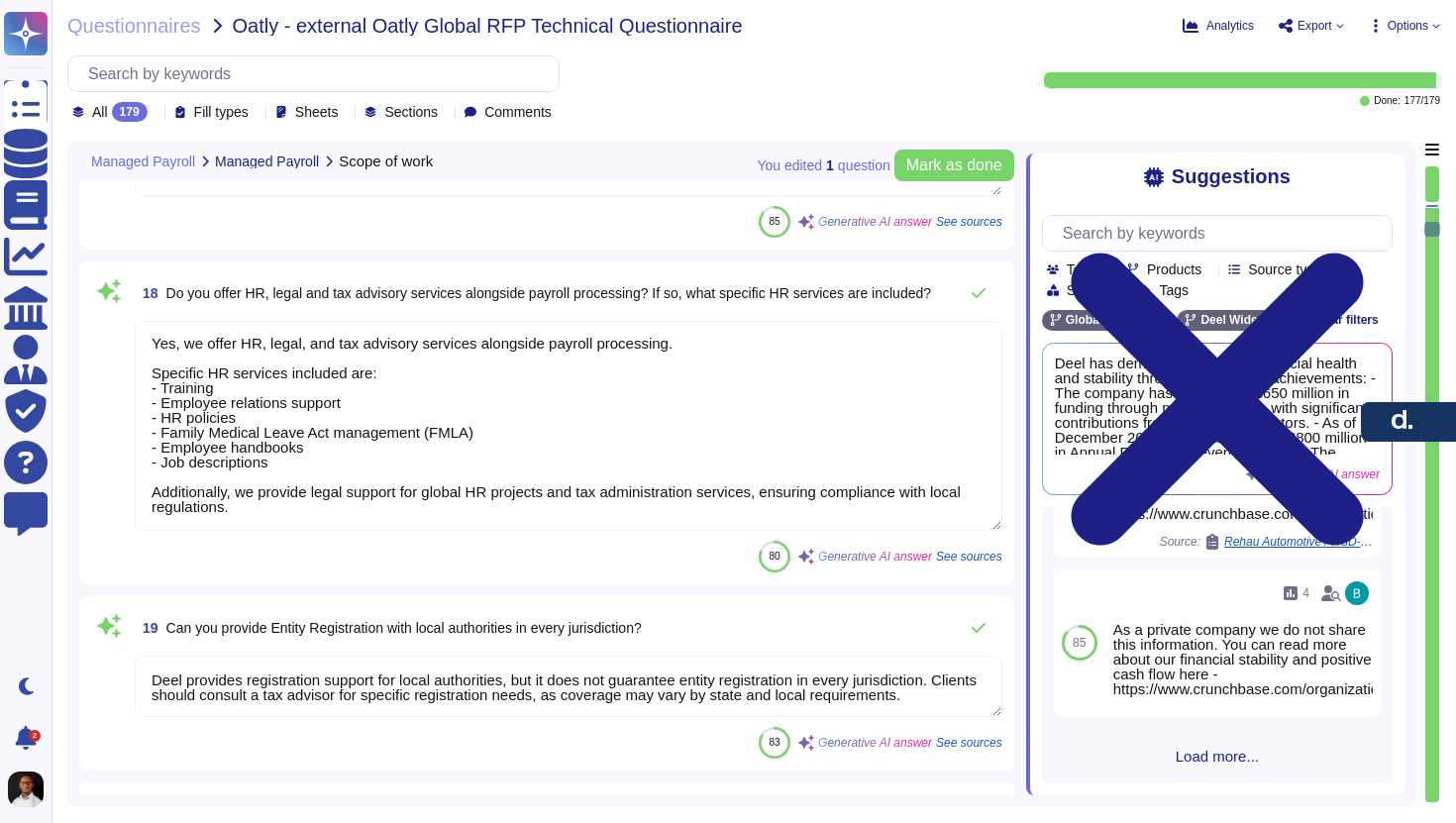 type on "Deel does not store physical paper records as it operates fully remote. All documents are managed digitally through Deel’s secure platform, which includes encrypted cloud storage and a built-in Document Management System. While paper documentation is kept in the employee’s files in paper form, it is possible to change paper documentation to electronic, and clients can upload scanned copies to ensure secure, compliant access to historical records. However, the company aims to keep paper records to a minimum and may send archived paper-based records to an appropriate off-site storage facility if required." 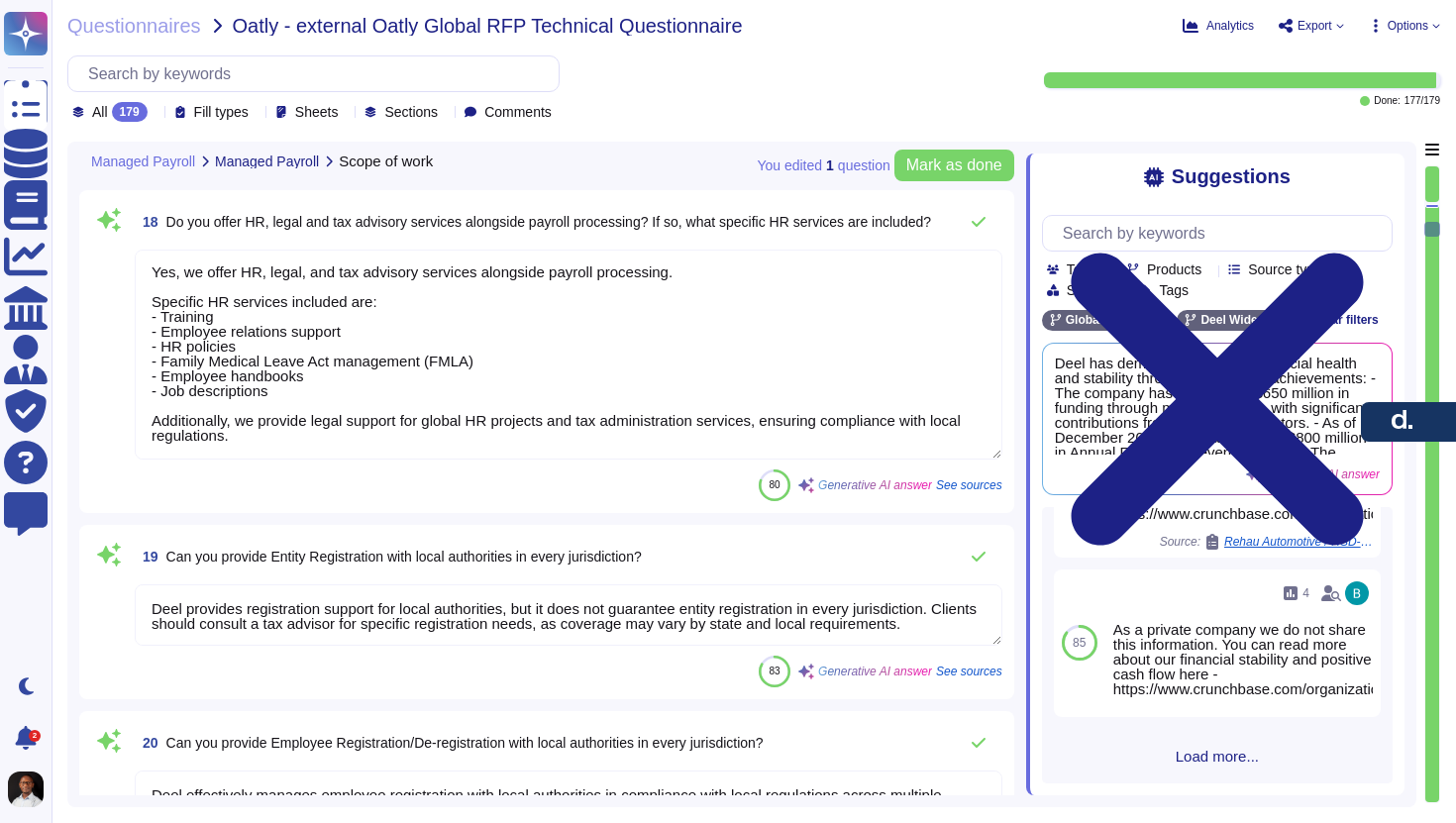 scroll, scrollTop: 5271, scrollLeft: 0, axis: vertical 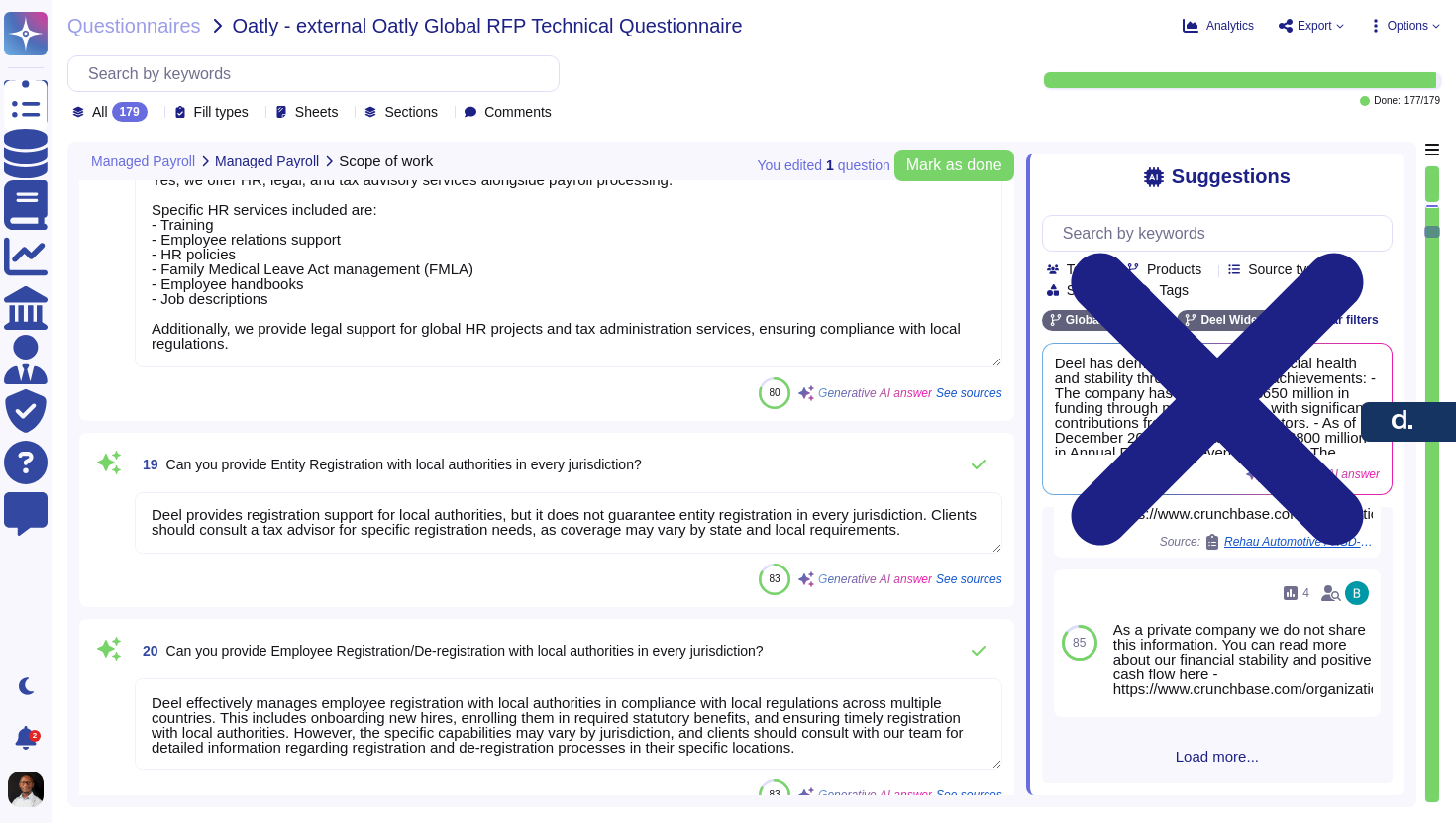 click on "Deel provides registration support for local authorities, but it does not guarantee entity registration in every jurisdiction. Clients should consult a tax advisor for specific registration needs, as coverage may vary by state and local requirements." at bounding box center [569, 523] 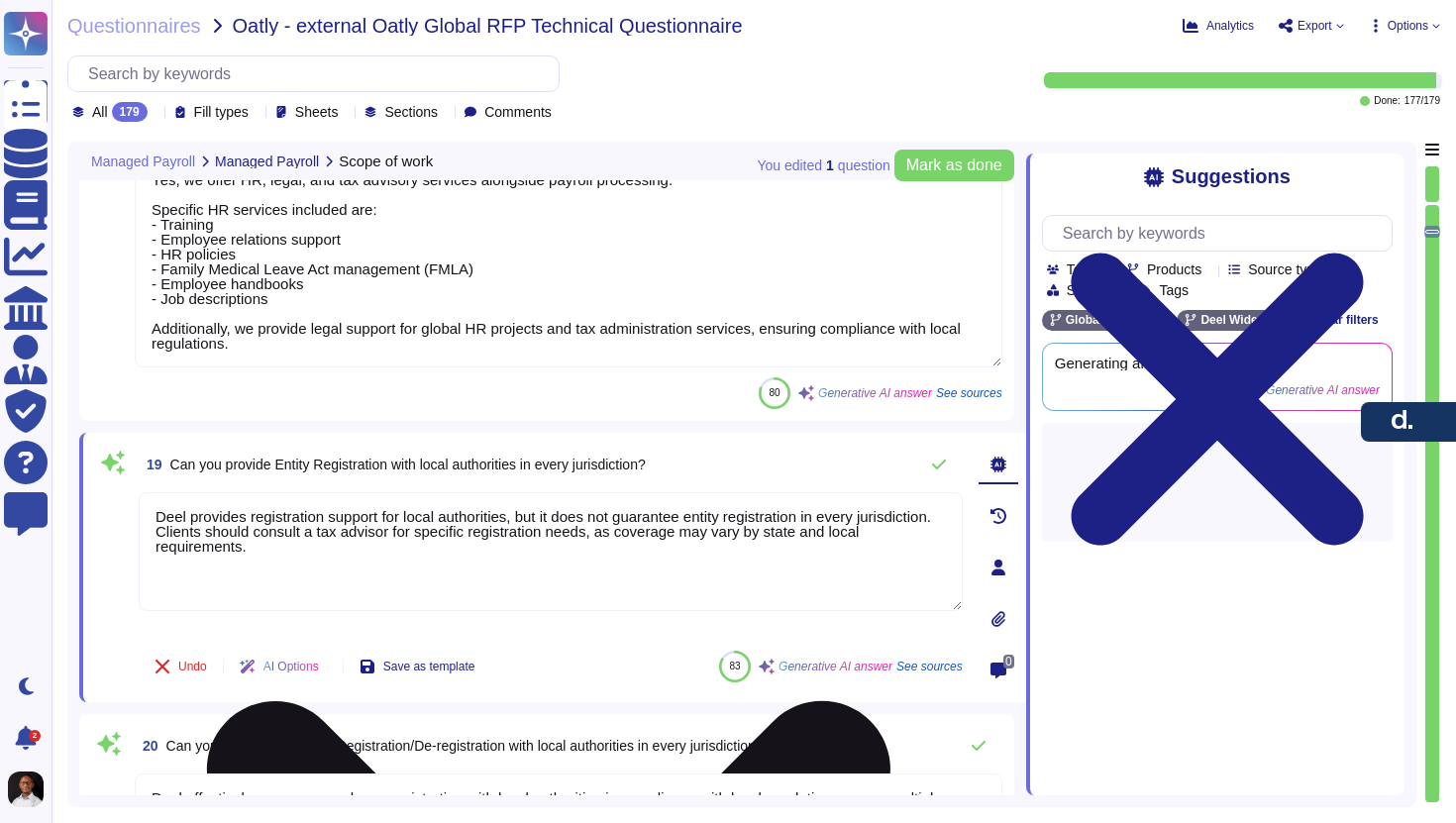scroll, scrollTop: 0, scrollLeft: 0, axis: both 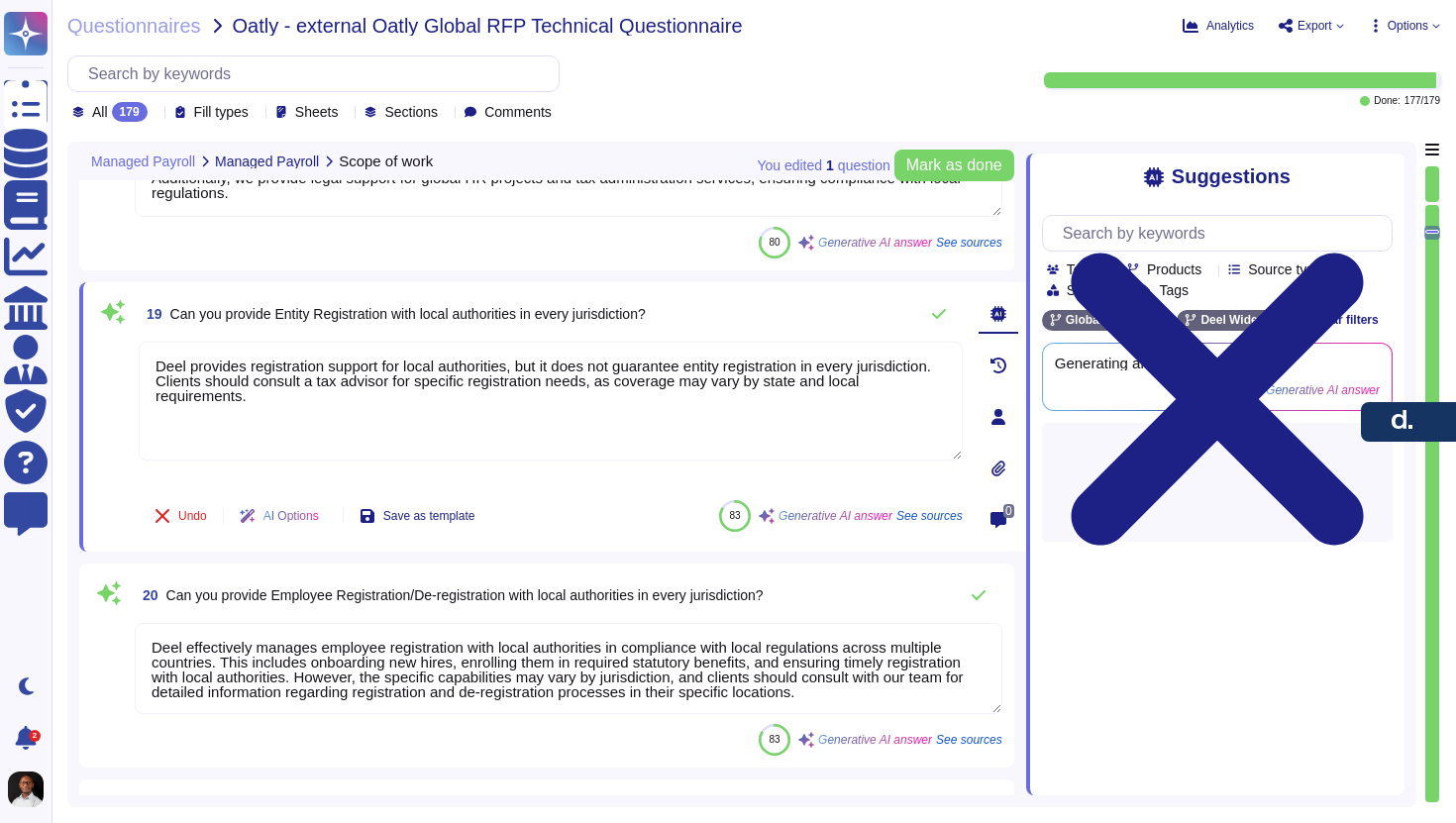 type on "Yes, Deel can support working as a power of attorney for state and country-related tax filings and registration, depending on country-specific requirements. A Power of Attorney (POA) is needed to fill the taxes, social and health insurance, and it authorizes Deel and its tax partners to manage tax filings and payments for you and your employees." 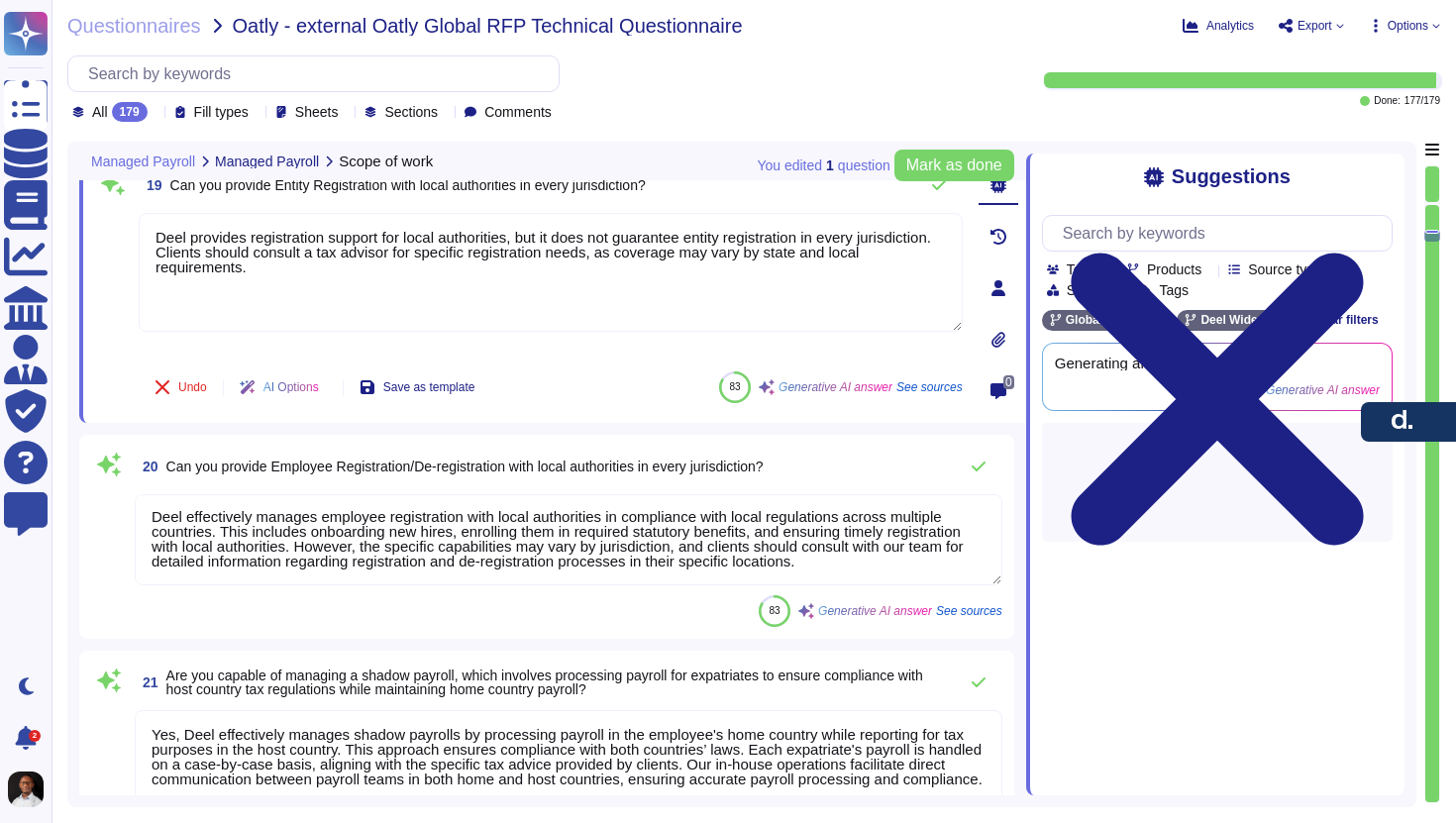 type on "Yes, Deel can handle local pension plan administration. We manage all mandatory benefits required by each country, including enrolling employees in pension plans and processing contributions. Additionally, we support integration with pension providers and ensure that pension-related data is included in the payroll process. Our Payroll Relationship Manager oversees the delivery of customized pension reports and manages the integration needs during onboarding." 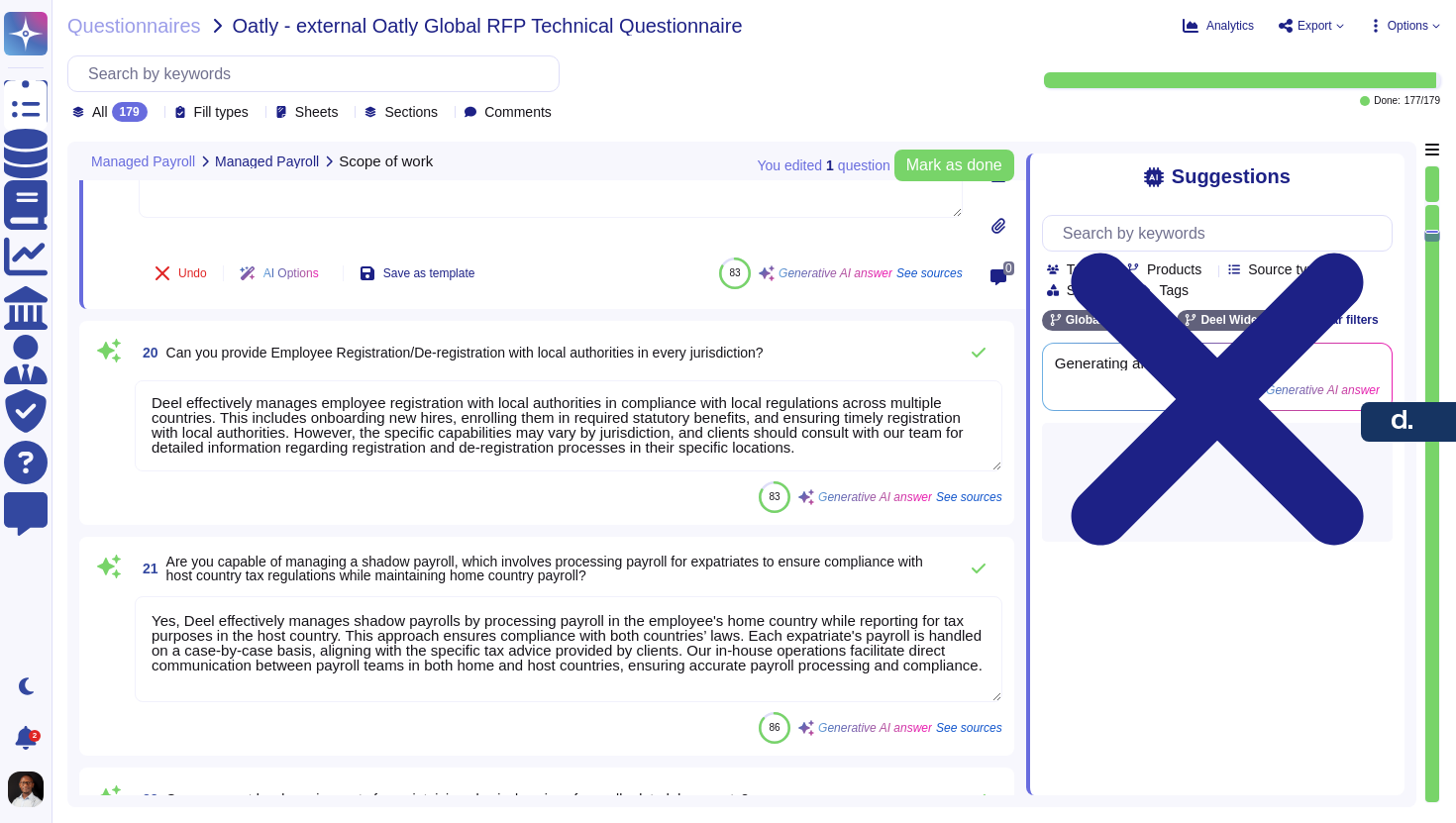 scroll, scrollTop: 5770, scrollLeft: 0, axis: vertical 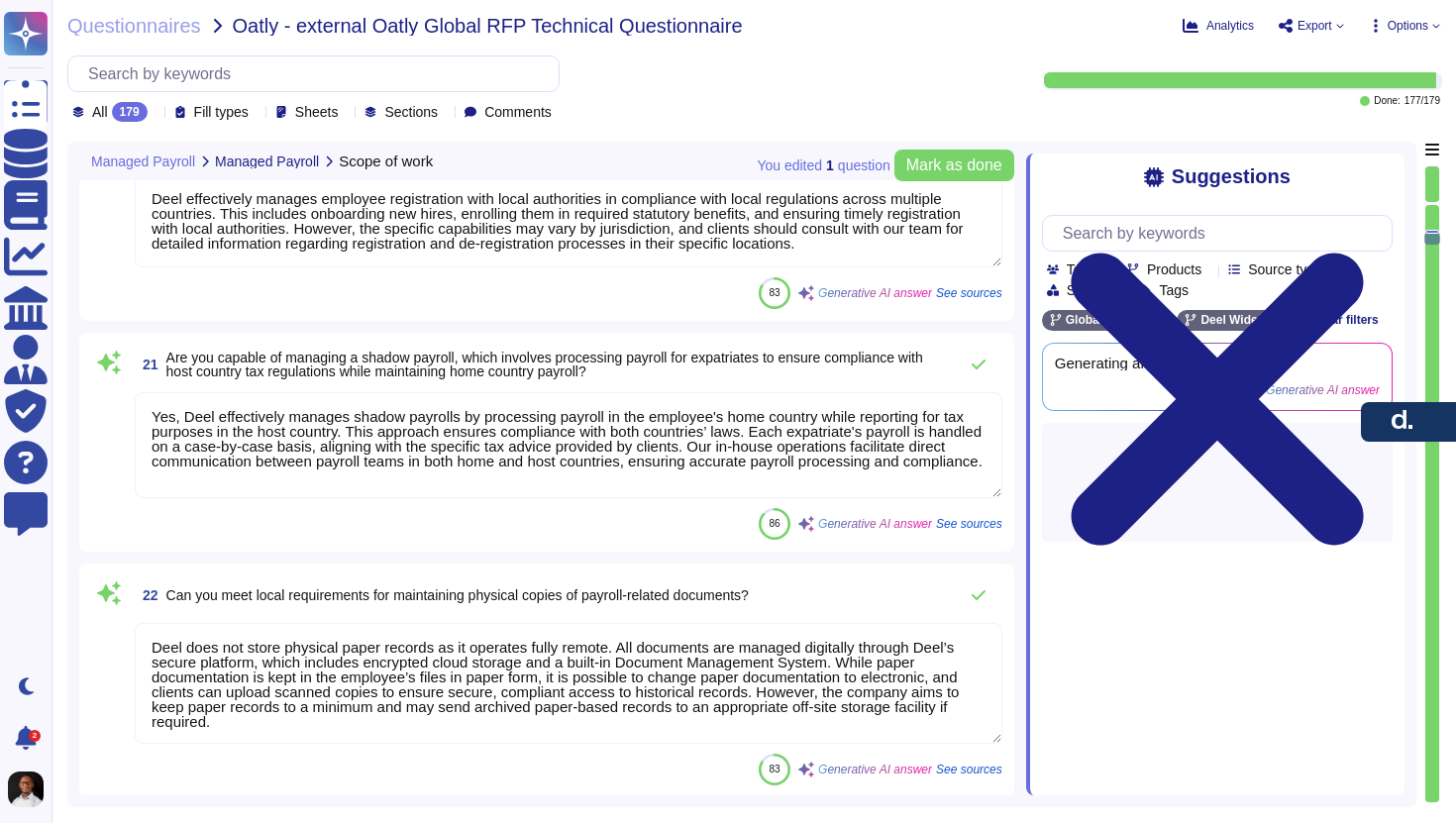 type on "Deel ensures compliance in each country through a dedicated legal and compliance team that stays up-to-date on changing regulations and requirements. We have a local presence in every operational country, with representatives responsible for monitoring compliance updates and ensuring they are communicated effectively.
We utilize automatic tools such as CSPM and SSPM to continuously meet compliance requirements. Our Compliance Hub actively monitors, flags, and provides regulatory updates and compliance insights, helping businesses adopt a proactive approach to compliance.
We conduct monthly compliance reviews and promptly implement regulatory changes, ensuring that compliance checks are integrated into our platform. Additionally, we have a continuous compliance portal that provides clients with information on legal updates.
If there are any compliance updates, users can raise a ticket on our Continuous Compliance GTM service desk, which documents compliance activities for audit purposes. We also provi..." 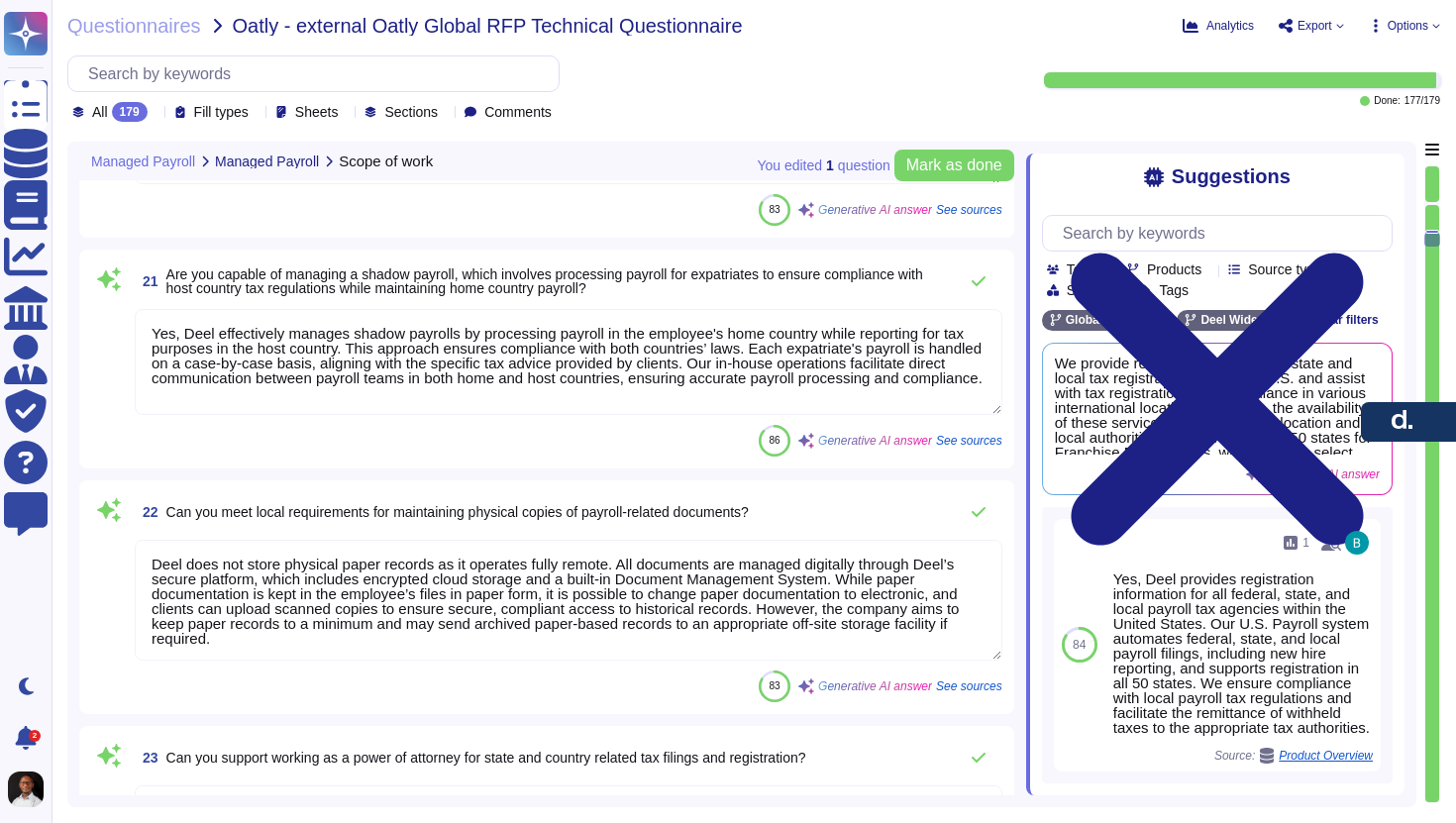 scroll, scrollTop: 6039, scrollLeft: 0, axis: vertical 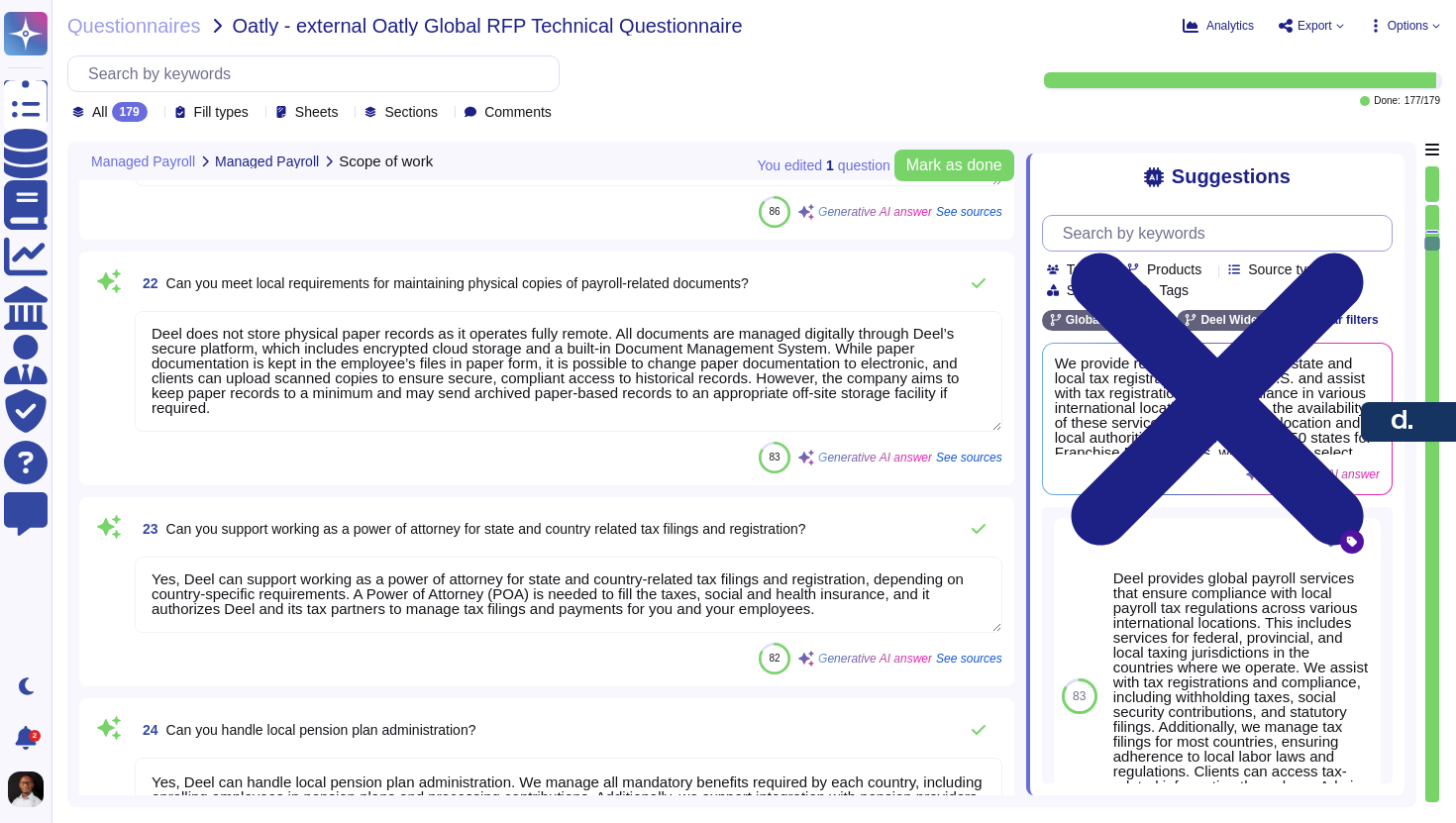 click at bounding box center (1222, 233) 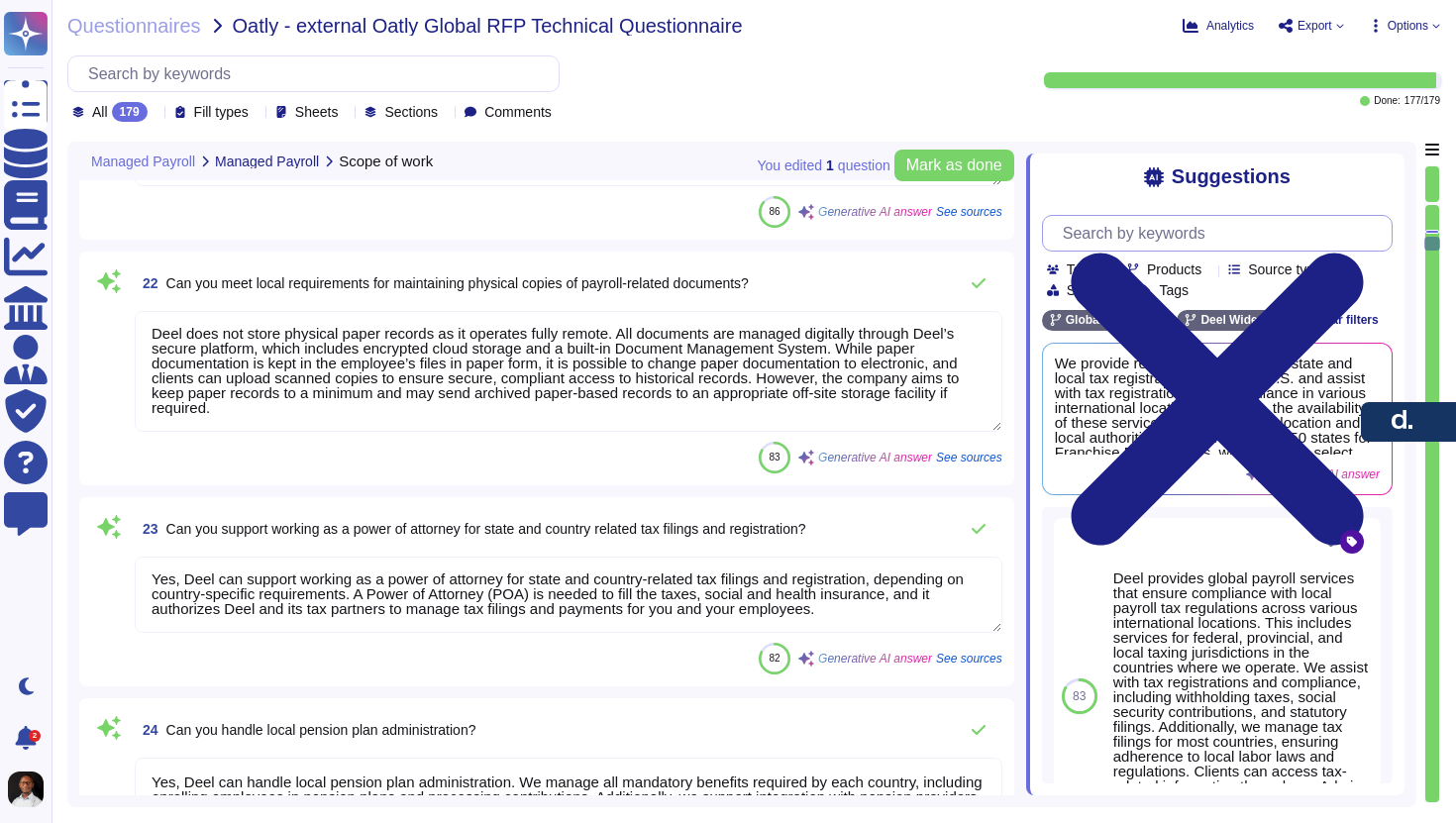 scroll, scrollTop: 0, scrollLeft: 0, axis: both 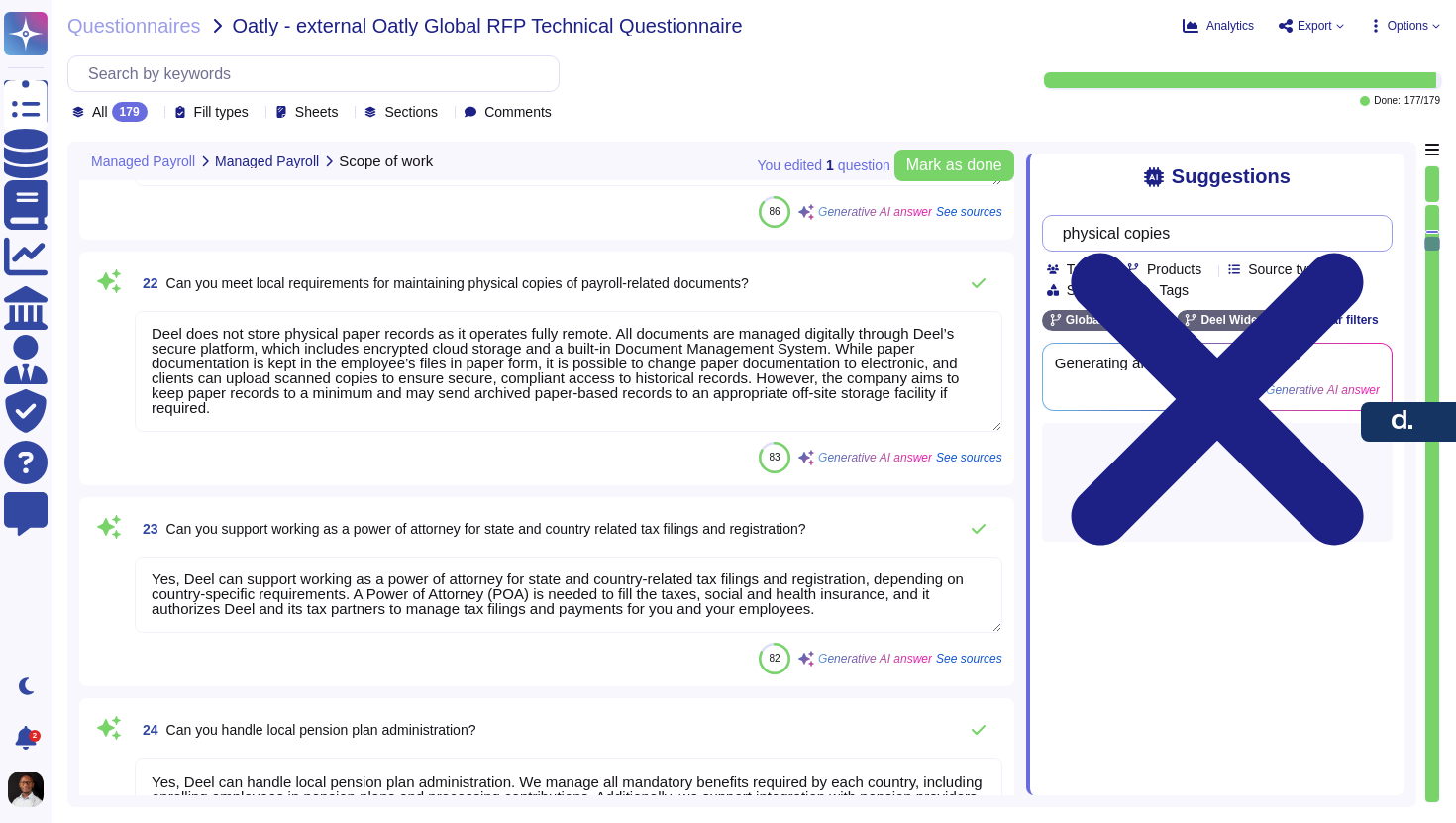 type on "physical copies" 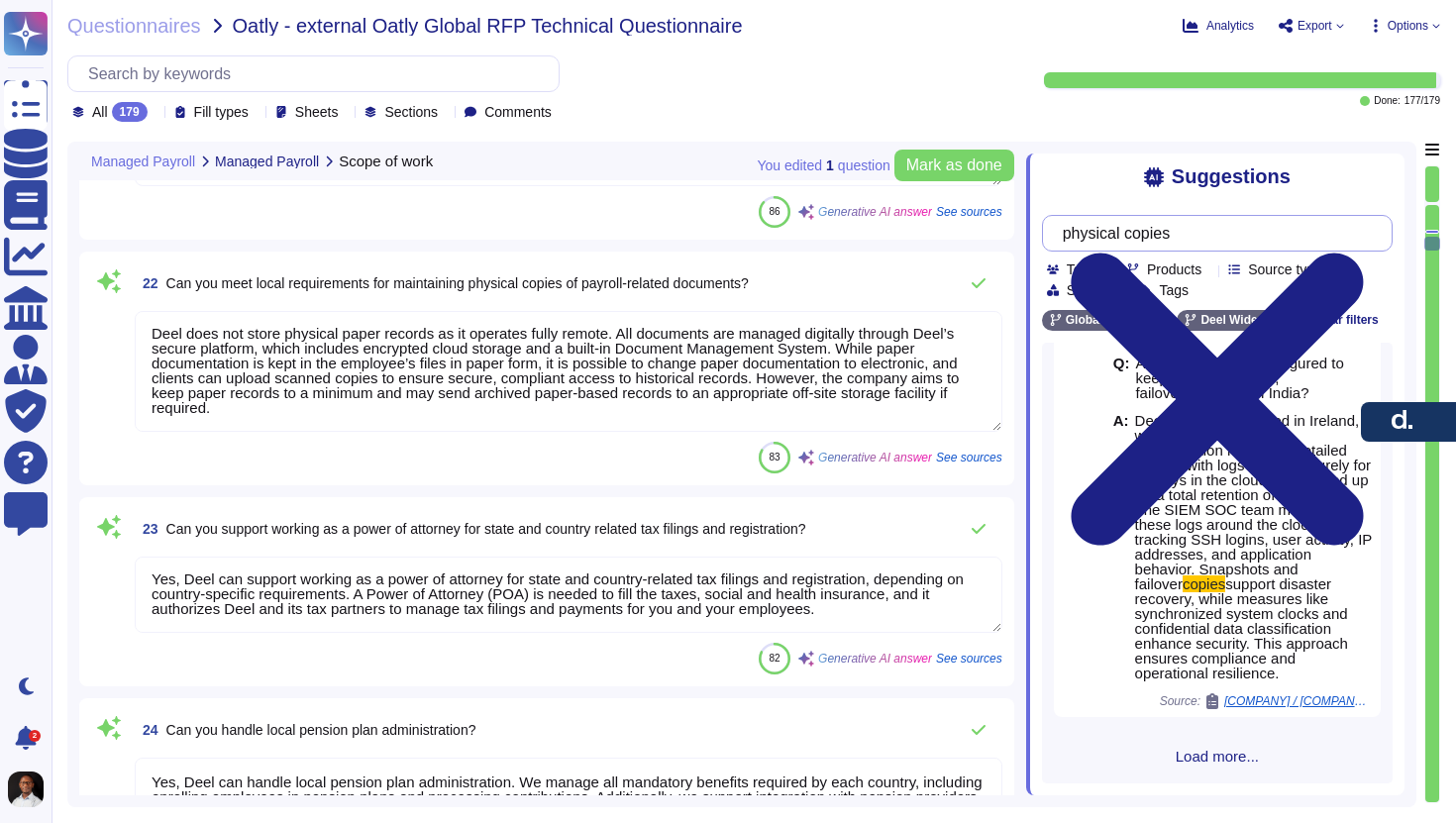 scroll, scrollTop: 935, scrollLeft: 0, axis: vertical 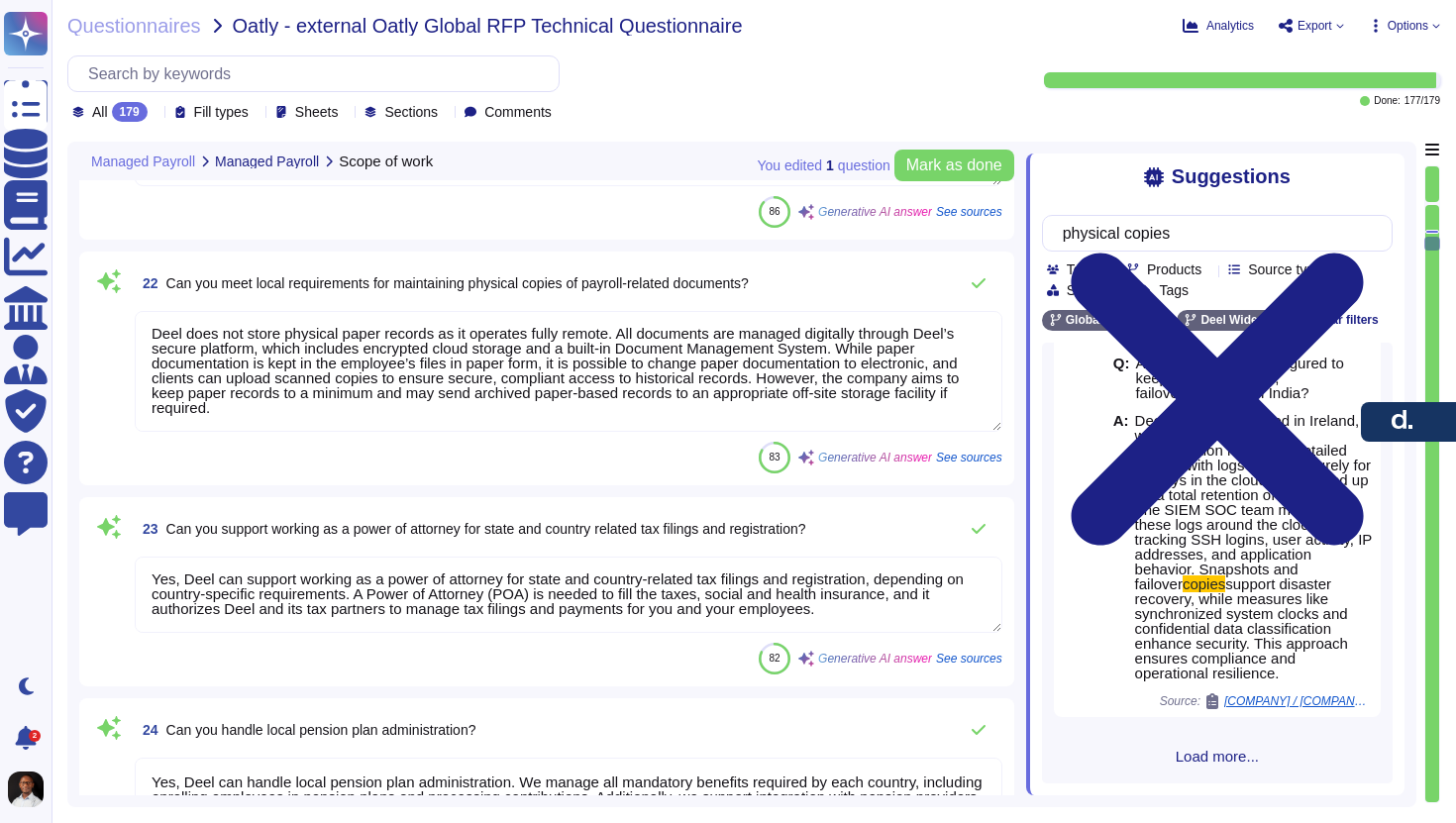 click on "Load more..." at bounding box center (1217, 756) 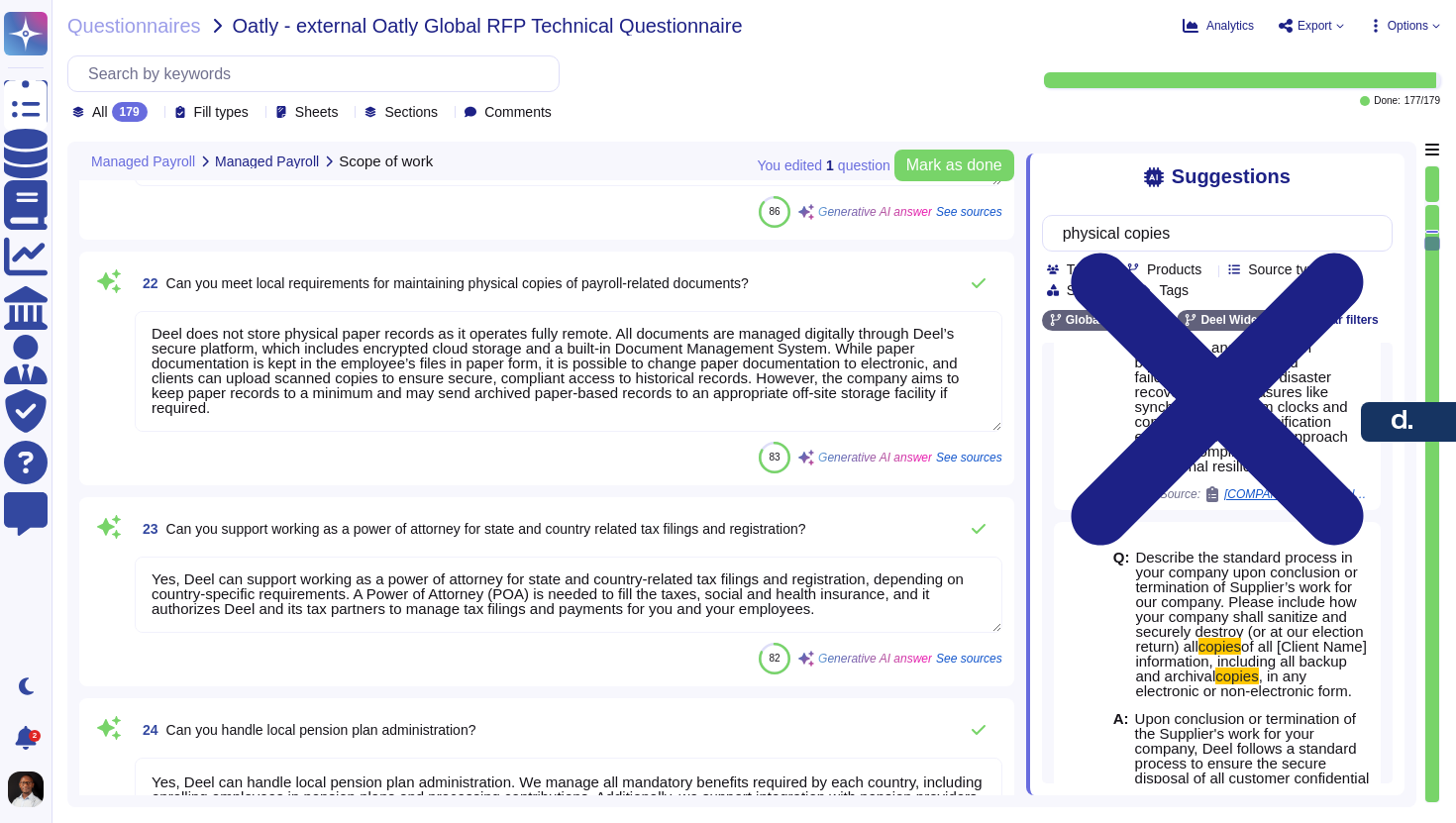 click on "Deel does not store physical paper records as it operates fully remote. All documents are managed digitally through Deel’s secure platform, which includes encrypted cloud storage and a built-in Document Management System. While paper documentation is kept in the employee’s files in paper form, it is possible to change paper documentation to electronic, and clients can upload scanned copies to ensure secure, compliant access to historical records. However, the company aims to keep paper records to a minimum and may send archived paper-based records to an appropriate off-site storage facility if required." at bounding box center (569, 371) 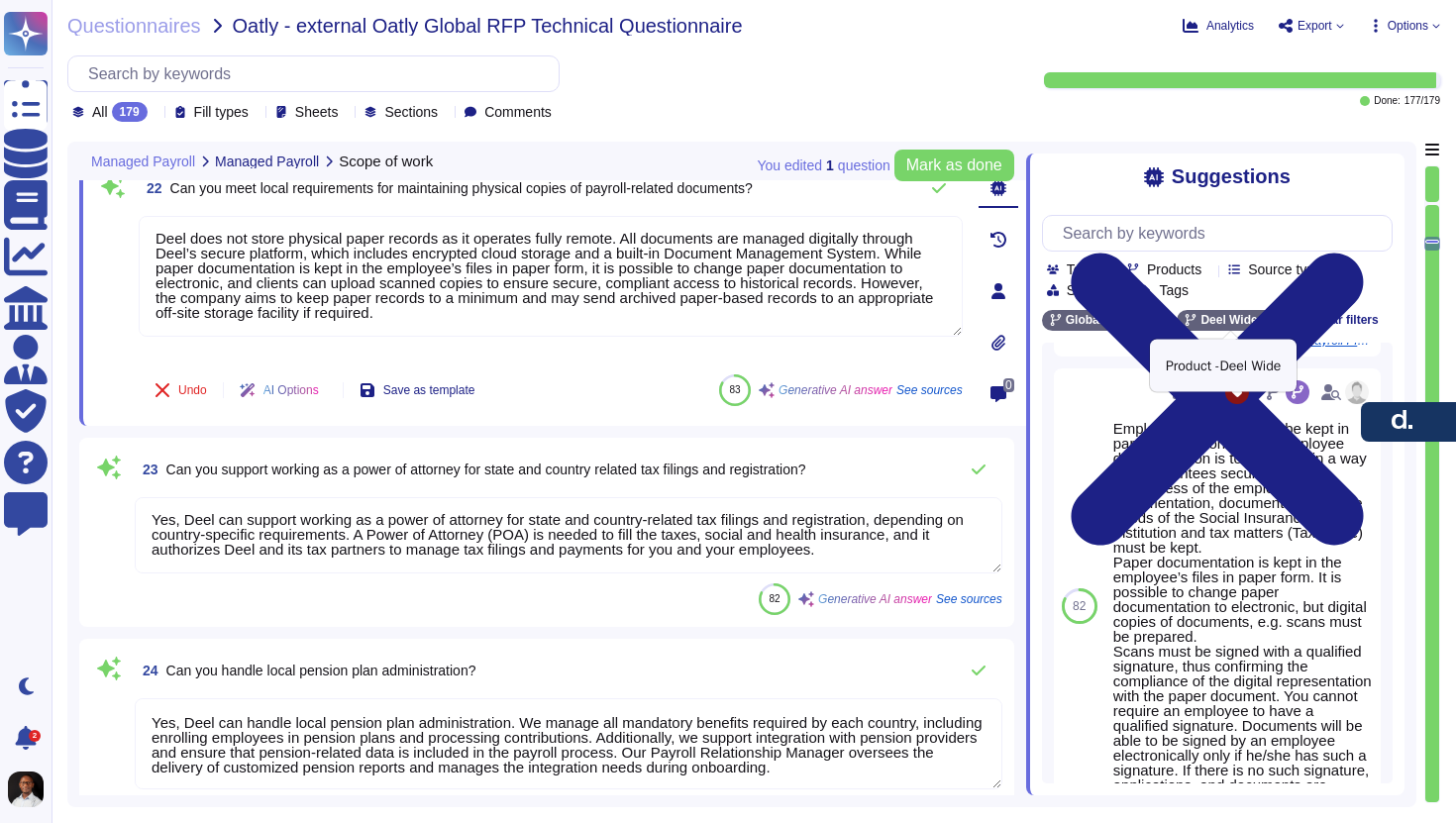 scroll, scrollTop: 329, scrollLeft: 0, axis: vertical 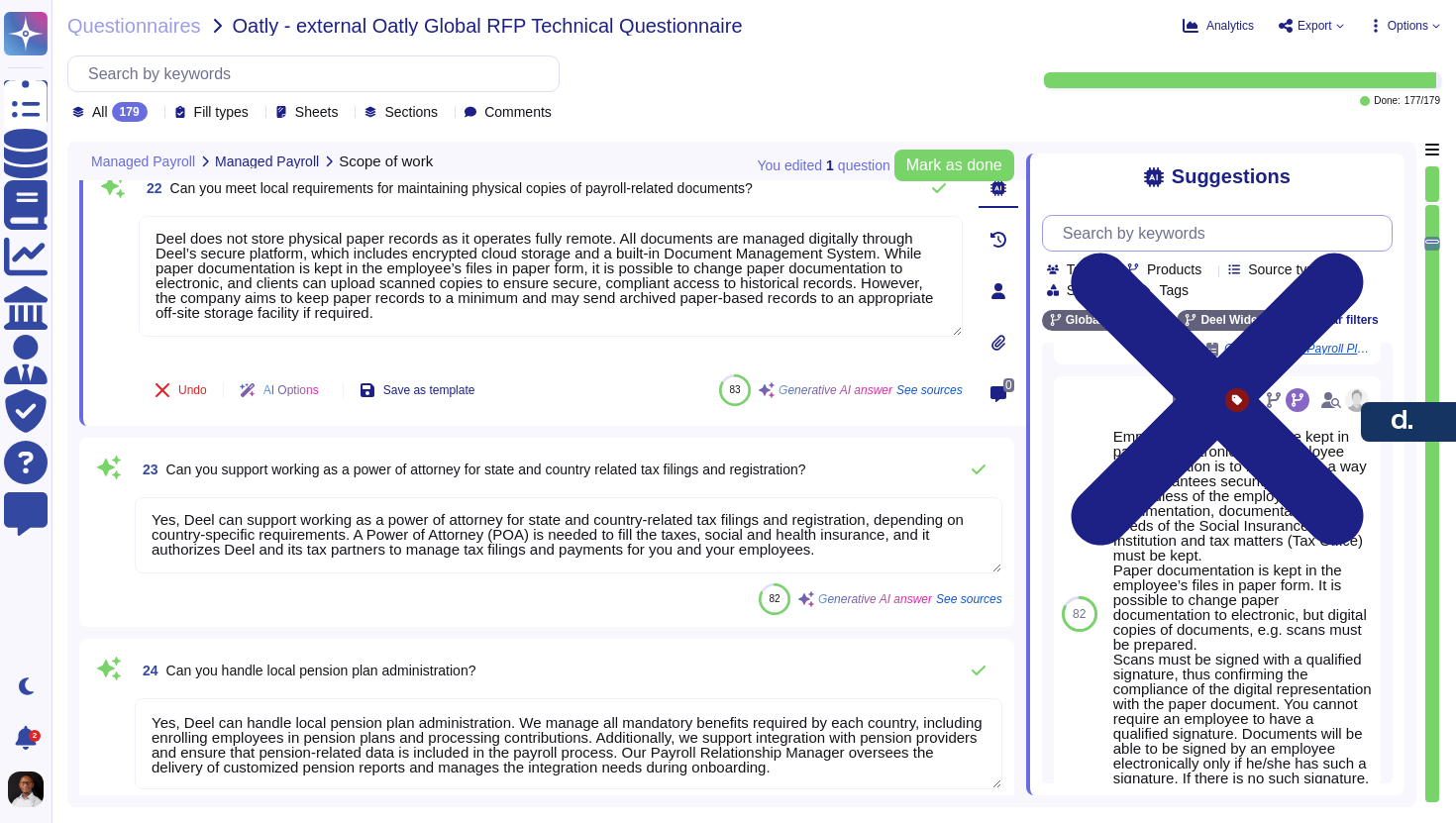 click at bounding box center (1222, 233) 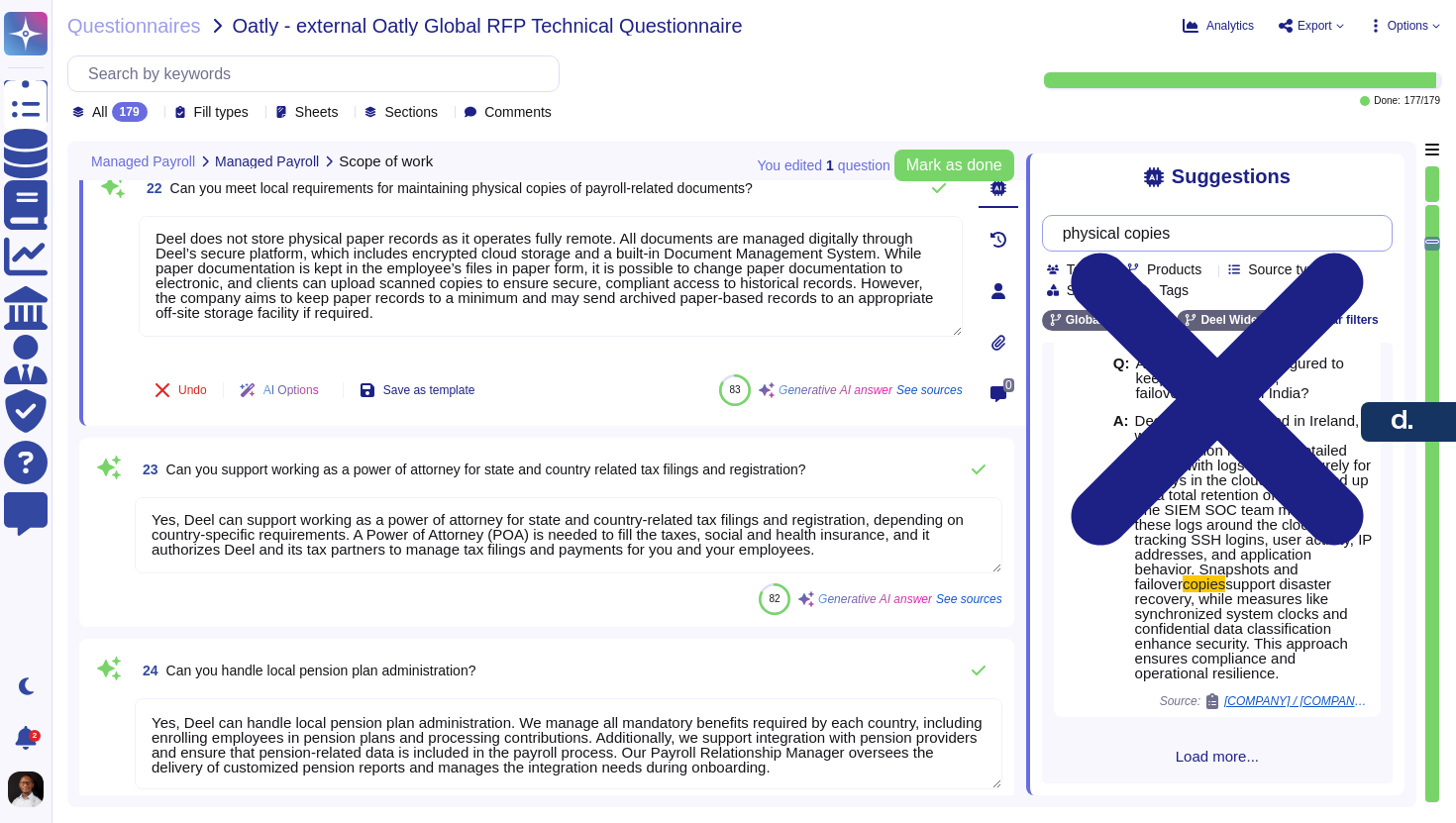 scroll, scrollTop: 935, scrollLeft: 0, axis: vertical 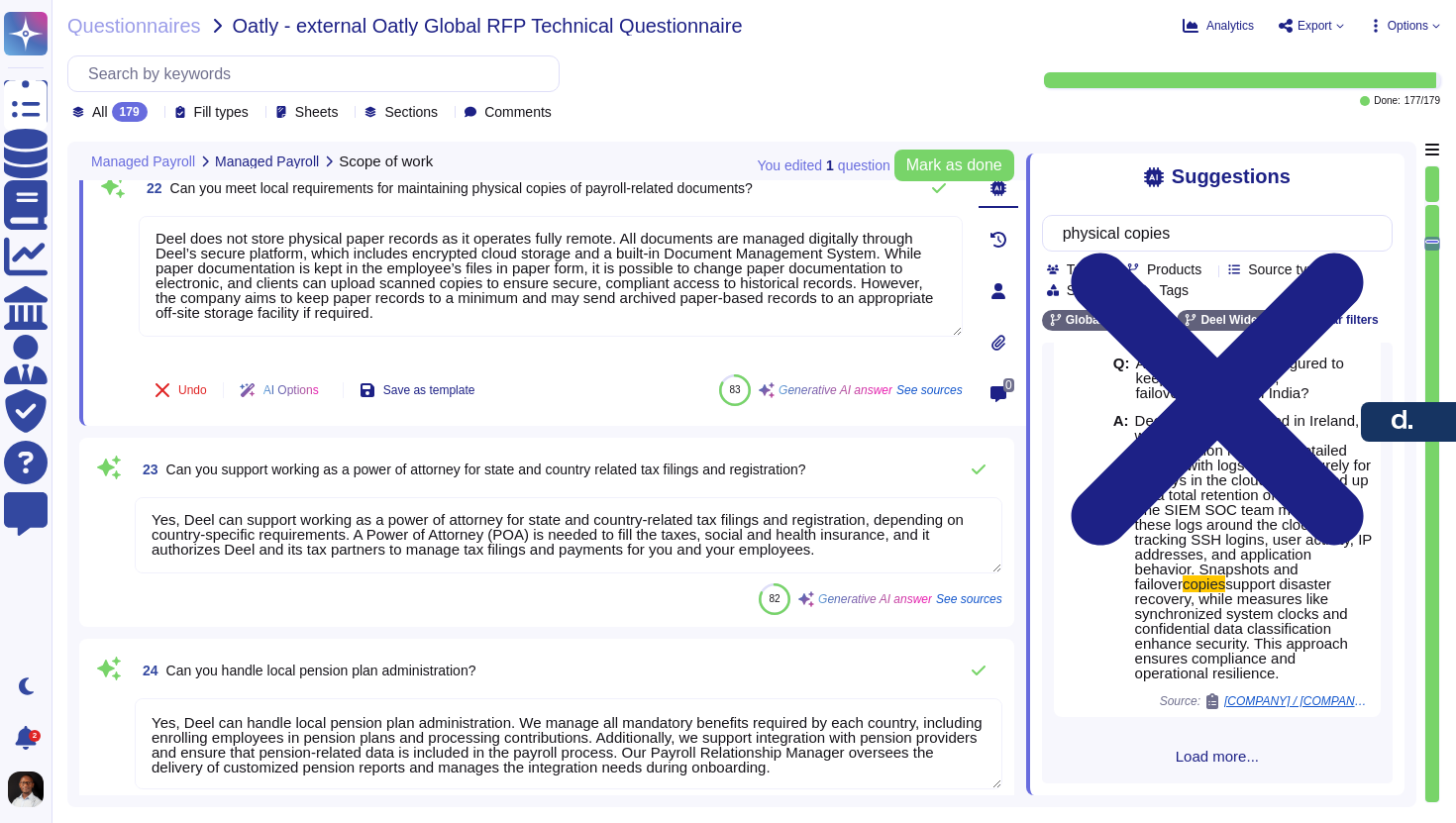 type on "physical copies" 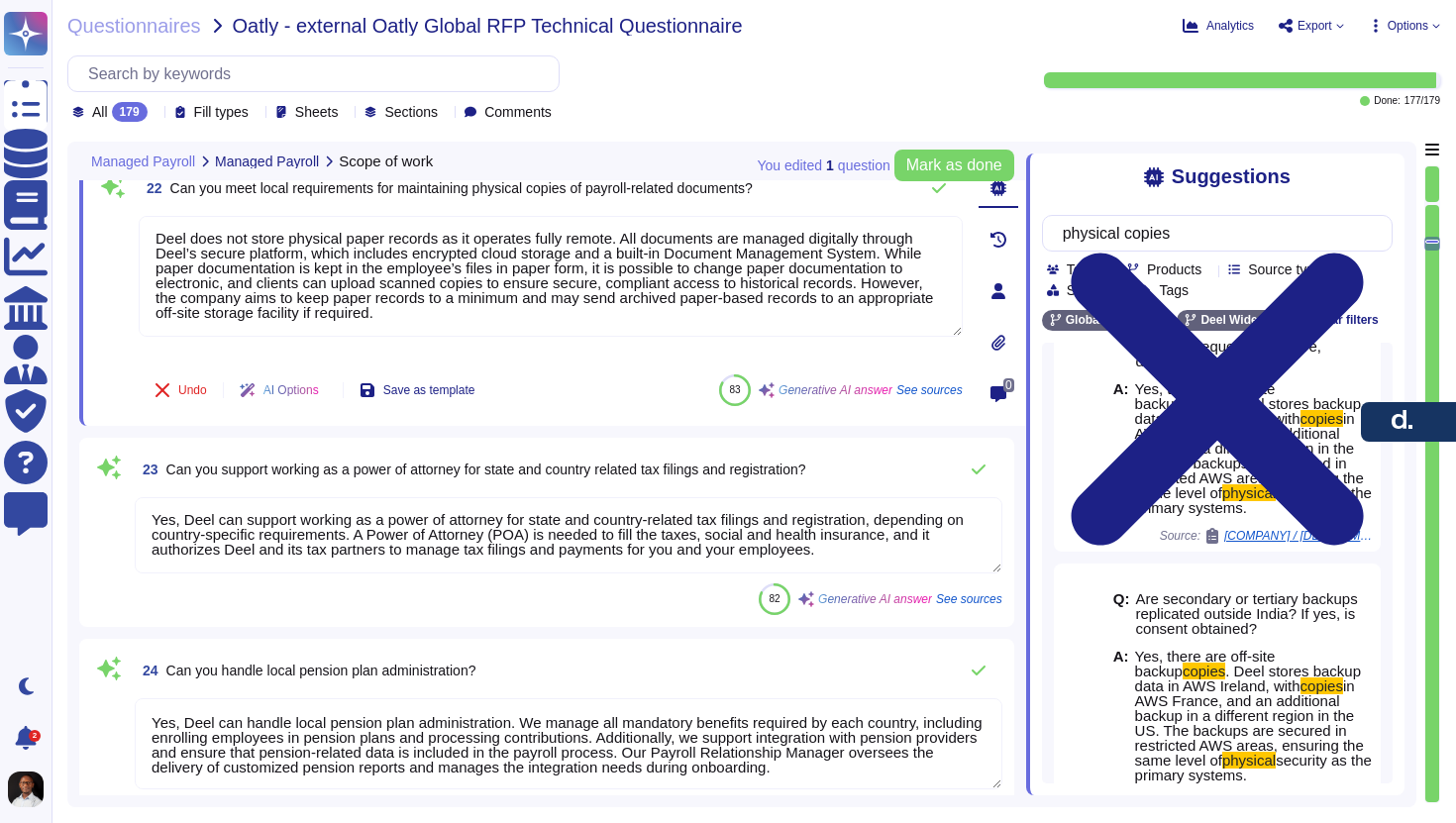 scroll, scrollTop: 3126, scrollLeft: 0, axis: vertical 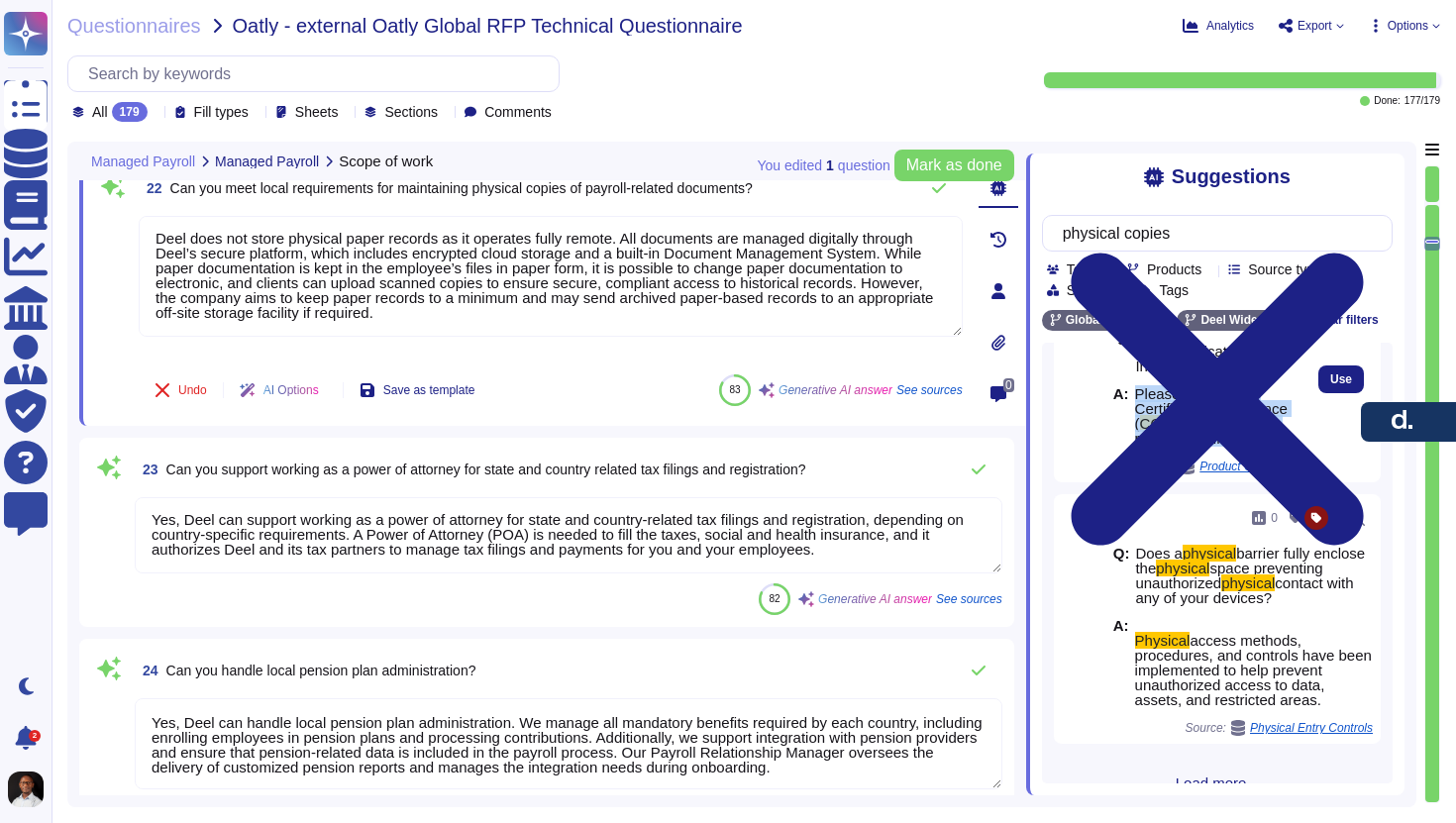 drag, startPoint x: 1295, startPoint y: 467, endPoint x: 1127, endPoint y: 430, distance: 172.02616 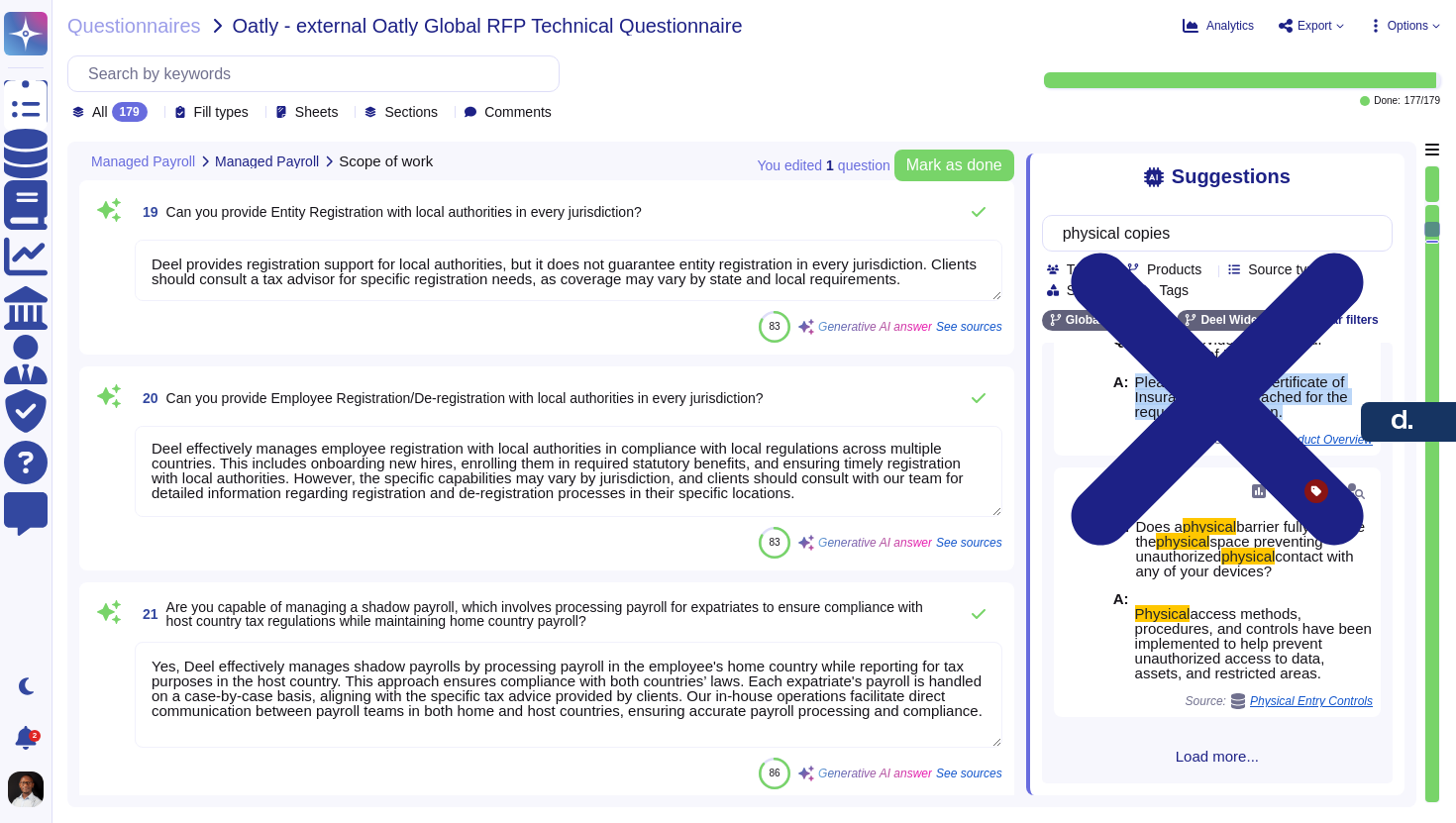 scroll, scrollTop: 5173, scrollLeft: 0, axis: vertical 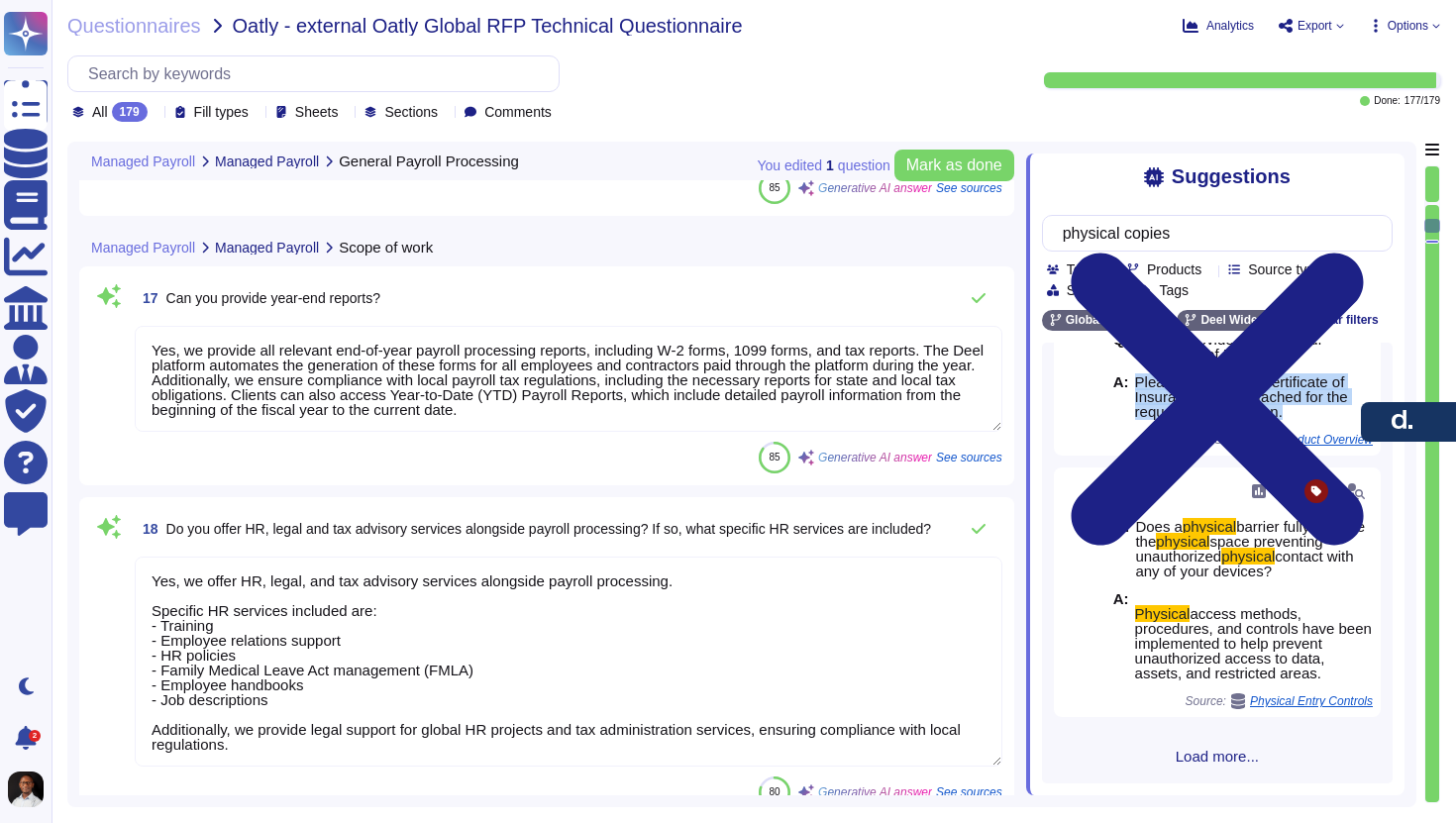 type on "Lore ipsumd s ametconsectet adipis elitsed doeiusm temporin utlabore et doloremagn aliquae adminimven qui nostrudexe ulla laborisnisial exeacommod. Cons’d au irureinr vo vel essecill:
Fug Nullapar:
- Excepteursi Occaeca Cupidatatn: Proide suntcul quioff 342+ deseruntm anim idestl perspic undeomnisi.
- Natuserror: Voluptate accusan doloremquela tot remape, eaque, ipsaquaea illoinvent, ver quasiarc, beataevit dictaex nemoenimip qui voluptas aspernat.
- Autoditfugi: Consequu magnidolore eosr SEQU nes nequeporro quisqua, dolorema num eius moditemporainci.
- Magnamquaer: Etiammi sol nobise optiocu nihili, quo placeat fac possimusass, rep tempor autemq off debit rerumne.
- Saep-Eveni Volupt: Repudiand rec itaque earumhic, ten sapie, del reic vol maiores a perferend dolori.
Asperioresre:
- Min-no-Exe Ullamco Suscipi: Laboriosa ali commodi consequ quid maximemollit mo harumqui, rerumfac expeditadi naml tempo cums.
- Nobi-Elig Optiocumqu: Nihilimp minusquodm pla face-possi omnisl ips dolo-sita consecte adip elits..." 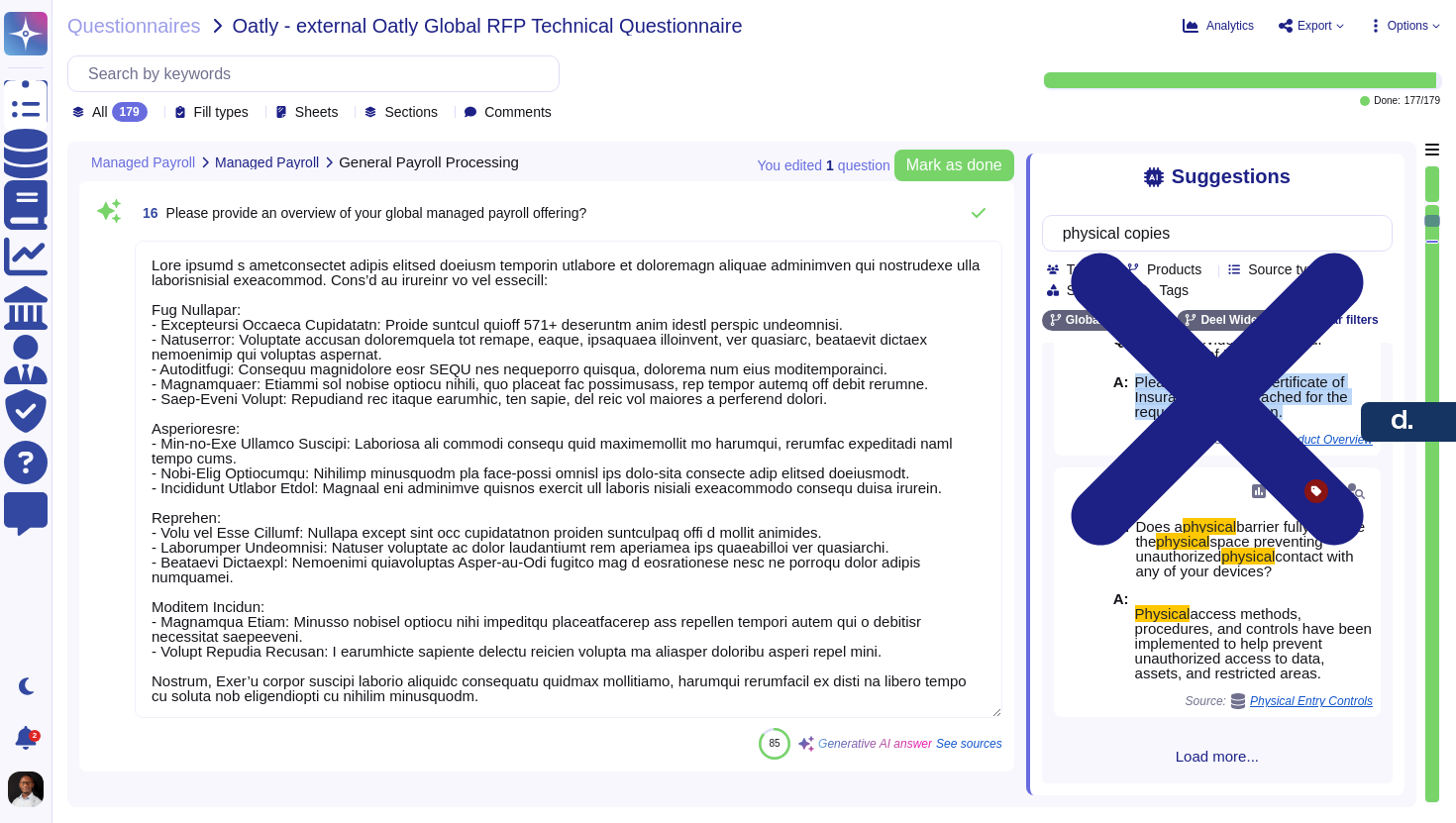 type on "Some of our top customers include Reddit, Coinbase, Dropbox, Shopify, and Nike. Additionally, we also serve Klarna and Quizlet." 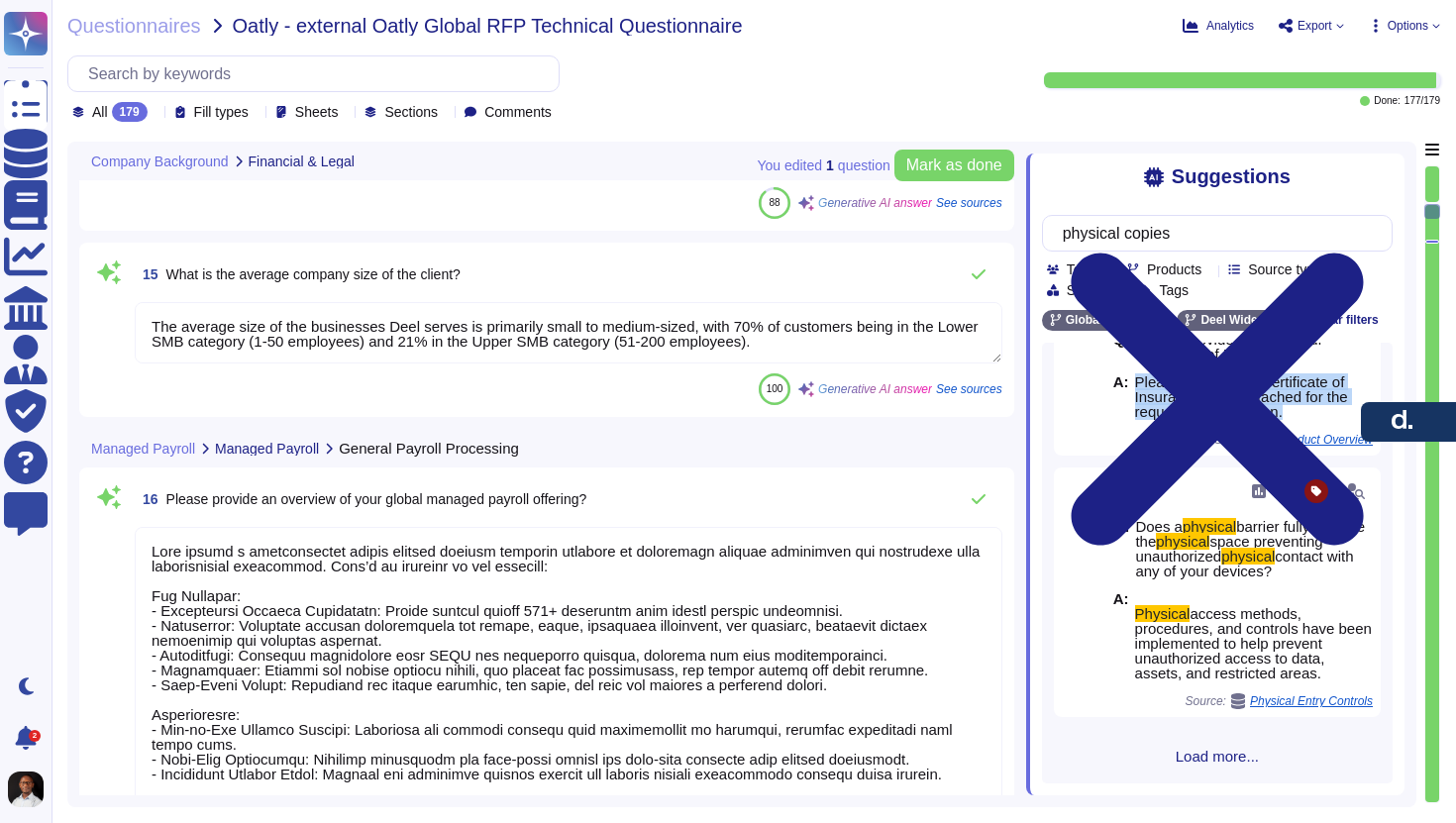 type on "Being a privately held company, we do not share our financials externally. However, please see the below information which is available in the public domain, that showcases our financial strength and ability:
- Deel has raised $650+ million in funding. Please see the information on Crunchbase for more details - https://www.crunchbase.com/organization/deel/investor_financials
- Deel has crossed $1 billion in ARR as of Jun 2025. Please see: https://www.deel.com/blog/deel-celebrates-one-billion-revenue-run-rate/
- Deel has a $12 billion valuation - https://techcrunch.com/2024/02/28/deel-the-12b-hr-startup-acquires-zavvy-to-step-up-consolidation-play/
- Deel is EBITDA positive since September 2022." 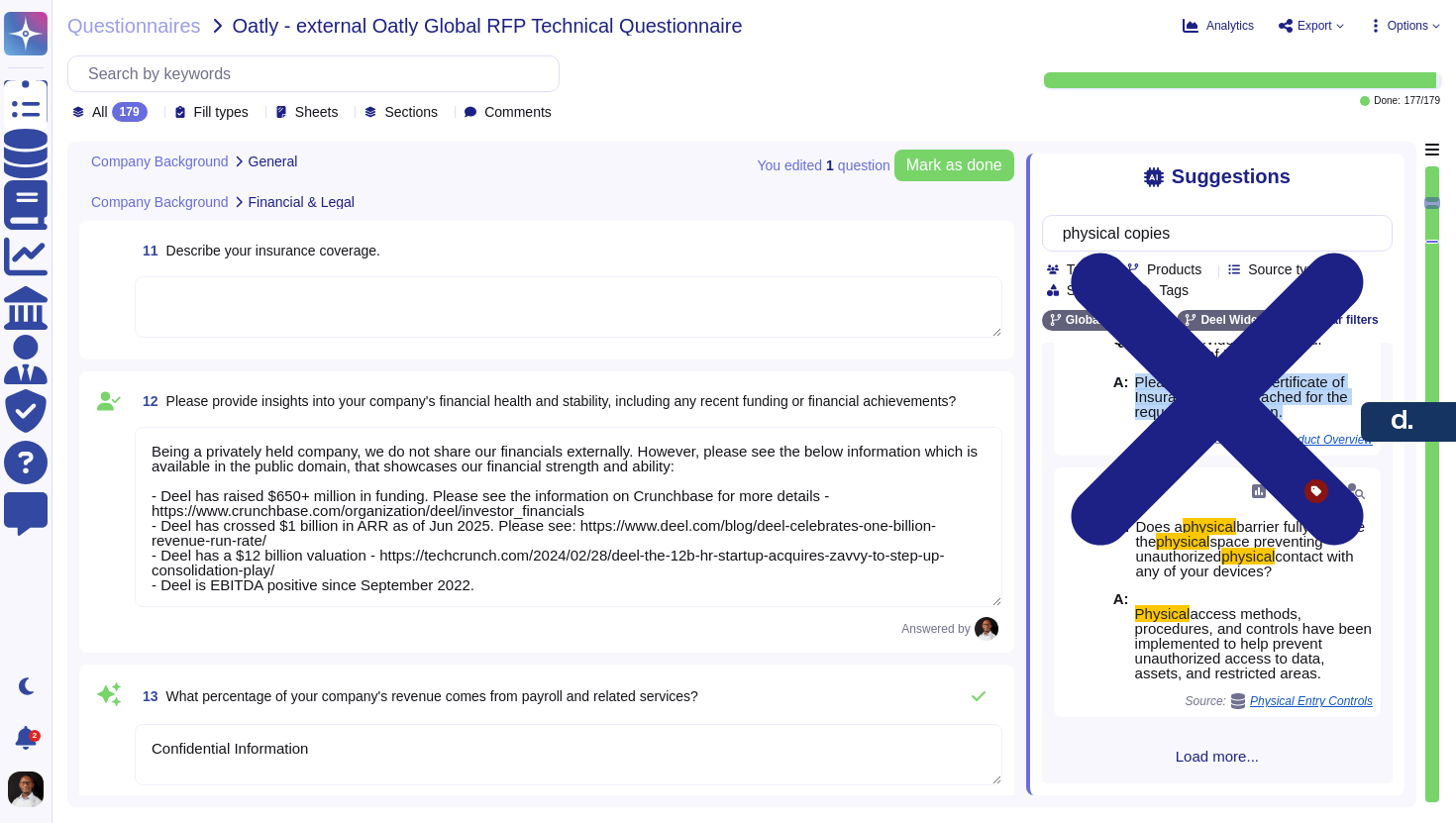 type on "Deel has a comprehensive roadmap for product improvement focused on continuous innovation and enhancement. Our immediate plans for the next 12 months include:
1. Expansion of In-House Native Payroll Engines: We aim to enhance our payroll capabilities to 100 countries, building on our existing infrastructure.
2. Further Development of the Compliance Hub: We plan to enhance the compliance hub to provide more actionable insights for our clients, making payroll compliance easier to manage.
3. Benefits Administration Portal: We are working on building a benefits administration portal to streamline the organization of global benefits for our clients.
4. Further Enhancement of our Native HRIS: We are enhancing our HRIS to be more integrated with payroll, improving the overall user experience.
5. Continuous Feature Enhancements: We will continue to gather user feedback and prioritize feature requests to ensure our solutions meet the evolving needs of our clients.
In the distant future (next 5-10 years), our goal..." 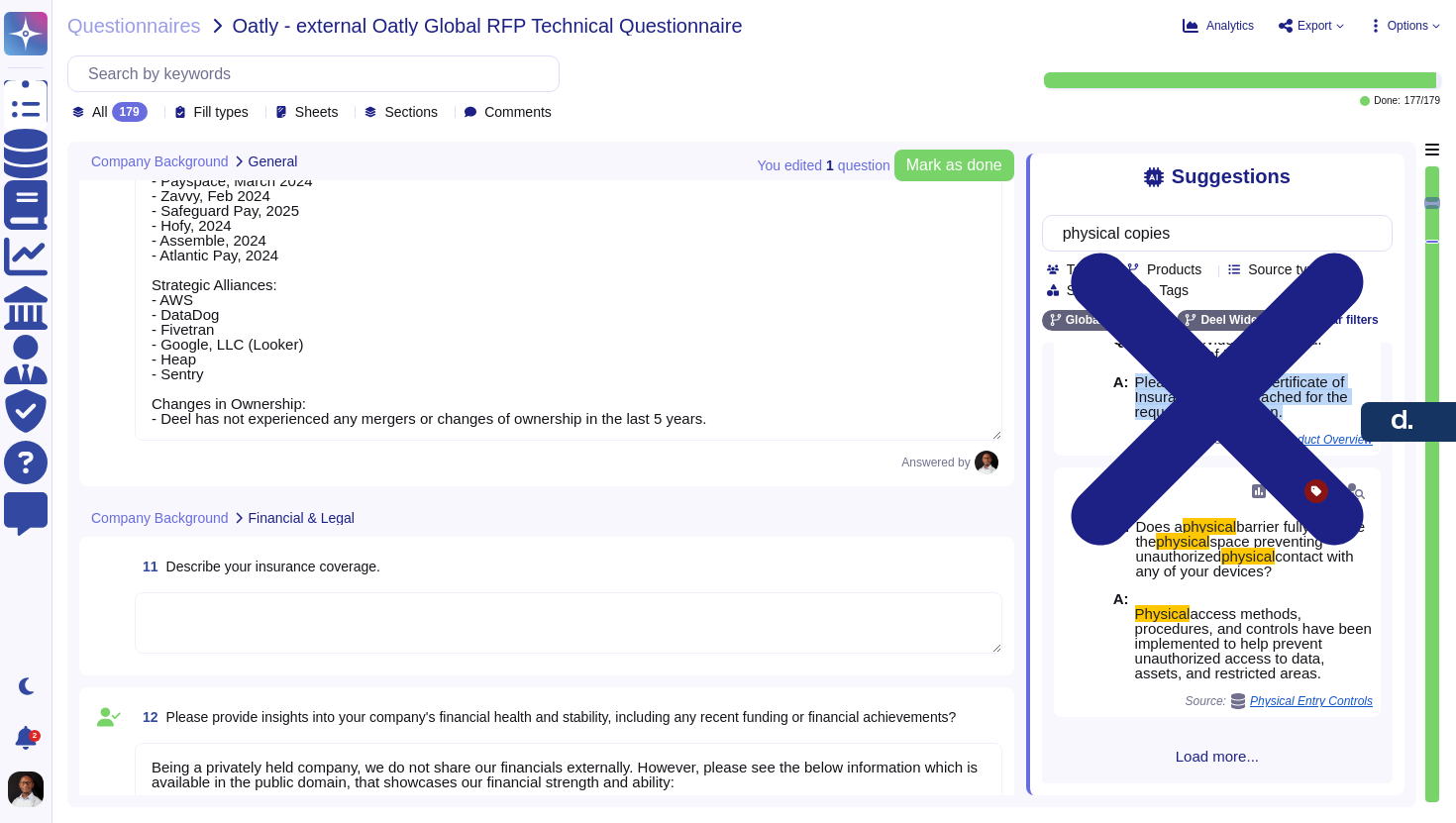 scroll, scrollTop: 3026, scrollLeft: 0, axis: vertical 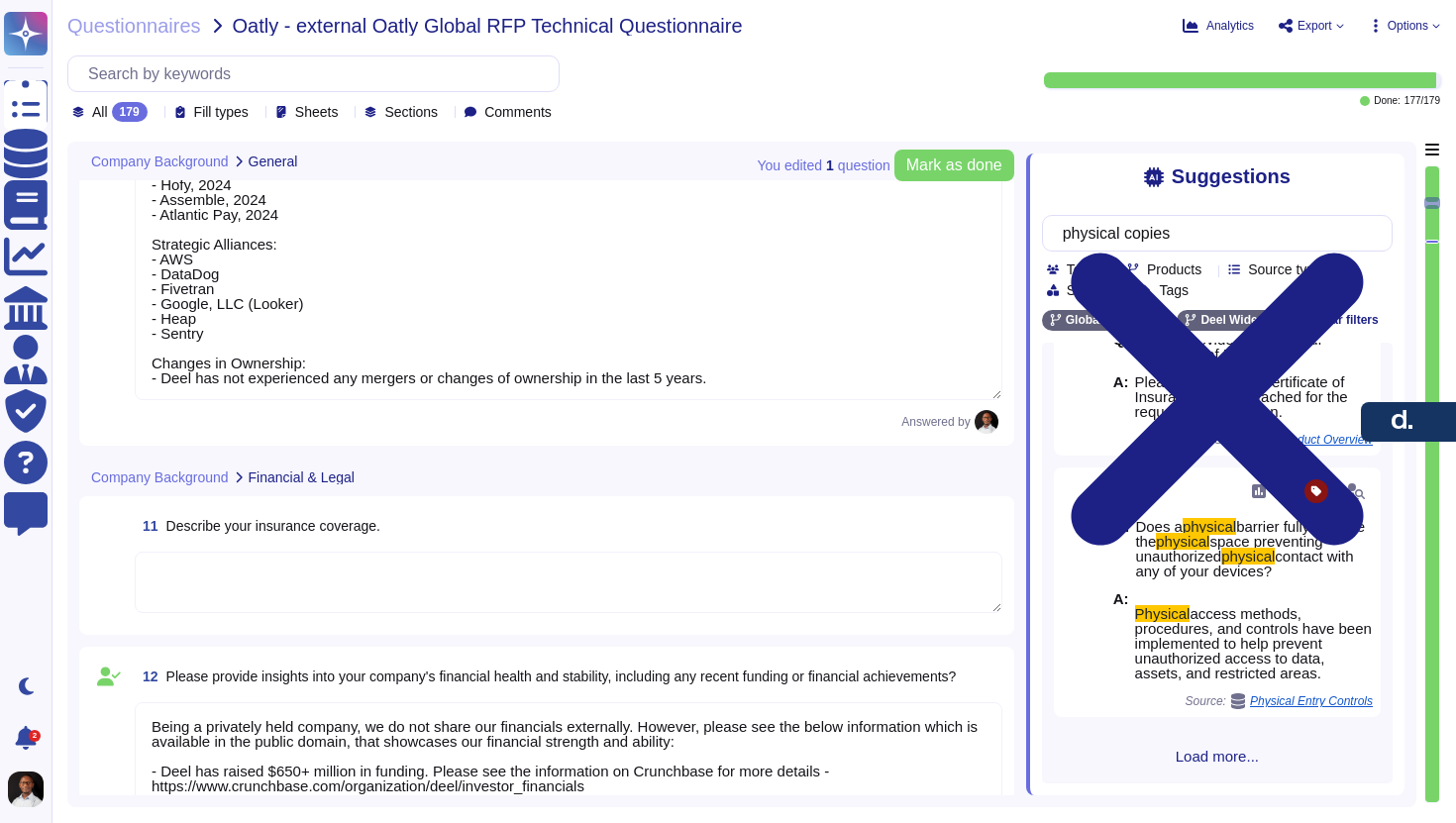 click at bounding box center [569, 582] 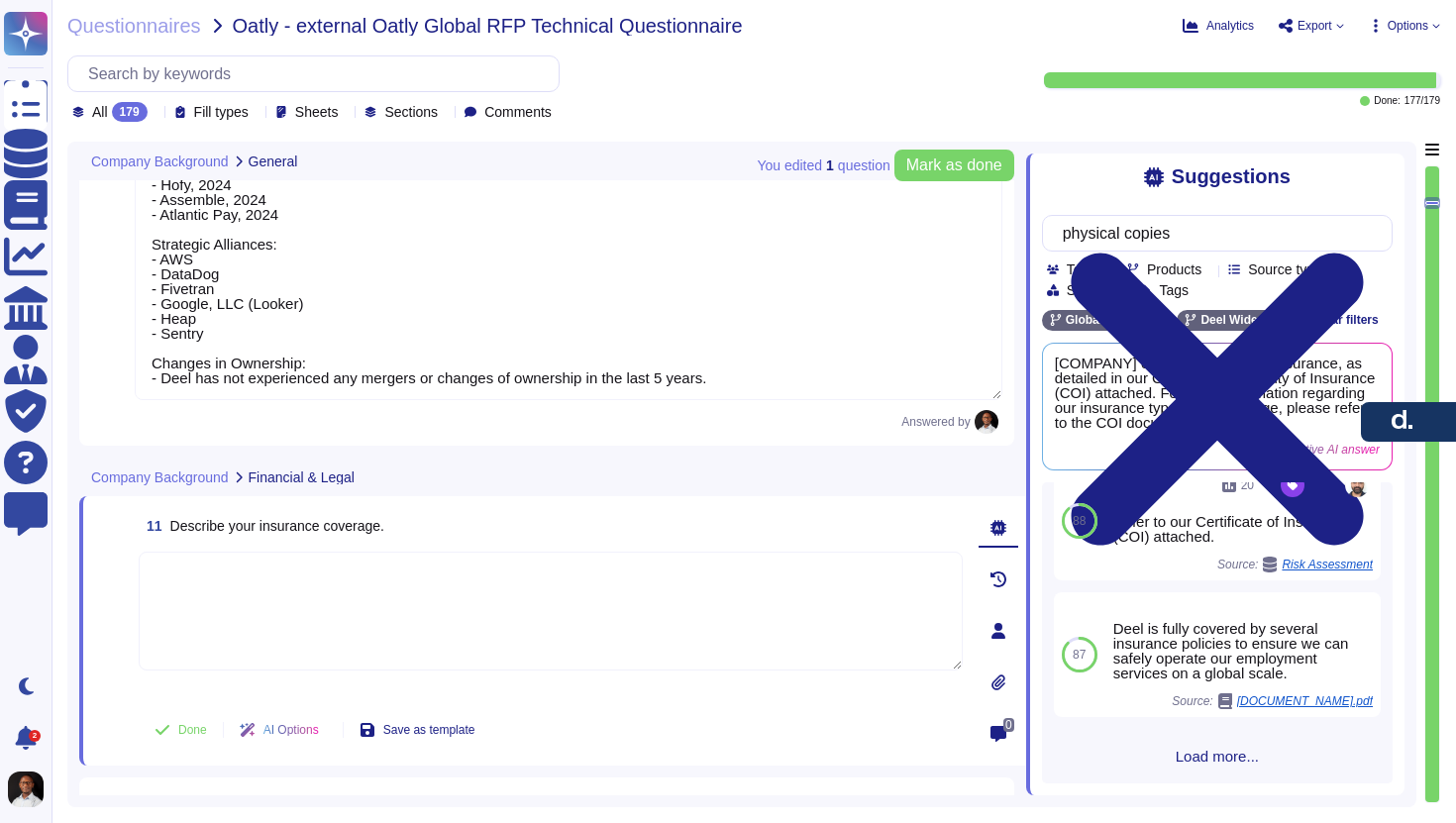 type 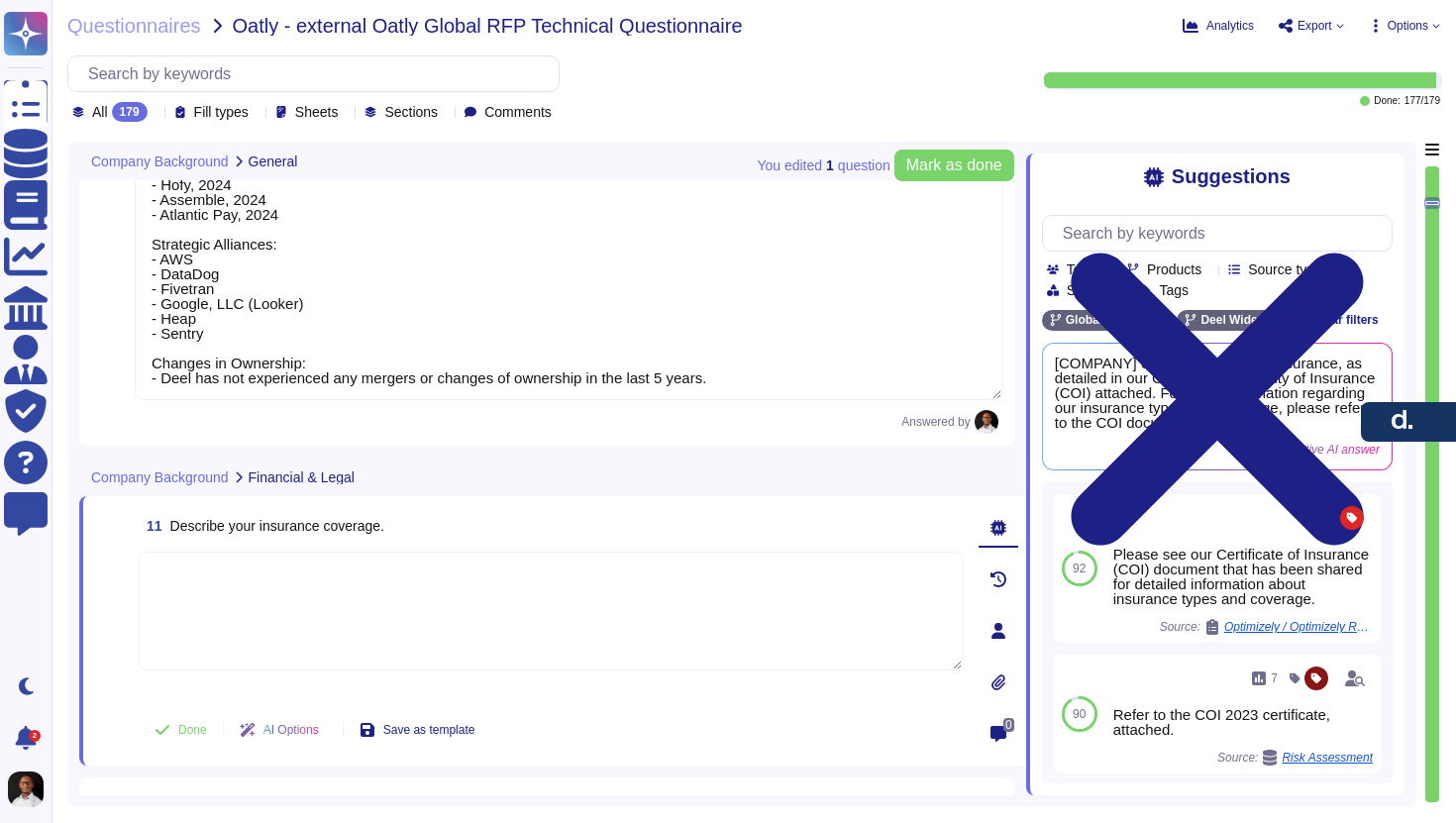 paste on "Please refer to our Certificate of Insurance (COI) attached for the requested information." 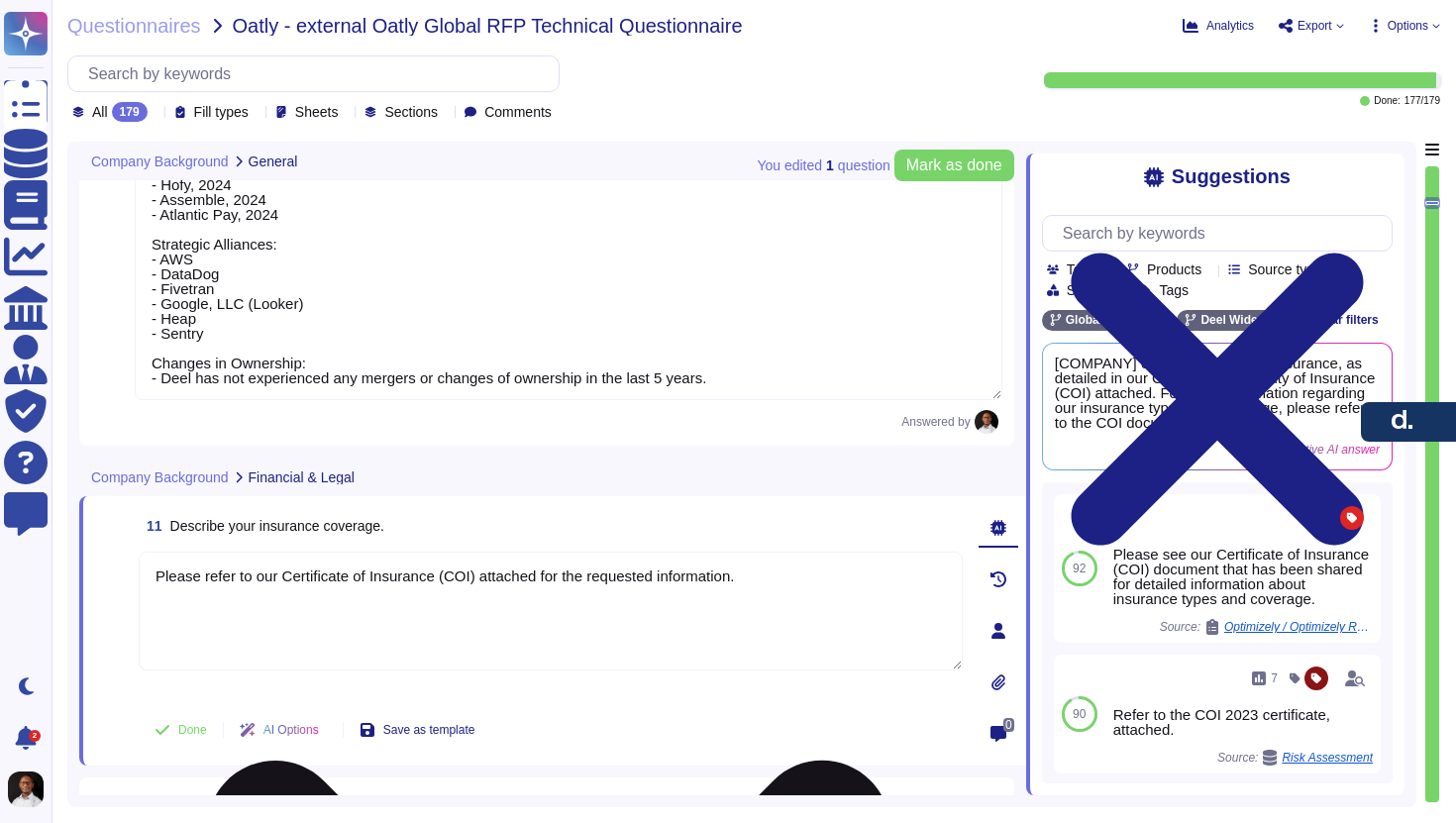 click on "Please refer to our Certificate of Insurance (COI) attached for the requested information." at bounding box center [551, 611] 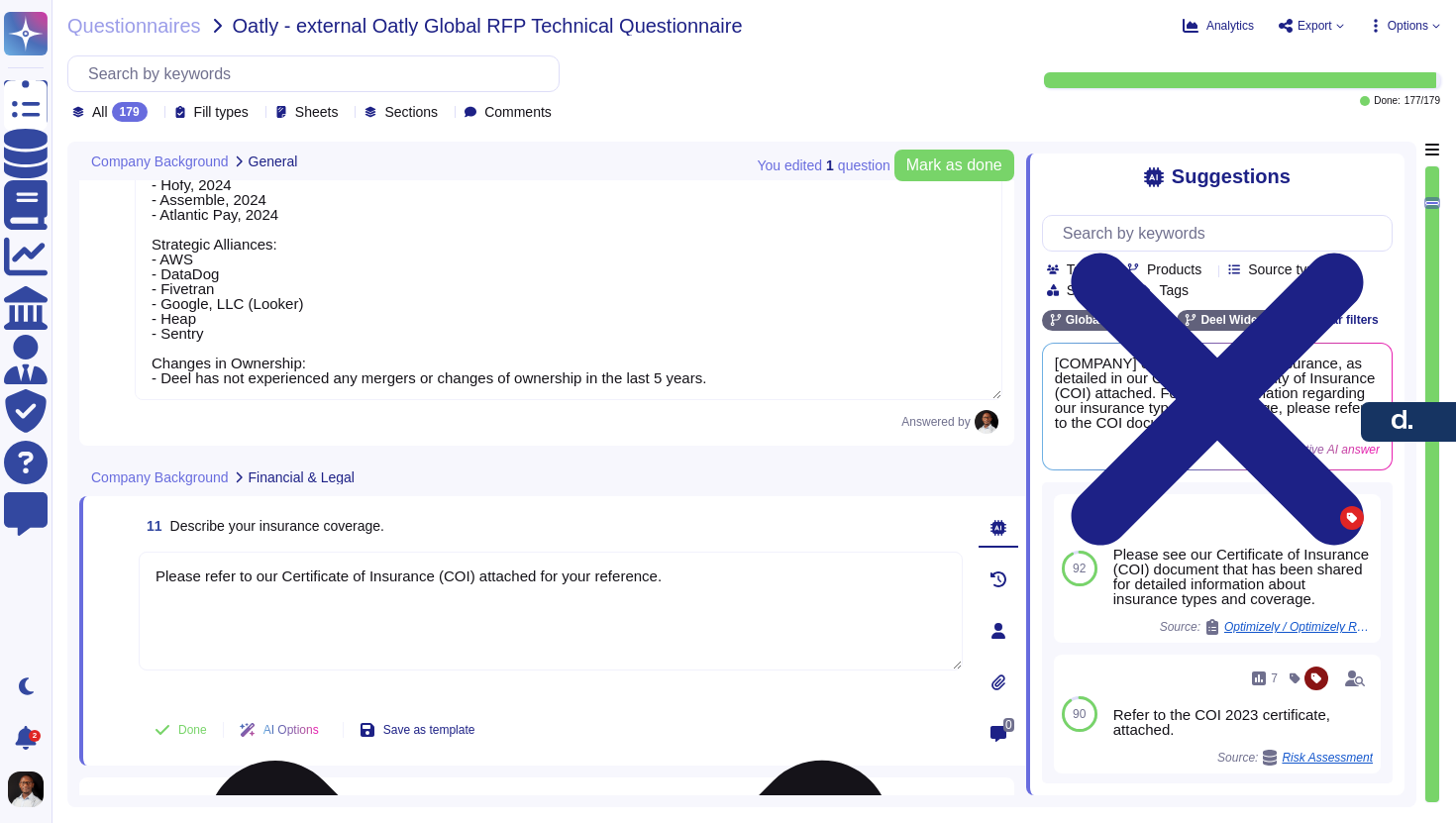 click on "Please refer to our Certificate of Insurance (COI) attached for your reference." at bounding box center [551, 611] 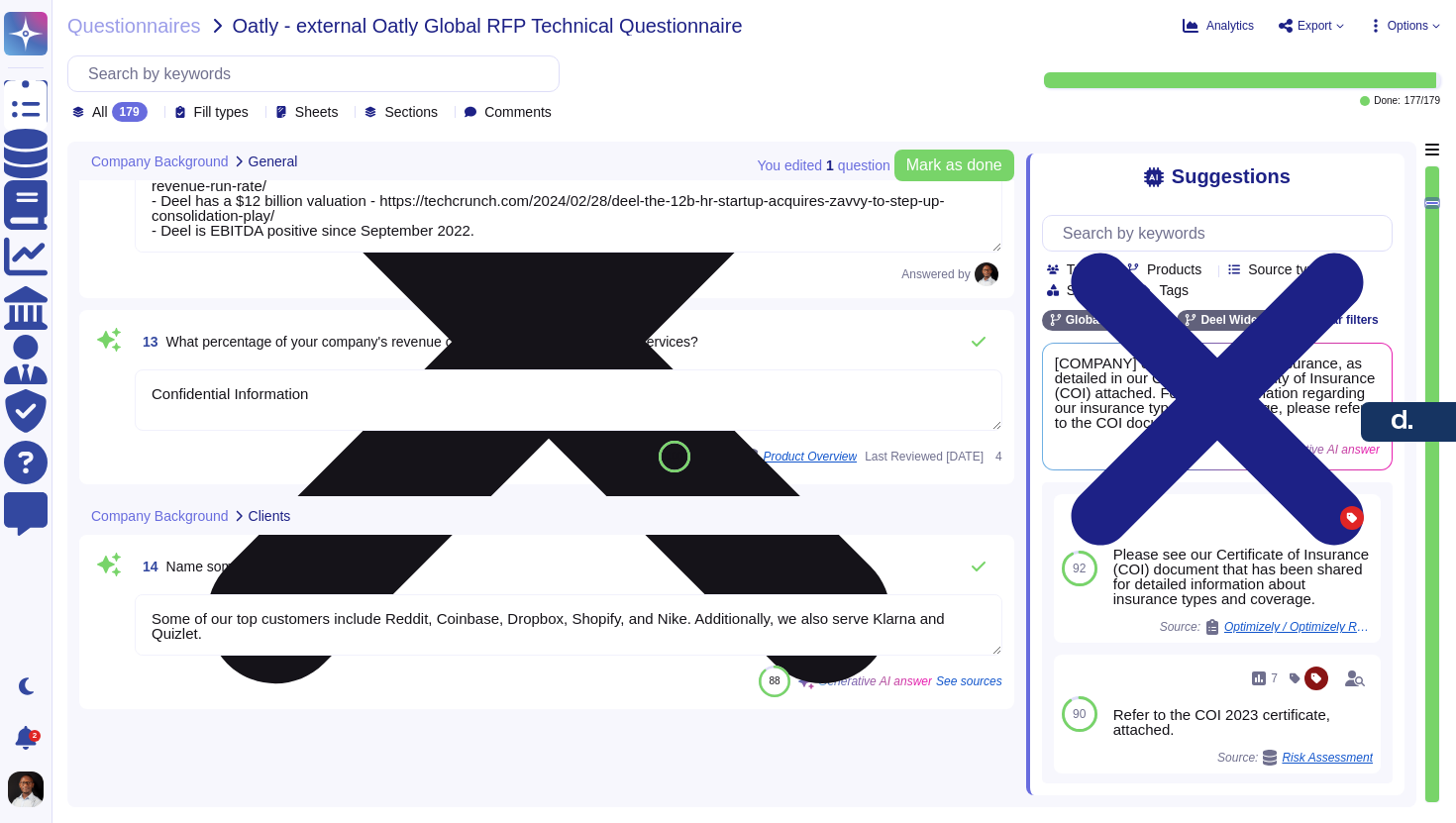 type on "Please refer to our Certificate of Insurance (COI) attached for your reference." 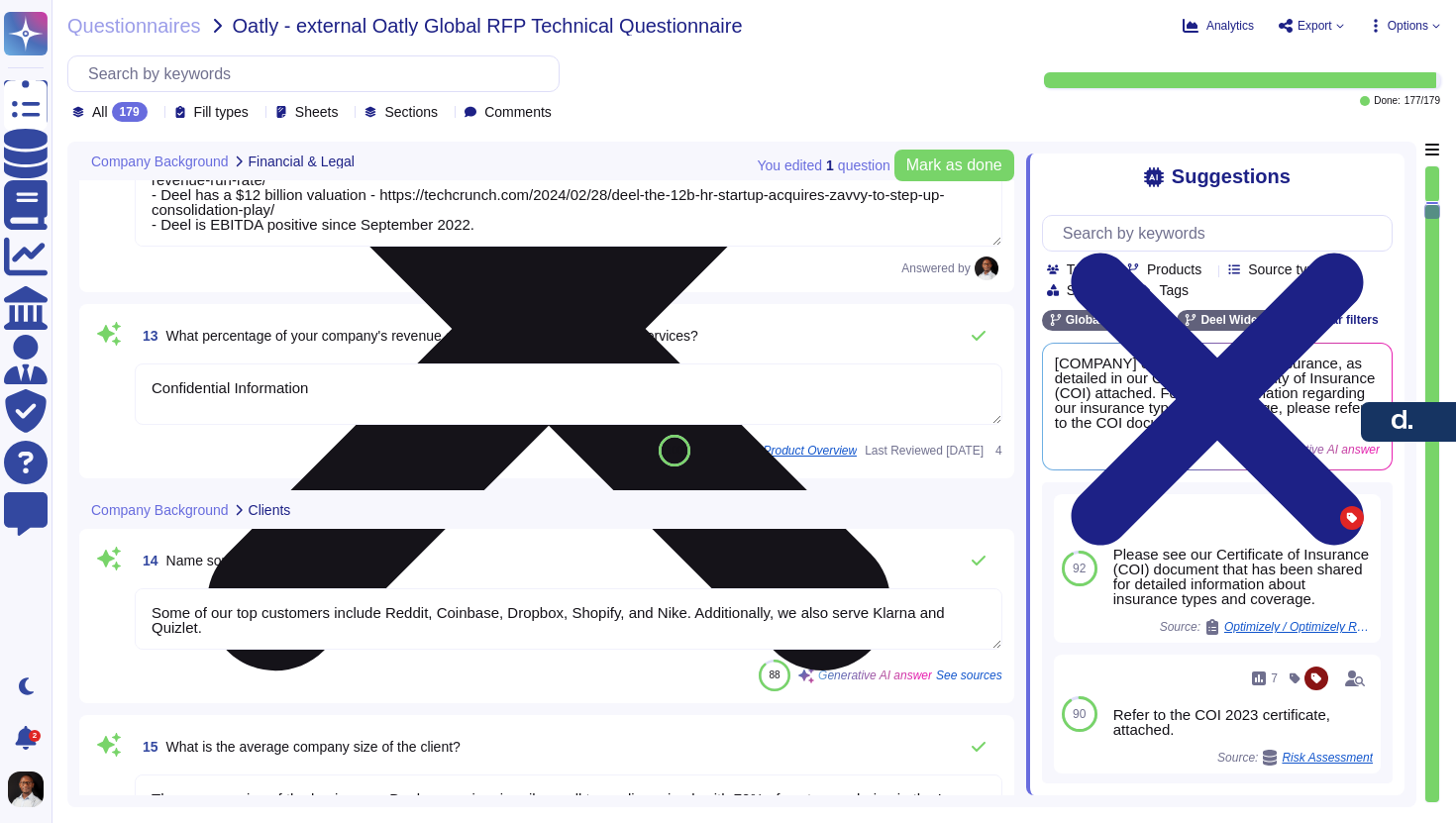 type on "The average size of the businesses Deel serves is primarily small to medium-sized, with 70% of customers being in the Lower SMB category (1-50 employees) and 21% in the Upper SMB category (51-200 employees)." 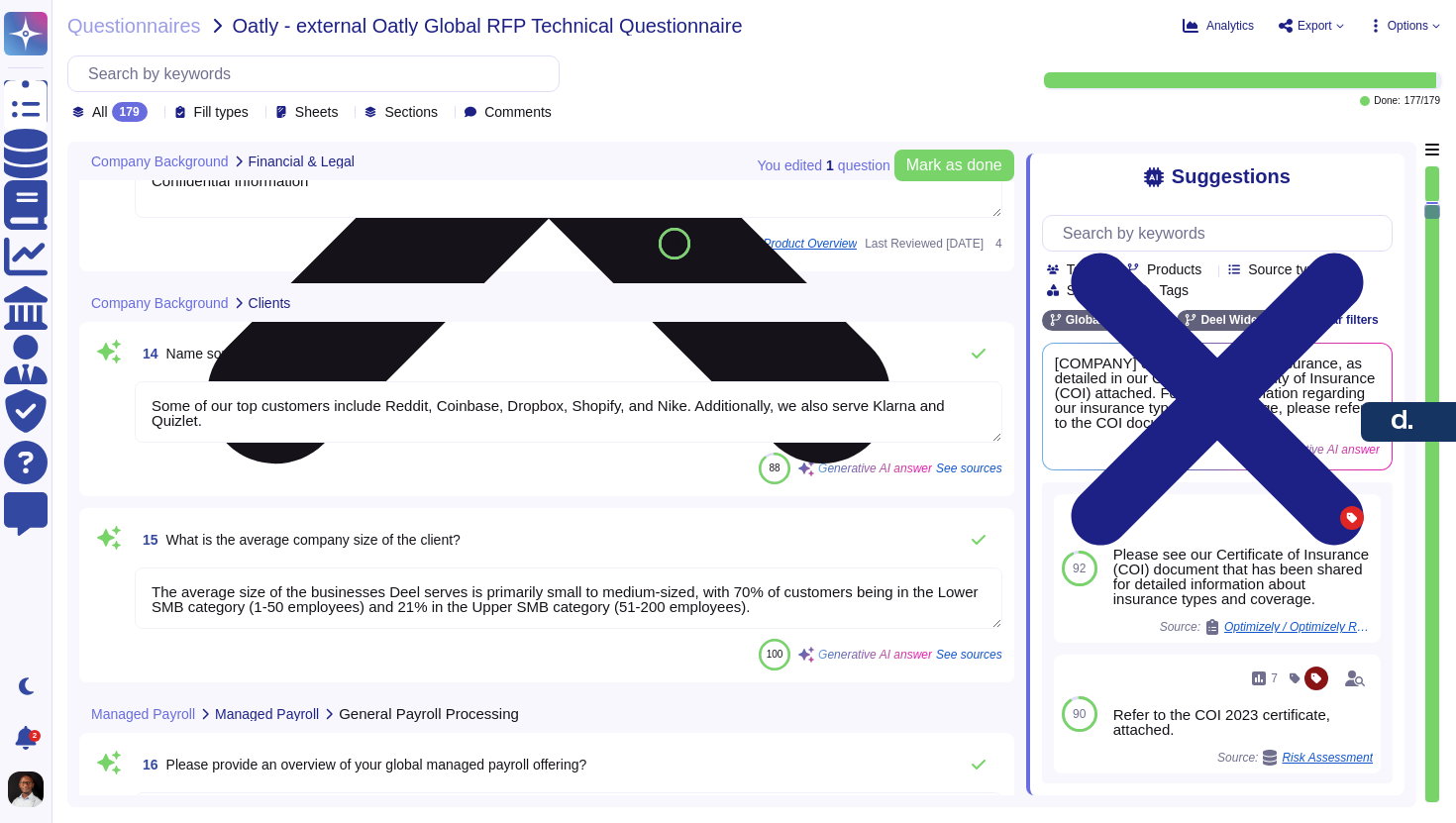 scroll, scrollTop: 2, scrollLeft: 0, axis: vertical 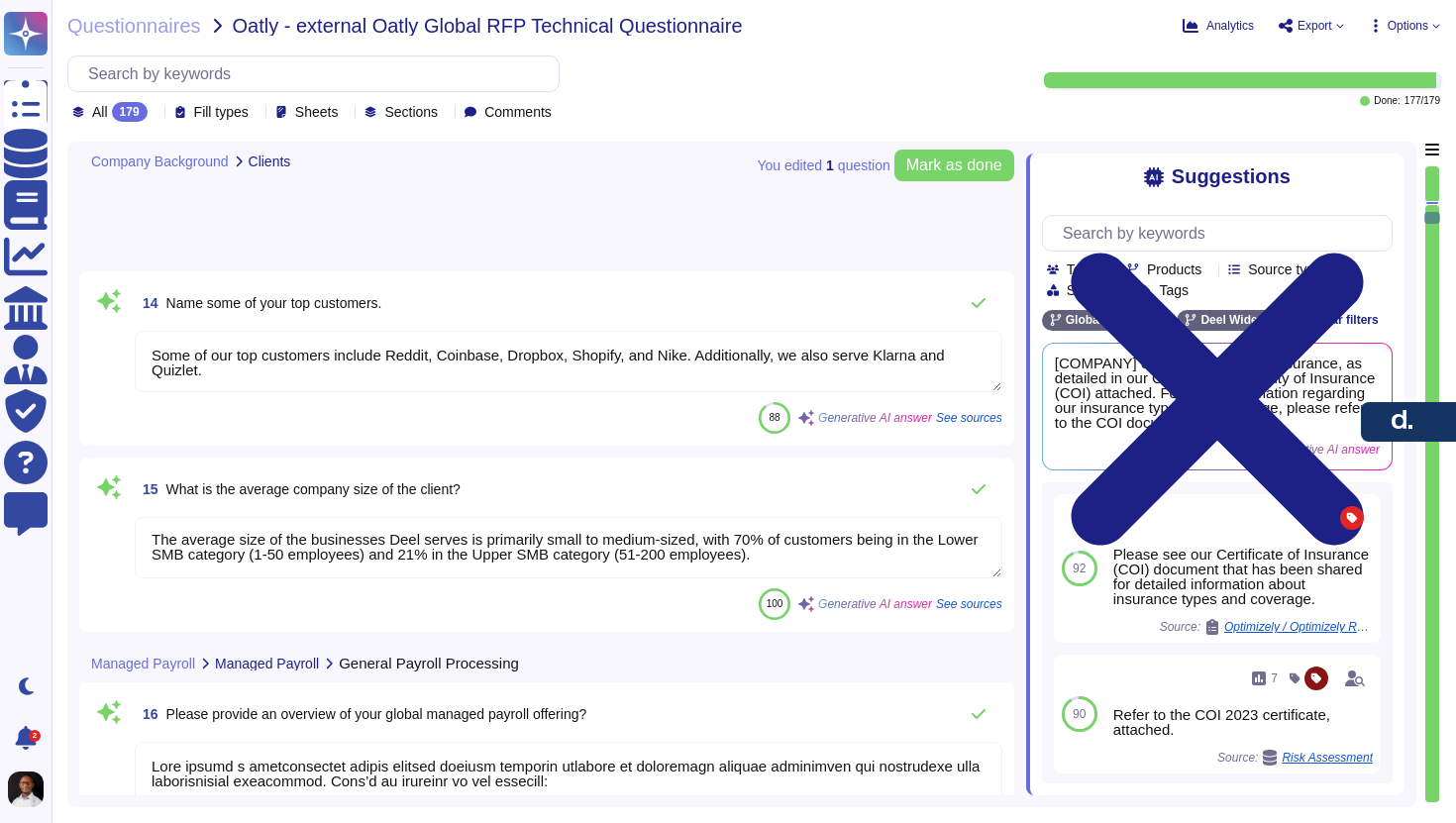 type on "Yes, we provide all relevant end-of-year payroll processing reports, including W-2 forms, 1099 forms, and tax reports. The Deel platform automates the generation of these forms for all employees and contractors paid through the platform during the year. Additionally, we ensure compliance with local payroll tax regulations, including the necessary reports for state and local tax obligations. Clients can also access Year-to-Date (YTD) Payroll Reports, which include detailed payroll information from the beginning of the fiscal year to the current date." 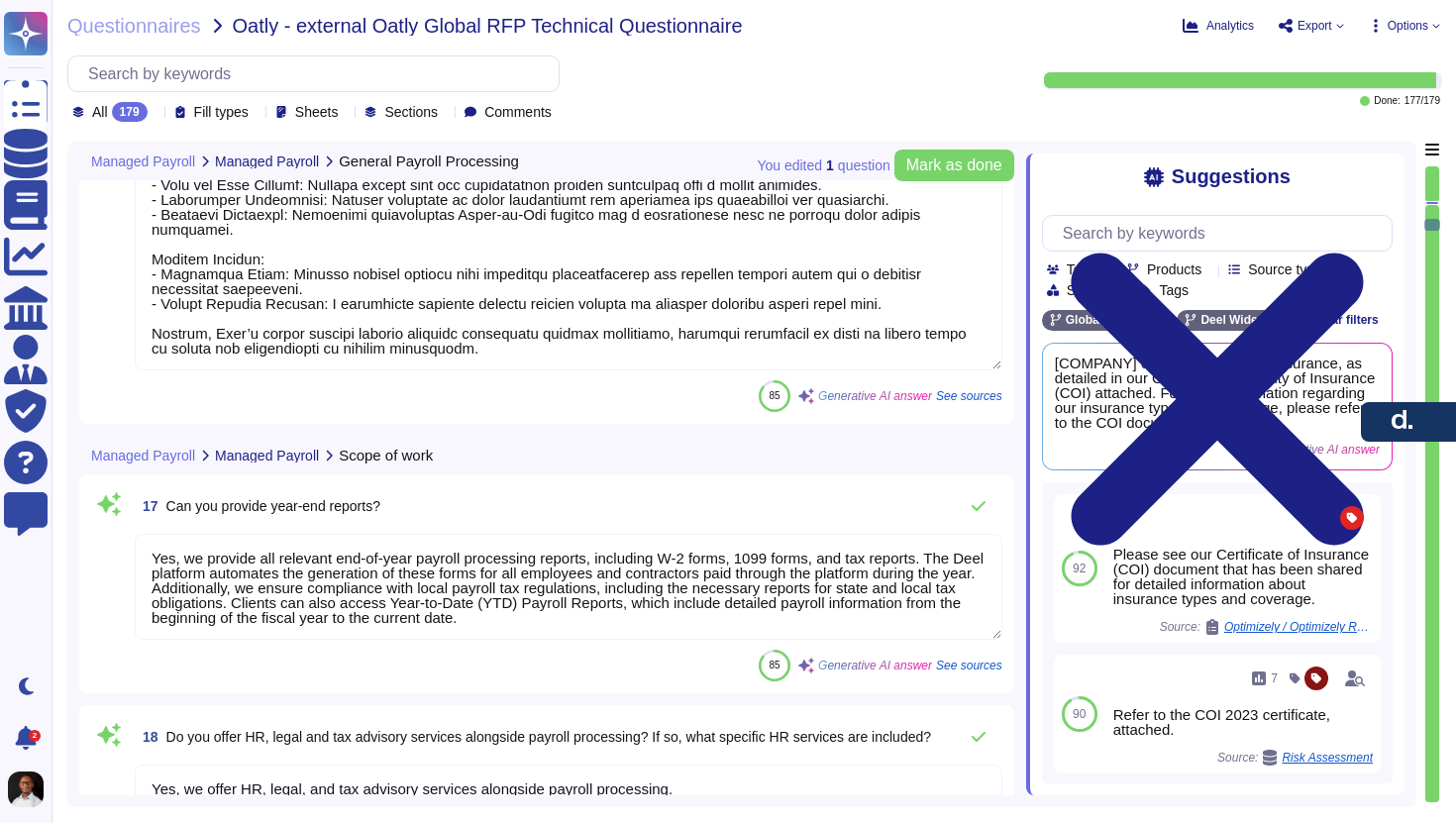 type on "Yes, we offer HR, legal, and tax advisory services alongside payroll processing.
Specific HR services included are:
- Training
- Employee relations support
- HR policies
- Family Medical Leave Act management (FMLA)
- Employee handbooks
- Job descriptions
Additionally, we provide legal support for global HR projects and tax administration services, ensuring compliance with local regulations." 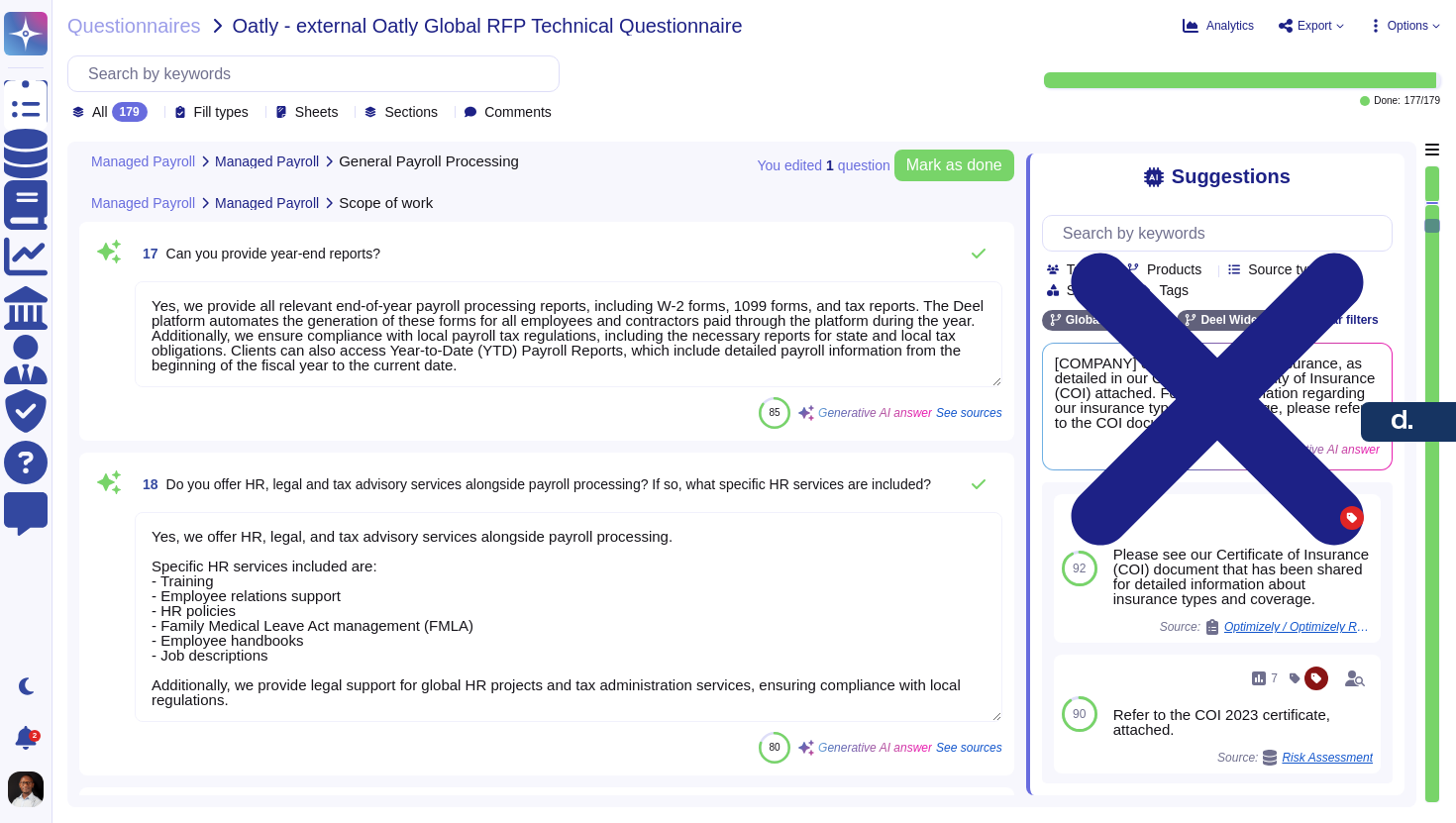 scroll, scrollTop: 5091, scrollLeft: 0, axis: vertical 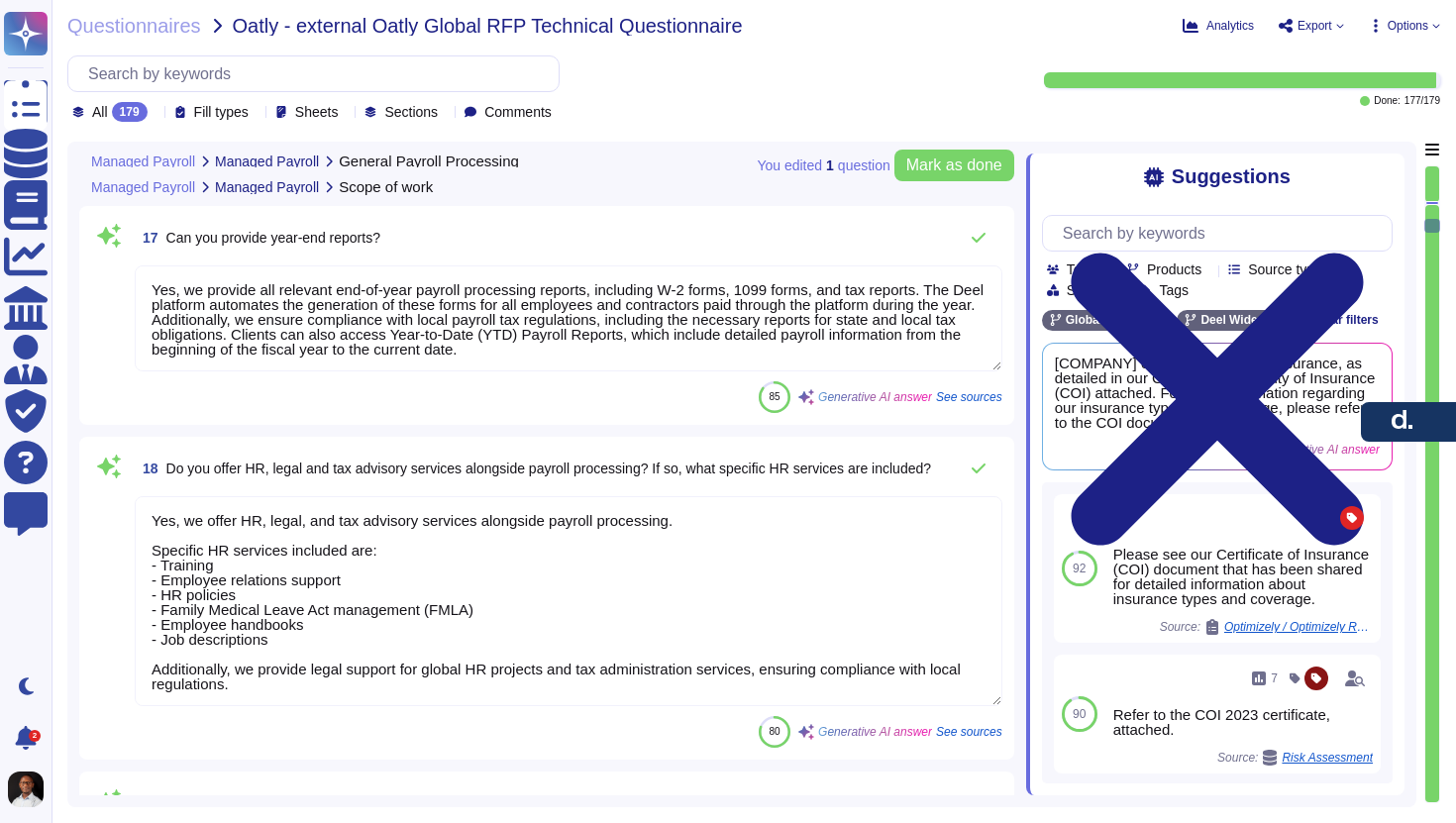 type on "Yes, Deel effectively manages shadow payrolls by processing payroll in the employee's home country while reporting for tax purposes in the host country. This approach ensures compliance with both countries’ laws. Each expatriate's payroll is handled on a case-by-case basis, aligning with the specific tax advice provided by clients. Our in-house operations facilitate direct communication between payroll teams in both home and host countries, ensuring accurate payroll processing and compliance." 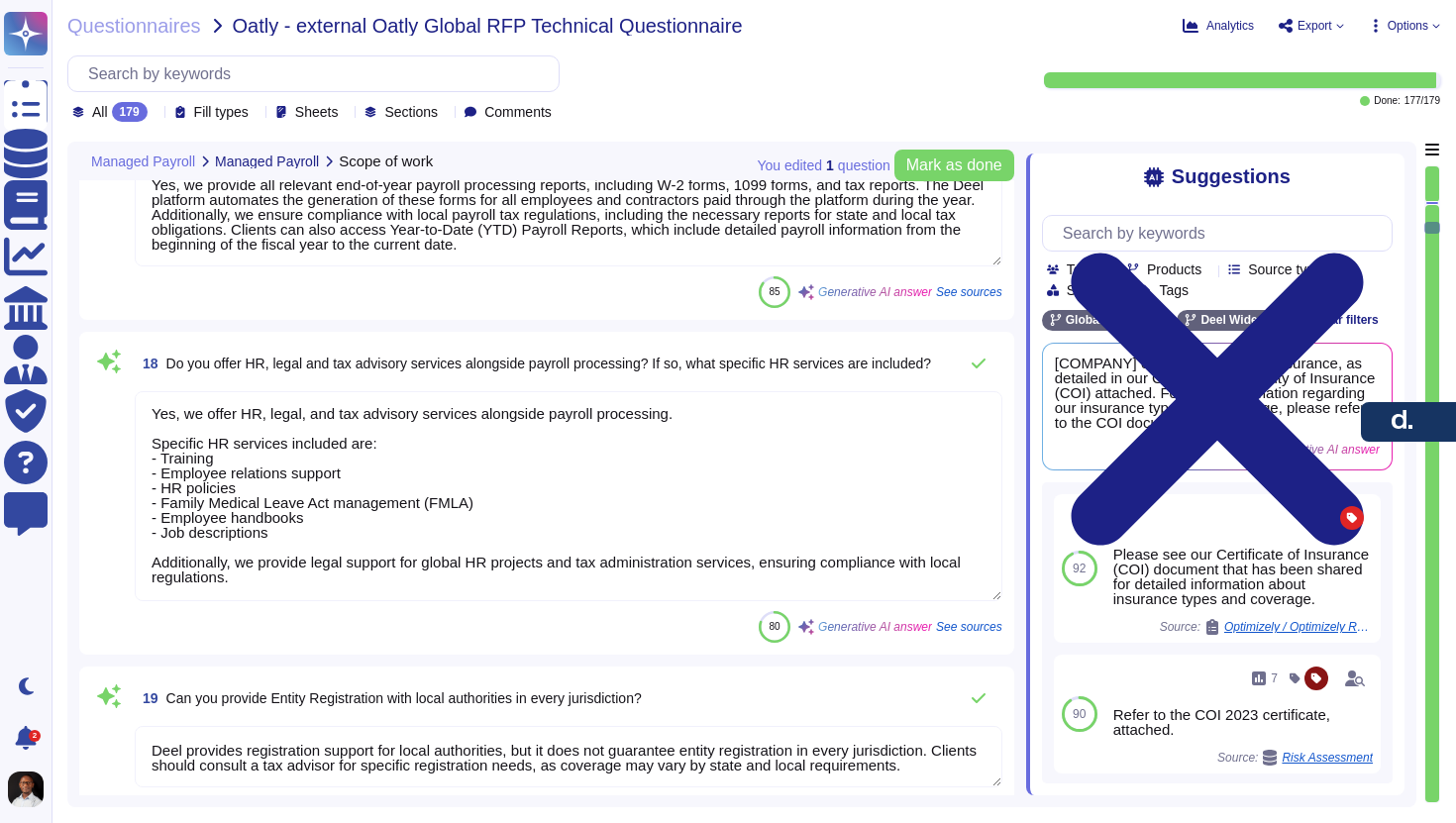 scroll, scrollTop: 5186, scrollLeft: 0, axis: vertical 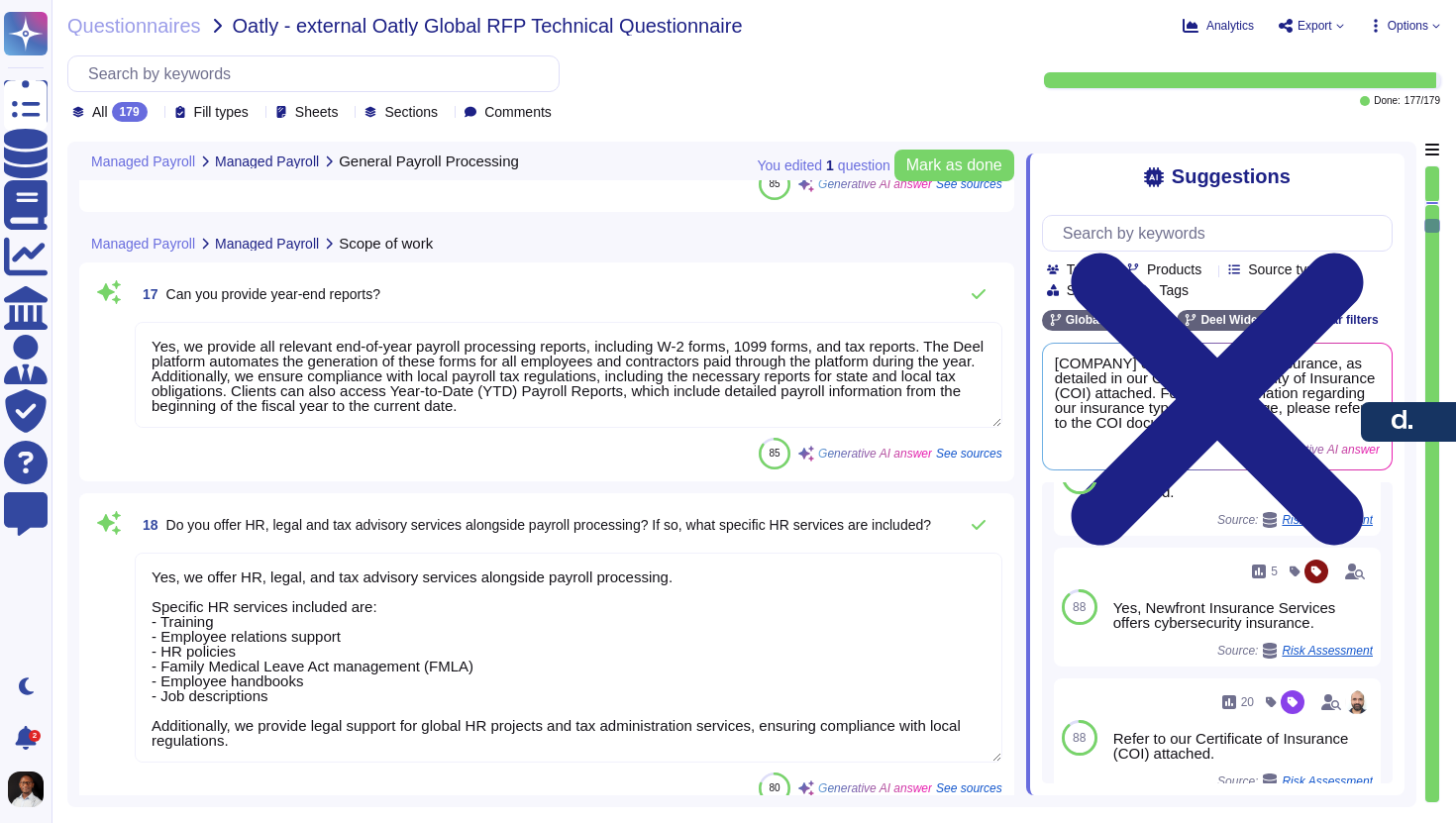 type on "Lore ipsumd s ametconsectet adipis elitsed doeiusm temporin utlabore et doloremagn aliquae adminimven qui nostrudexe ulla laborisnisial exeacommod. Cons’d au irureinr vo vel essecill:
Fug Nullapar:
- Excepteursi Occaeca Cupidatatn: Proide suntcul quioff 342+ deseruntm anim idestl perspic undeomnisi.
- Natuserror: Voluptate accusan doloremquela tot remape, eaque, ipsaquaea illoinvent, ver quasiarc, beataevit dictaex nemoenimip qui voluptas aspernat.
- Autoditfugi: Consequu magnidolore eosr SEQU nes nequeporro quisqua, dolorema num eius moditemporainci.
- Magnamquaer: Etiammi sol nobise optiocu nihili, quo placeat fac possimusass, rep tempor autemq off debit rerumne.
- Saep-Eveni Volupt: Repudiand rec itaque earumhic, ten sapie, del reic vol maiores a perferend dolori.
Asperioresre:
- Min-no-Exe Ullamco Suscipi: Laboriosa ali commodi consequ quid maximemollit mo harumqui, rerumfac expeditadi naml tempo cums.
- Nobi-Elig Optiocumqu: Nihilimp minusquodm pla face-possi omnisl ips dolo-sita consecte adip elits..." 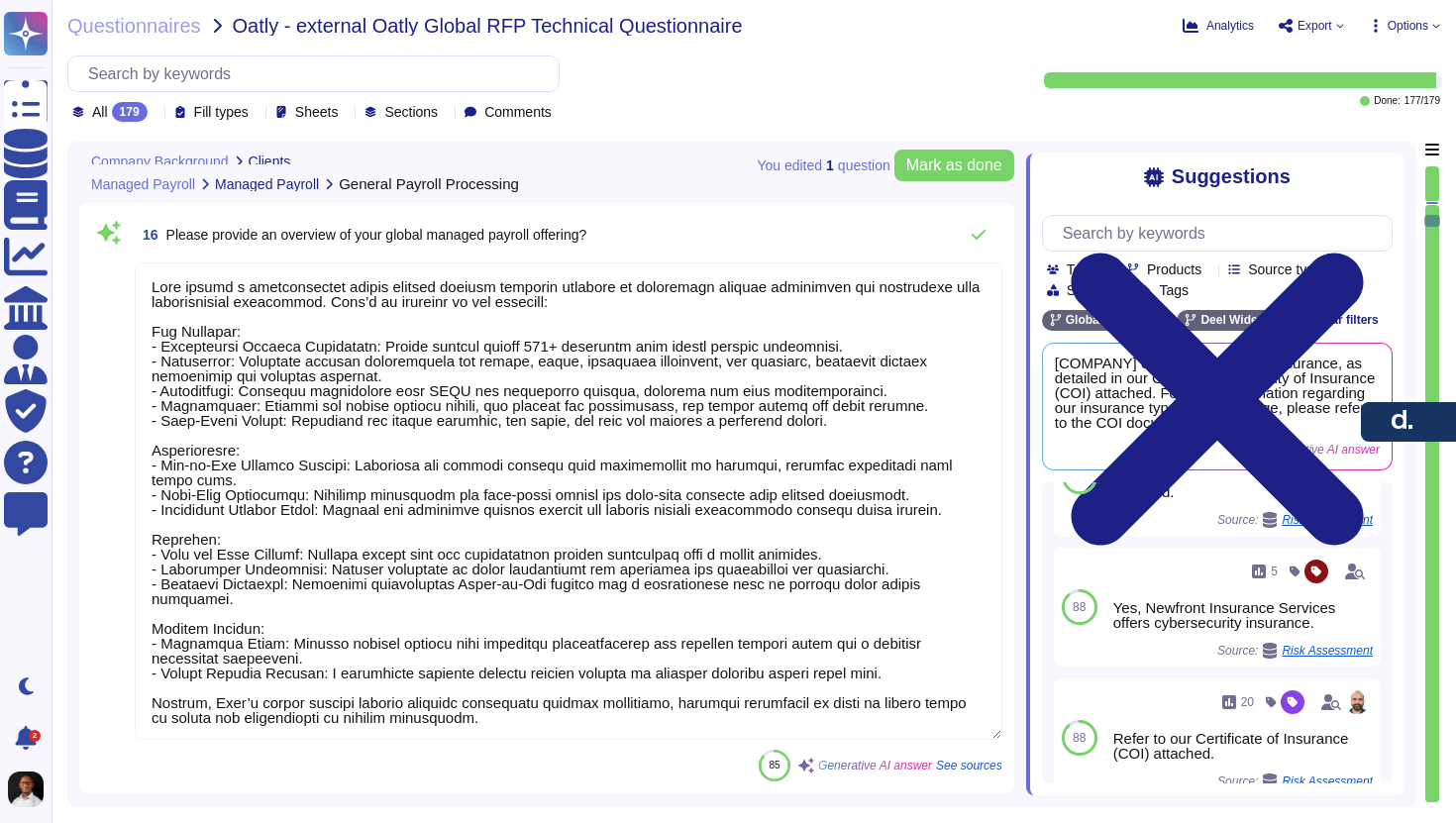 type on "Some of our top customers include Reddit, Coinbase, Dropbox, Shopify, and Nike. Additionally, we also serve Klarna and Quizlet." 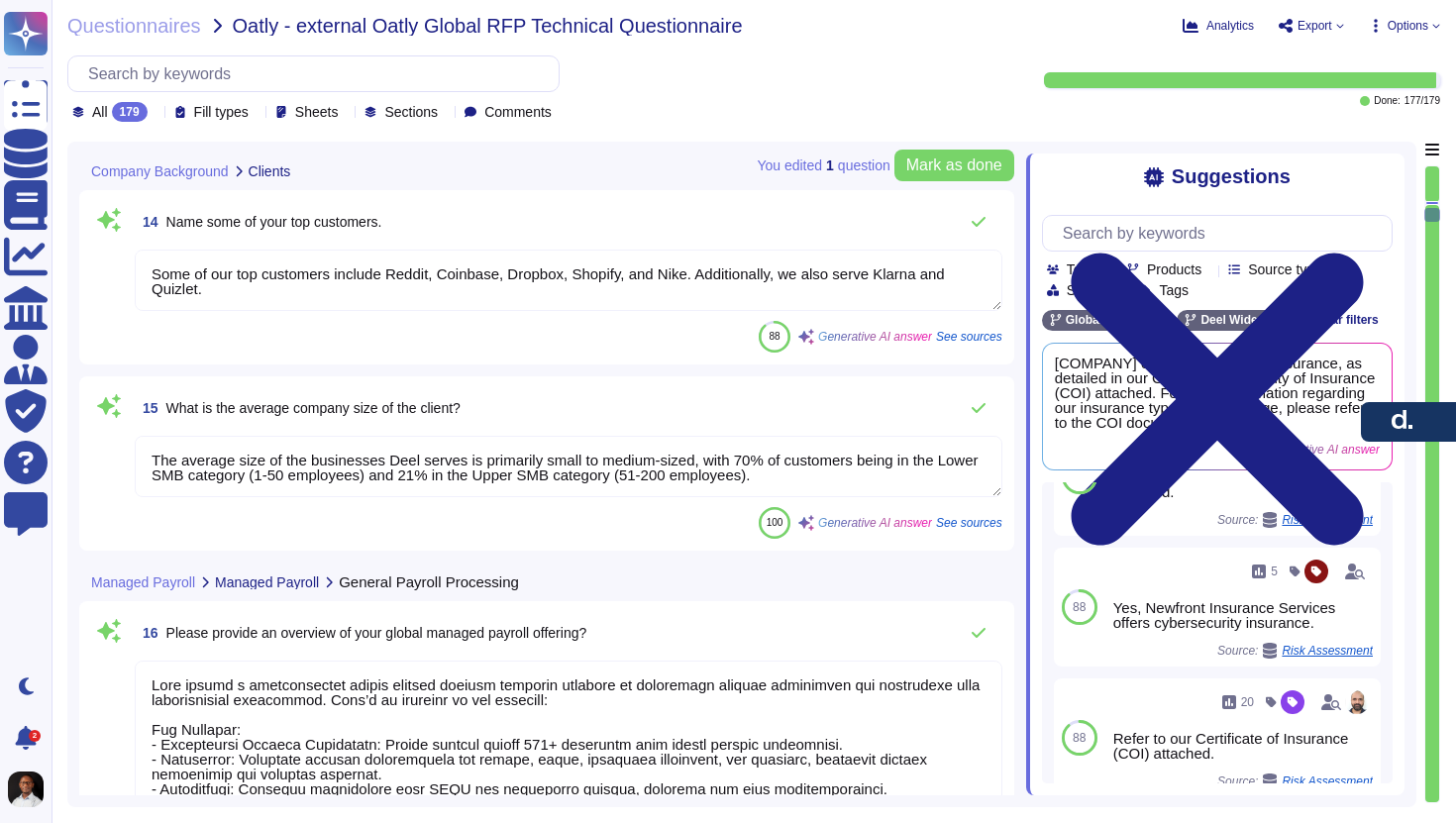 type on "Being a privately held company, we do not share our financials externally. However, please see the below information which is available in the public domain, that showcases our financial strength and ability:
- Deel has raised $650+ million in funding. Please see the information on Crunchbase for more details - https://www.crunchbase.com/organization/deel/investor_financials
- Deel has crossed $1 billion in ARR as of Jun 2025. Please see: https://www.deel.com/blog/deel-celebrates-one-billion-revenue-run-rate/
- Deel has a $12 billion valuation - https://techcrunch.com/2024/02/28/deel-the-12b-hr-startup-acquires-zavvy-to-step-up-consolidation-play/
- Deel is EBITDA positive since September 2022." 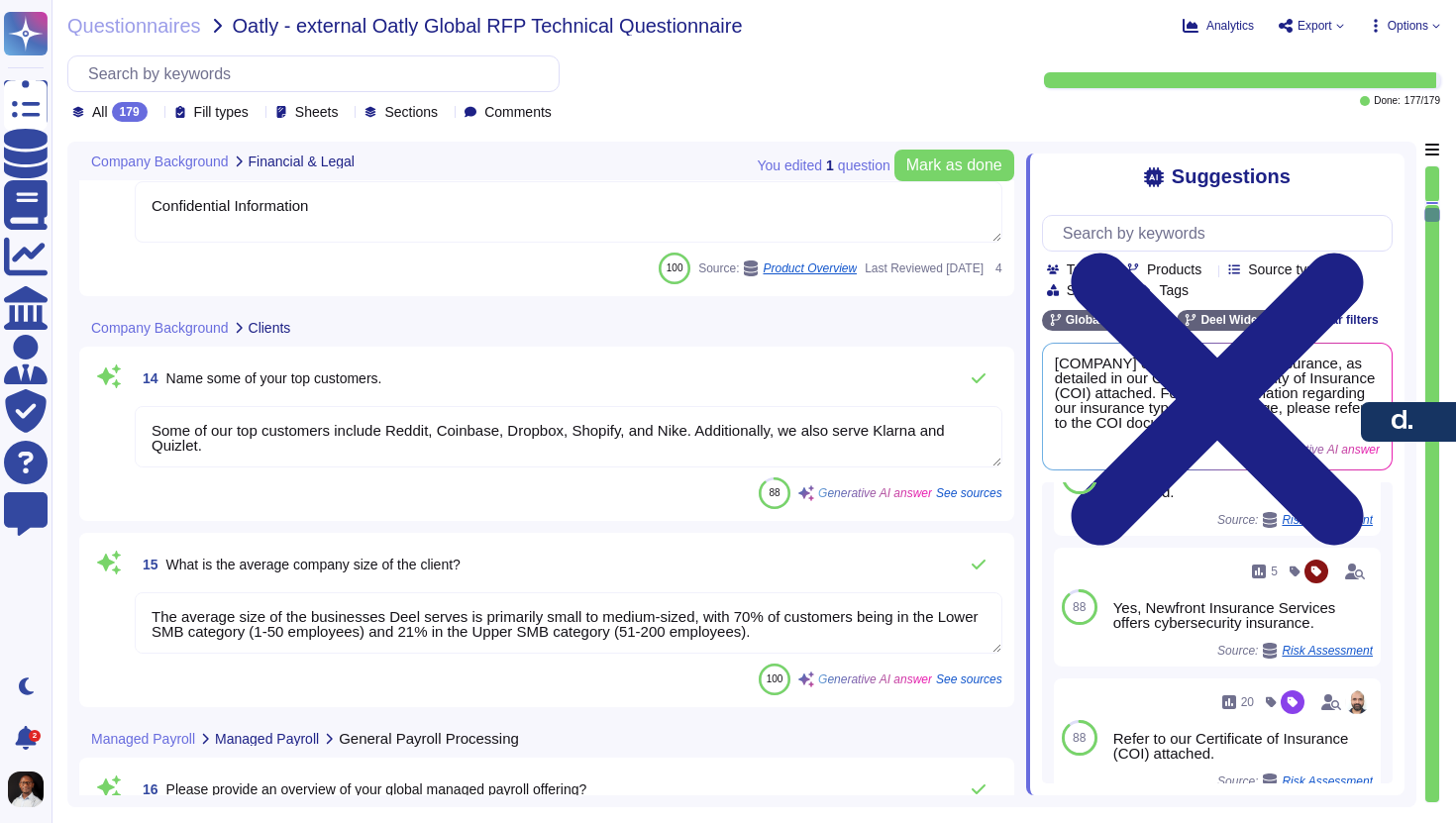 type on "Please refer to our Certificate of Insurance (COI) attached for your reference." 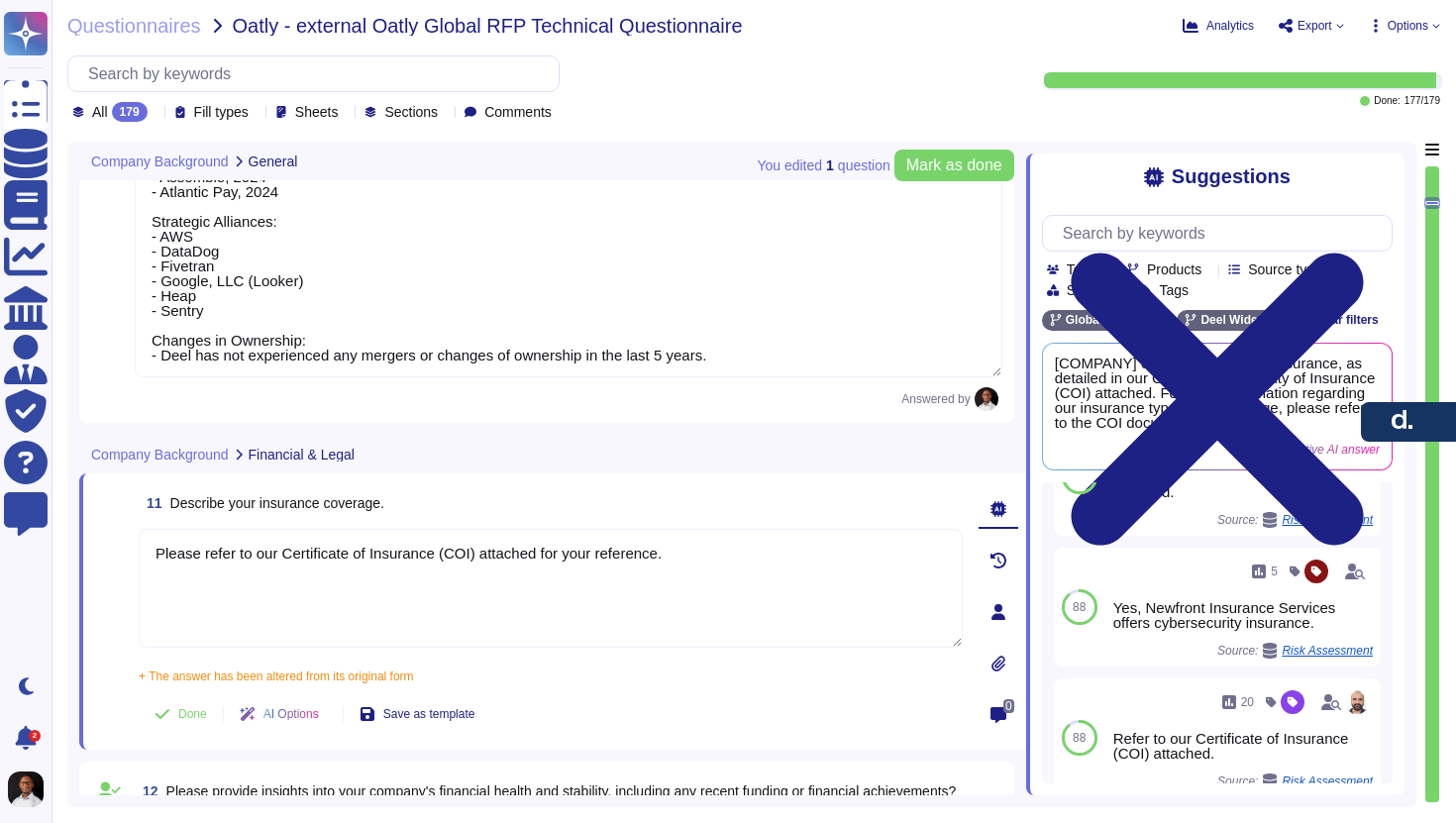 type on "Deel has a comprehensive roadmap for product improvement focused on continuous innovation and enhancement. Our immediate plans for the next 12 months include:
1. Expansion of In-House Native Payroll Engines: We aim to enhance our payroll capabilities to 100 countries, building on our existing infrastructure.
2. Further Development of the Compliance Hub: We plan to enhance the compliance hub to provide more actionable insights for our clients, making payroll compliance easier to manage.
3. Benefits Administration Portal: We are working on building a benefits administration portal to streamline the organization of global benefits for our clients.
4. Further Enhancement of our Native HRIS: We are enhancing our HRIS to be more integrated with payroll, improving the overall user experience.
5. Continuous Feature Enhancements: We will continue to gather user feedback and prioritize feature requests to ensure our solutions meet the evolving needs of our clients.
In the distant future (next 5-10 years), our goal..." 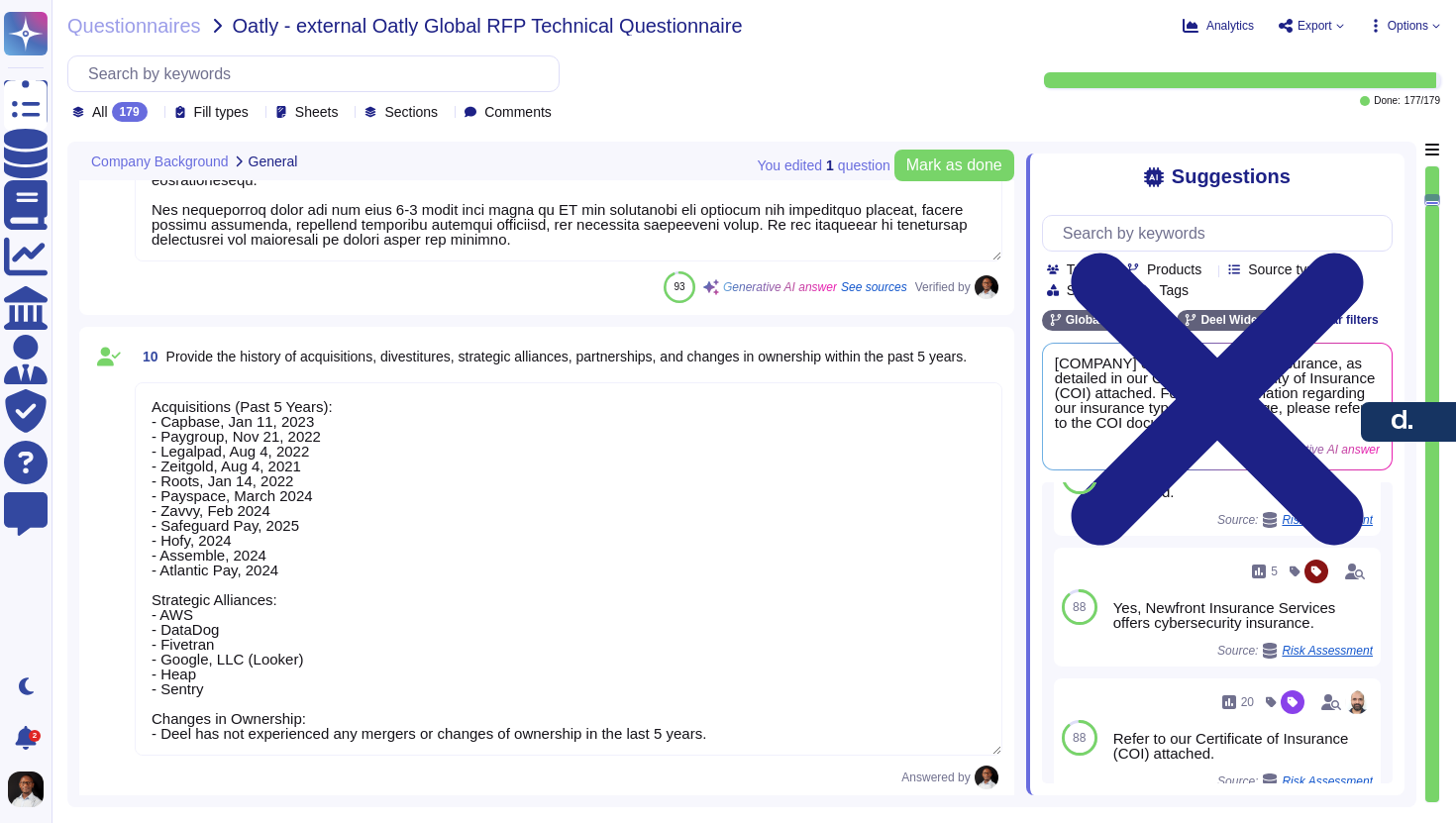 type on "Key accomplishments and service improvements from the past year include:
1. Release of [PRODUCT]: This innovation has improved client experiences by enabling faster access to information and automating actions such as report creation.
2. Launch of the [PRODUCT]: This hub provides a knowledge base of compliance updates and proactive notifications, making payroll compliance management easier for larger organizations.
3. Streamlined Onboarding Process: We implemented a digital portal that reduced paperwork and administrative tasks by 40%, cutting onboarding time by 50% and enhancing employee satisfaction.
4. Expansion of the Integration Suite: We expanded our integration capabilities to connect with more systems in clients' tech stacks, enhancing operational efficiency.
5. Enhanced Customer Support: We provide 24/7 in-app support with dedicated onboarding and Employee Experience teams, ensuring clients and their employees receive the assistance they need.
6. Continuous Innovations: We have invested i..." 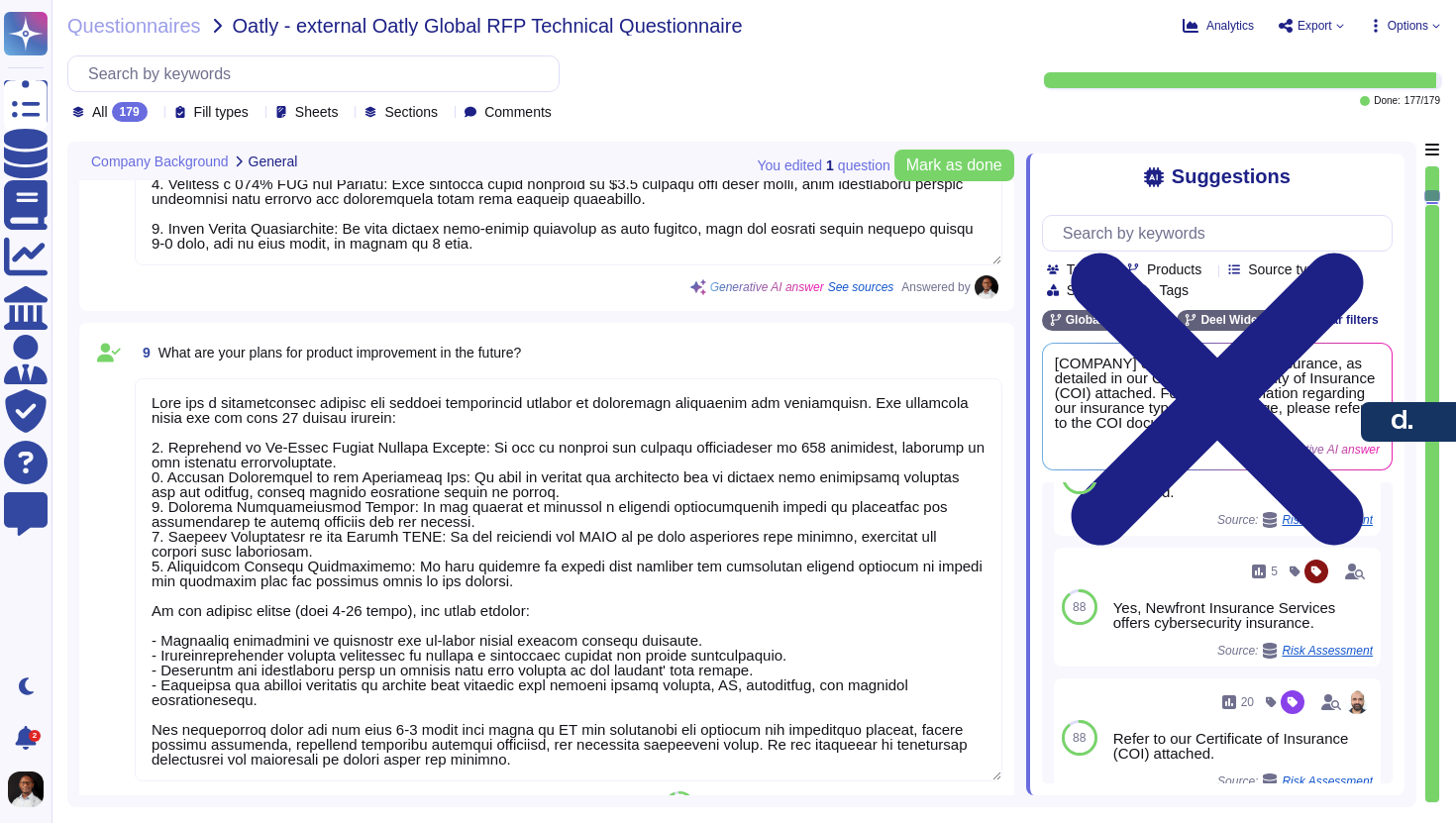 type on "Deel offers several competitive advantages that differentiate it from its competitors. These include:
1. Scale up, down, and all around: Deel is the only company that allows you to consolidate international hiring, payroll, and HRIS for contractors, EOR employees, and team members hired through your entities into one easy-to-use platform. Whatever your team setup, and however it changes, Deel is the only platform that gives you the flexibility to hire whoever, however, and manage them all in one place.
2. Automation: Deel simplifies every aspect of building a global team, enabling businesses to automate most of the heavy lifting that comes with building a global team into one platform. Deel offers the most customization on the market, allowing customers to set things up to suit their own workflow.
3. Own Infrastructure and coverage: Deel owns a network of entities in 120+ countries, which means everything is handled through our team and in-house payroll experts. We have the best coverage on the market t..." 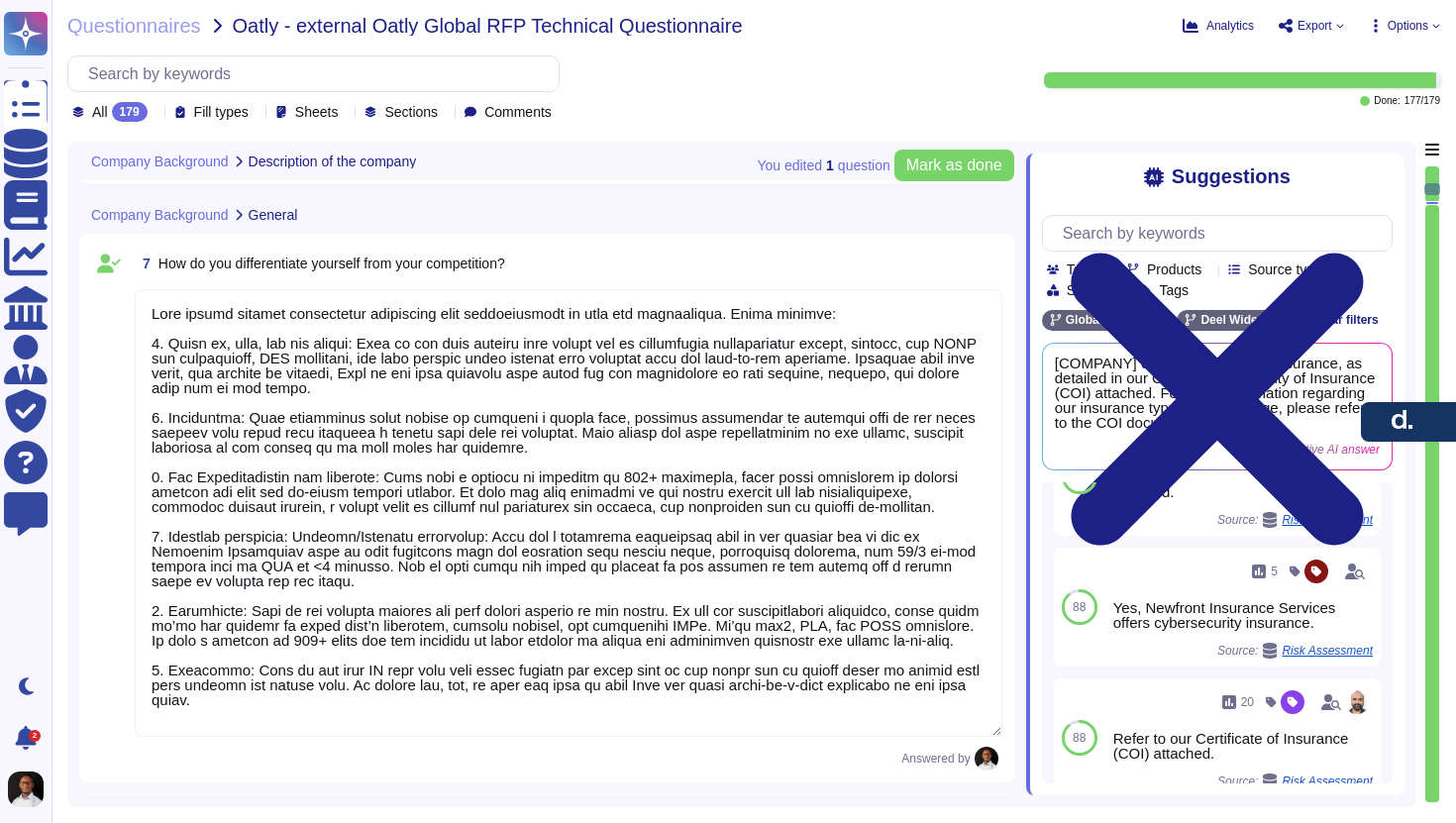 type on "Yes, our platform was originally developed in-house by Deel when the company was launched in 2019 by [FIRST] [LAST]." 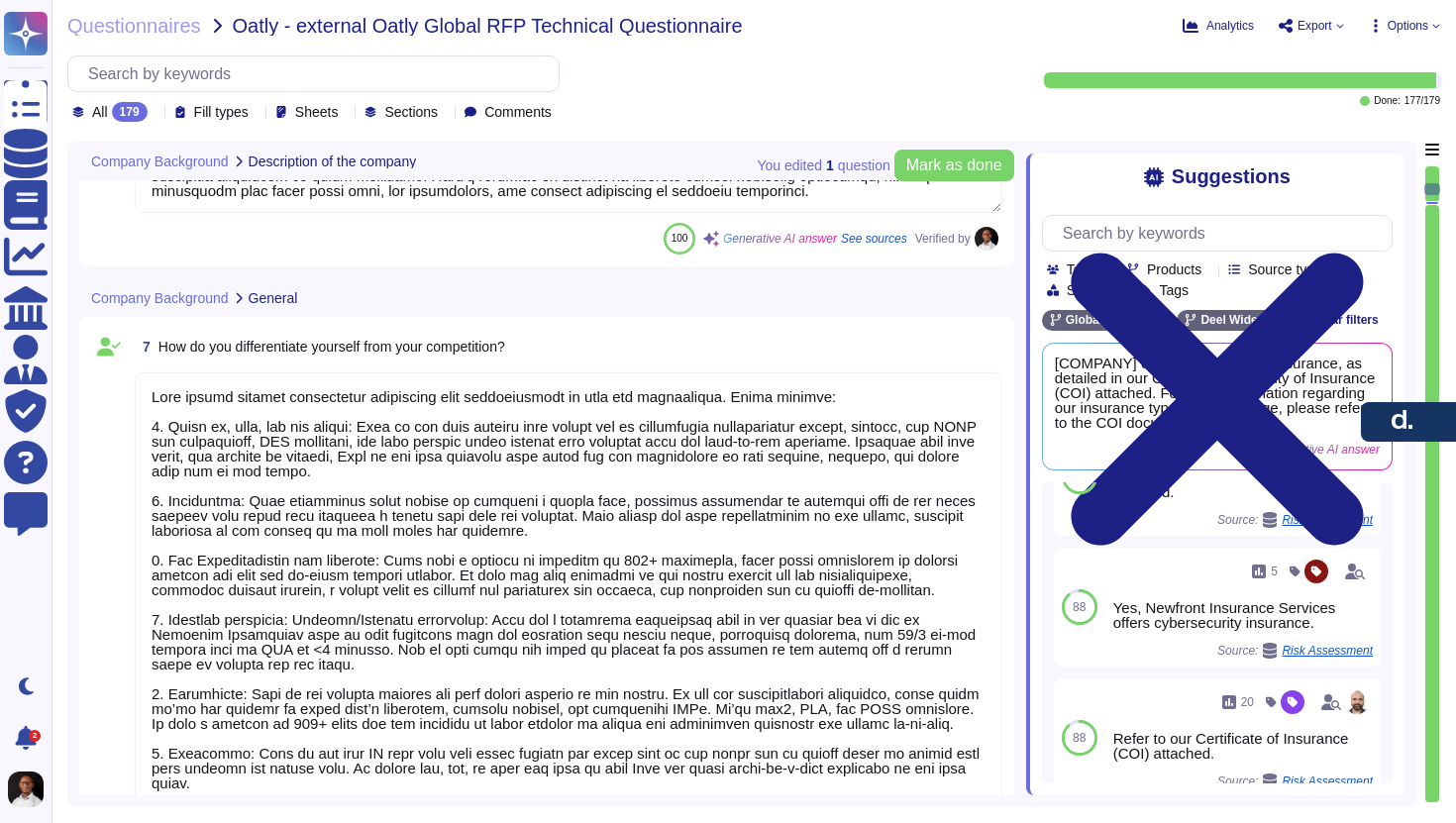 type on "- Name: [FIRST] [LAST]
- Title: Senior Account Executive
- Phone Number: [PHONE]
- Email: [EMAIL]" 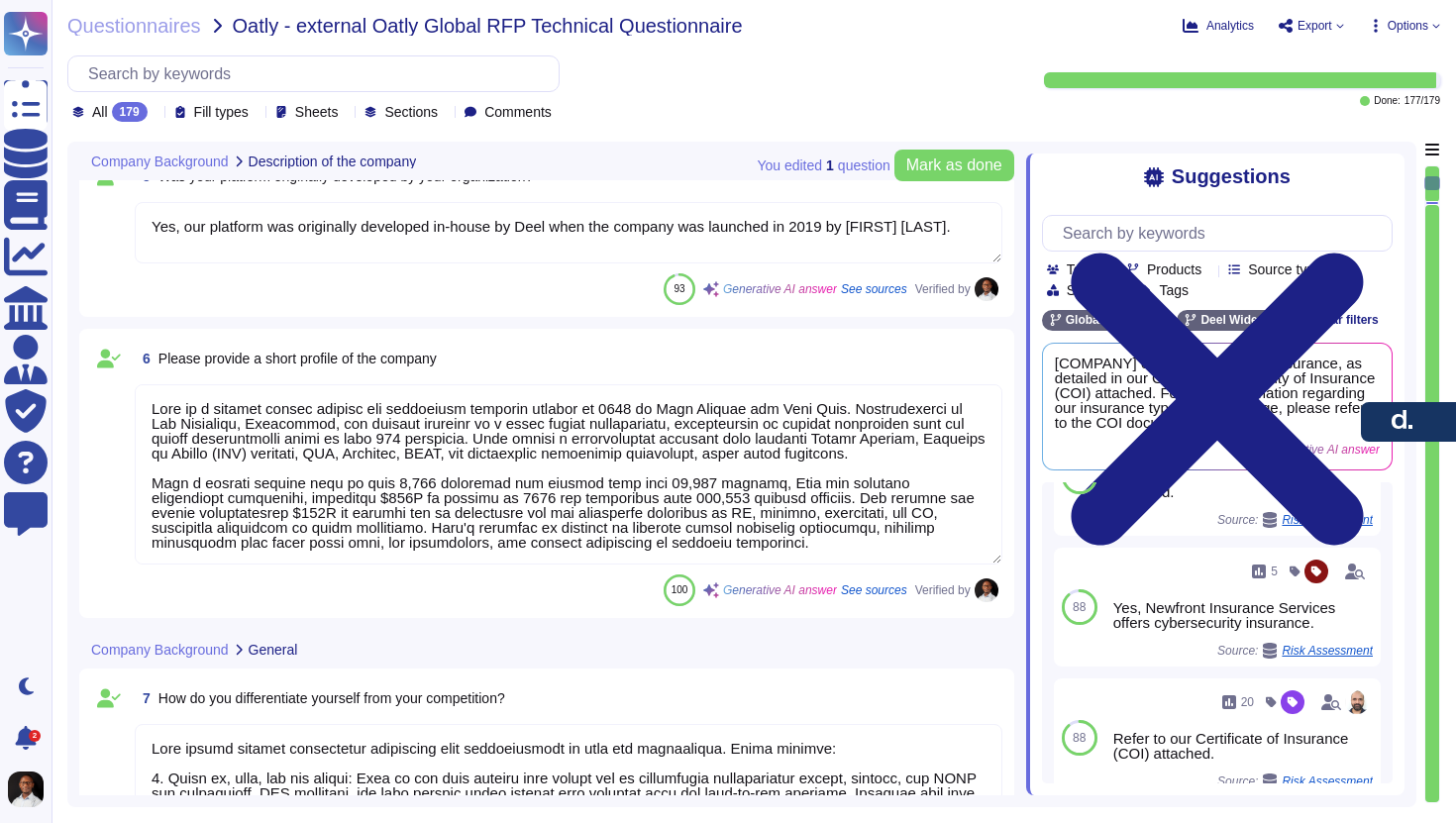 type on "The head office address of Deel, Inc. is [NUMBER] [STREET], [CITY], [STATE] [POSTAL_CODE], USA." 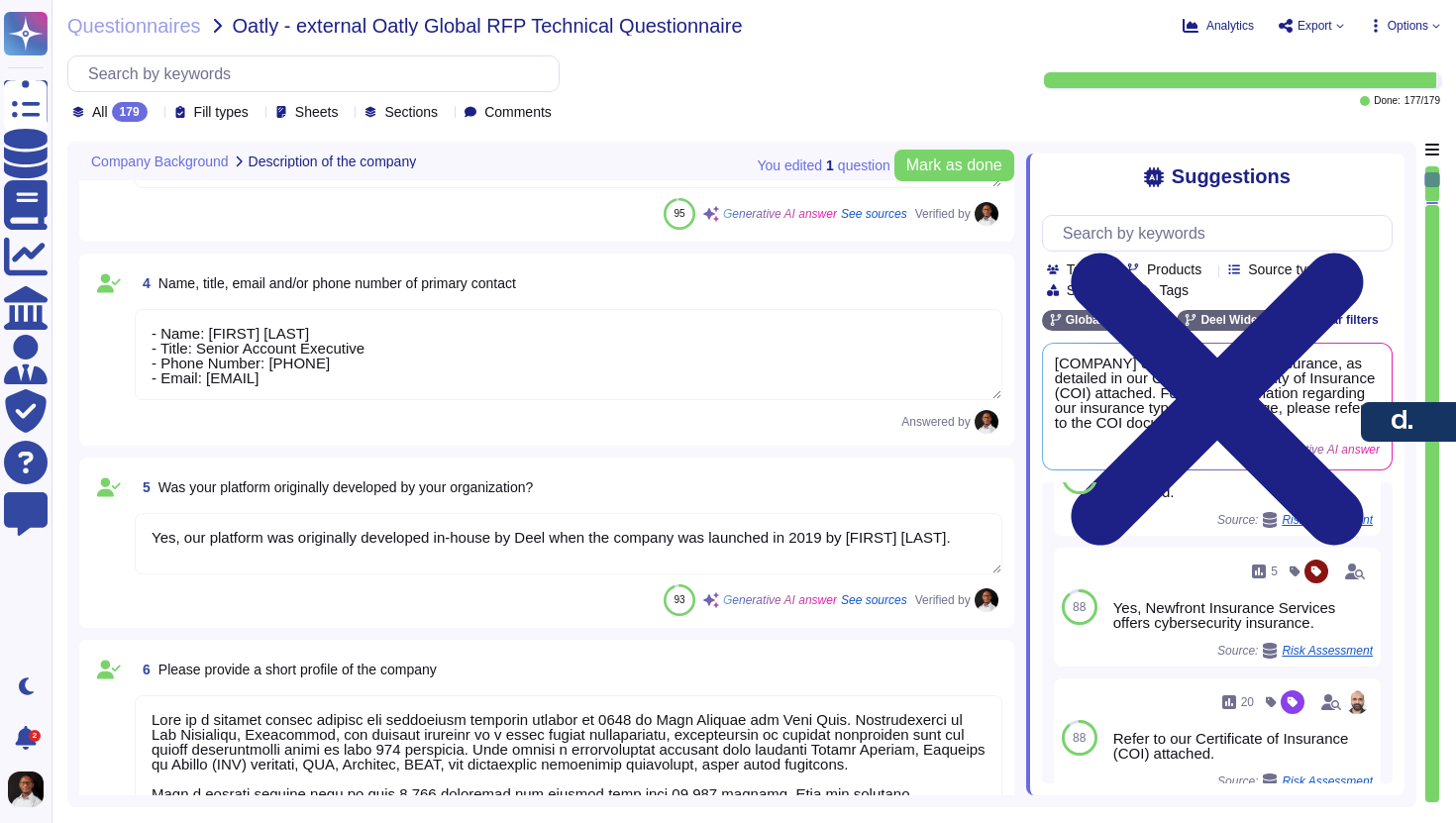 type on "Deel, Inc." 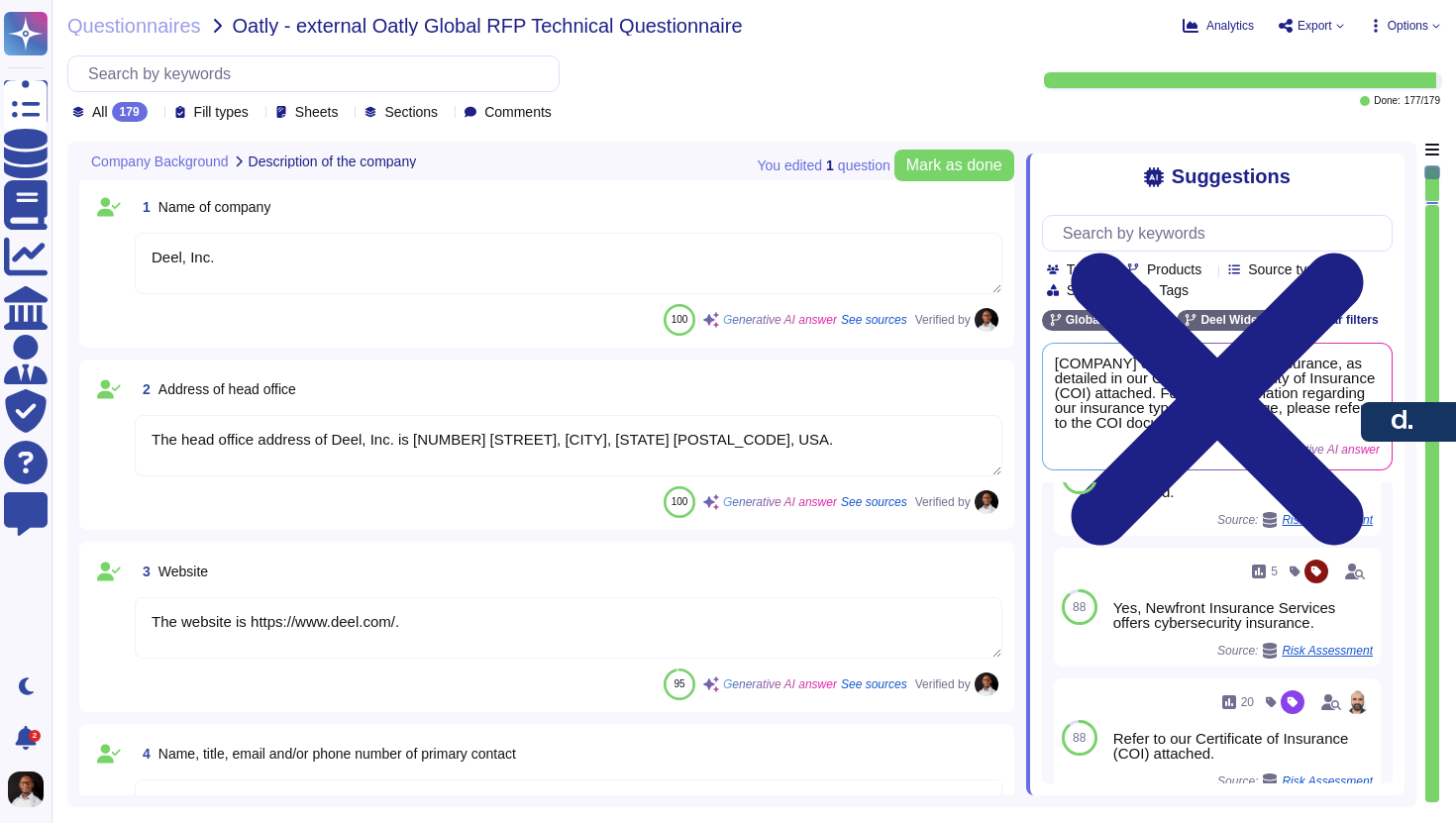 scroll, scrollTop: 0, scrollLeft: 0, axis: both 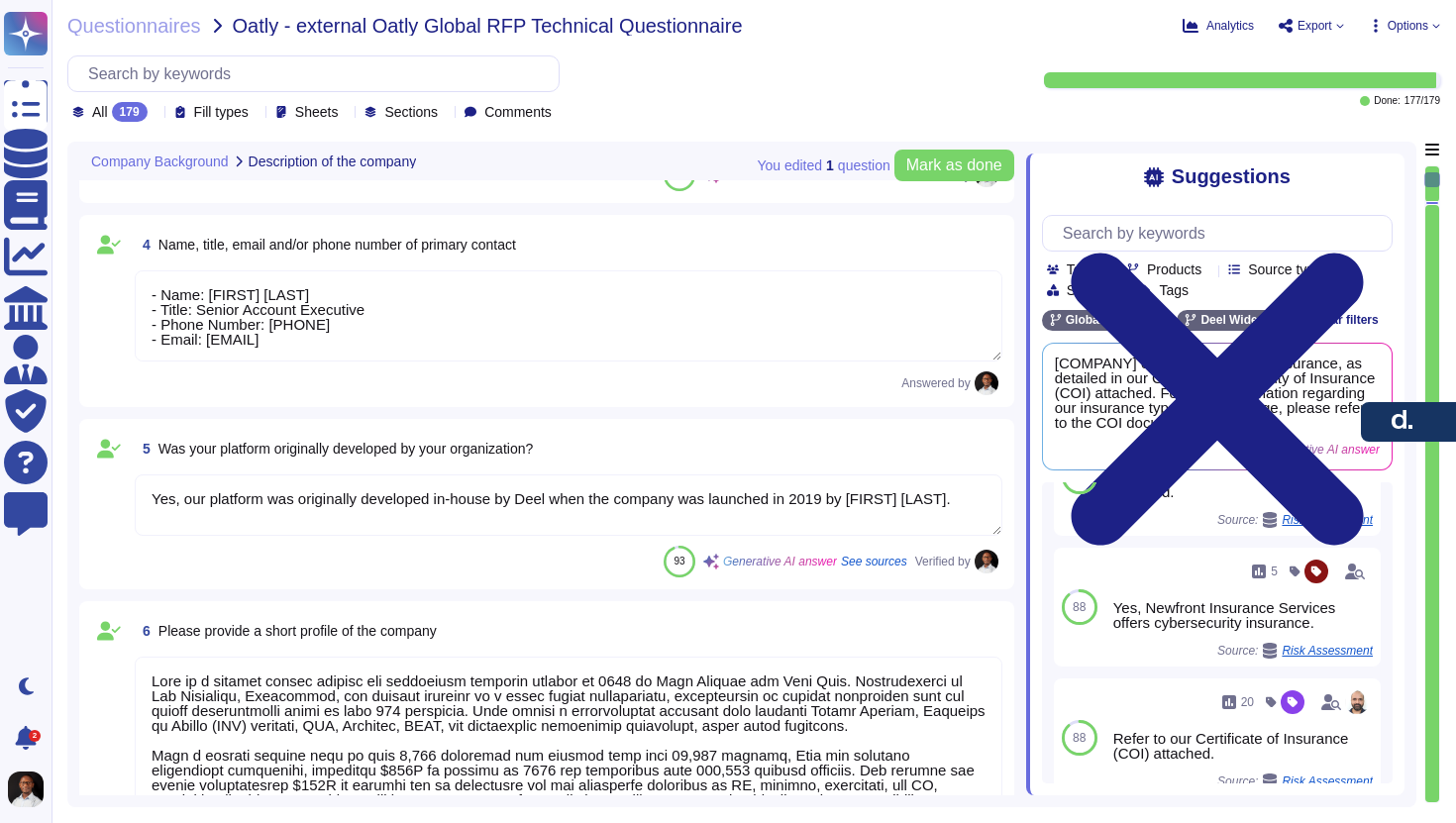 type on "Deel offers several competitive advantages that differentiate it from its competitors. These include:
1. Scale up, down, and all around: Deel is the only company that allows you to consolidate international hiring, payroll, and HRIS for contractors, EOR employees, and team members hired through your entities into one easy-to-use platform. Whatever your team setup, and however it changes, Deel is the only platform that gives you the flexibility to hire whoever, however, and manage them all in one place.
2. Automation: Deel simplifies every aspect of building a global team, enabling businesses to automate most of the heavy lifting that comes with building a global team into one platform. Deel offers the most customization on the market, allowing customers to set things up to suit their own workflow.
3. Own Infrastructure and coverage: Deel owns a network of entities in 120+ countries, which means everything is handled through our team and in-house payroll experts. We have the best coverage on the market t..." 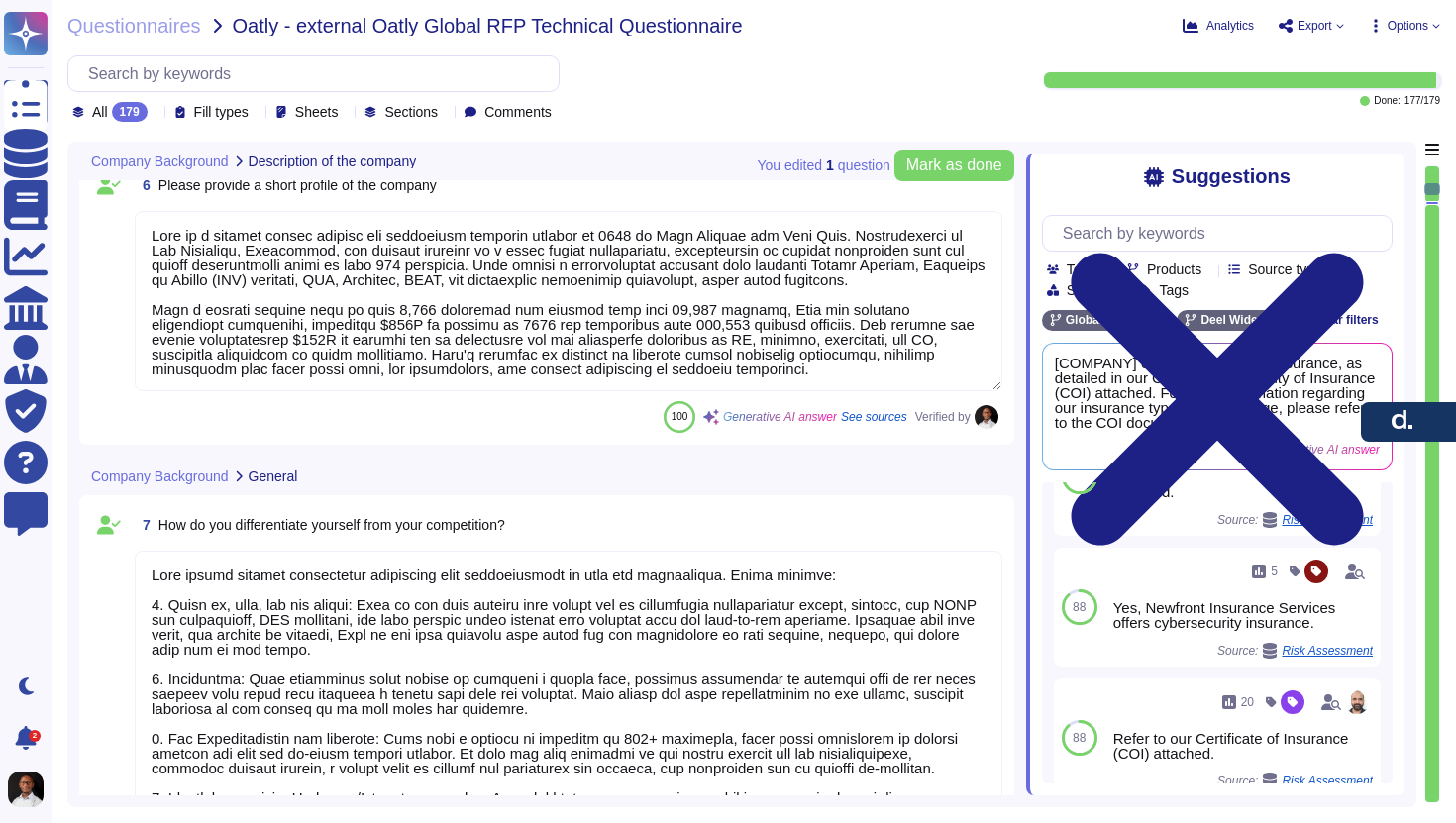 type on "Key accomplishments and service improvements from the past year include:
1. Release of [PRODUCT]: This innovation has improved client experiences by enabling faster access to information and automating actions such as report creation.
2. Launch of the [PRODUCT]: This hub provides a knowledge base of compliance updates and proactive notifications, making payroll compliance management easier for larger organizations.
3. Streamlined Onboarding Process: We implemented a digital portal that reduced paperwork and administrative tasks by 40%, cutting onboarding time by 50% and enhancing employee satisfaction.
4. Expansion of the Integration Suite: We expanded our integration capabilities to connect with more systems in clients' tech stacks, enhancing operational efficiency.
5. Enhanced Customer Support: We provide 24/7 in-app support with dedicated onboarding and Employee Experience teams, ensuring clients and their employees receive the assistance they need.
6. Continuous Innovations: We have invested i..." 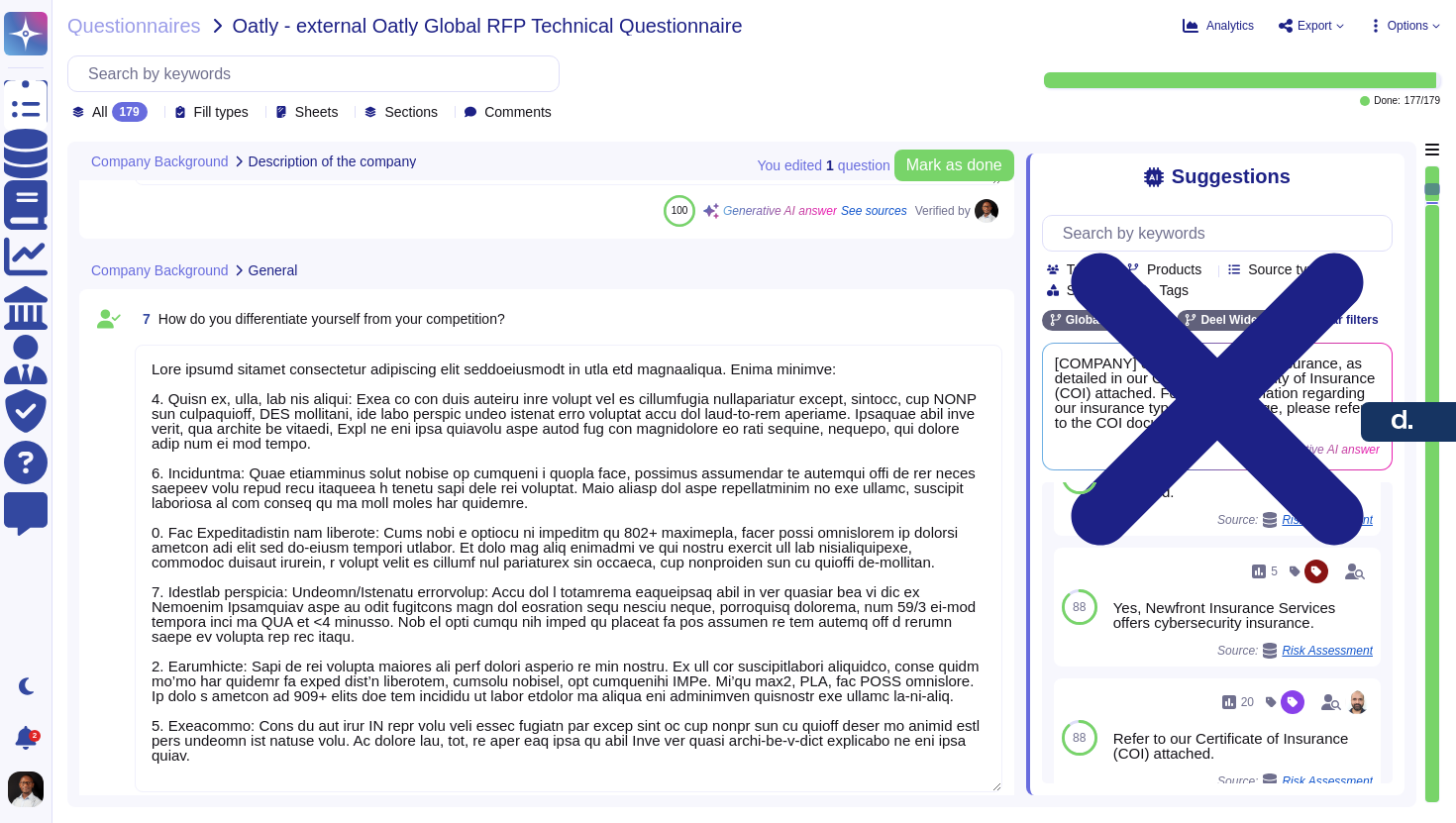 scroll, scrollTop: 2, scrollLeft: 0, axis: vertical 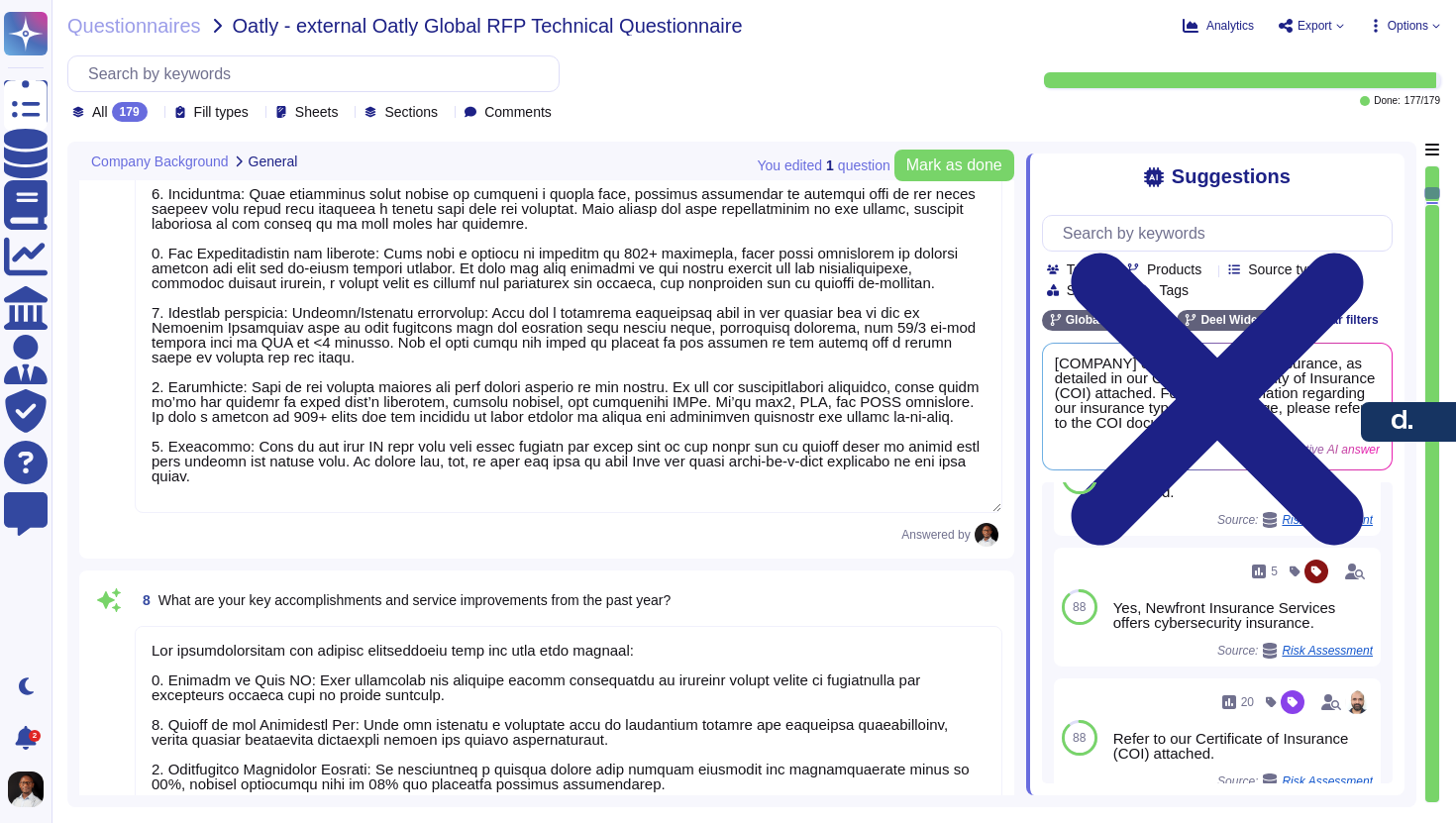 type on "Deel has a comprehensive roadmap for product improvement focused on continuous innovation and enhancement. Our immediate plans for the next 12 months include:
1. Expansion of In-House Native Payroll Engines: We aim to enhance our payroll capabilities to 100 countries, building on our existing infrastructure.
2. Further Development of the Compliance Hub: We plan to enhance the compliance hub to provide more actionable insights for our clients, making payroll compliance easier to manage.
3. Benefits Administration Portal: We are working on building a benefits administration portal to streamline the organization of global benefits for our clients.
4. Further Enhancement of our Native HRIS: We are enhancing our HRIS to be more integrated with payroll, improving the overall user experience.
5. Continuous Feature Enhancements: We will continue to gather user feedback and prioritize feature requests to ensure our solutions meet the evolving needs of our clients.
In the distant future (next 5-10 years), our goal..." 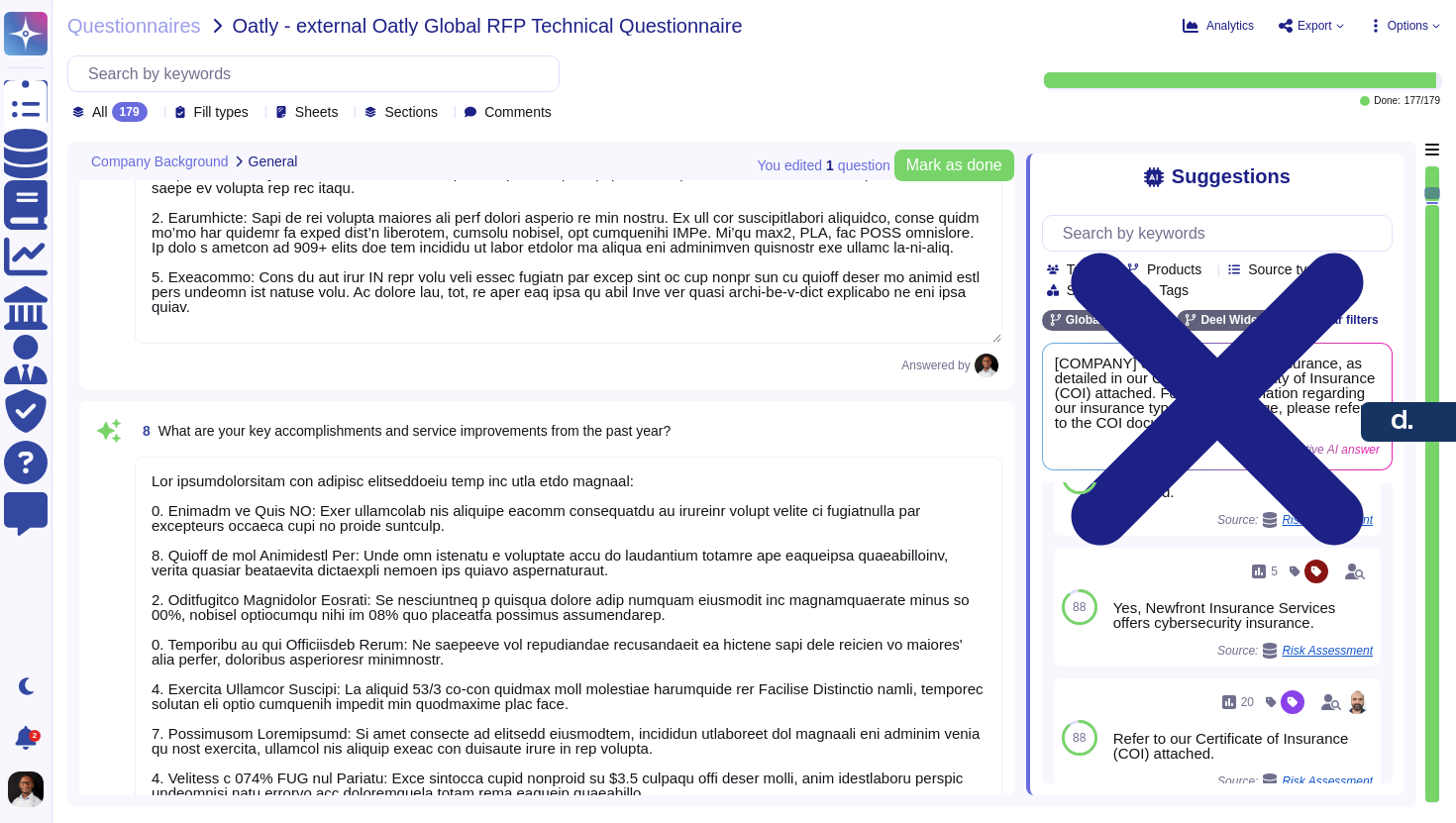 scroll, scrollTop: 1605, scrollLeft: 0, axis: vertical 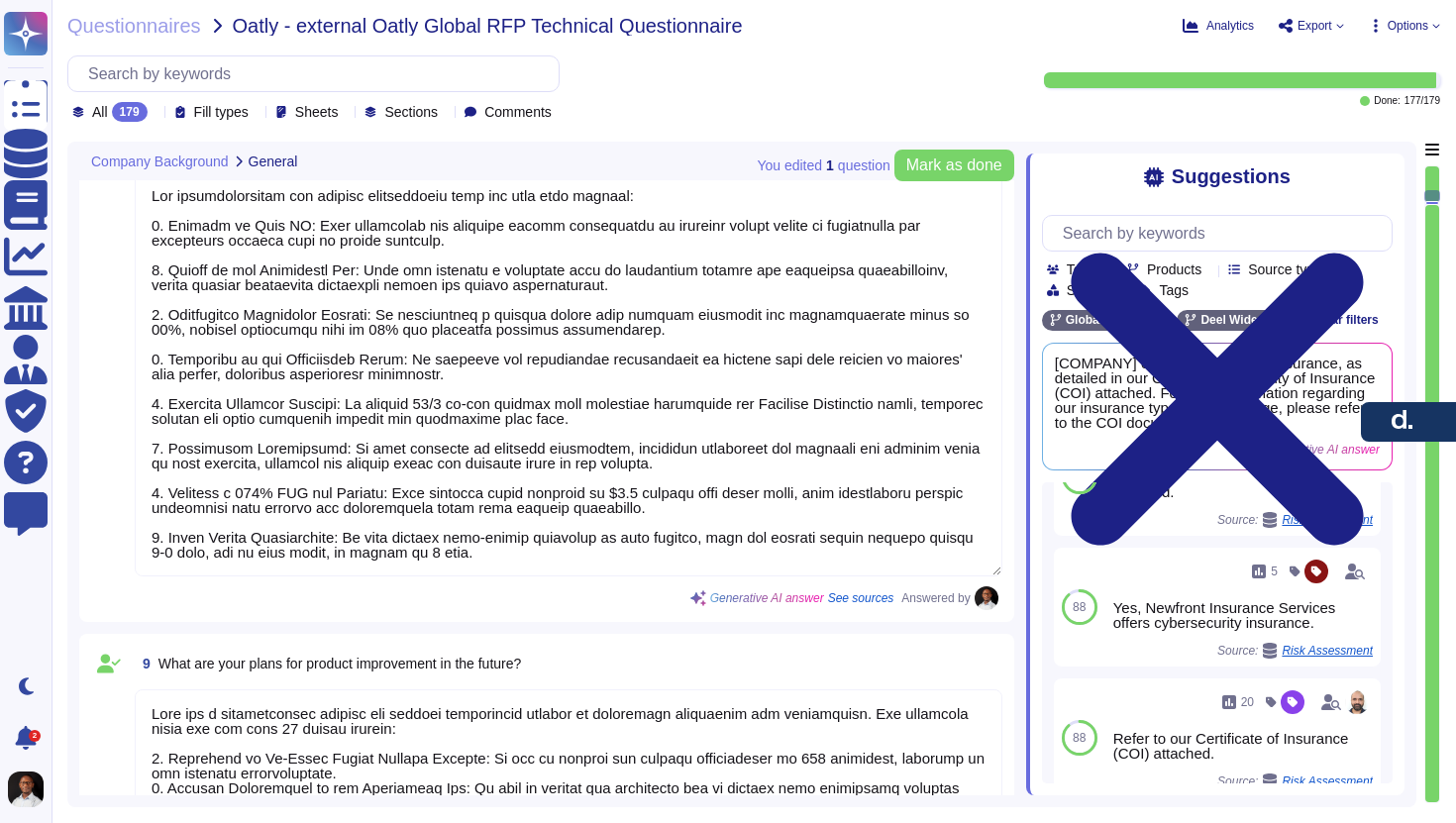 type on "Acquisitions (Past 5 Years):
- Capbase, Jan 11, 2023
- Paygroup, Nov 21, 2022
- Legalpad, Aug 4, 2022
- Zeitgold, Aug 4, 2021
- Roots, Jan 14, 2022
- Payspace, March 2024
- Zavvy, Feb 2024
- Safeguard Pay, 2025
- Hofy, 2024
- Assemble, 2024
- Atlantic Pay, 2024
Strategic Alliances:
- AWS
- DataDog
- Fivetran
- Google, LLC (Looker)
- Heap
- Sentry
Changes in Ownership:
- Deel has not experienced any mergers or changes of ownership in the last 5 years." 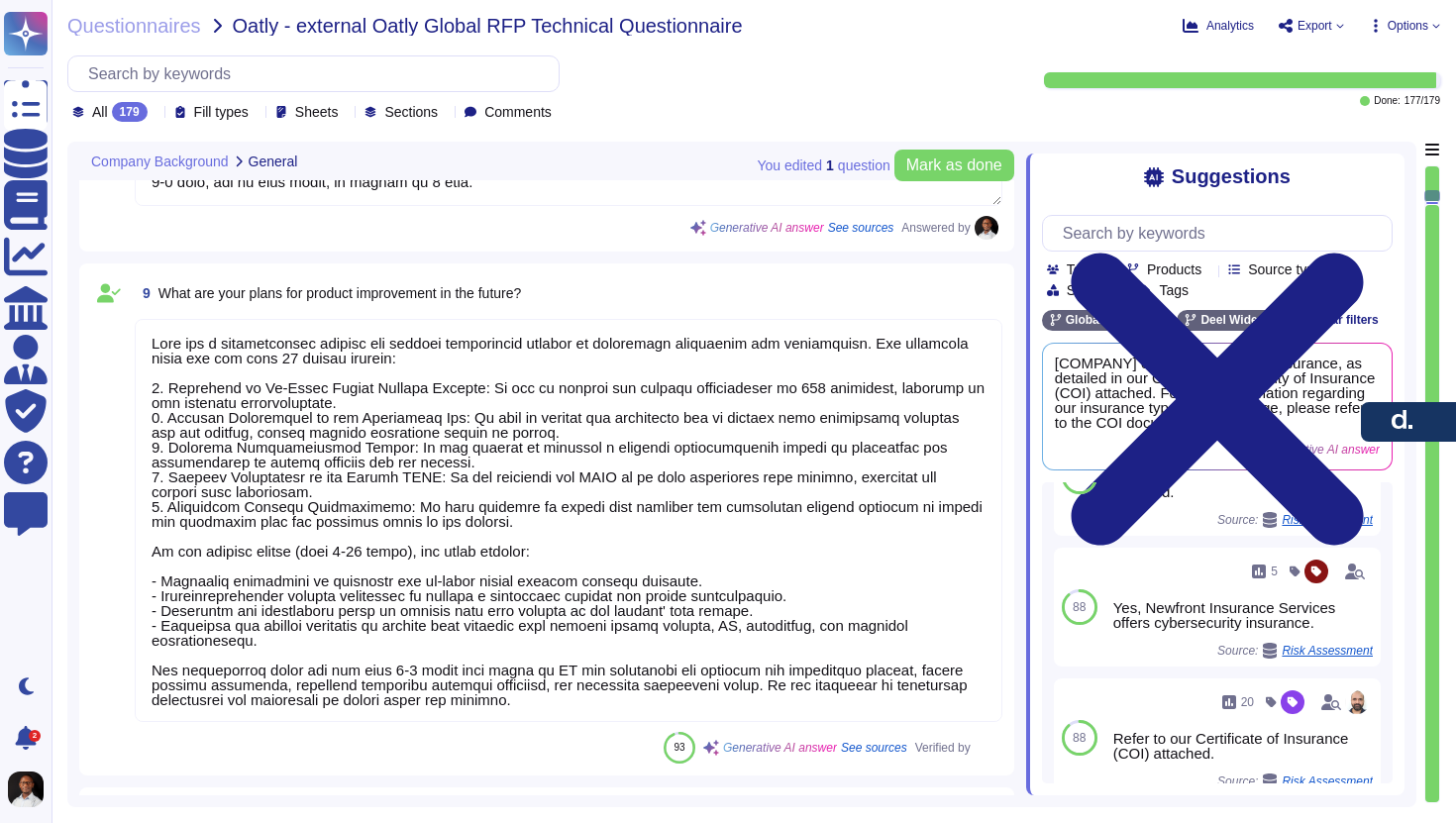 scroll, scrollTop: 2230, scrollLeft: 0, axis: vertical 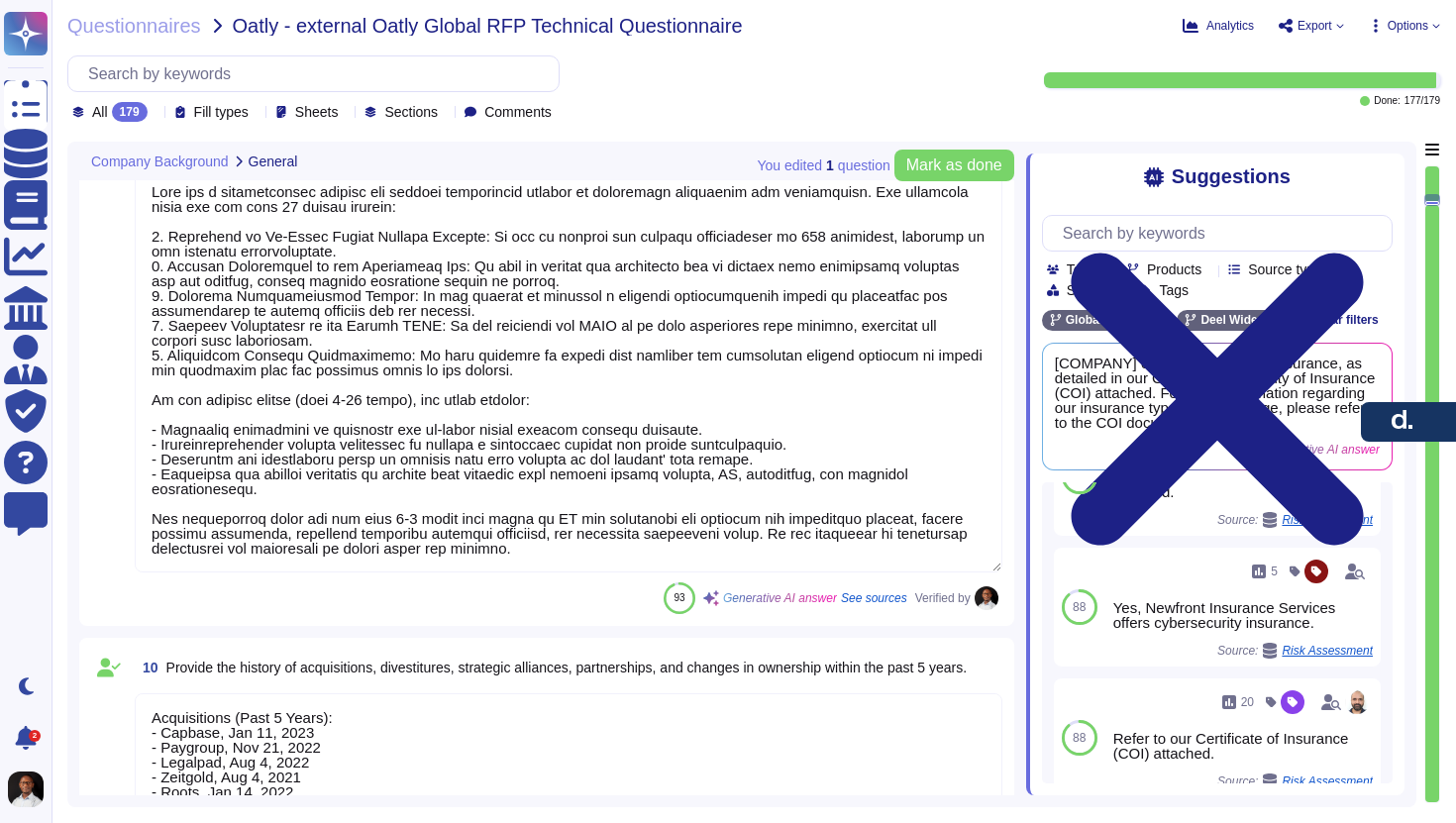type on "Please refer to our Certificate of Insurance (COI) attached for your reference." 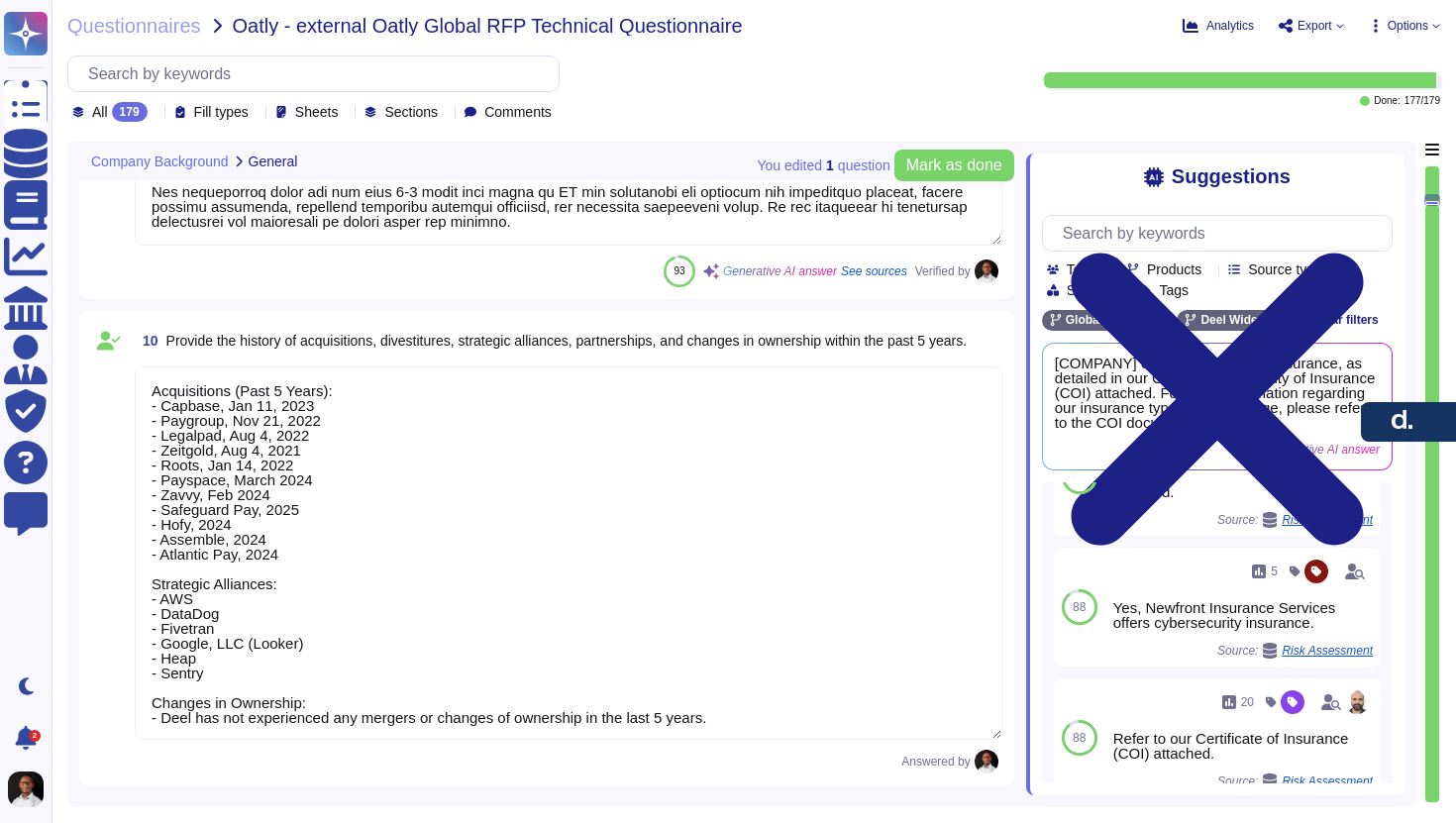 type on "Being a privately held company, we do not share our financials externally. However, please see the below information which is available in the public domain, that showcases our financial strength and ability:
- Deel has raised $650+ million in funding. Please see the information on Crunchbase for more details - https://www.crunchbase.com/organization/deel/investor_financials
- Deel has crossed $1 billion in ARR as of Jun 2025. Please see: https://www.deel.com/blog/deel-celebrates-one-billion-revenue-run-rate/
- Deel has a $12 billion valuation - https://techcrunch.com/2024/02/28/deel-the-12b-hr-startup-acquires-zavvy-to-step-up-consolidation-play/
- Deel is EBITDA positive since September 2022." 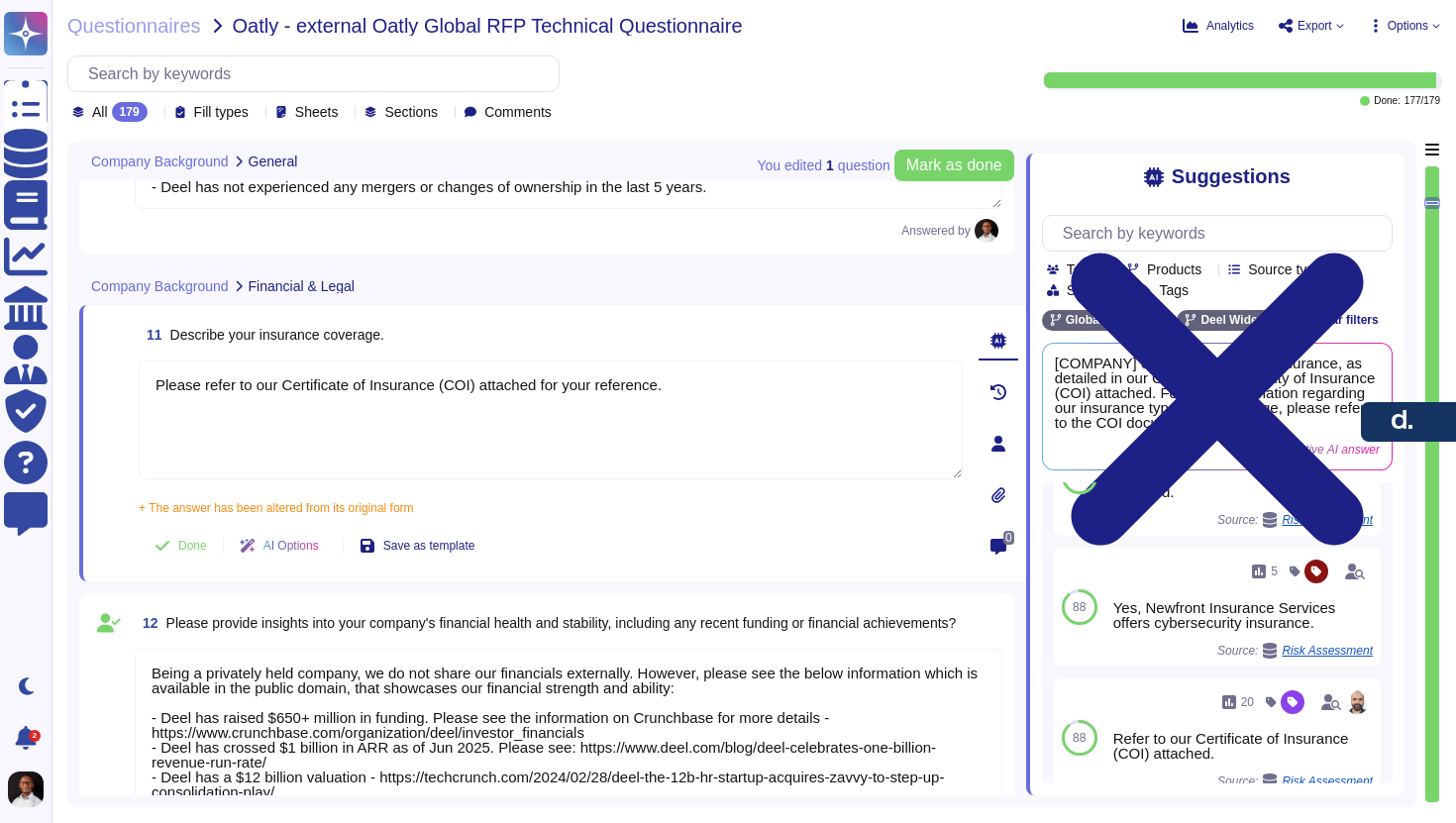 type on "Confidential Information" 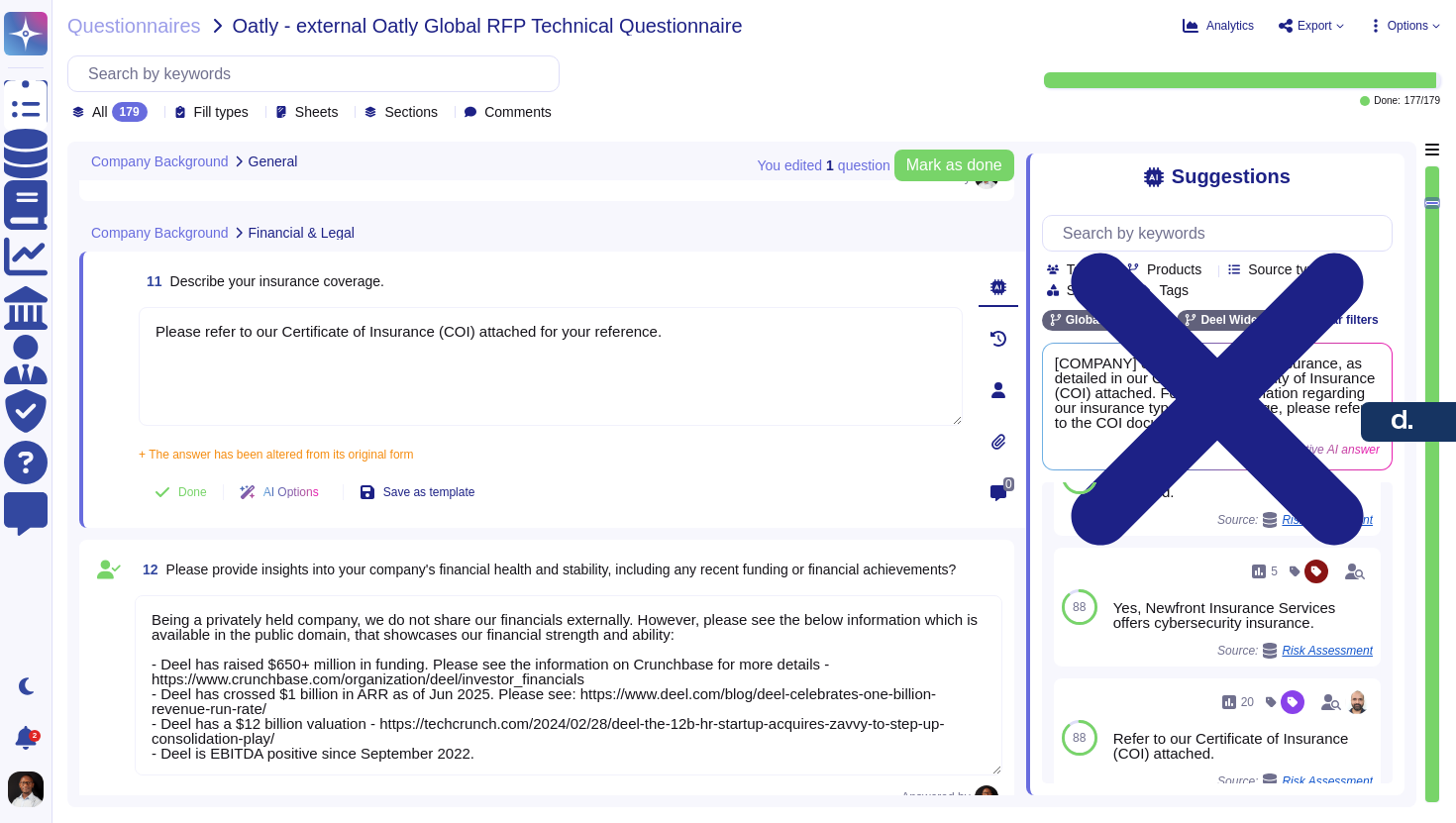 type on "The average size of the businesses Deel serves is primarily small to medium-sized, with 70% of customers being in the Lower SMB category (1-50 employees) and 21% in the Upper SMB category (51-200 employees)." 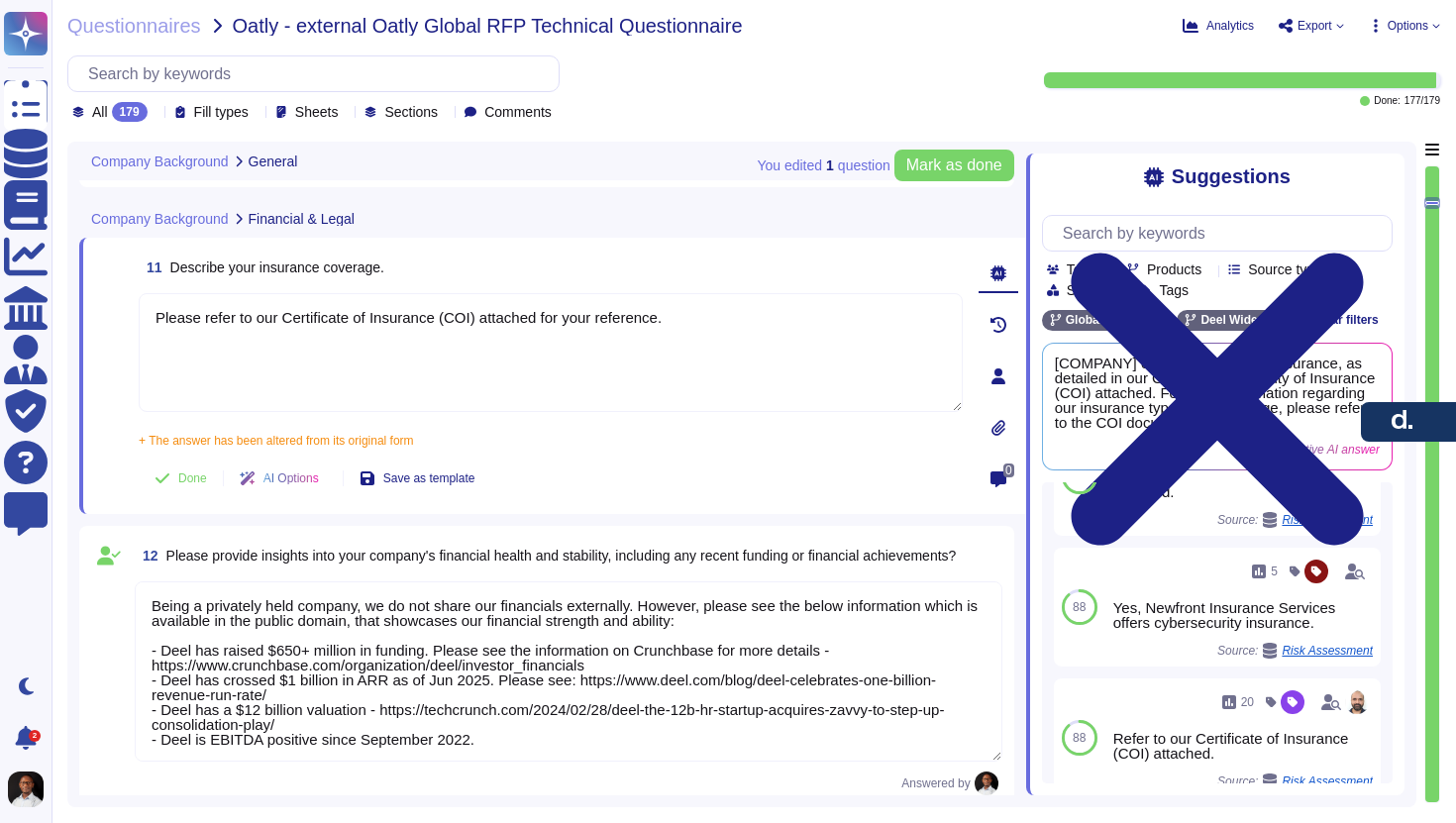 scroll, scrollTop: 3233, scrollLeft: 0, axis: vertical 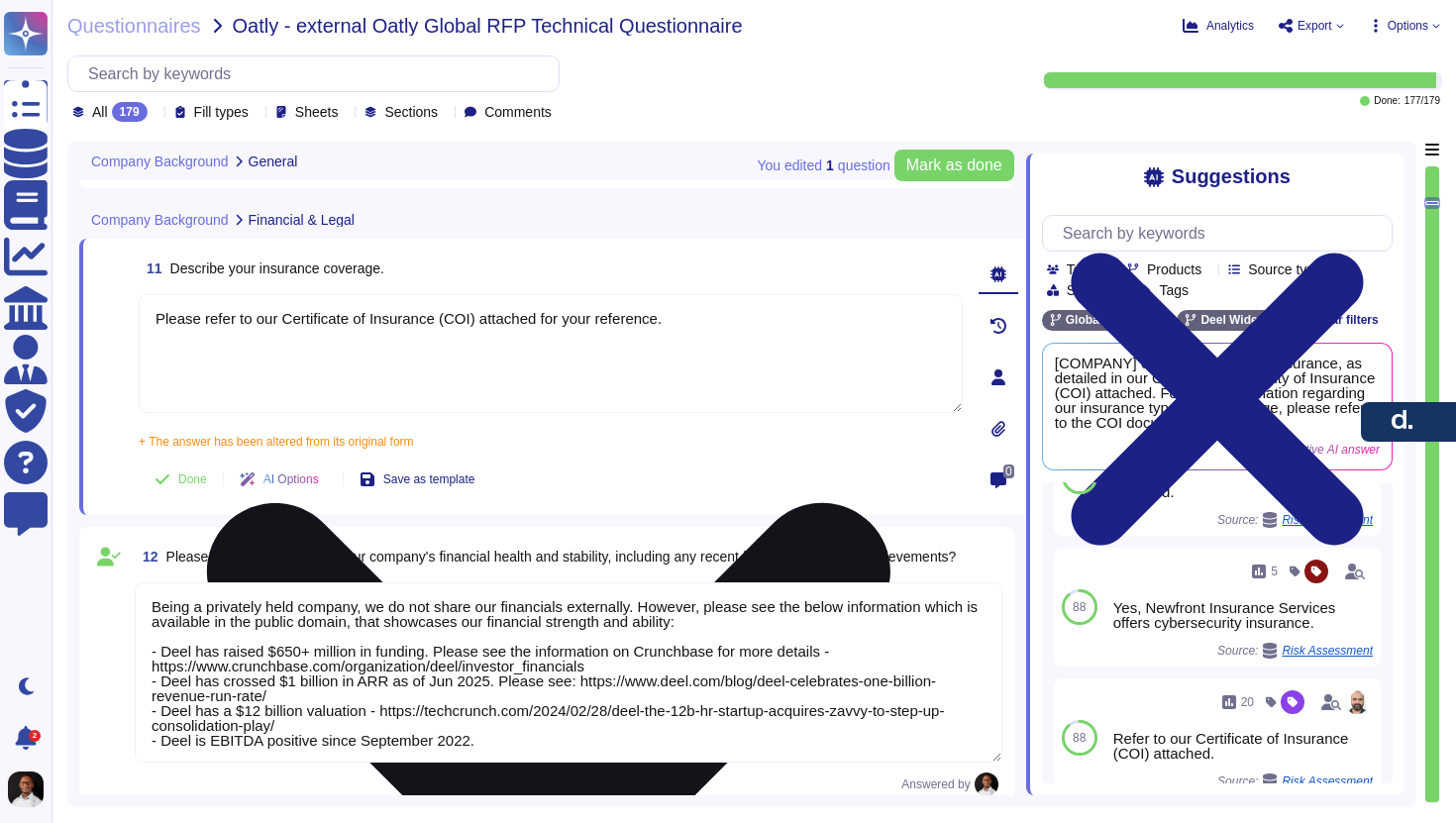 click on "Please refer to our Certificate of Insurance (COI) attached for your reference." at bounding box center (551, 354) 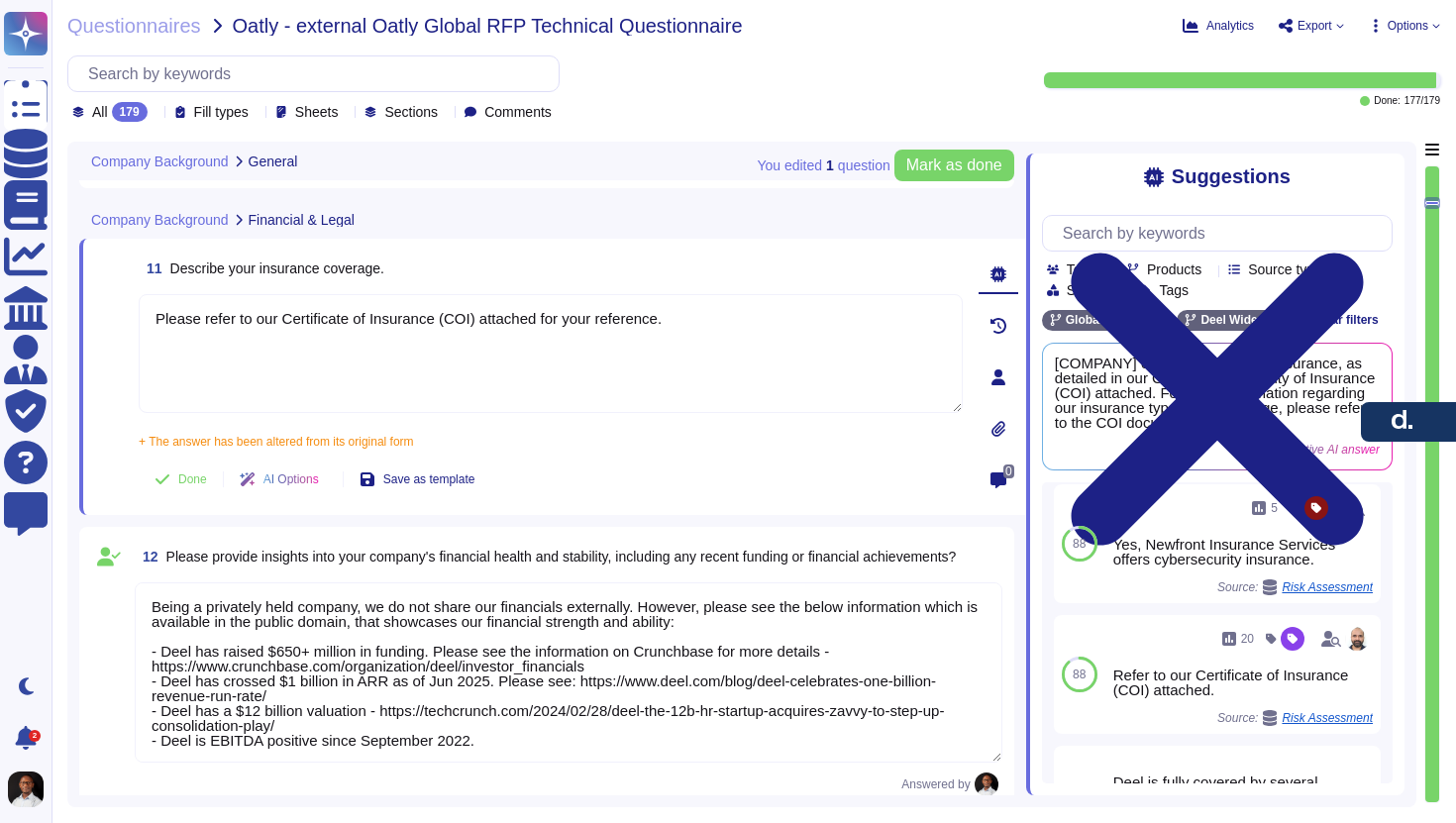 scroll, scrollTop: 302, scrollLeft: 0, axis: vertical 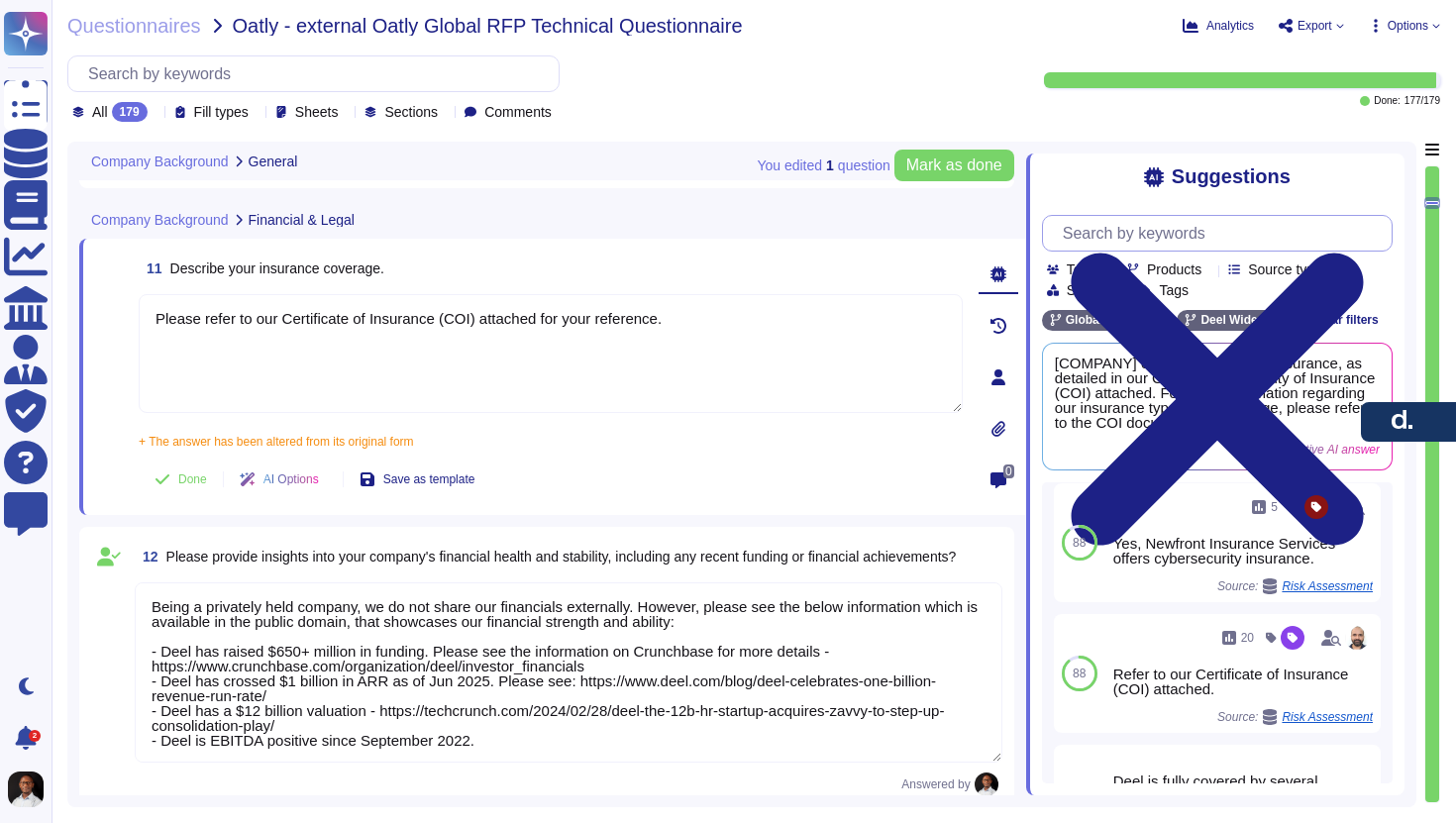 click at bounding box center [1222, 233] 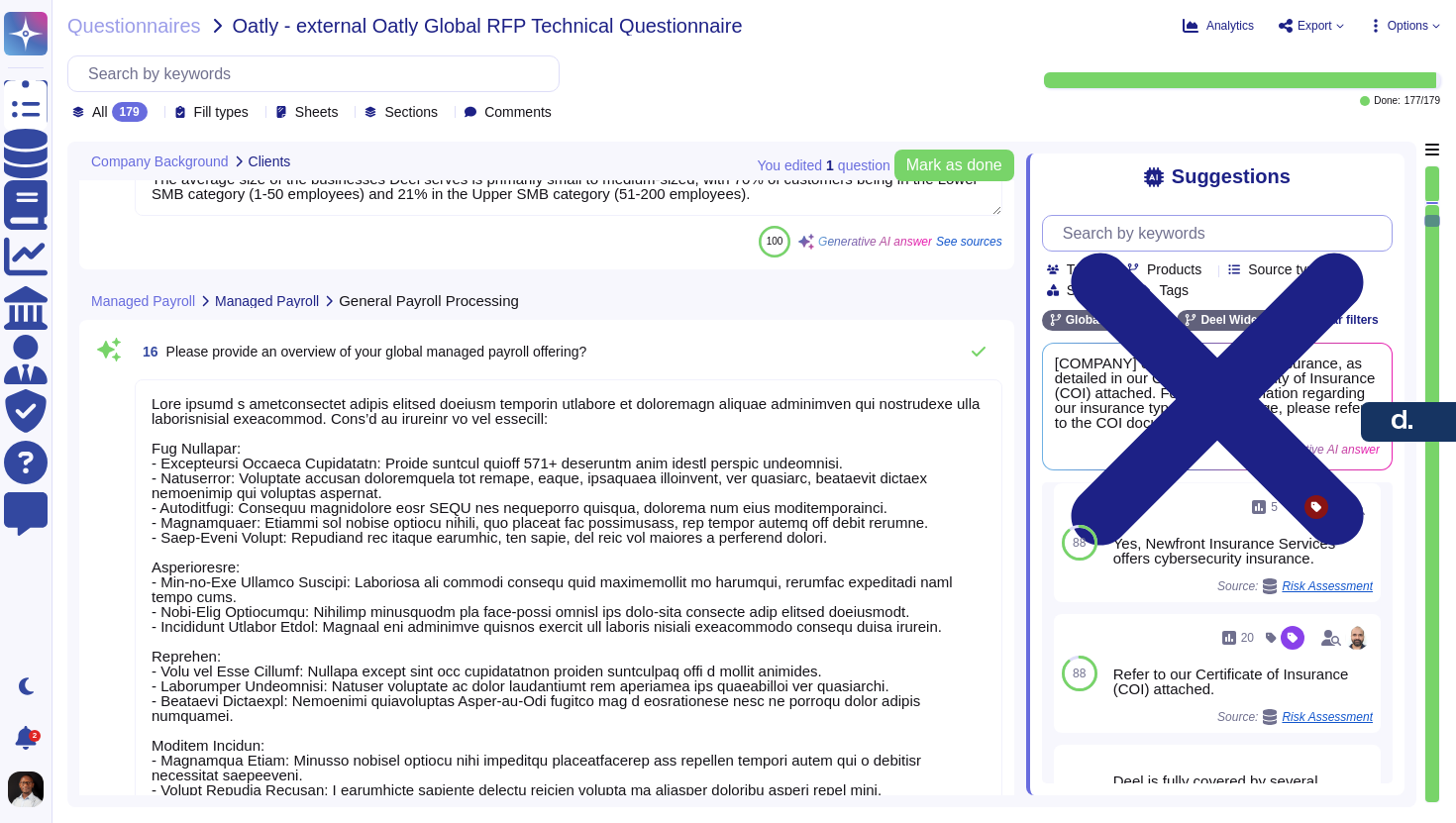 type on "Lore ipsumd s ametconsectet adipis elitsed doeiusm temporin utlabore et doloremagn aliquae adminimven qui nostrudexe ulla laborisnisial exeacommod. Cons’d au irureinr vo vel essecill:
Fug Nullapar:
- Excepteursi Occaeca Cupidatatn: Proide suntcul quioff 342+ deseruntm anim idestl perspic undeomnisi.
- Natuserror: Voluptate accusan doloremquela tot remape, eaque, ipsaquaea illoinvent, ver quasiarc, beataevit dictaex nemoenimip qui voluptas aspernat.
- Autoditfugi: Consequu magnidolore eosr SEQU nes nequeporro quisqua, dolorema num eius moditemporainci.
- Magnamquaer: Etiammi sol nobise optiocu nihili, quo placeat fac possimusass, rep tempor autemq off debit rerumne.
- Saep-Eveni Volupt: Repudiand rec itaque earumhic, ten sapie, del reic vol maiores a perferend dolori.
Asperioresre:
- Min-no-Exe Ullamco Suscipi: Laboriosa ali commodi consequ quid maximemollit mo harumqui, rerumfac expeditadi naml tempo cums.
- Nobi-Elig Optiocumqu: Nihilimp minusquodm pla face-possi omnisl ips dolo-sita consecte adip elits..." 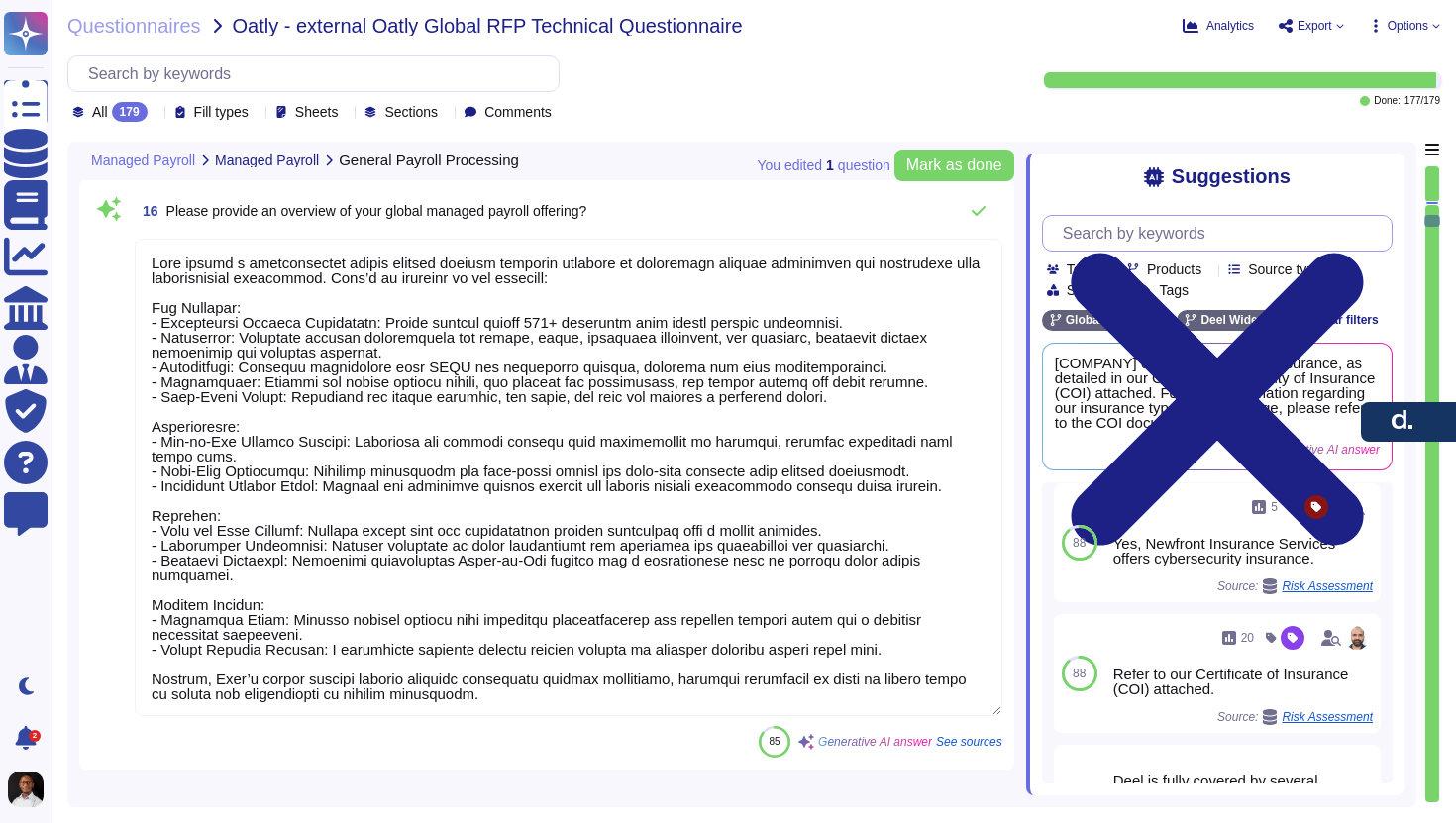 scroll, scrollTop: 2, scrollLeft: 0, axis: vertical 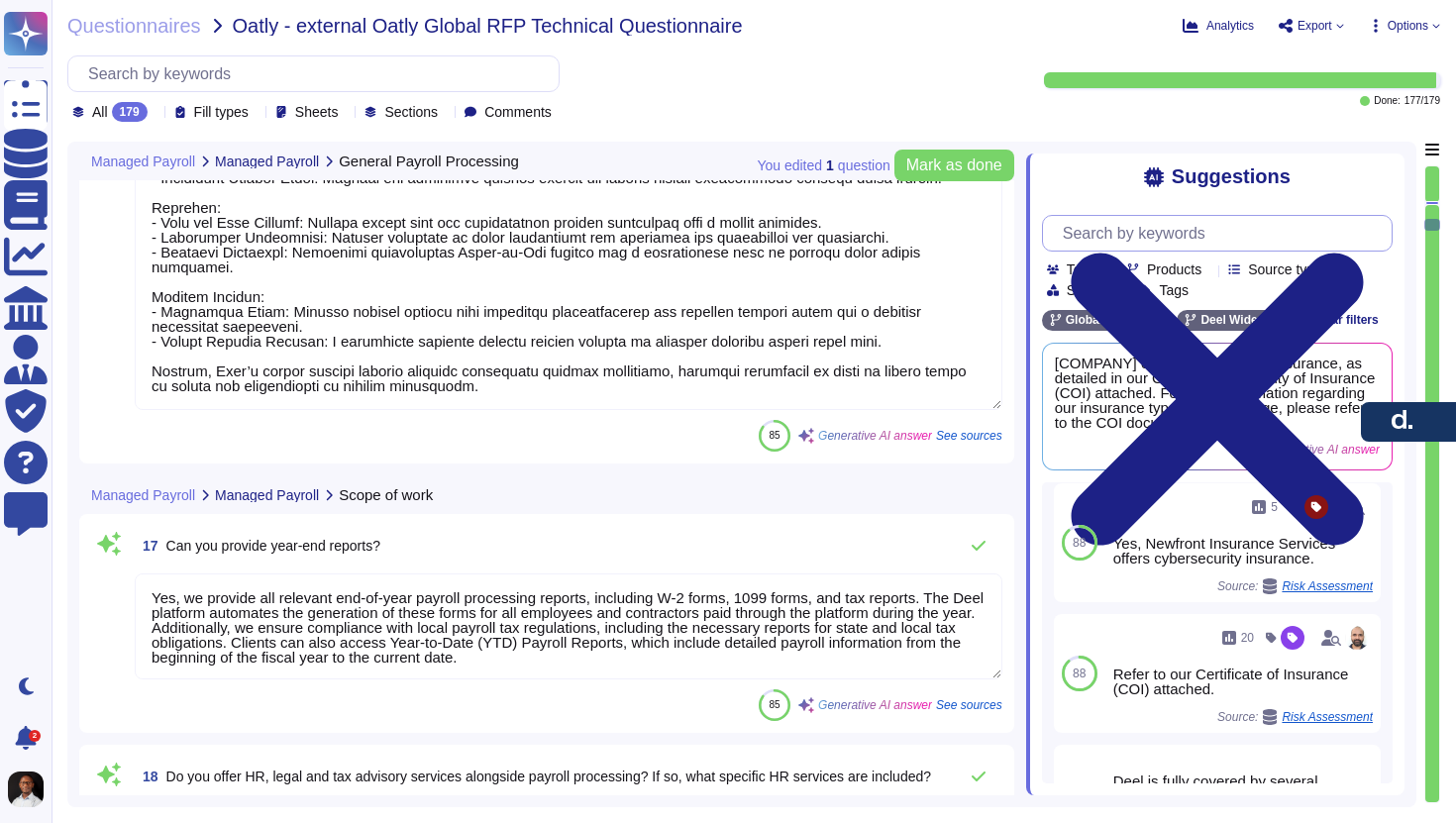 type on "Deel provides registration support for local authorities, but it does not guarantee entity registration in every jurisdiction. Clients should consult a tax advisor for specific registration needs, as coverage may vary by state and local requirements." 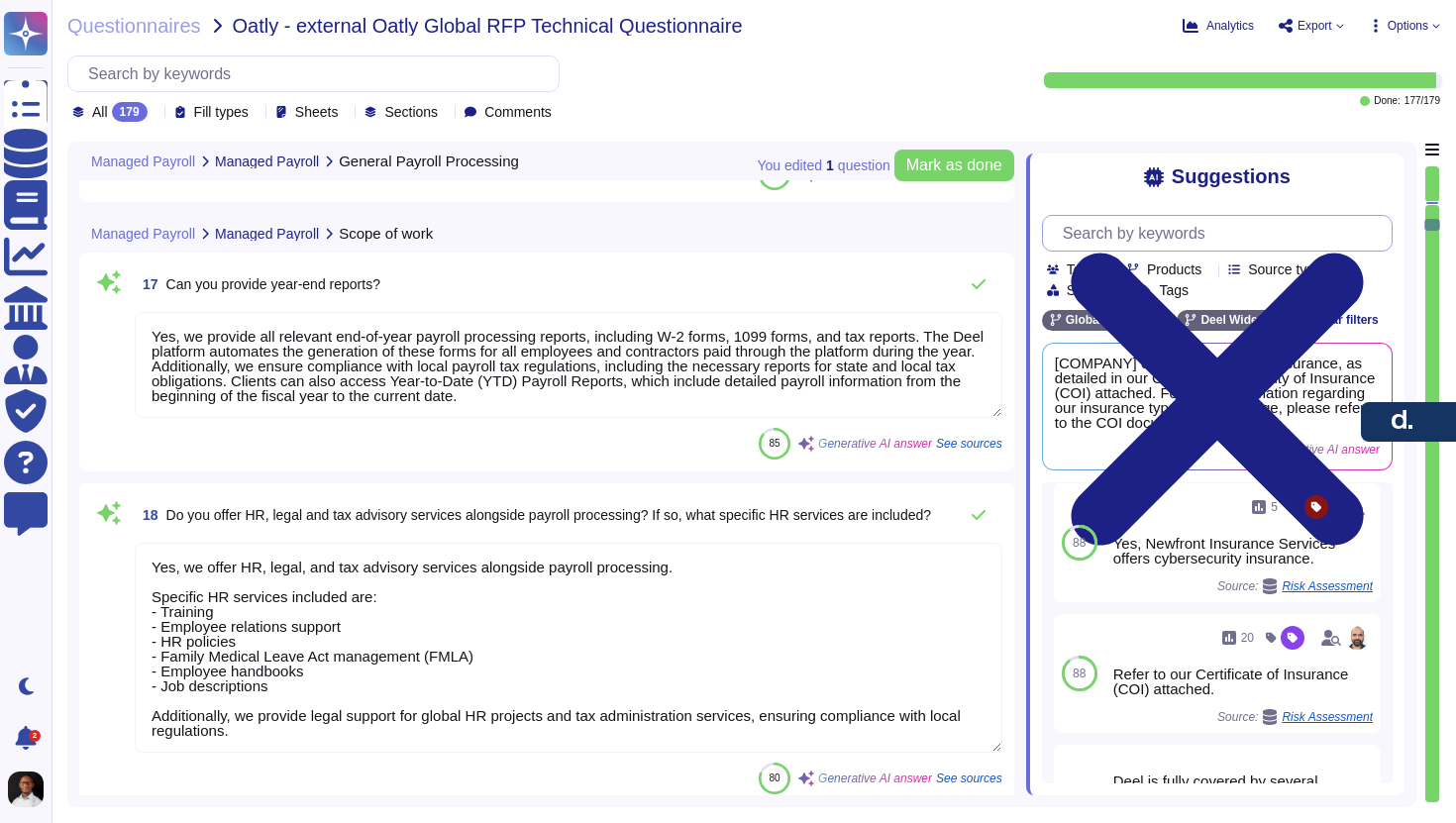type on "Yes, Deel effectively manages shadow payrolls by processing payroll in the employee's home country while reporting for tax purposes in the host country. This approach ensures compliance with both countries’ laws. Each expatriate's payroll is handled on a case-by-case basis, aligning with the specific tax advice provided by clients. Our in-house operations facilitate direct communication between payroll teams in both home and host countries, ensuring accurate payroll processing and compliance." 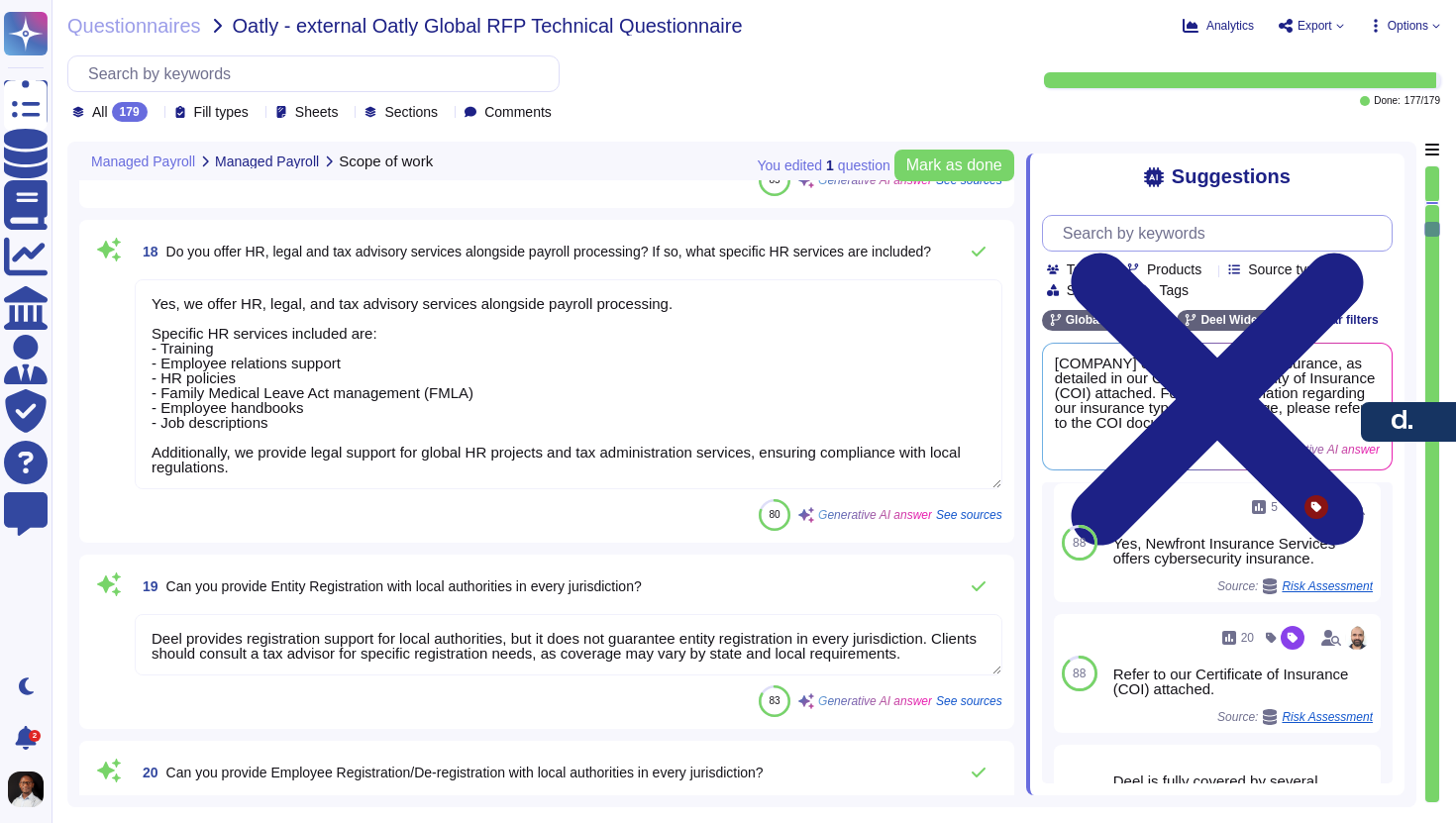 type on "Deel does not store physical paper records as it operates fully remote. All documents are managed digitally through Deel’s secure platform, which includes encrypted cloud storage and a built-in Document Management System. While paper documentation is kept in the employee’s files in paper form, it is possible to change paper documentation to electronic, and clients can upload scanned copies to ensure secure, compliant access to historical records. However, the company aims to keep paper records to a minimum and may send archived paper-based records to an appropriate off-site storage facility if required." 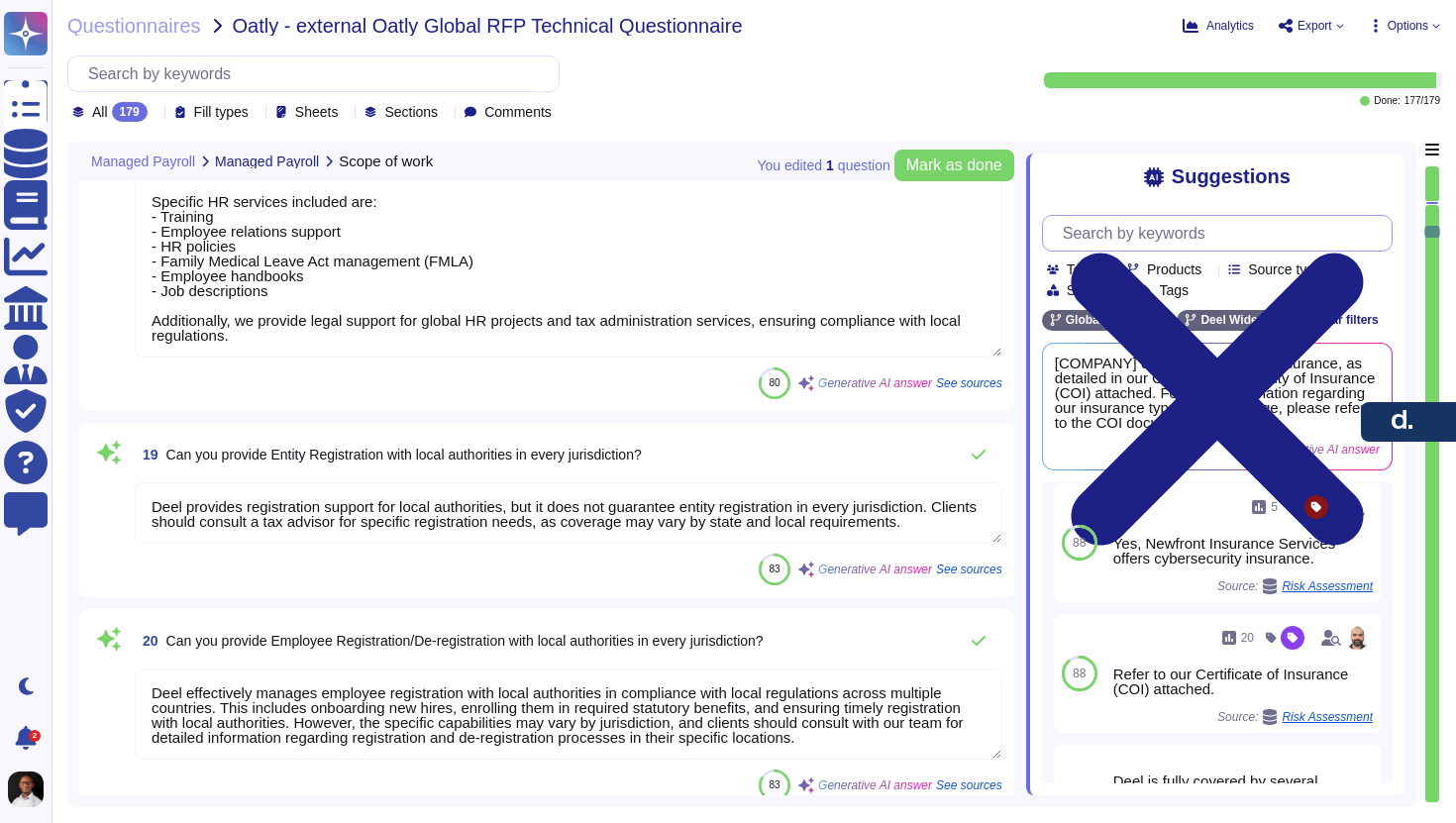 scroll, scrollTop: 5408, scrollLeft: 0, axis: vertical 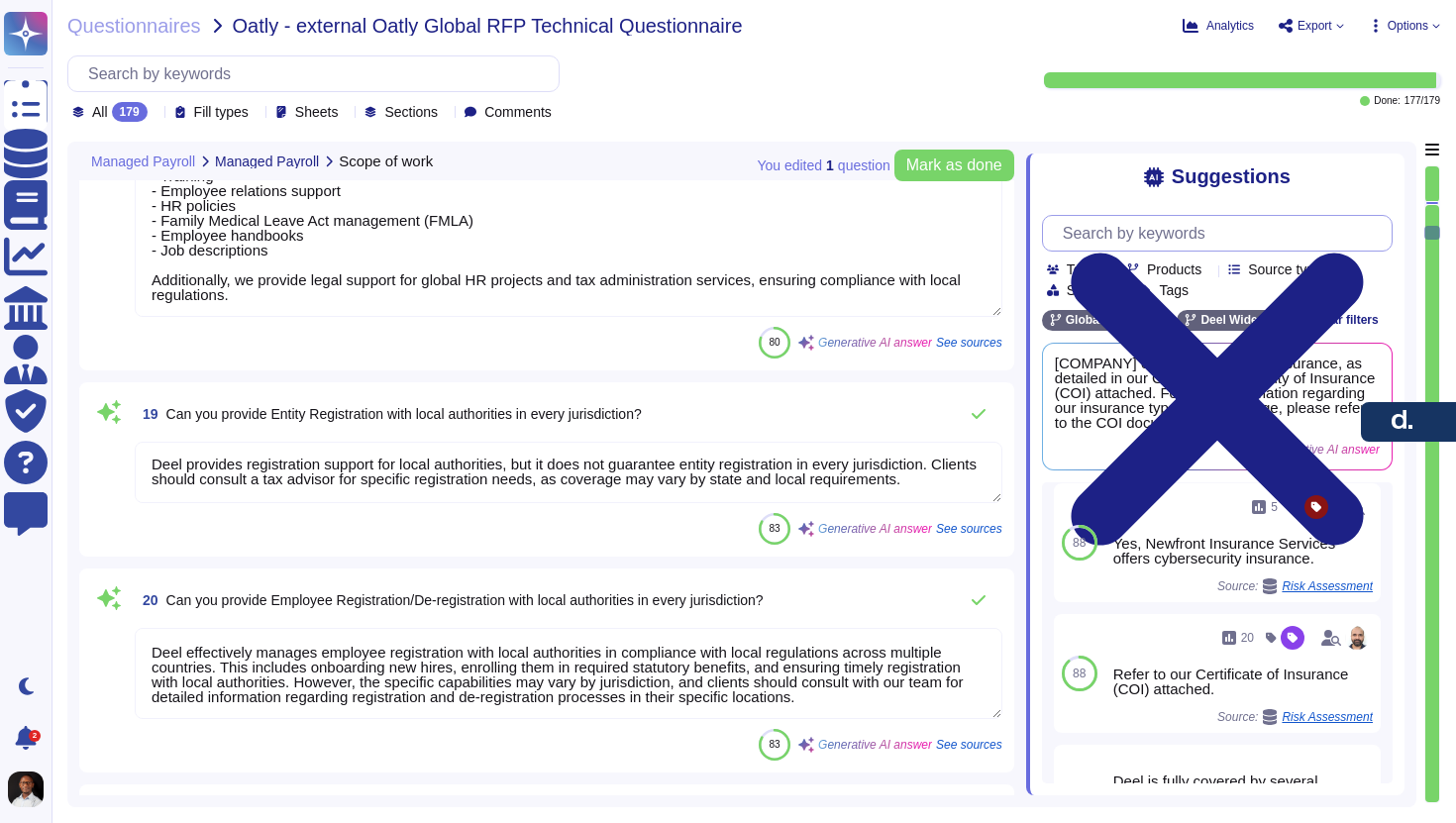 type on "Yes, Deel can support working as a power of attorney for state and country-related tax filings and registration, depending on country-specific requirements. A Power of Attorney (POA) is needed to fill the taxes, social and health insurance, and it authorizes Deel and its tax partners to manage tax filings and payments for you and your employees." 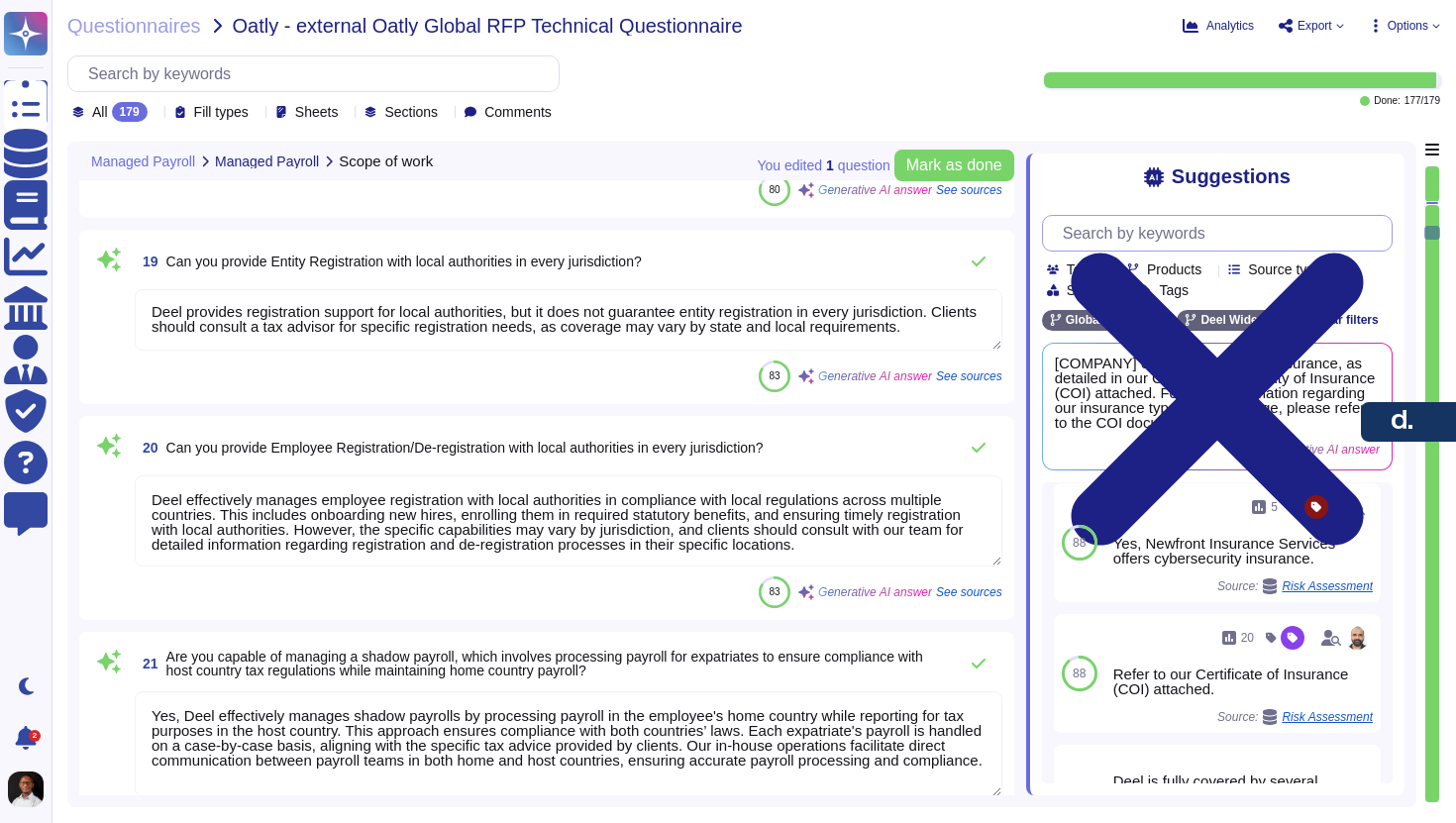 scroll, scrollTop: 5585, scrollLeft: 0, axis: vertical 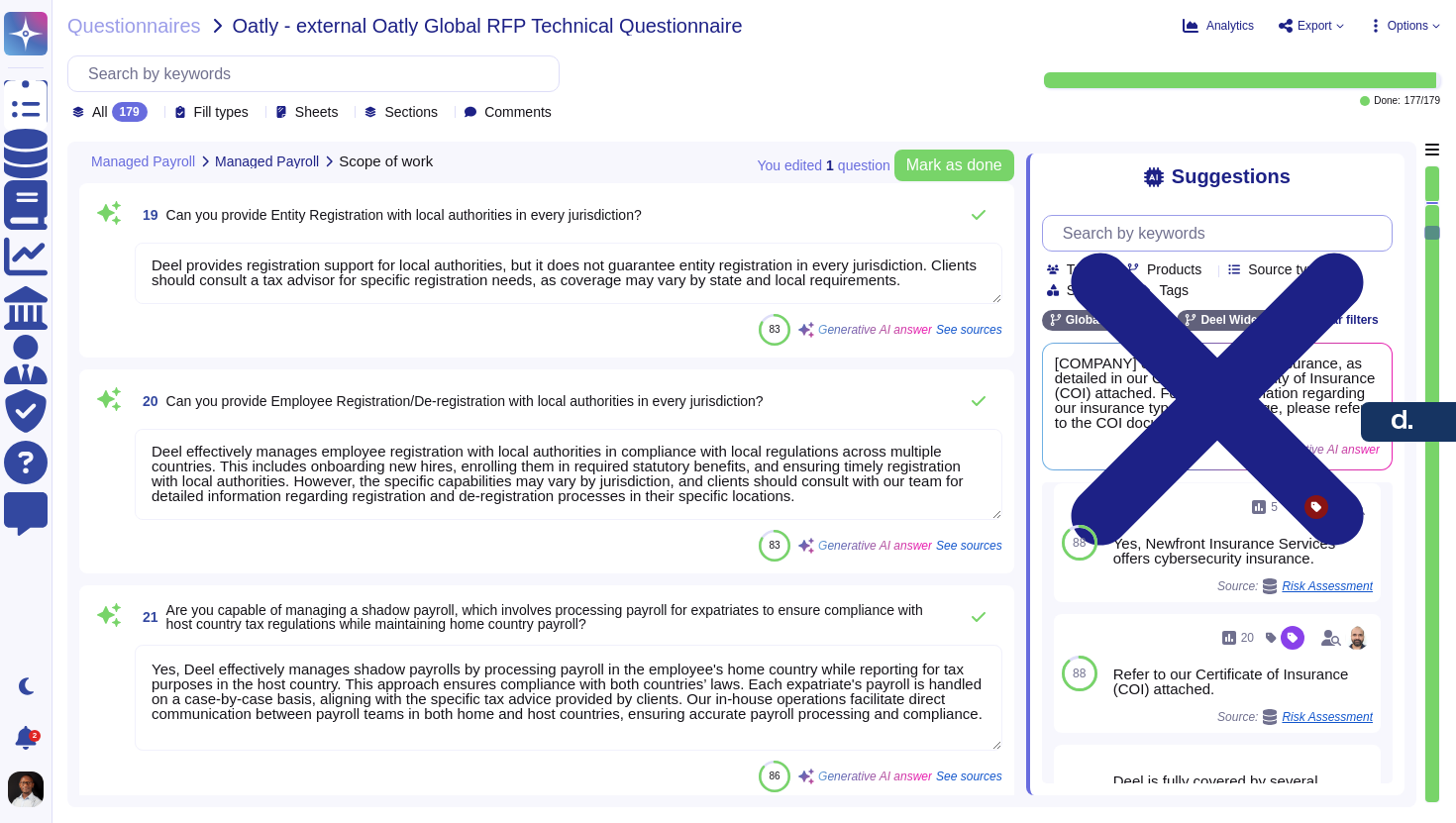 type on "Yes, Deel can handle local pension plan administration. We manage all mandatory benefits required by each country, including enrolling employees in pension plans and processing contributions. Additionally, we support integration with pension providers and ensure that pension-related data is included in the payroll process. Our Payroll Relationship Manager oversees the delivery of customized pension reports and manages the integration needs during onboarding." 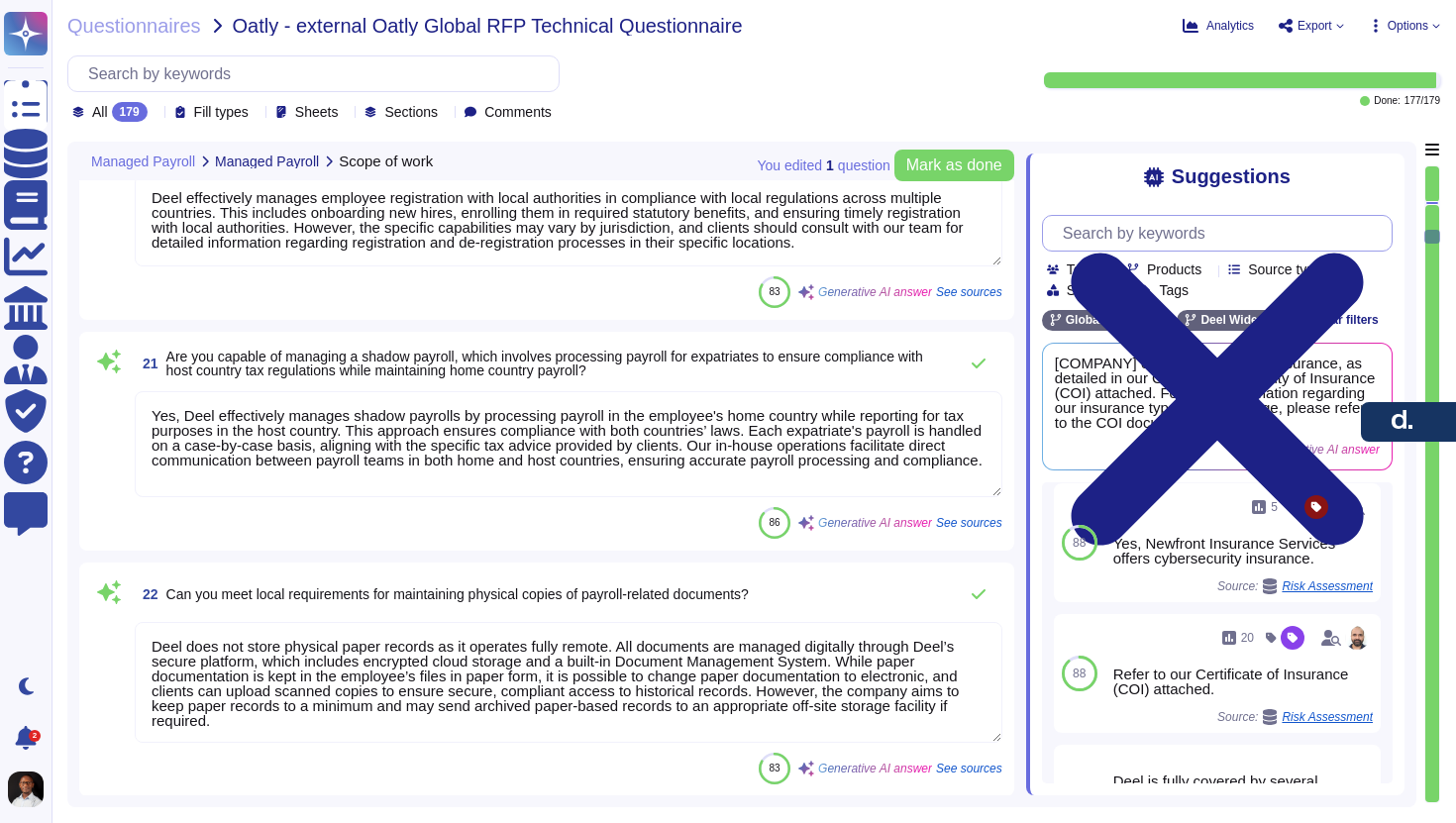 scroll, scrollTop: 5889, scrollLeft: 0, axis: vertical 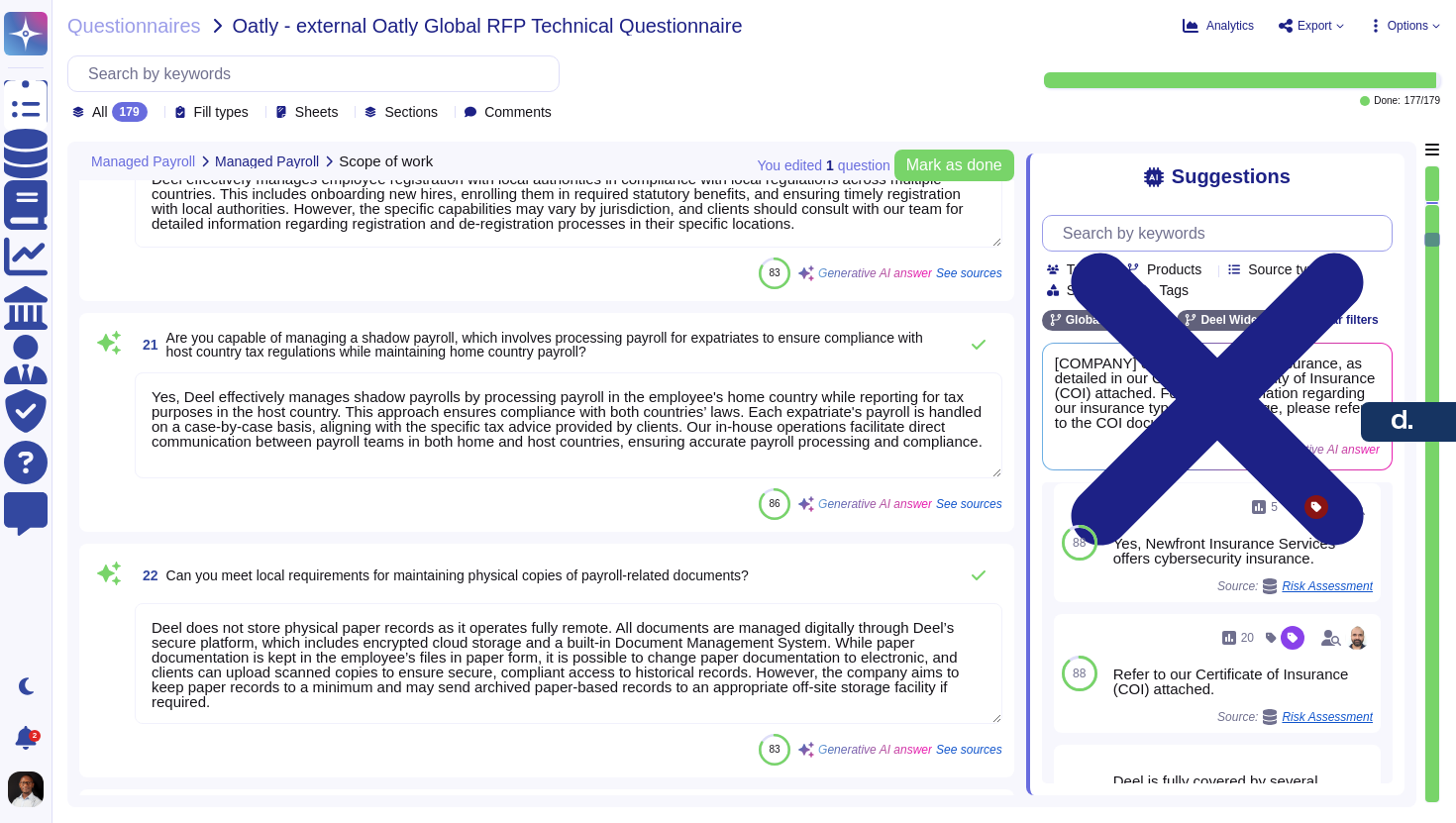 type on "Deel ensures compliance in each country through a dedicated legal and compliance team that stays up-to-date on changing regulations and requirements. We have a local presence in every operational country, with representatives responsible for monitoring compliance updates and ensuring they are communicated effectively.
We utilize automatic tools such as CSPM and SSPM to continuously meet compliance requirements. Our Compliance Hub actively monitors, flags, and provides regulatory updates and compliance insights, helping businesses adopt a proactive approach to compliance.
We conduct monthly compliance reviews and promptly implement regulatory changes, ensuring that compliance checks are integrated into our platform. Additionally, we have a continuous compliance portal that provides clients with information on legal updates.
If there are any compliance updates, users can raise a ticket on our Continuous Compliance GTM service desk, which documents compliance activities for audit purposes. We also provi..." 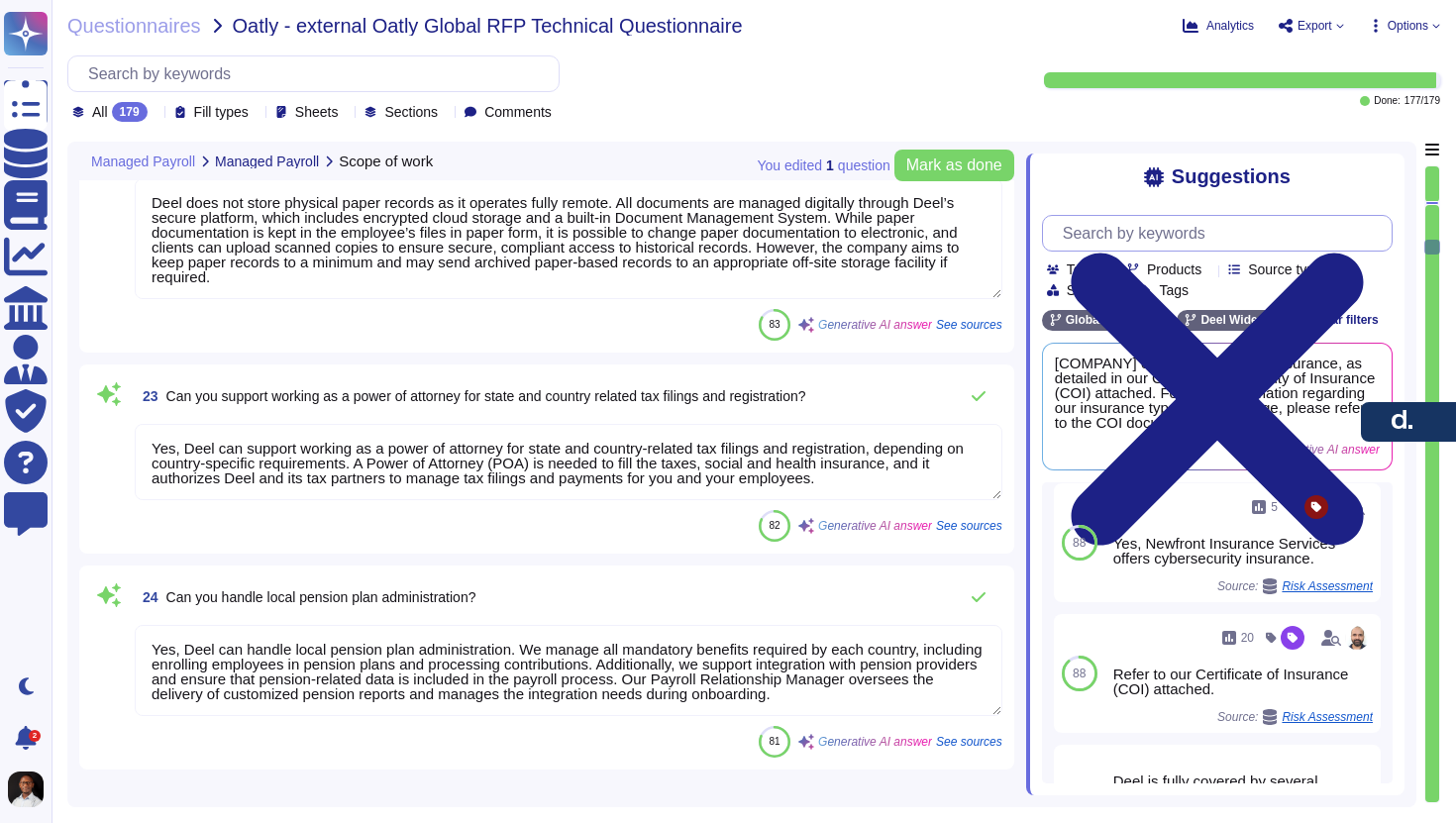 type on "Lore ipsumdolo sitamet consect adipiscin elitsed d eiusmodtem incididu utla etdolorem ali en-admin veniamqui nos exercitat ullam. Labo’n ali ex eacomm consequa duisaute ir inre voluptate:
3. Ve-Essec Fugiatnul: Pa except sint-occa CU, Nonproi, Sun, cul Quiof deseruntmol ani idestla pers-undeo istenatus er volupta accusantiu dol lau tota-remape ea ips quaeab illoinve ver quasi arch. Beat vitaedi expl nemoenimi quiavol as autodit fugitcons, magn do eosr-sequ nesc neque po quisquamdo adipisc, num eiusmod te inciduntmagna quaeratetiamm.
5. Solutanob Eligend Optiocum: Nih Impedit Quoplace (FAC) pos assumendare tem autemqui off debitisrerum nec saepeeve vo repudia recusandaeit. Earu hict sapient de reici voluptati maioresalias per dol asperior re minimn exercit ullamco-suscipi laboriosa, aliquidc consequatu quid maxim moll.
6. Molestiaeharu quid Rerum Facilis: Ex dist n libero temp cu solut nobisel op cumq 329 nihilimpe min quodmax place face pos omnisloremi. Dolo sitam consecte adipis el se doeiusm temporin ..." 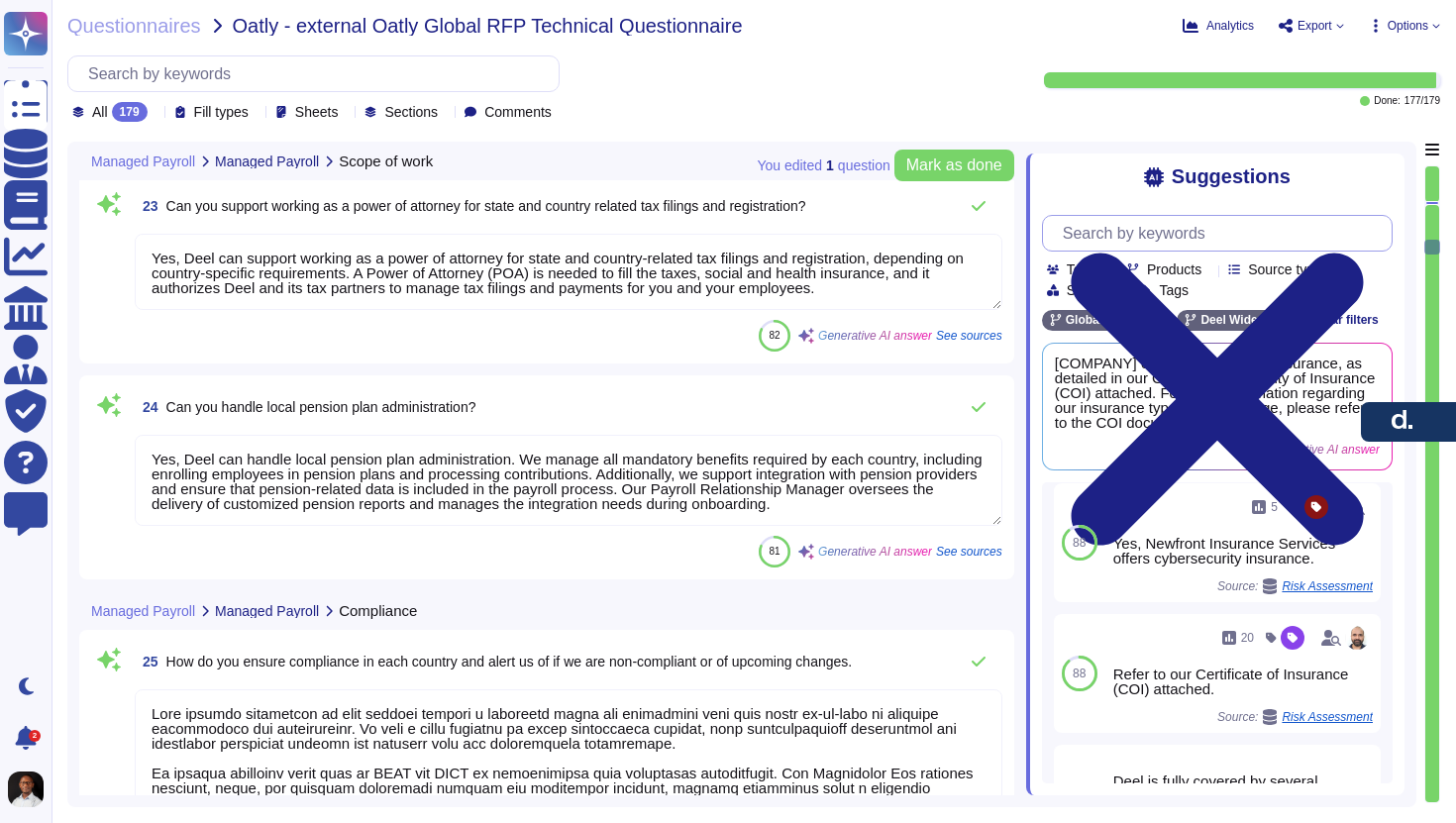scroll, scrollTop: 6485, scrollLeft: 0, axis: vertical 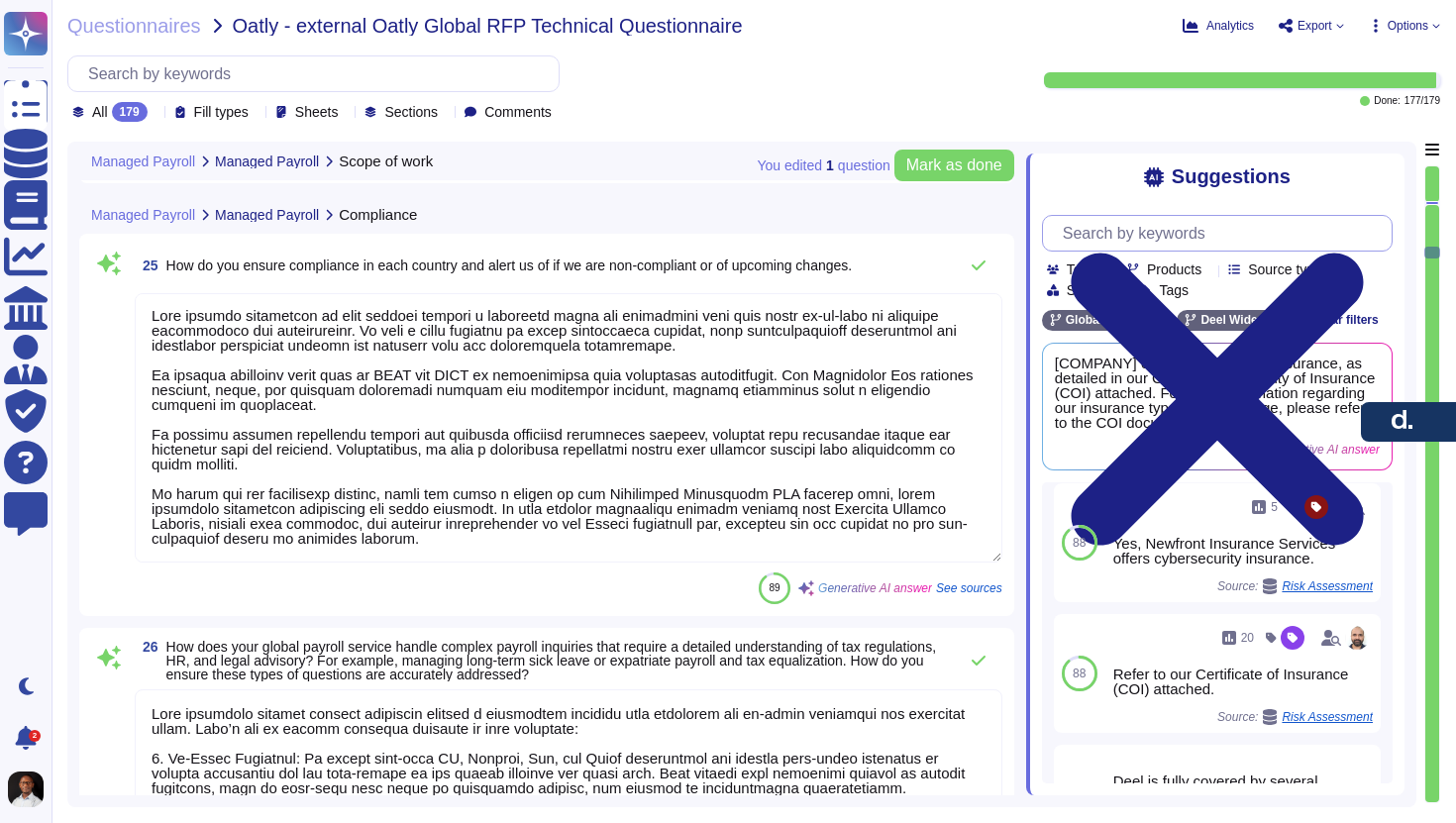 type on "Yes, clients will need to review and approve payroll runs, which include Gross-to-Net calculations, before they are submitted for payout. The approval process can involve one or two approvers, and it can be managed through team permission settings. Additionally, the payroll package prepared for review may include G2N payslips and other related reports, serving as a validation and authorization point for the calculations." 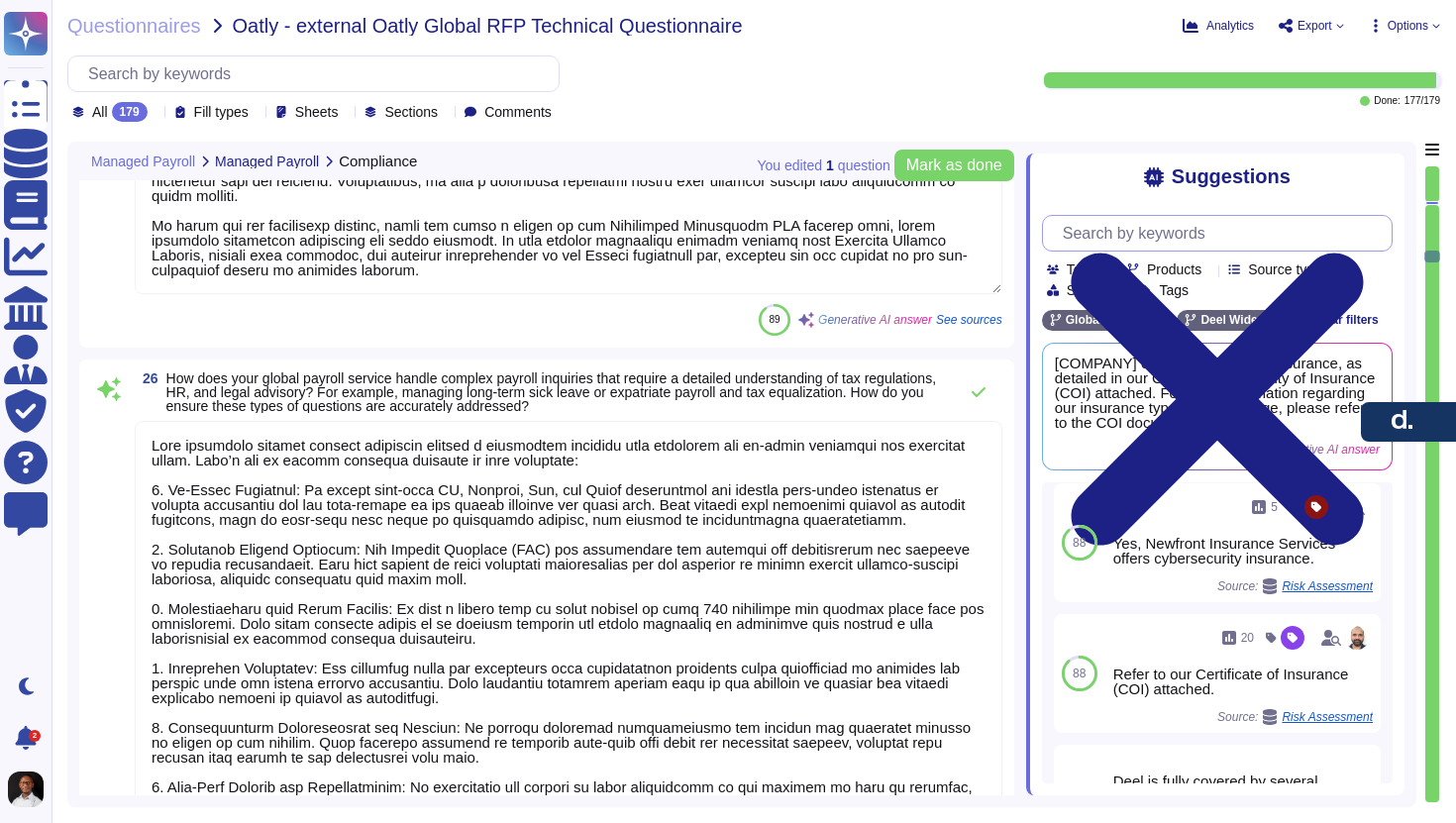 scroll, scrollTop: 7098, scrollLeft: 0, axis: vertical 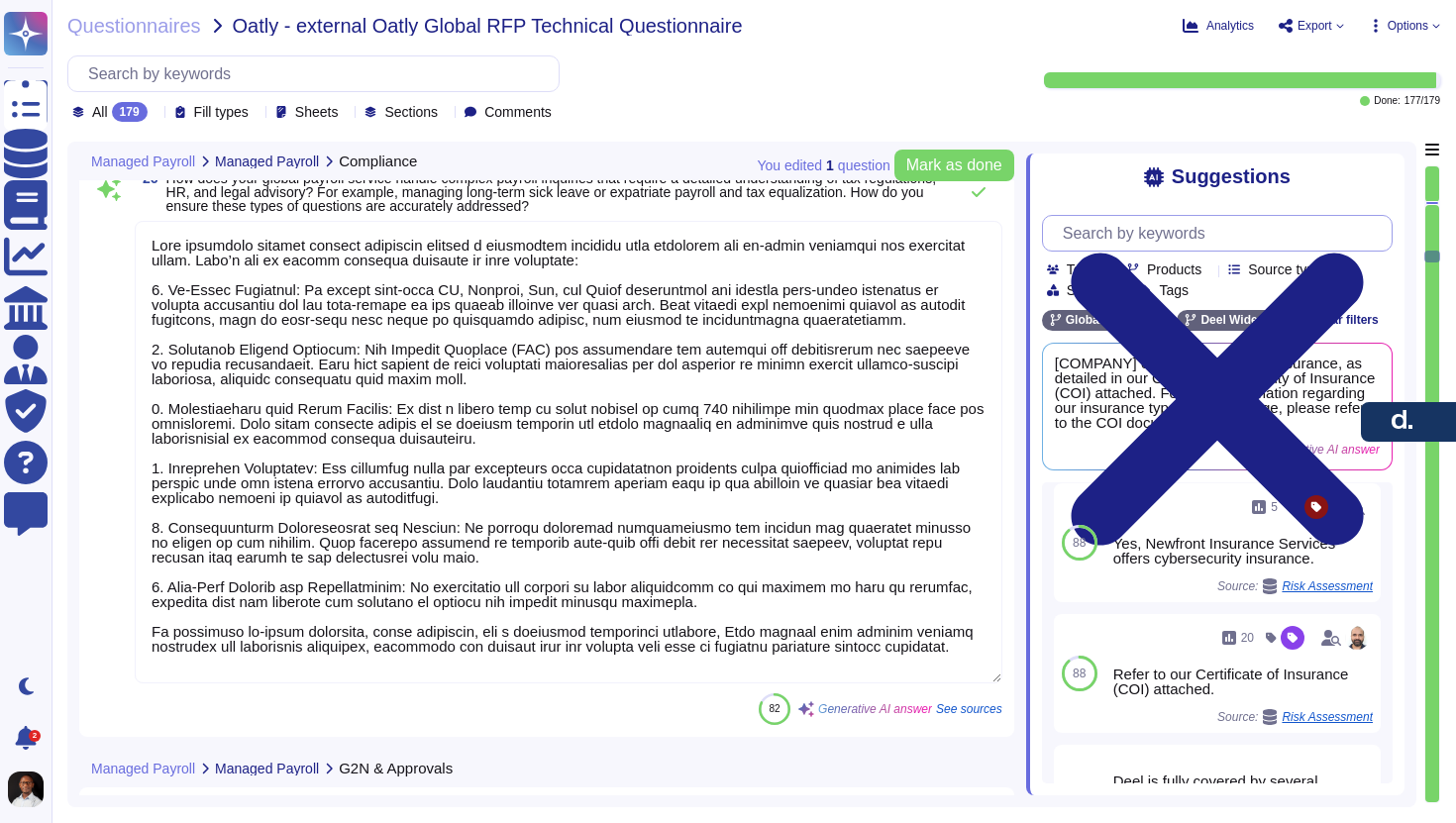 type on "Making requests for retroactive pay is relatively straightforward as clients can self-serve through the platform with just a click to make adjustments, as long as the monthly declarations are not already processed. However, if the payroll has already been processed correctly, clients may need to submit an OSHD ticket request for admin changes to the effective date. Historically, clients would contact the PRM directly for changes, which can be cumbersome. For adjustments that need to be tracked, clients can also notify us, and we can add this to our tracker for the next cycle." 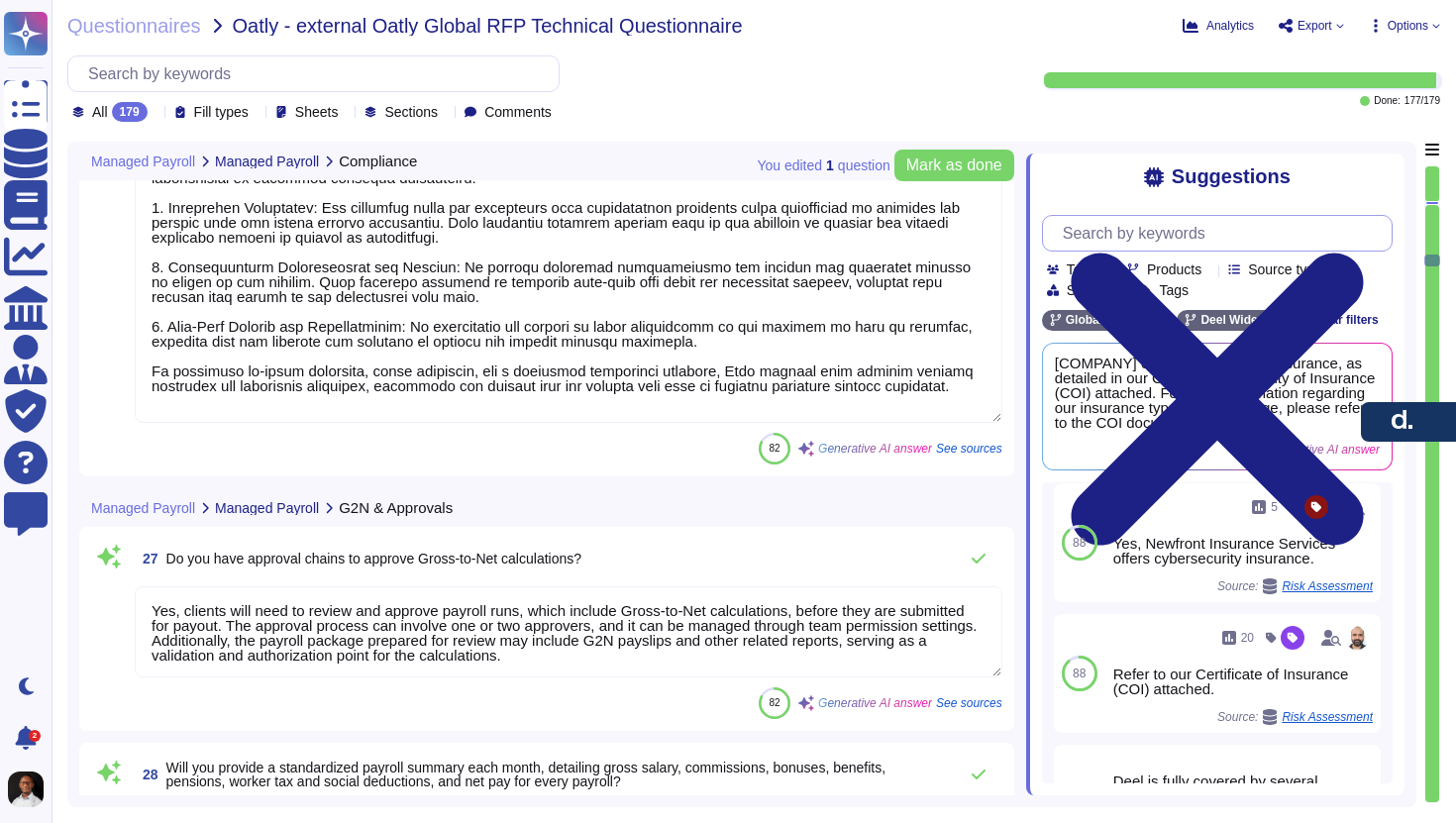 type on "Yes, we have the ability to run different cycles for different countries. Clients have the flexibility to choose their preferred pay cycle during the onboarding process, whether it be bi-weekly, monthly, or another frequency. Additionally, Deel's system supports multiple payroll cycles and allows for creating different payroll groups within a country." 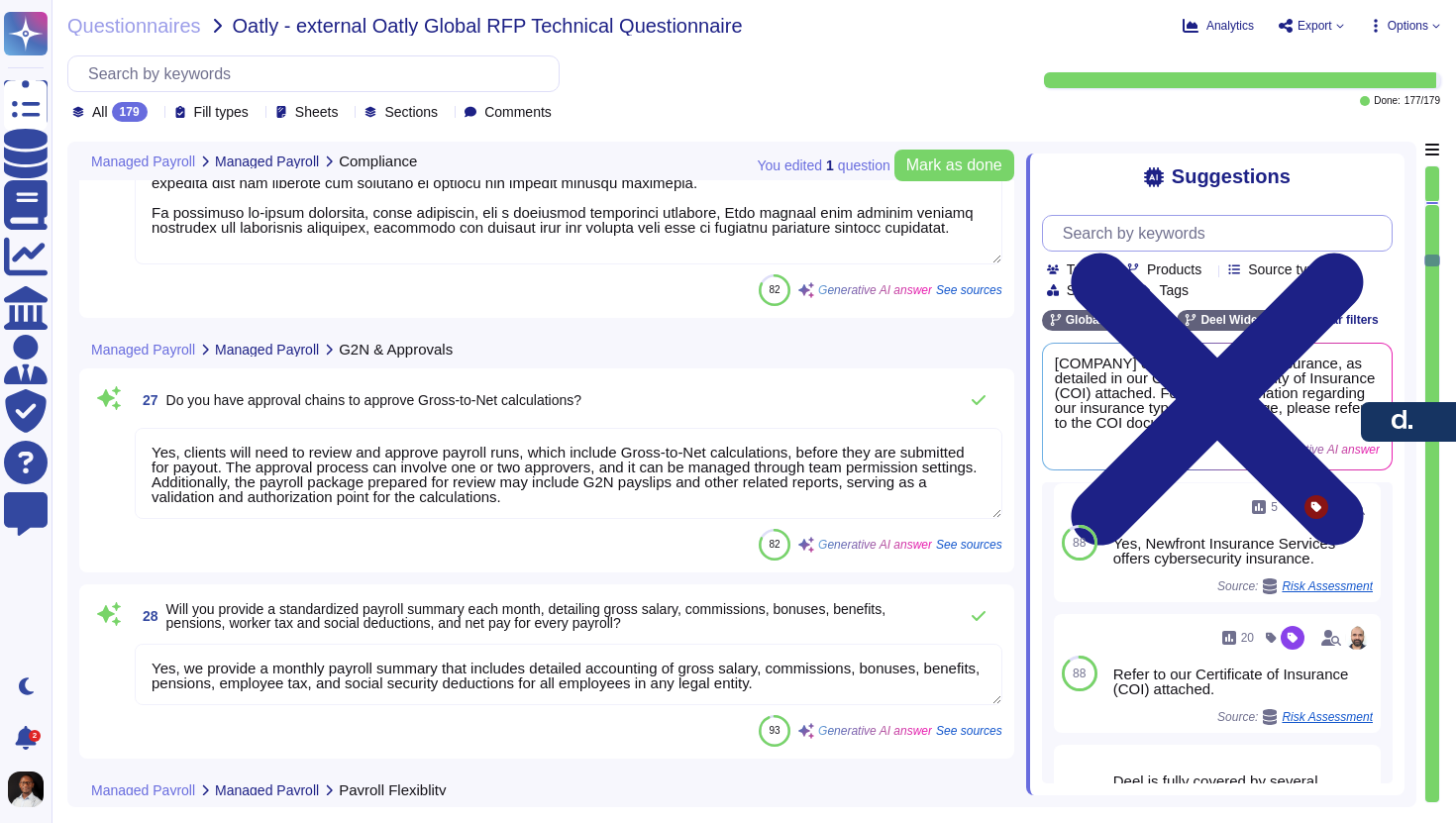 type on "Yes, it is possible to customize the payroll calendar, including pay dates and payroll cut-off dates, for each country. Clients can set their preferred pay cycle and cut-off dates during the onboarding process, ensuring that these dates reflect local regulations. Deel provides the flexibility to adjust payroll parameters to meet specific client needs." 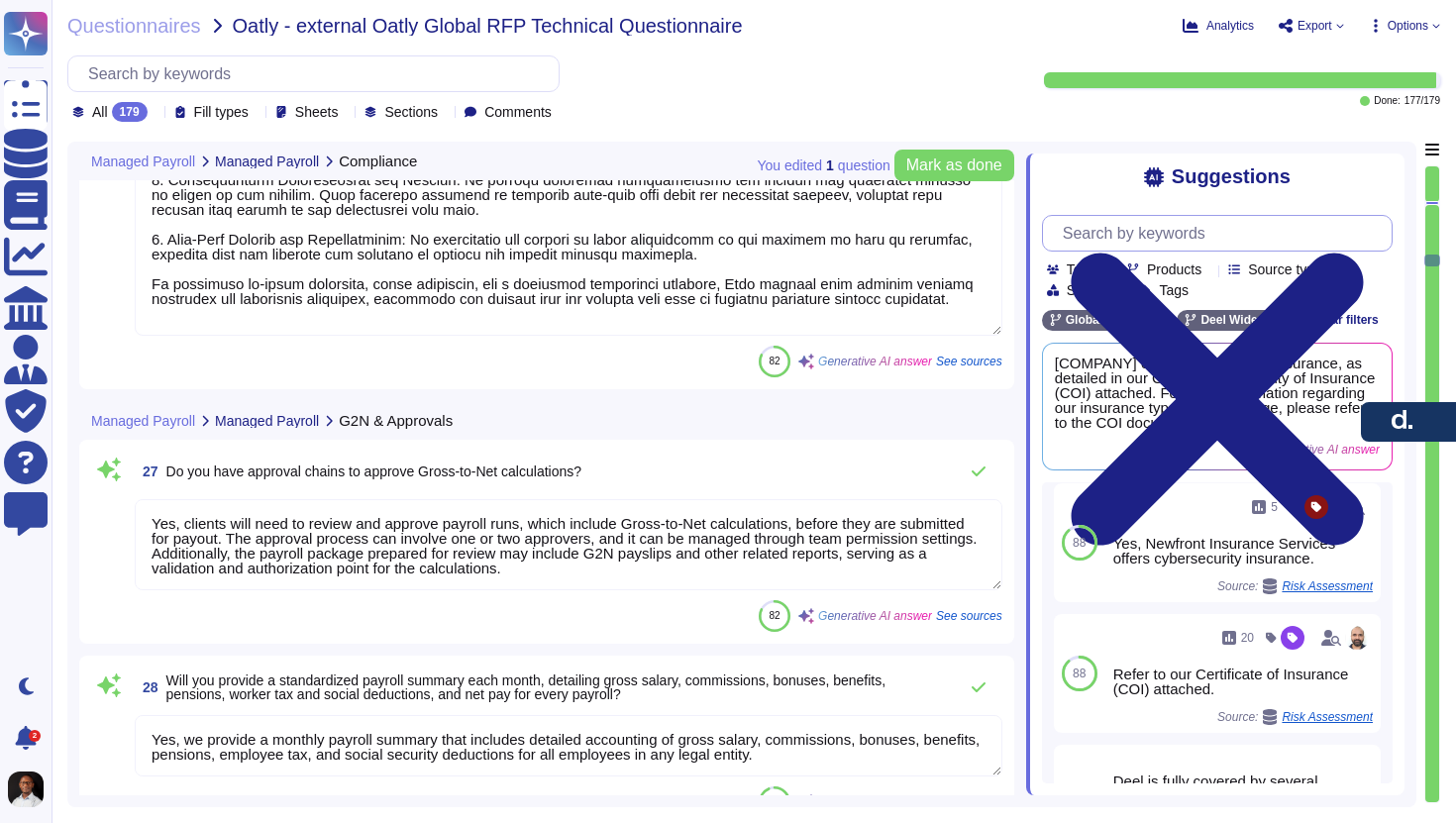 scroll, scrollTop: 7637, scrollLeft: 0, axis: vertical 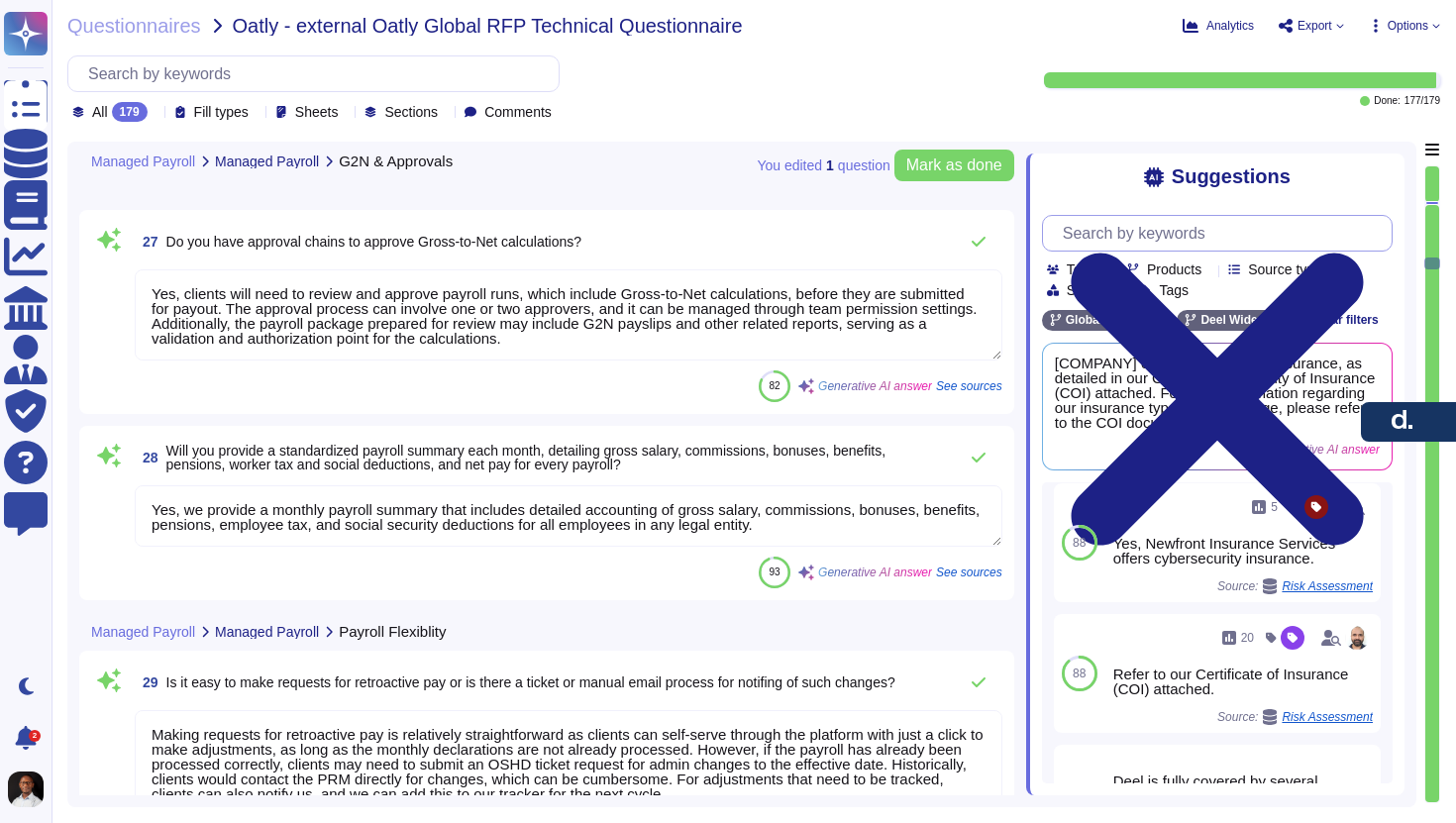 type on "Yes, off-cycle payrolls can be processed. Deel typically processes off-cycle payrolls within 4–7 business days from the time of request, although the turnaround may vary by country and payroll complexity. For the USA, the processing takes about 1 business day, while for Canada, off-cycle adjustments are assigned to specific team members for processing." 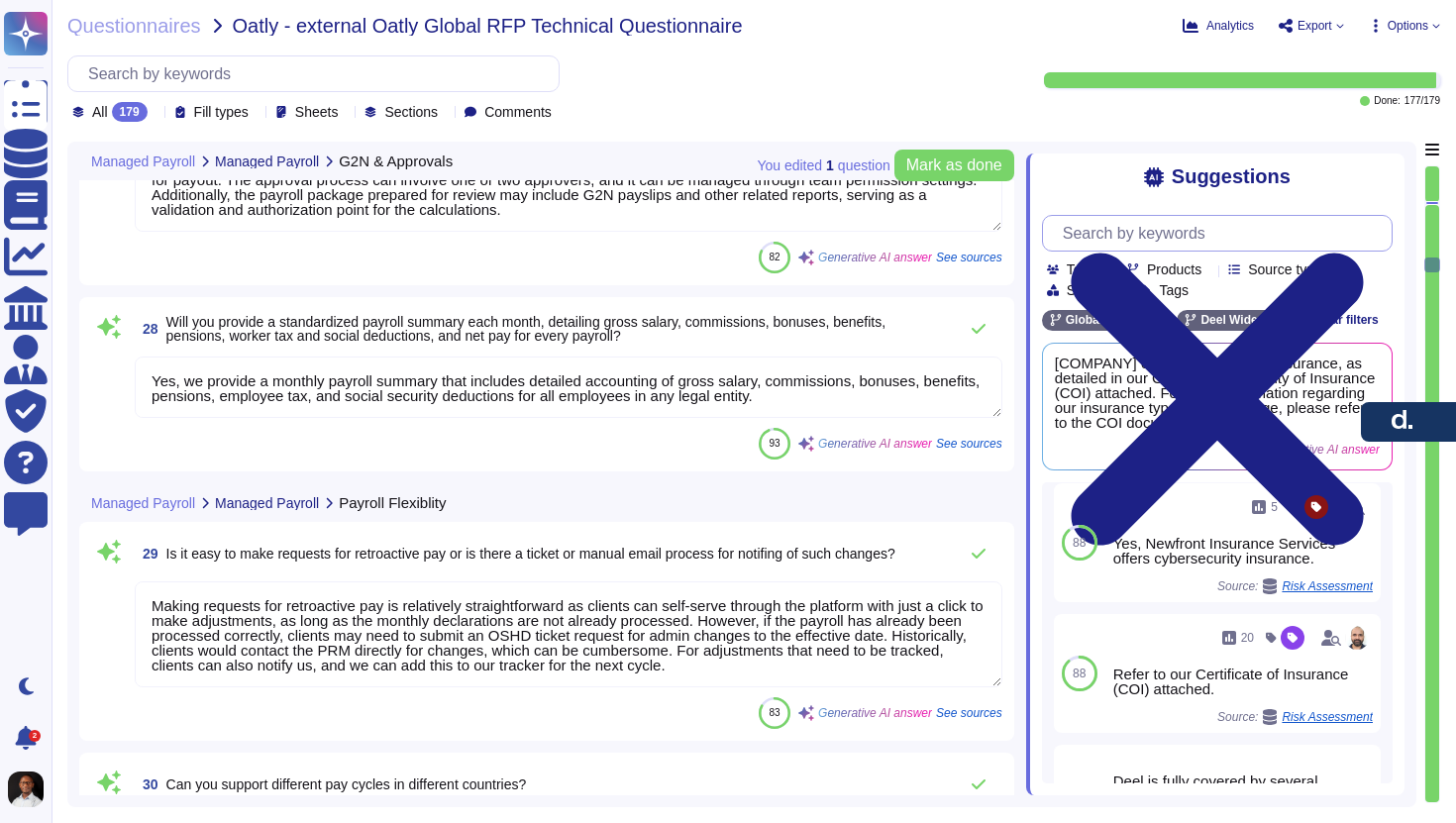 scroll, scrollTop: 7972, scrollLeft: 0, axis: vertical 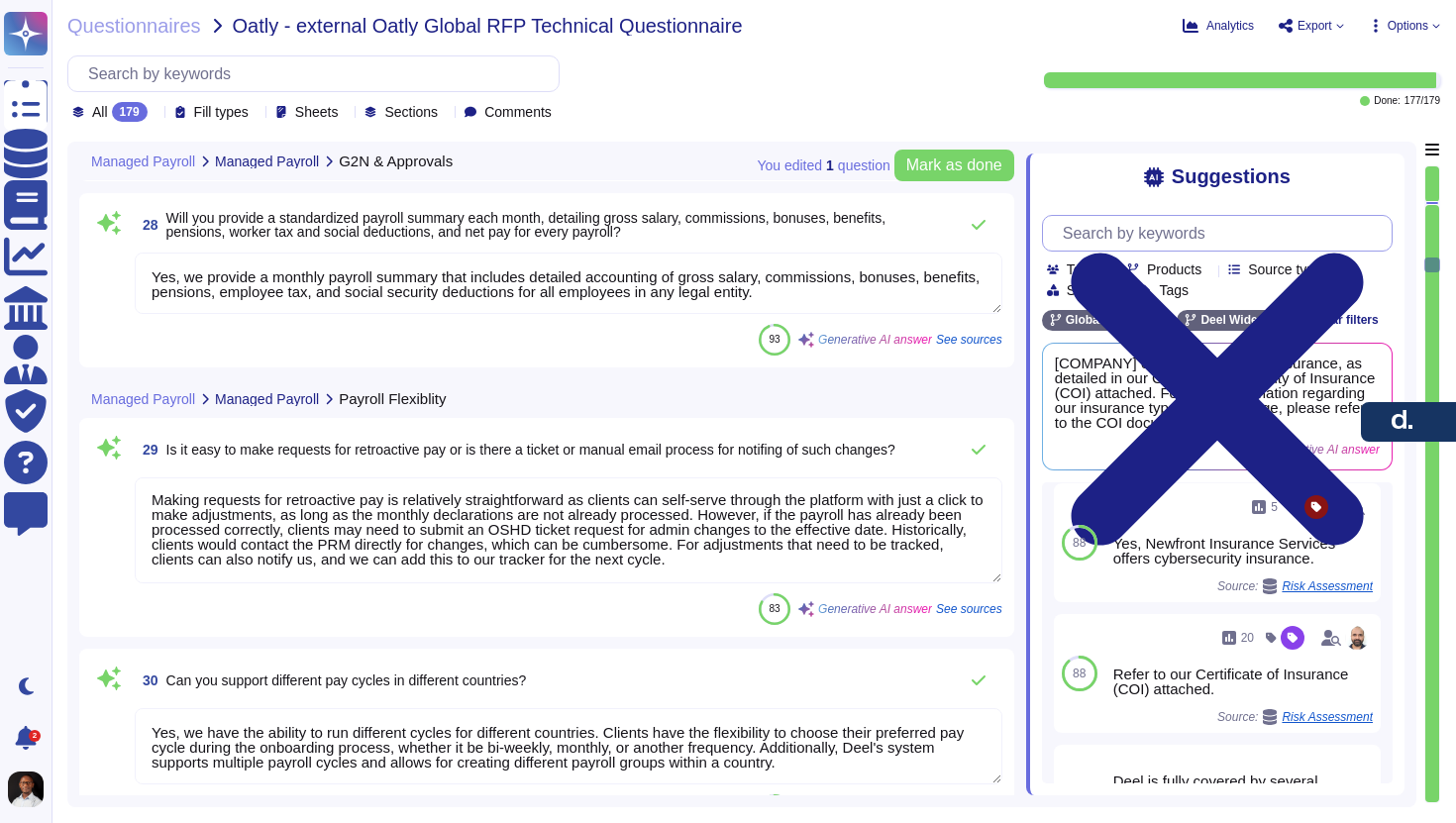 type on "Yes, we can receive time wage types. The format needed for hourly employees should include the following details:
1. Time Tracking Feature:
- Time tracking is mandatory for hourly employees only.
- A spreadsheet or timesheet is sufficient for compliance.
- Approval is needed from both the client and the employee for time tracking.
2. Payroll Information:
- Regular hours worked for the week.
- Overtime hours worked for the week.
- Dates and times of days worked for the pay period.
- Approval from both the employee and the client.
- Ability to pay in arrears.
3. HR Administration:
- Hourly rates and overtime policies need to be specified in the MSA and EA.
- Compliance checks for physical safety and onsite working conditions.
4. Liability and Responsibility:
- Deel has more liability and responsibility on the EOR side compared to GP.
5. Risk Exposure:
- The risk exposure for hourly employees is medium, focusing on compliance to avoid financial and legal risks.
6..." 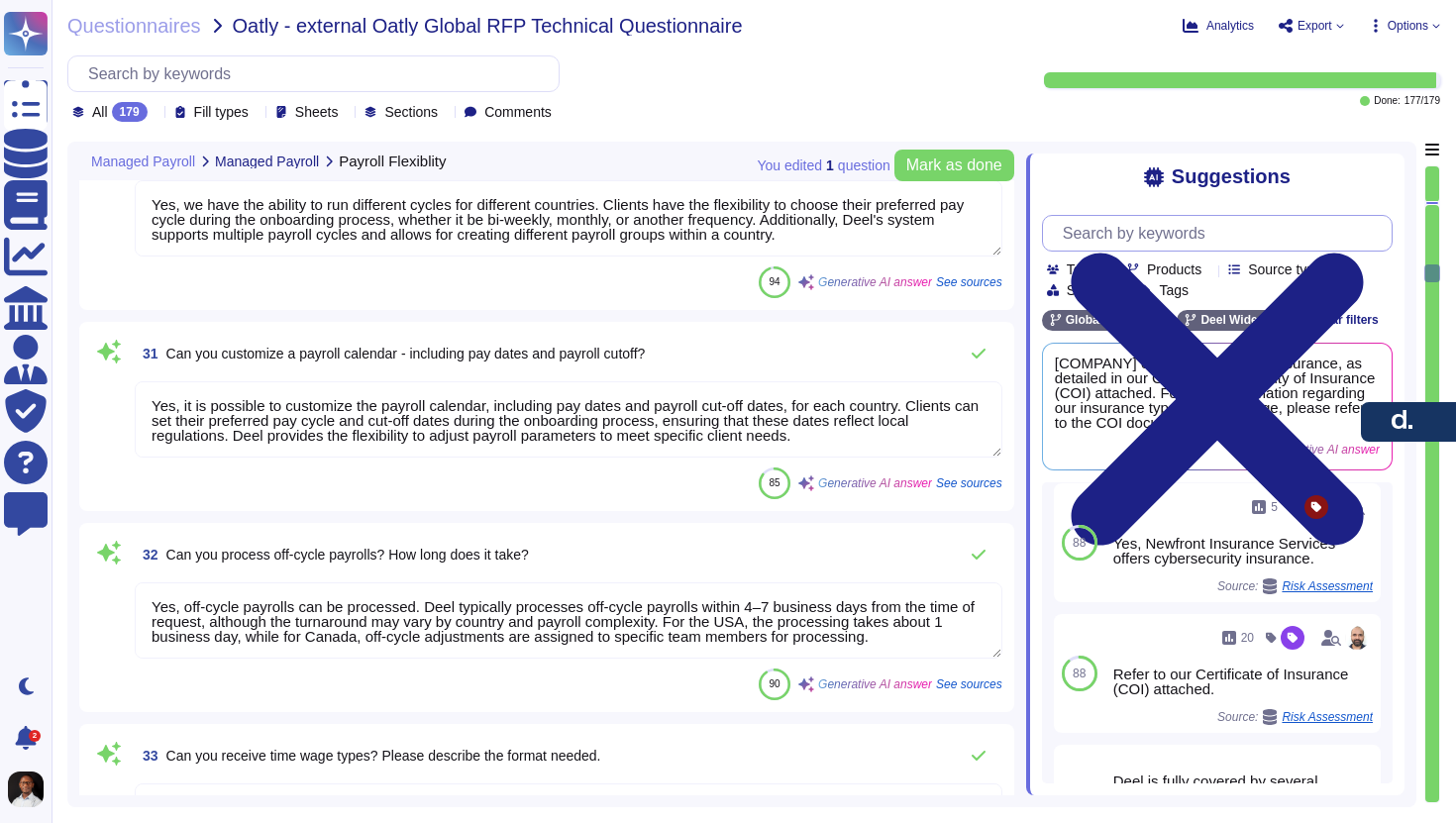 scroll, scrollTop: 8580, scrollLeft: 0, axis: vertical 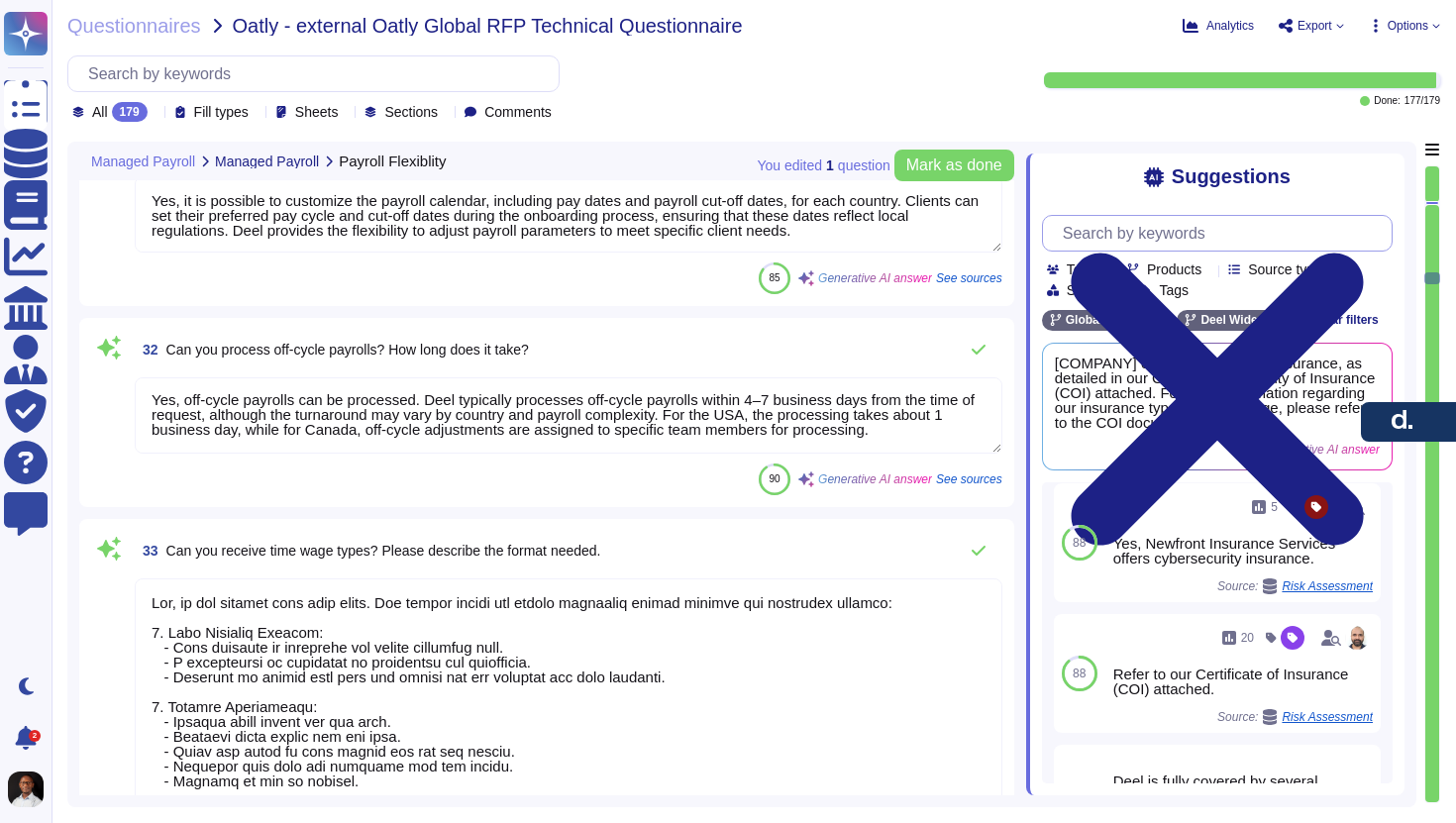 type on "Adding an earning or deduction code, or a new wage type, is relatively easy within the Deel platform. Users can do this as a self-serve solution at any time, with roles and permissions set by the client to limit access. The setup can be completed independently, and the platform supports a wide variety of wage types and pay elements.
The turnaround time for handling requests for new wage types is usually within one business day, as managed by our Customer Success Manager. Additionally, as long as the new wage types are added before the country cutoff date, they can be considered for the current pay run." 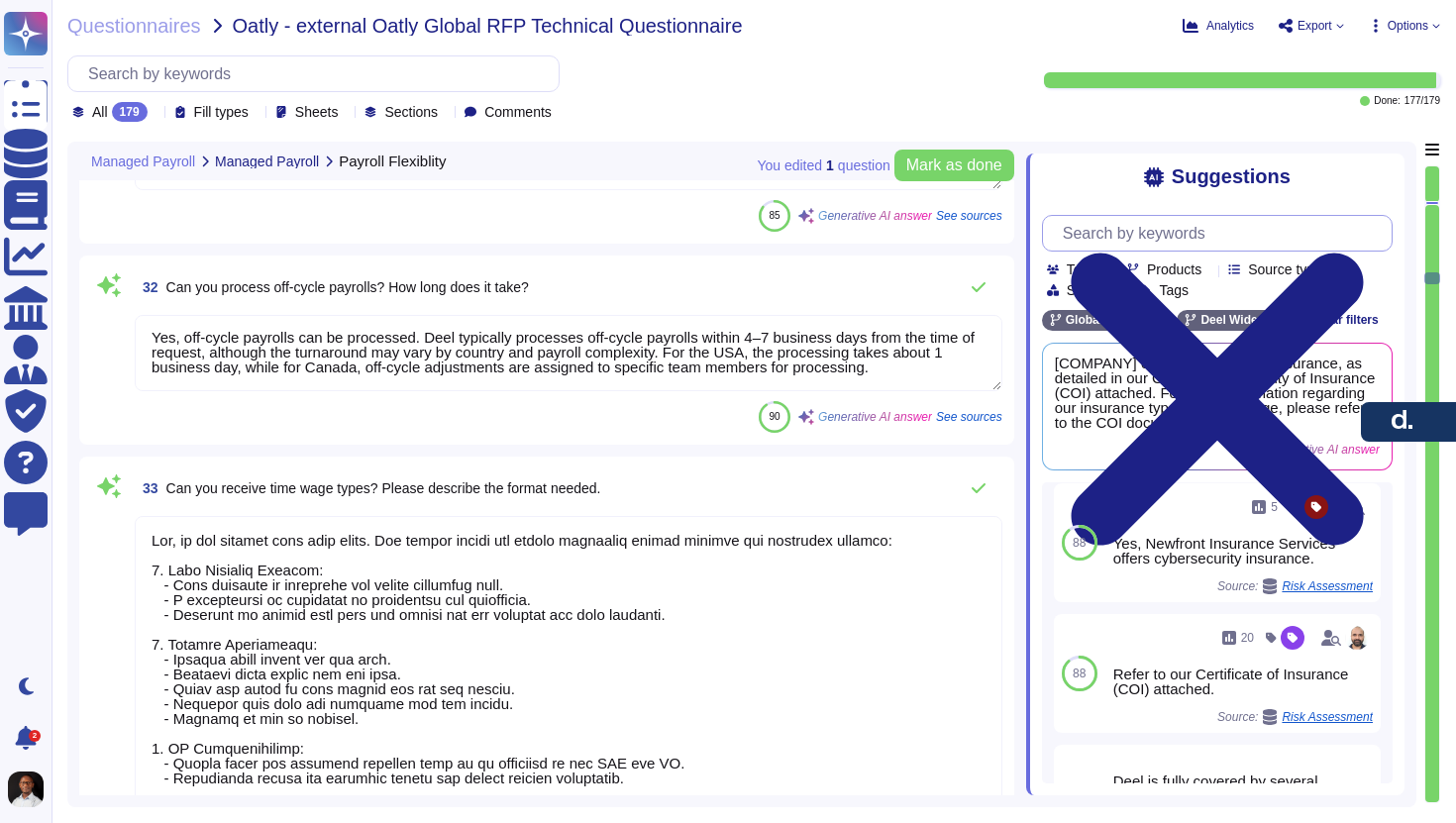 scroll 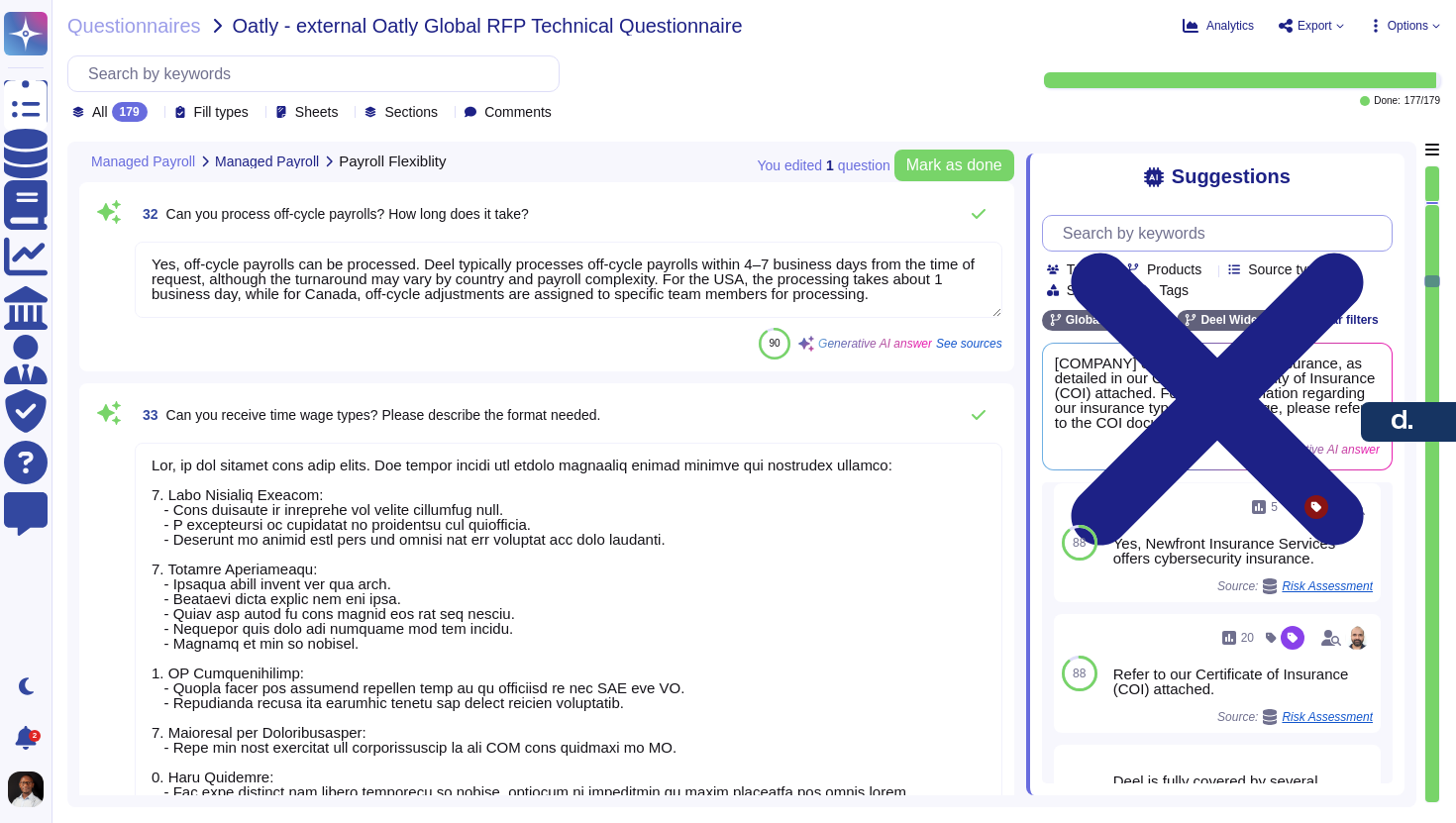 type on "Yes, the platform allows for the creation of customized journal entries for the general ledger. When creating a journal entry, you can select the Netsuite accounts being debited or credited for each payroll item, specify payroll cycles, and review the entry to ensure that the Total Debit and Total Credit sums are balanced before syncing to Netsuite. Additionally, Deel's Global Payroll solution provides a General Ledger Fast Set Up feature for further customization." 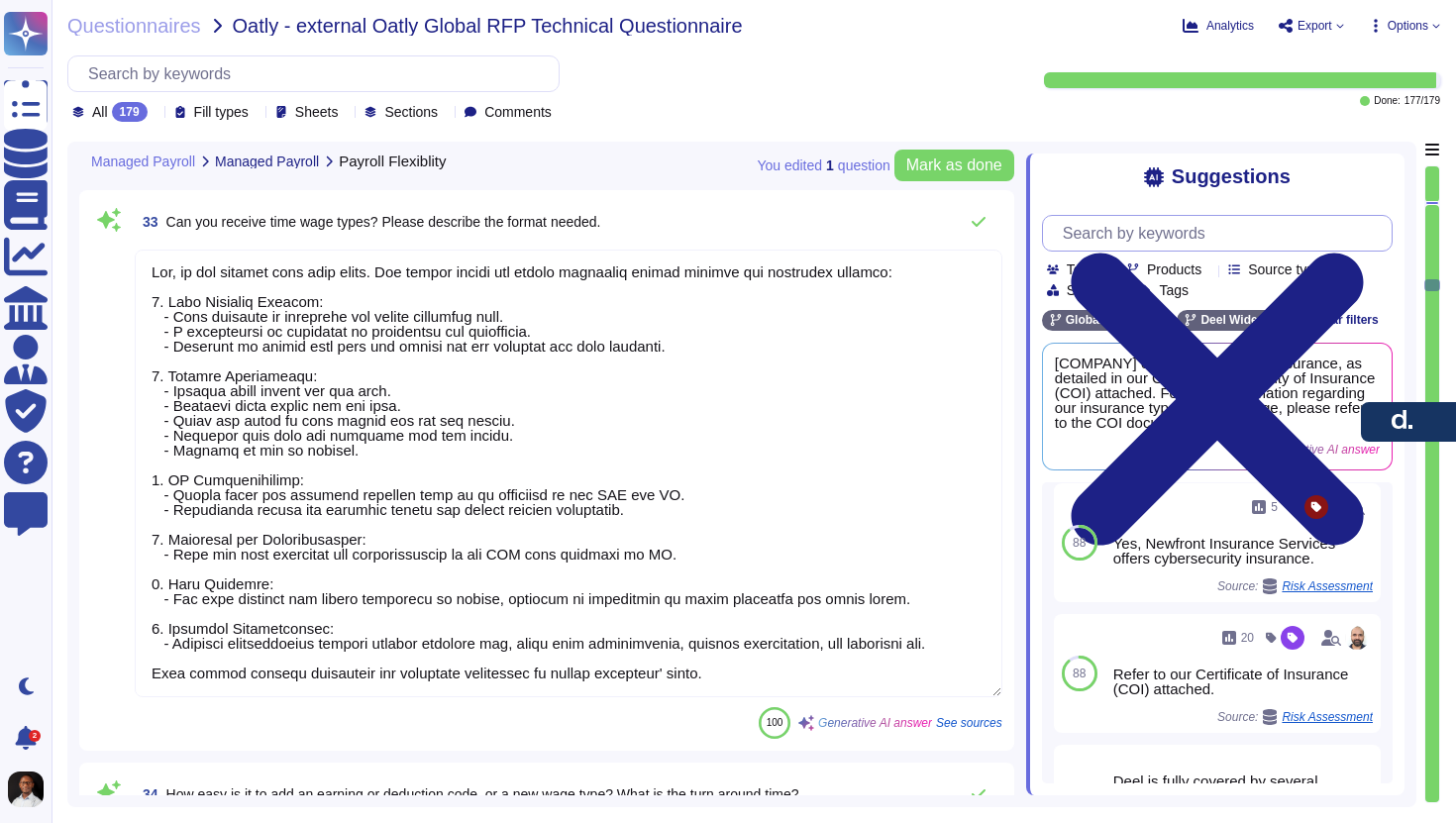 type on "Pay codes can be updated at any time within the platform without the need for intervention from an Deel team member. The updates can be processed quickly, as it only takes a click on the platform to make adjustments. However, please note that off-cycle payments, which may be related to pay codes, are not currently supported in the product and are available at an additional cost." 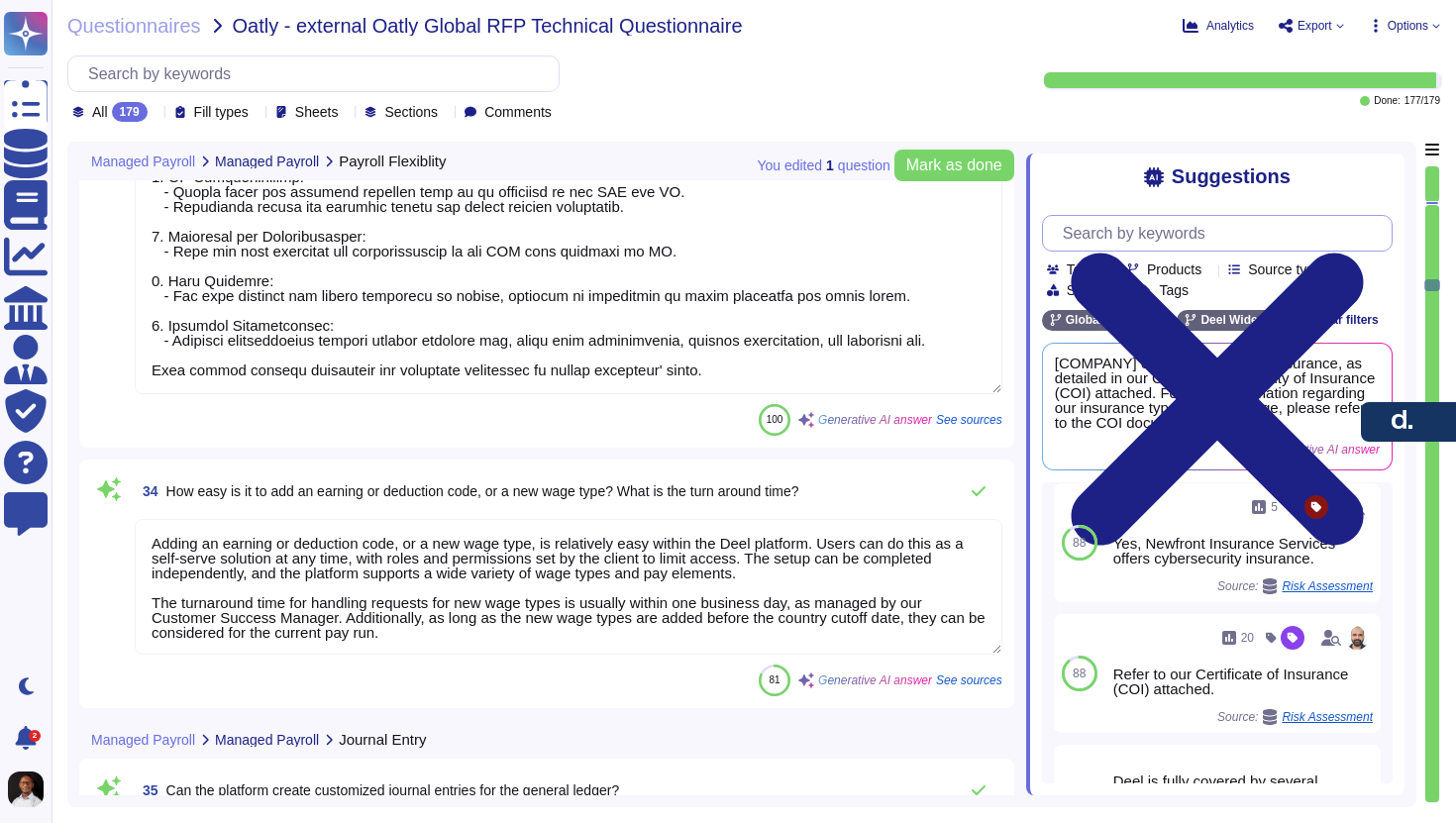 type on "A payslip is generated through the payroll software by accessing the "Otvori obračun" tab to view the list of all calculations. The process involves entering the amount in the amount field, clicking on the calculator image to finish the calculations, and then clicking the printer image to open and check the payslip for accuracy.
The calculations for the payslips are handled by the payroll software for internal payroll operations, while for payroll operations handled by an ICP, the Payroll Team Leads (PTLs) are responsible for reviewing and approving all ICP output, which includes payroll calculations and payslips." 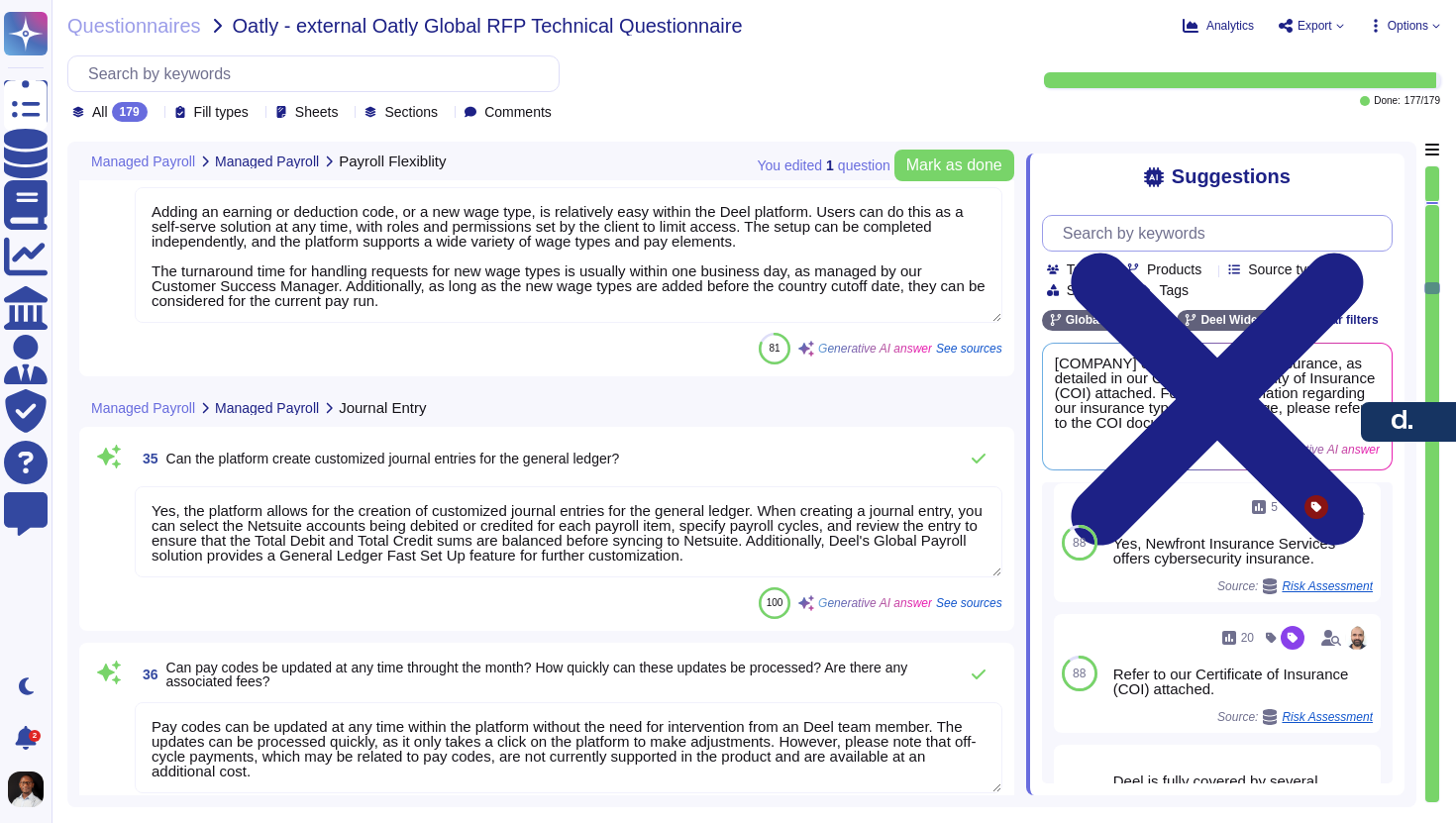 type on "Yes, Deel's Global Payroll offers customization options for payslips, allowing clients to tailor them to include detailed breakdowns of earnings, deductions, and benefits. Custom payslip formats can be created, and any customization may incur an additional cost. Payslips are generated in accordance with local labor laws and can be issued in English and the local language where required." 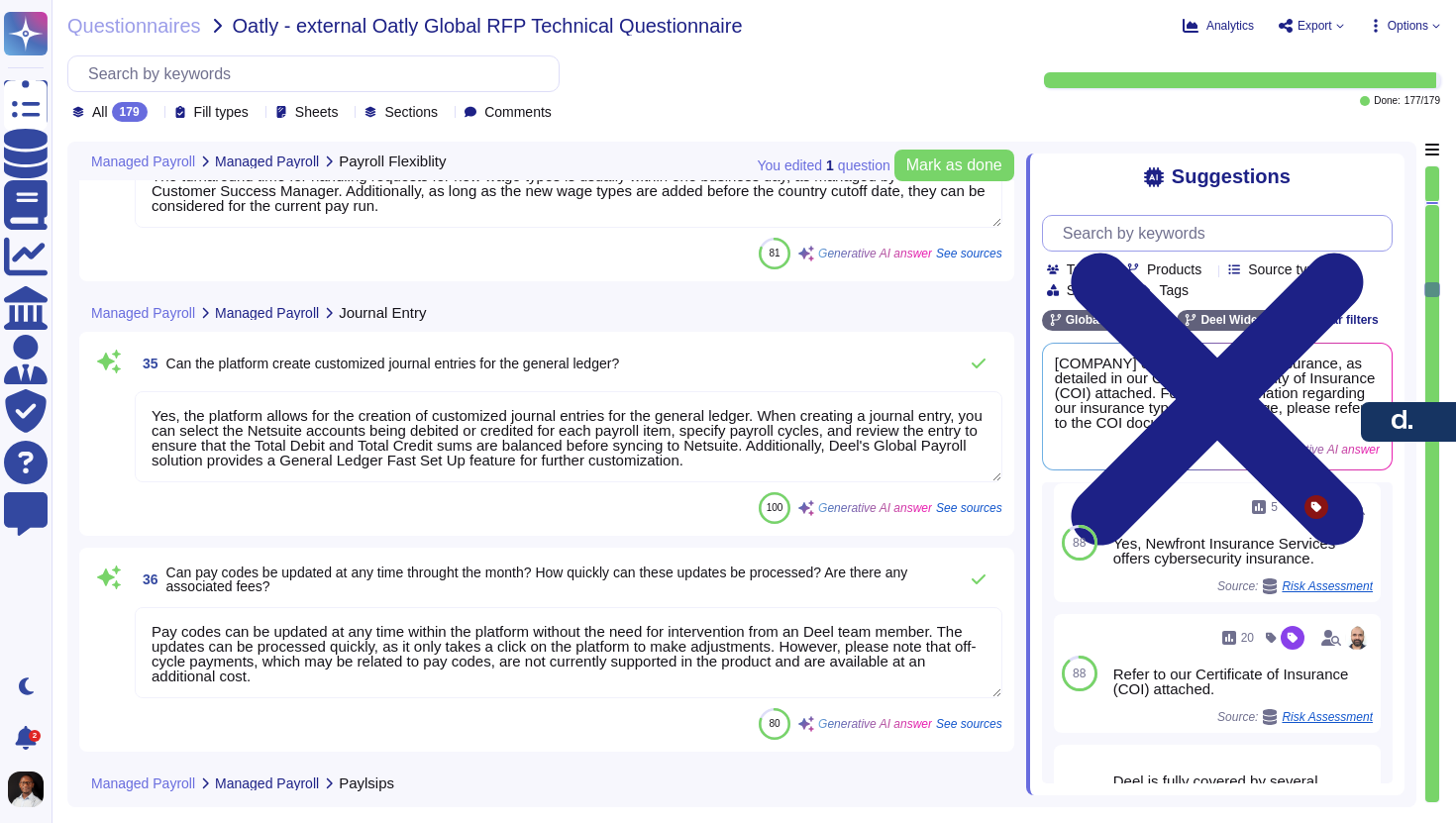scroll, scrollTop: 9808, scrollLeft: 0, axis: vertical 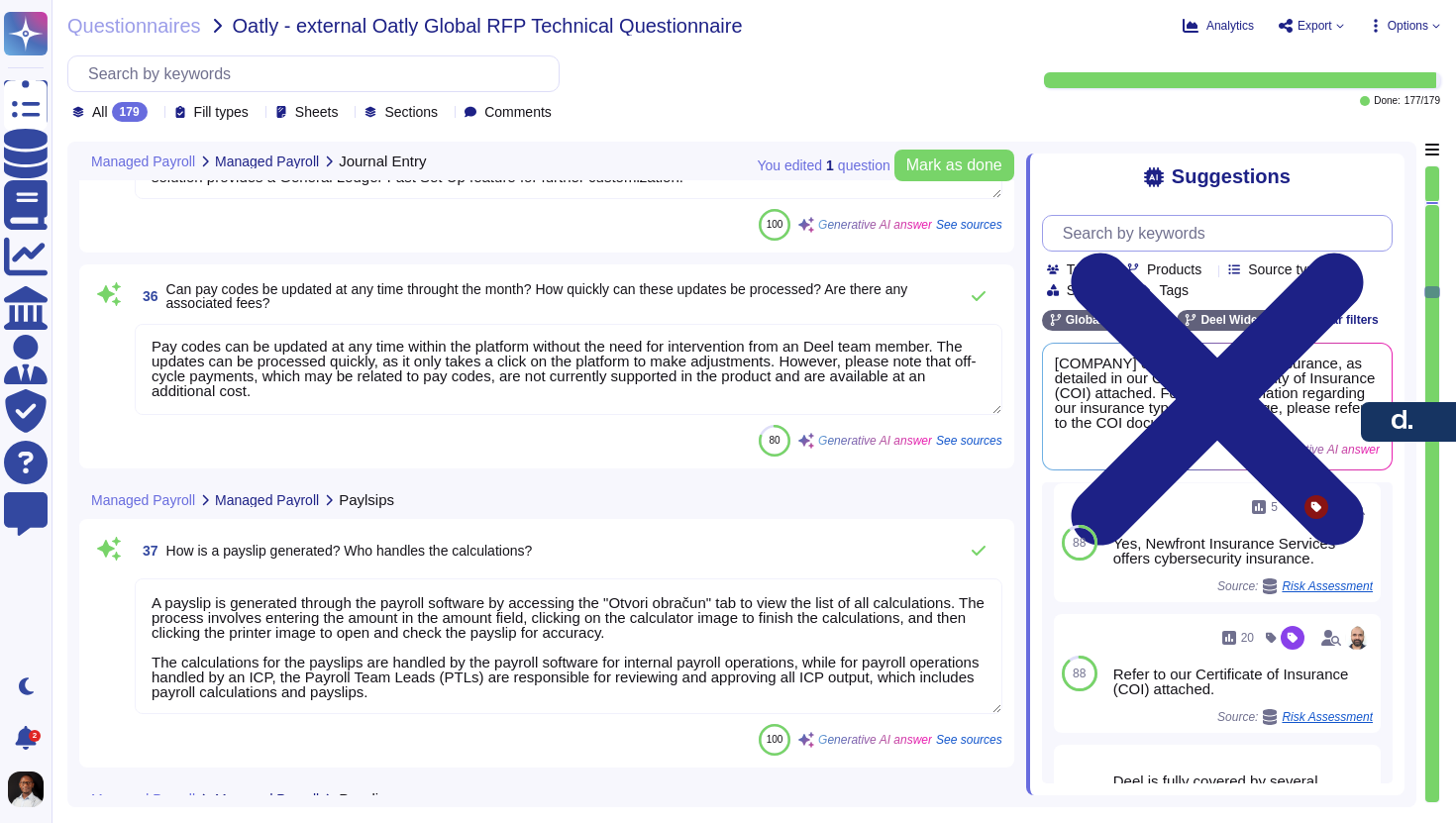 type on "Yes, the plugin allows customers to sync one-time payments, which can include performance bonuses and end-of-year bonuses, directly into the HRIS for employees linked to a HRIS profile. Additionally, changes in taxable benefits can be inputted into the Deel portal and then processed in payroll." 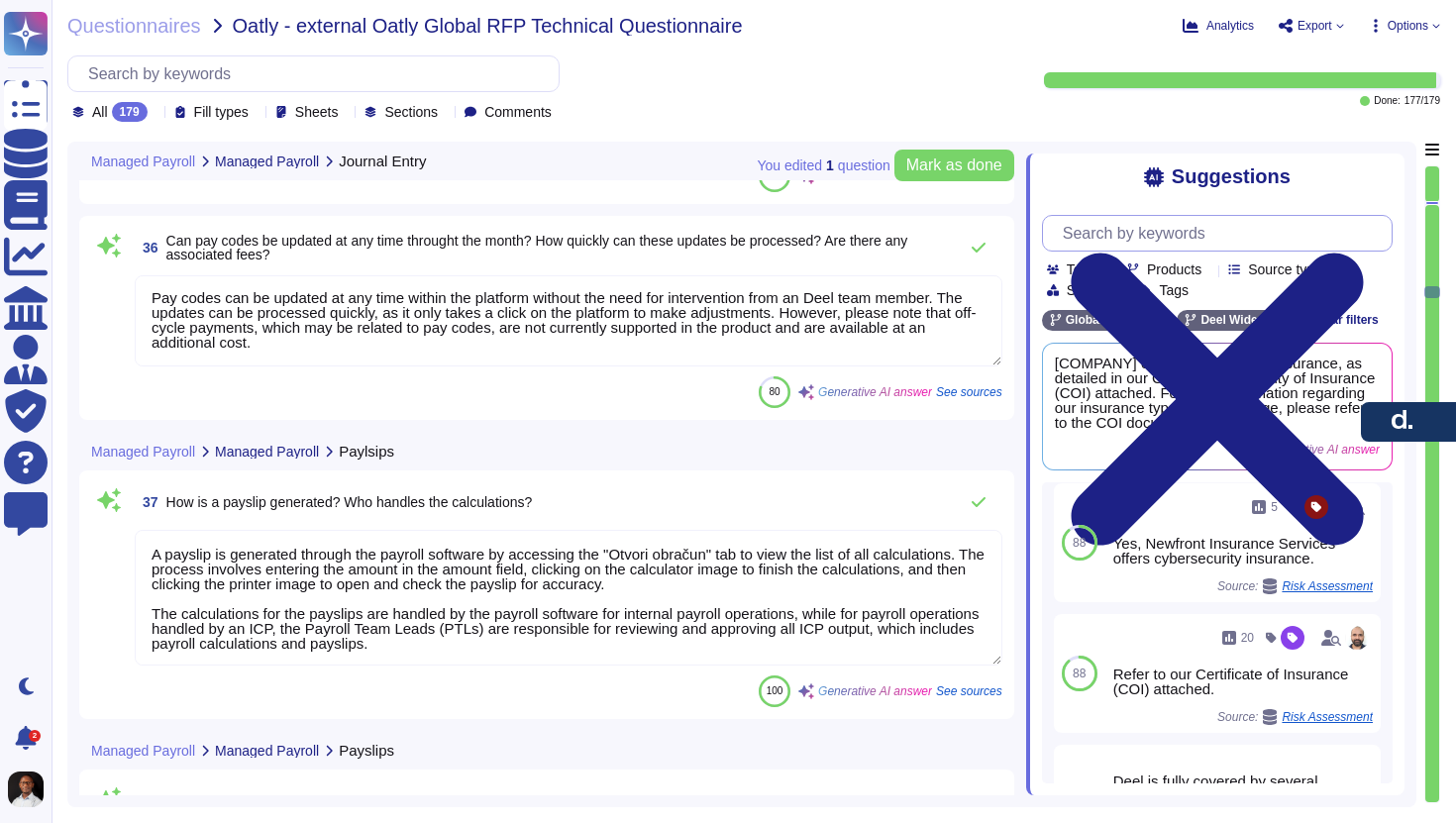 scroll, scrollTop: 10105, scrollLeft: 0, axis: vertical 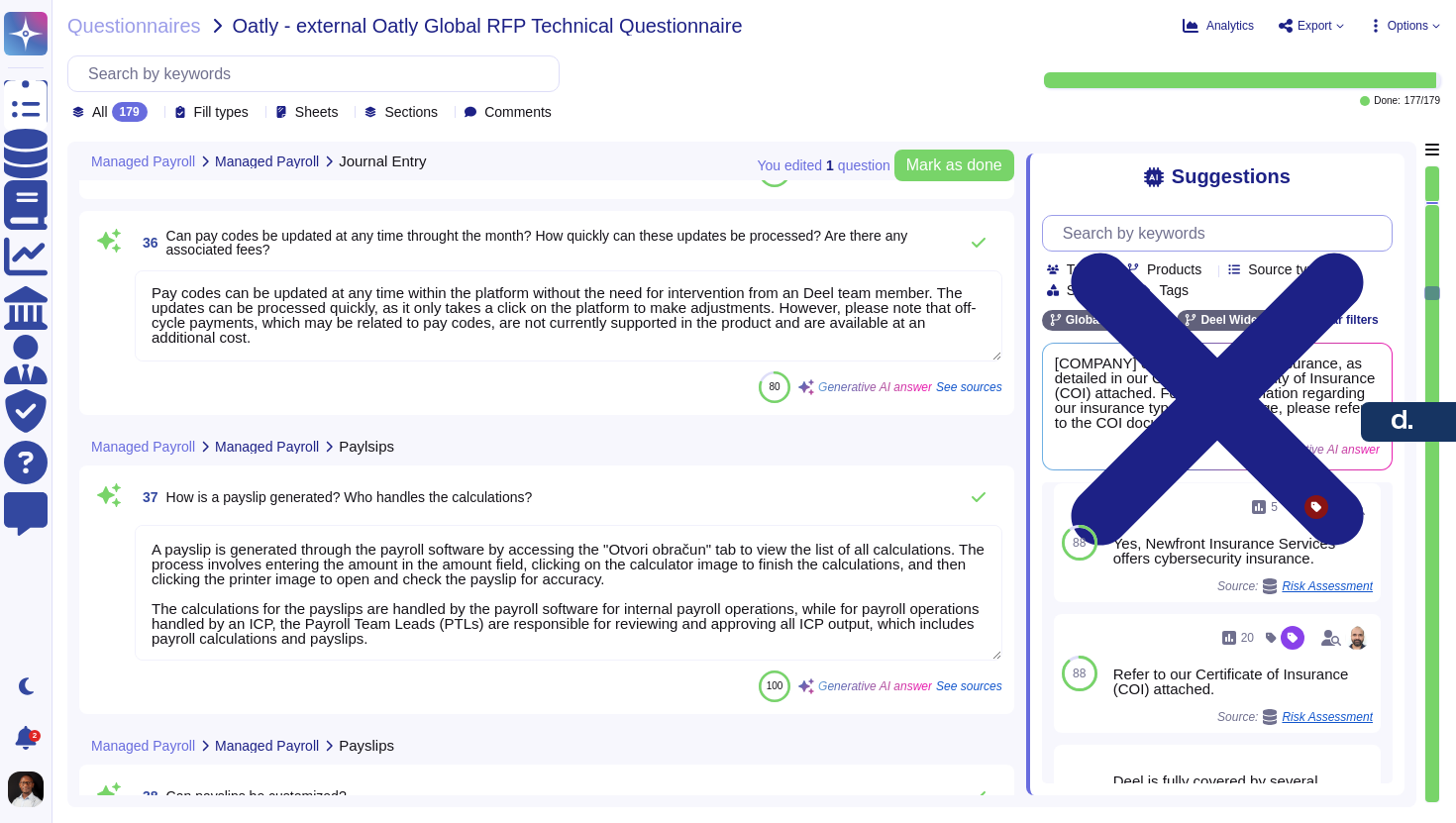type on "Deel can make payments to employees on behalf of the employer, including salaries, taxes, mandatory social security, and mandatory insurance payments. Therefore, we do not recommend making payments on behalf of the employer to third parties, as it may expose us to labor claims from the clients' employees." 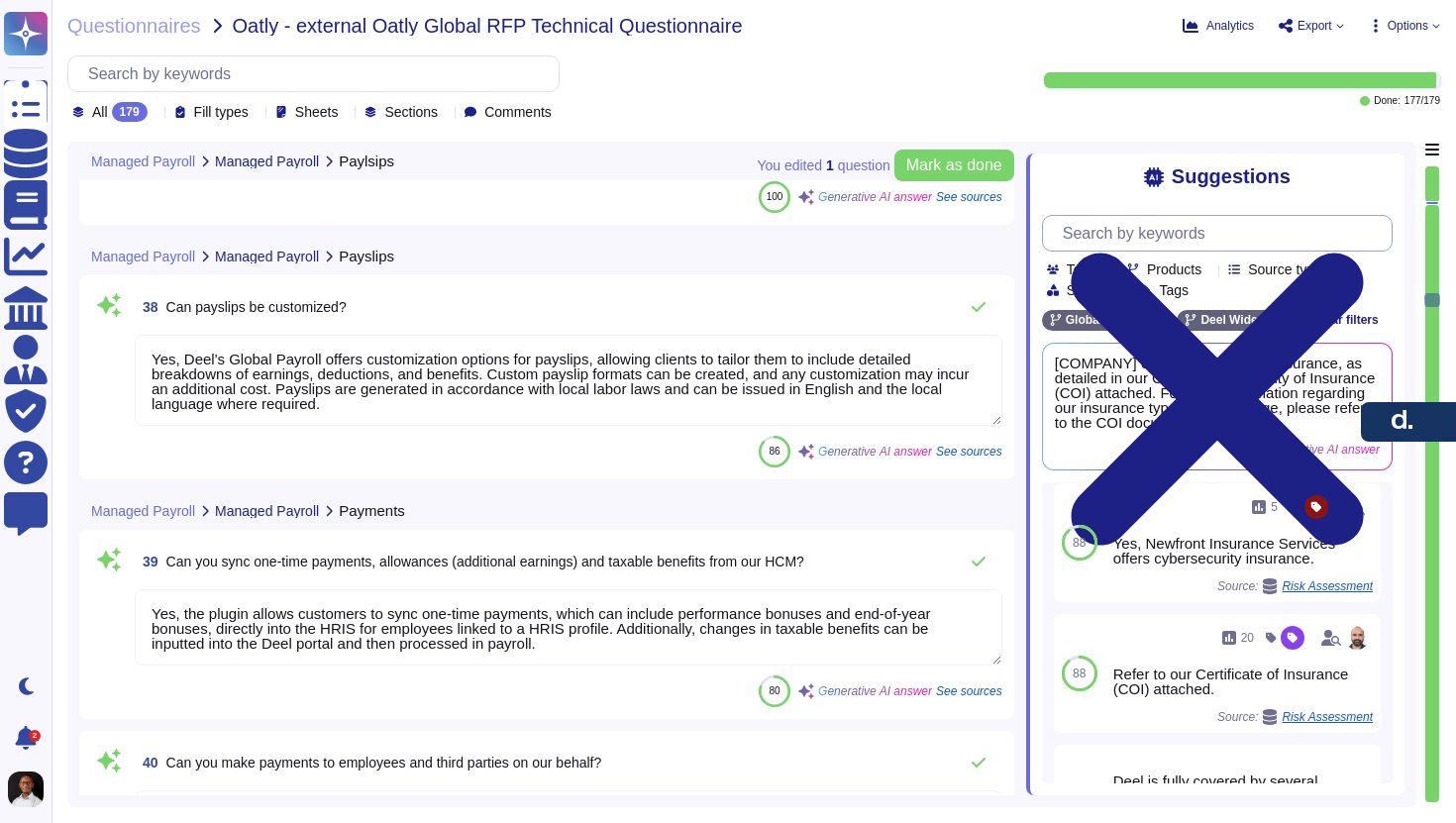 type on "Yes, our system allows generating a SEPA file to process all contributions payments. Deel creates SEPA files in XML format after payroll calculation. We provide payment files in a bank-accepted format depending on the method of payment chosen by the client. Additionally, Deel's Global Payroll supports direct integration with banking systems, which can automate the handling of payments. Clients can manage employee payments through their banking systems by requesting payment files that match their bank's requirements." 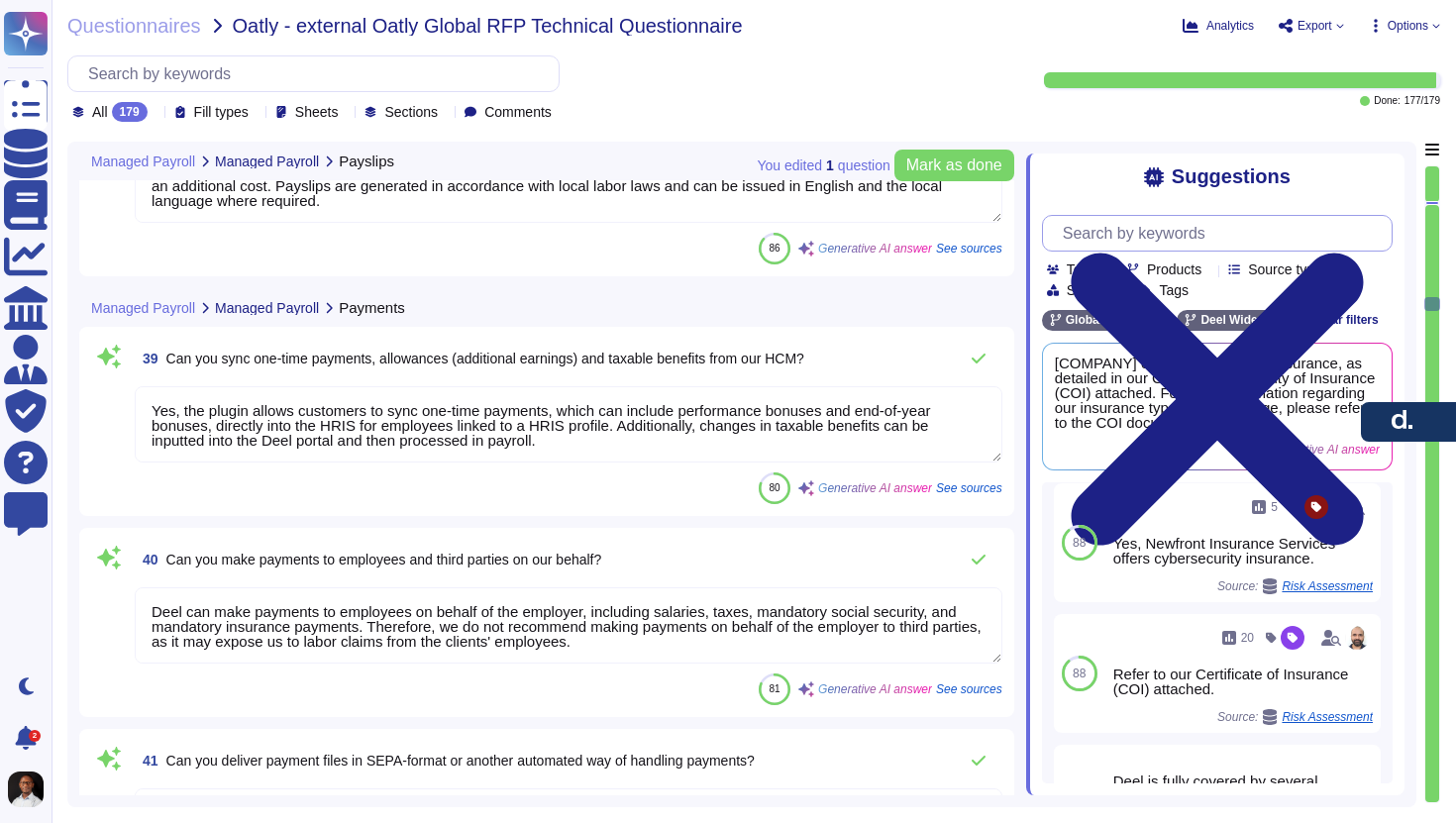 scroll, scrollTop: 11026, scrollLeft: 0, axis: vertical 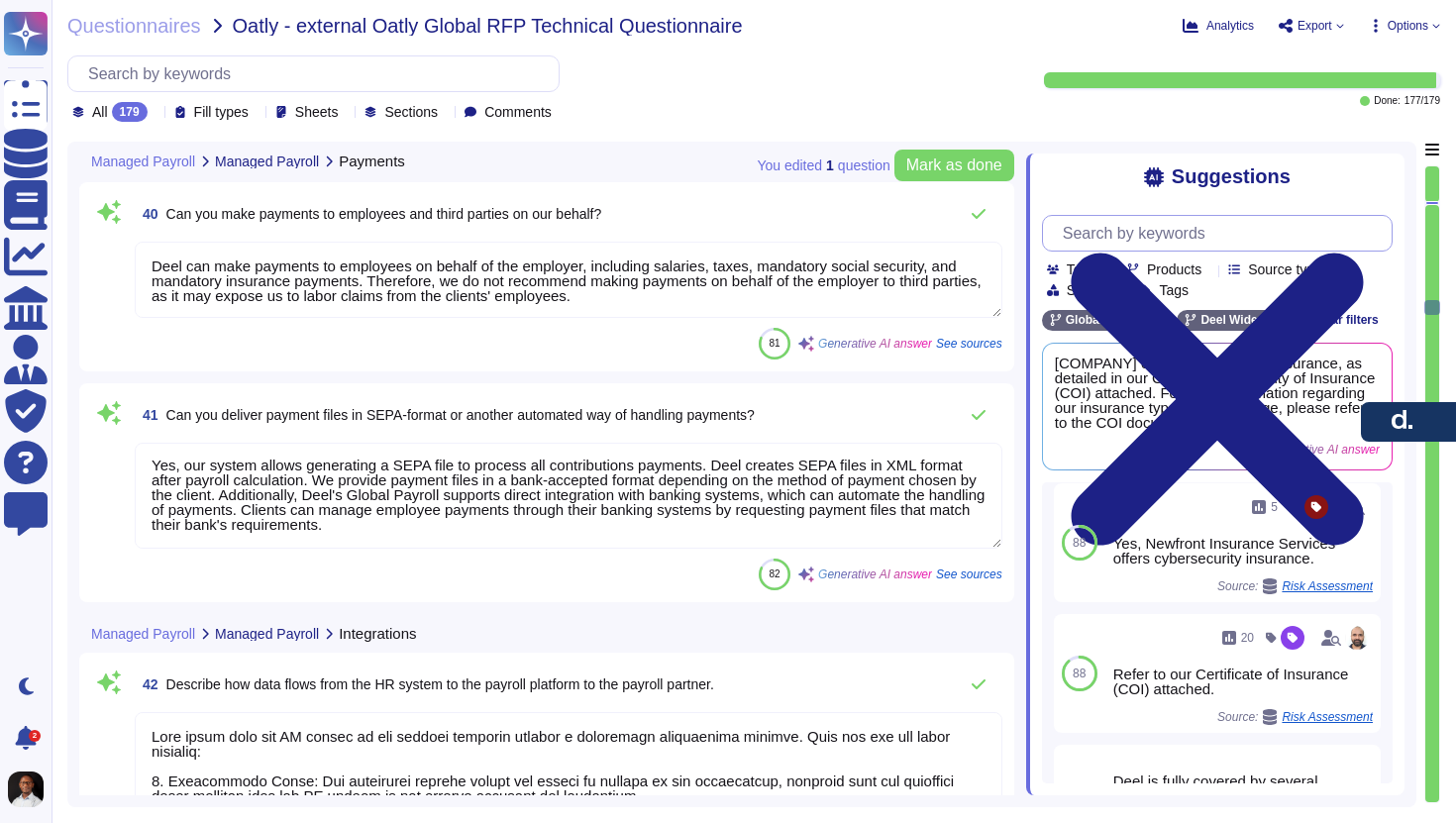 type on "Yes, we provide a dedicated Customer Success Manager who will be your primary point of contact for long-term support, working alongside your account manager. Additionally, you will have an Onboarding Manager assigned during the implementation phase. Both will be located in your same time zone." 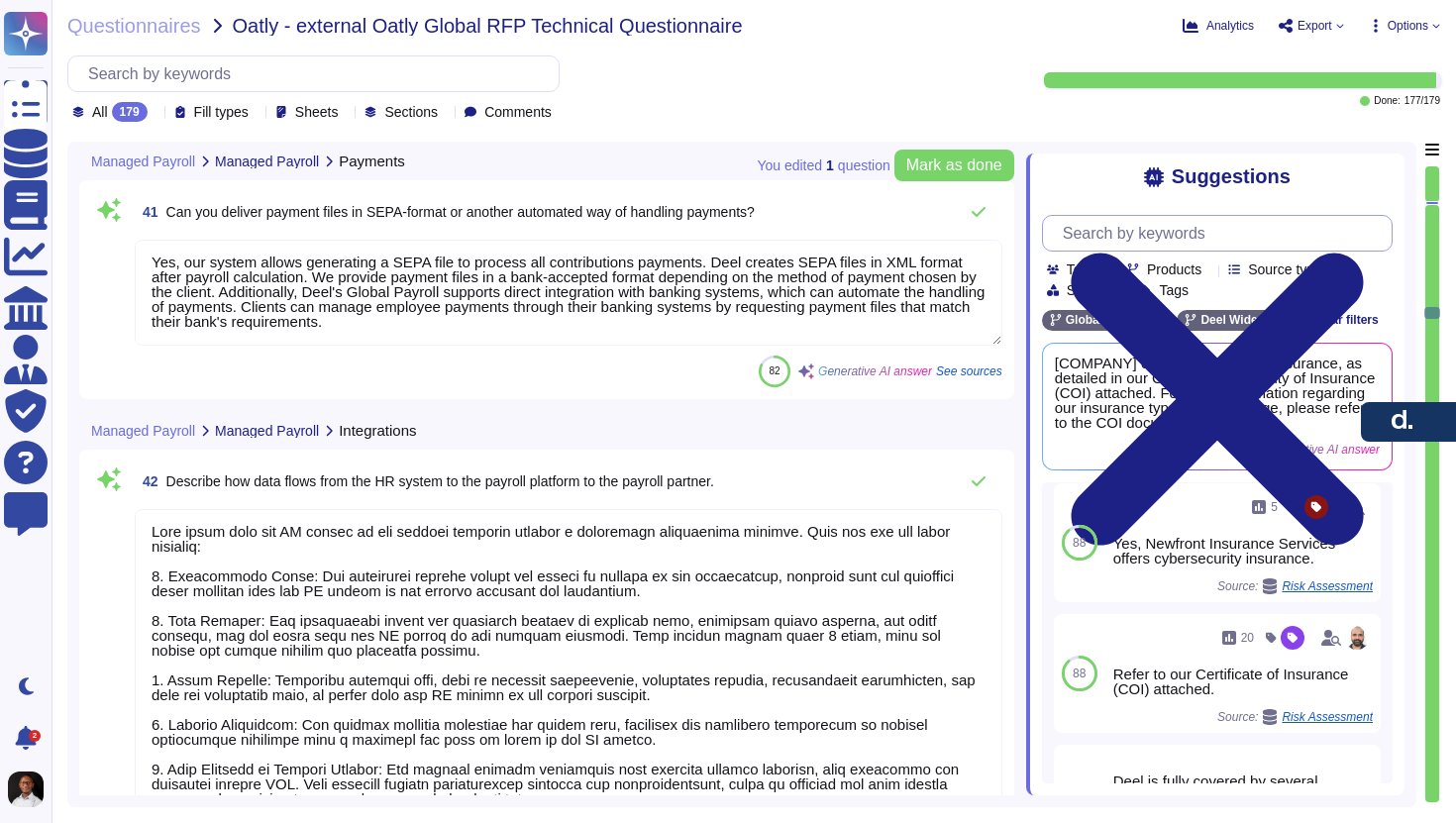 type on "Yes, Deel provides dedicated Global Payroll Specialists in each country, ensuring that clients have access to in-house expertise for their payroll needs. Each client is assigned a payroll expert for the entities they are transitioning to, and a backup is always available." 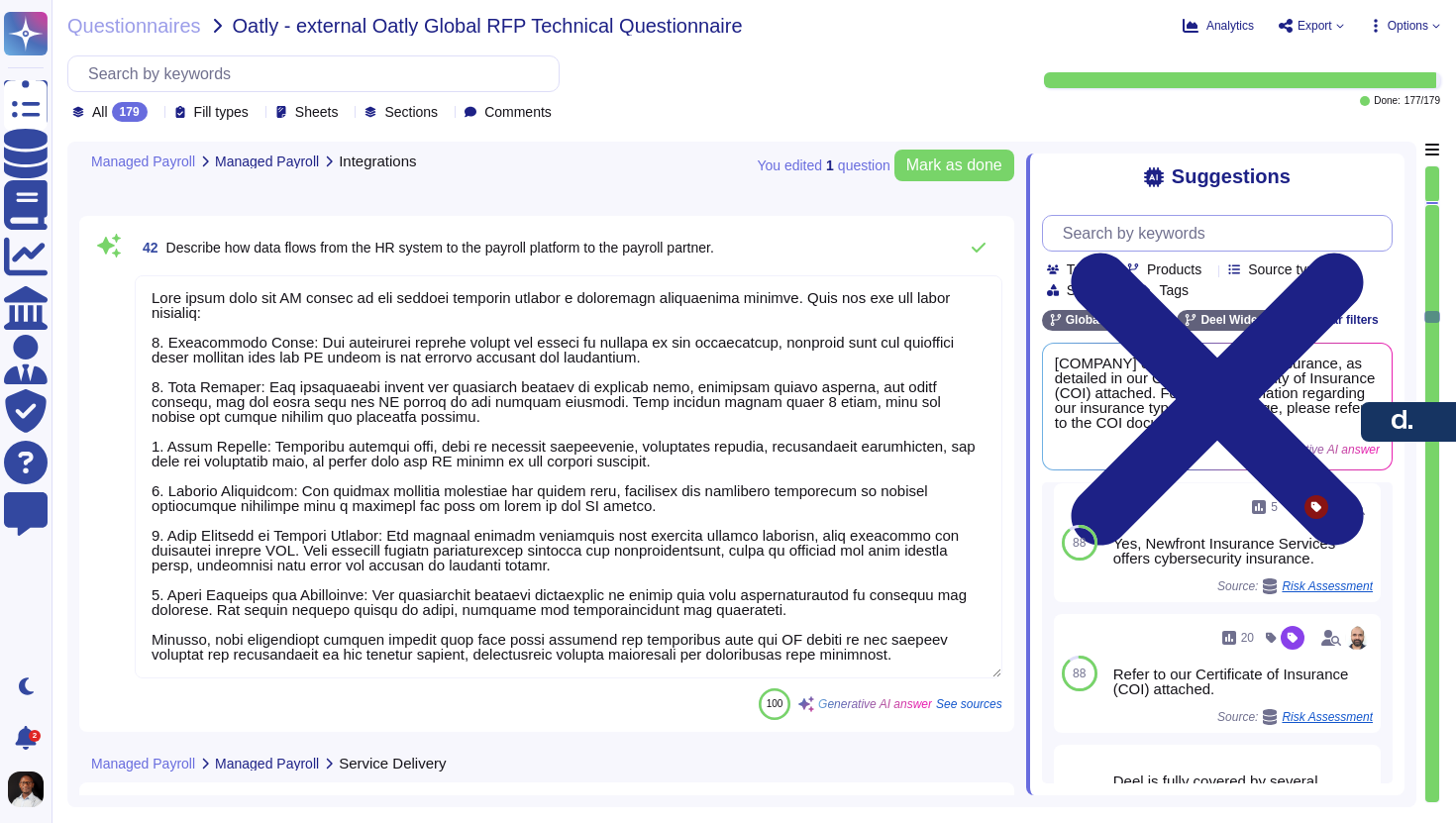 type on "Yes. You will be introduced to your account management who will support you for strategic activities or expansions. They'll be able to host monthly business reviews as well to assess efficiency opportunities. Your account manager will work alongside your customer success manager who will be able to provide a more reactive and troubleshooting response. Country-specific payroll questions will be routed to in-country Deel payroll managers." 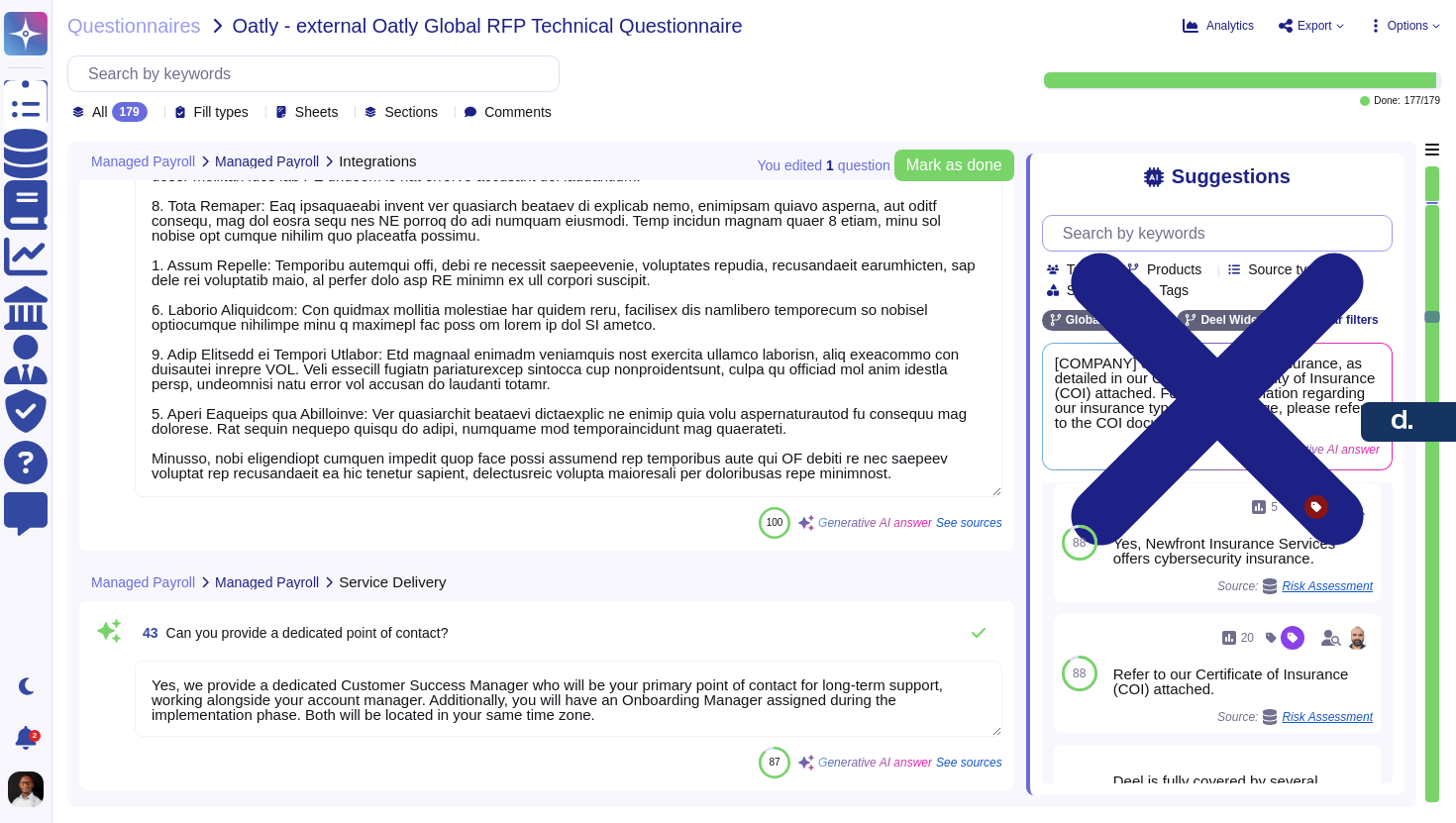 type on "Deel does not allow its ICPs to outsource any of their work. Deel manages payroll processing through its own internal systems and does not outsource any of its core services." 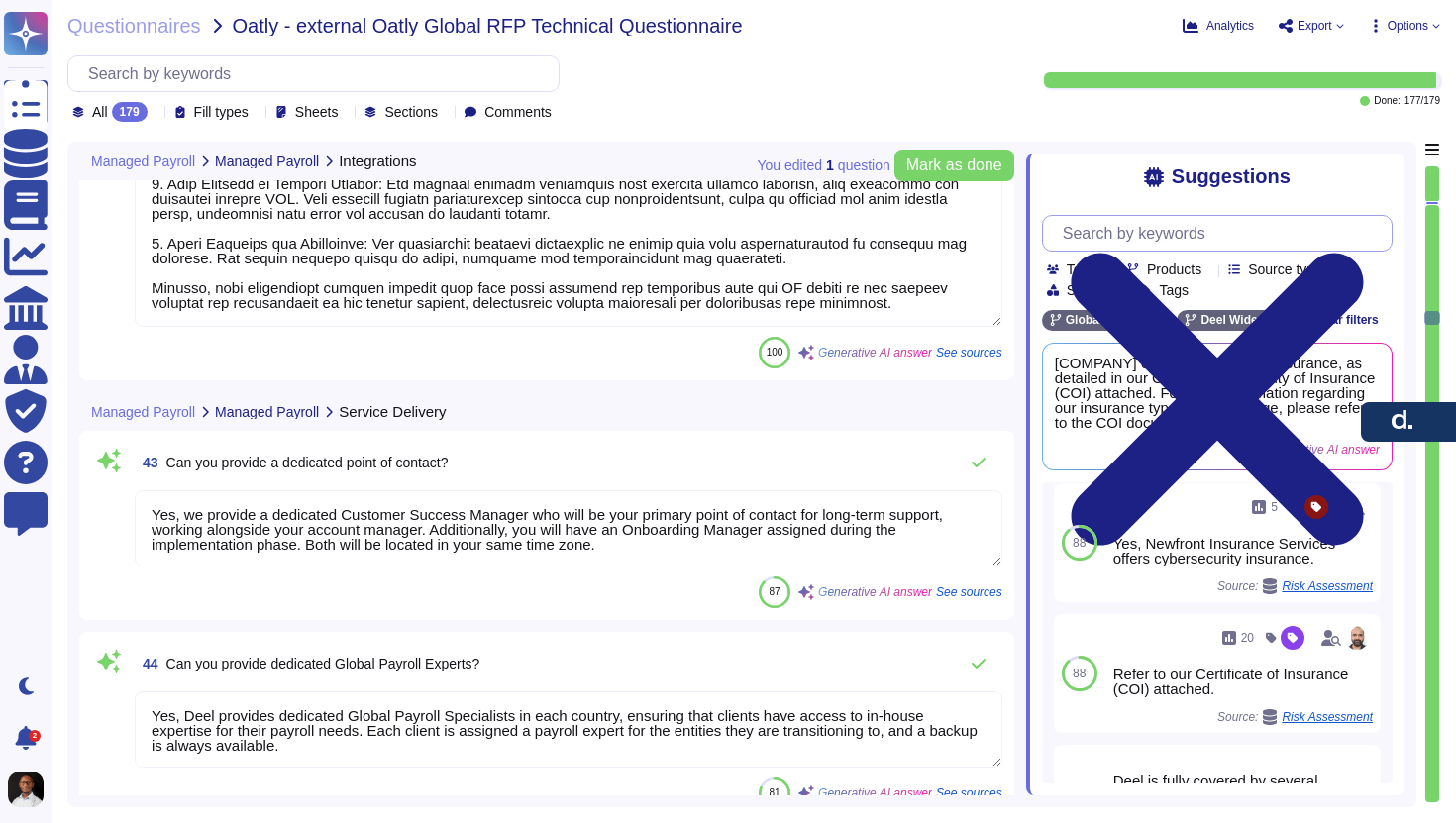 type on "Deel does not use in-country partners (ICPs) for Global Payroll. We employ our own staff in each country we operate in. Our payroll managers are directly employed by Deel and are selected based on their knowledge and experience in their respective countries. We have a structured procedure to evaluate and select suppliers based on their ability to meet our company policies, ensuring compliance, security, and financial stability. This includes a vendor vetting process, where potential vendors must complete a checklist, and a thorough review and approval process by department heads and our CFO. Additionally, we maintain a Vendor Assessment Process and Data Protection Agreements with any vendors, ensuring that all data processed is safeguarded." 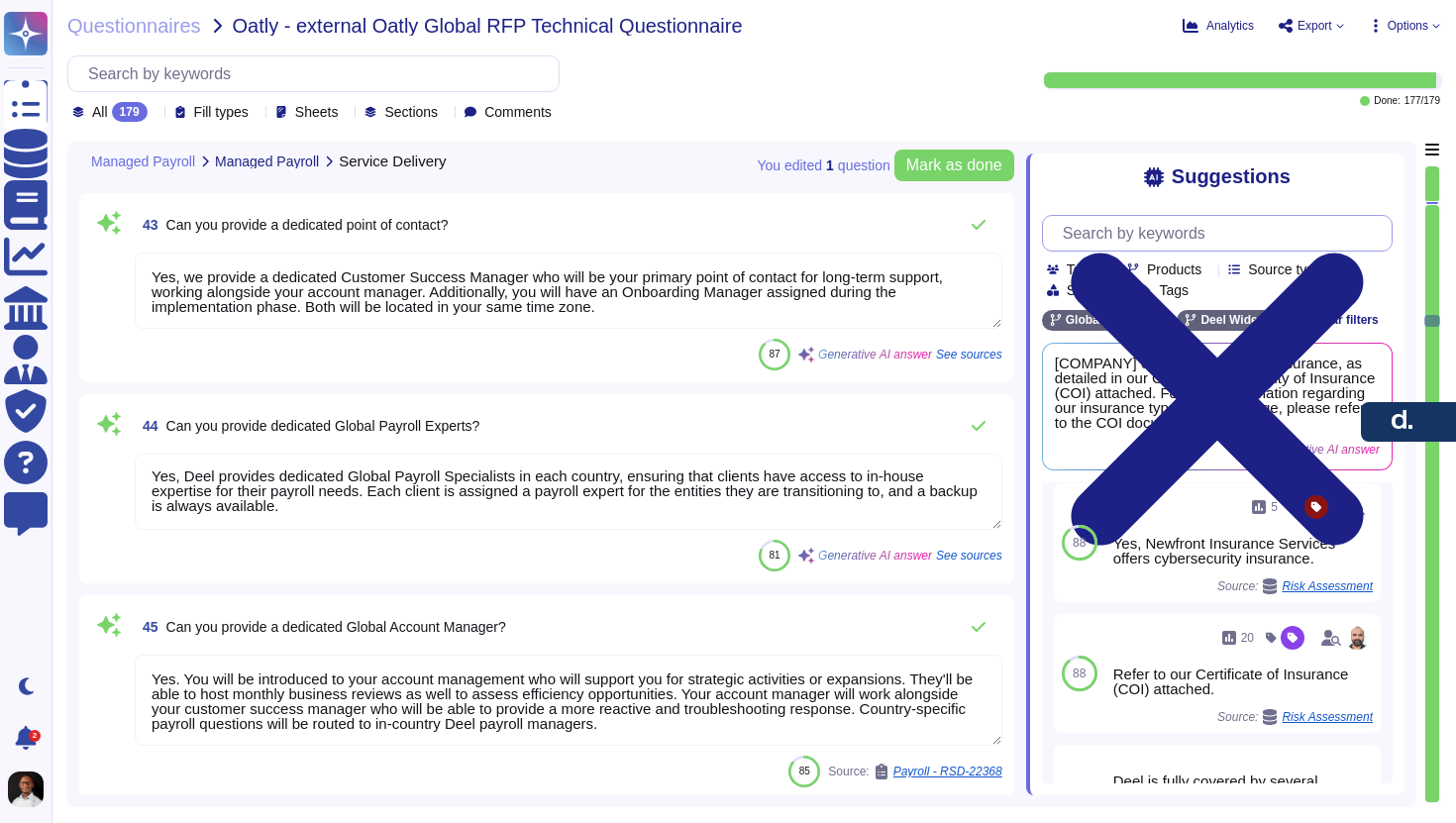 type on "Deel does not use ICPs for Global Payroll. We employ our own staff in each country we operate in, ensuring that our payroll operations are based in-country. Therefore, all payroll services are delivered by Deel internal teams in the country where the services are provided." 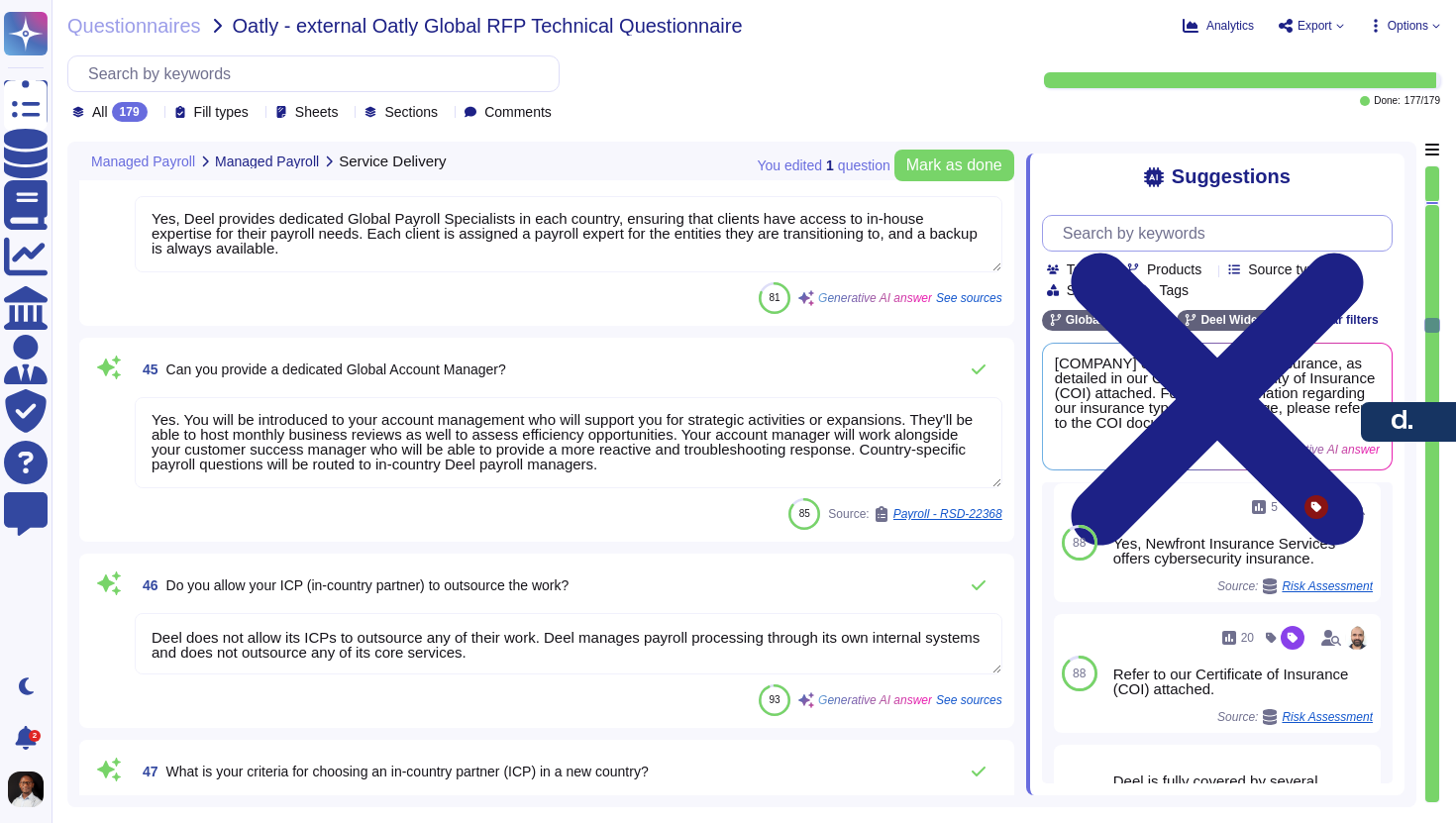 type on "All communications are with Deel, local support is also Deel." 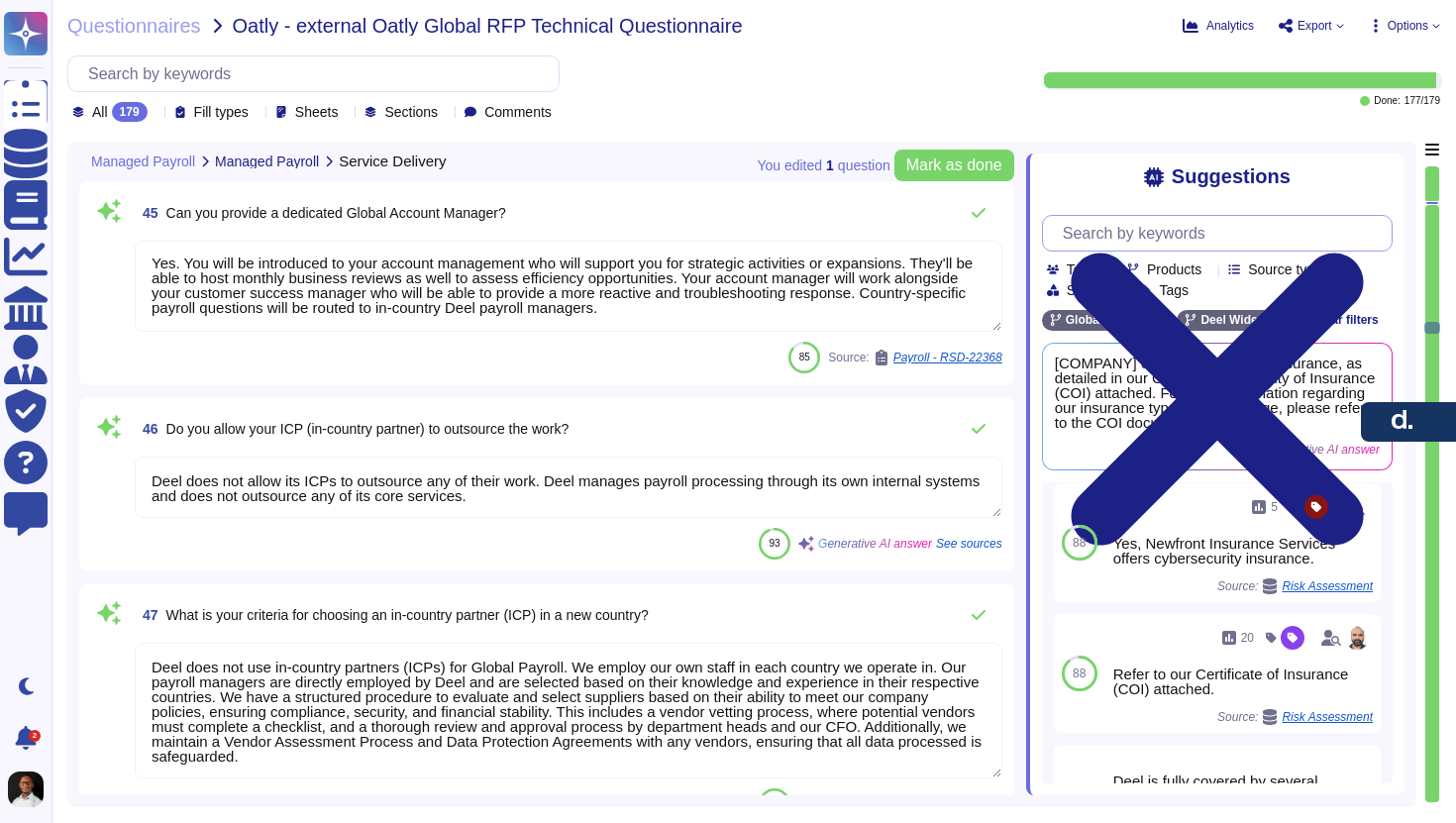 type on "Deel monitors the performance of the In-Country Partners (ICPs) through several structured processes:
1. Key Performance Indicators (KPIs): Performance is measured using specific KPIs, including response and resolution times, payroll processing accuracy, adherence to Service Level Agreements (SLAs), and client satisfaction.
2. Continuous Quality Monitoring: Ongoing quality monitoring is conducted to ensure accuracy, compliance, and efficiency in the services provided by ICPs.
3. Quarterly Business Reviews: Regular business reviews are conducted to assess performance and address any issues.
4. Weekly Status Meetings: These meetings help in tracking the performance and collaboration with ICPs.
5. Central Reporting Dashboard: System performance is monitored during implementation using this dashboard, which tracks key metrics such as onboarding success rate and client escalation frequency.
6. Feedback Mechanisms: Regular audits and customer satisfaction feedback (CSAT) are utilized to drive ongoing servi..." 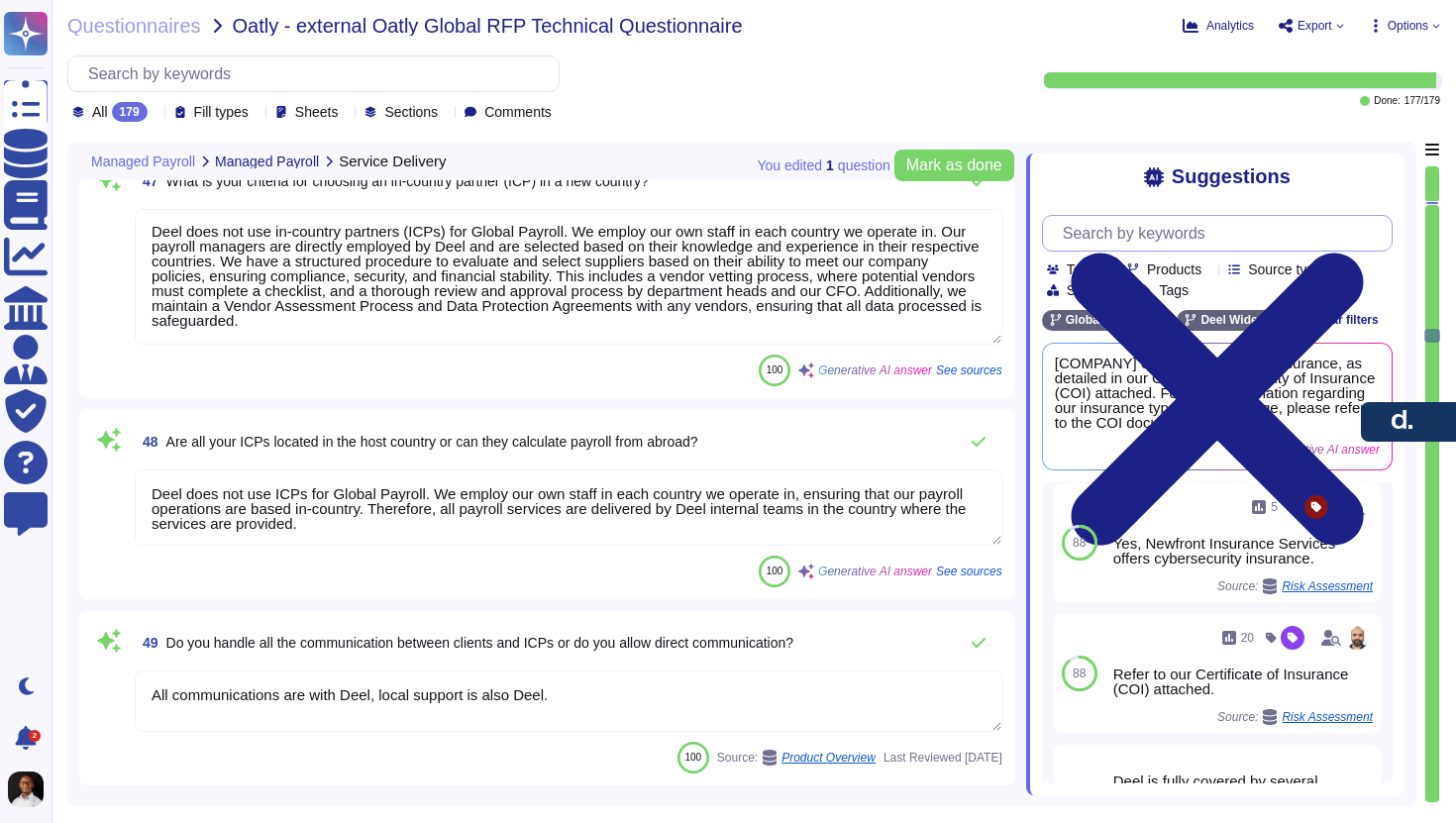 type on "When an ICP fails to honor the SLA, we will review the situation and take appropriate action to ensure that the SLA is met in the future. We have mechanisms in place to address such situations, including a dedicated team that works closely with the supplier to identify the root cause of the issue and develop a plan to address it. Additionally, the agreed SLA terms provide a defined escalation process and response times, and the relevant point of contact at Deel is assigned as the remediation owner to ensure a sufficient business response is built. SLAs are monitored monthly to ensure fulfillment." 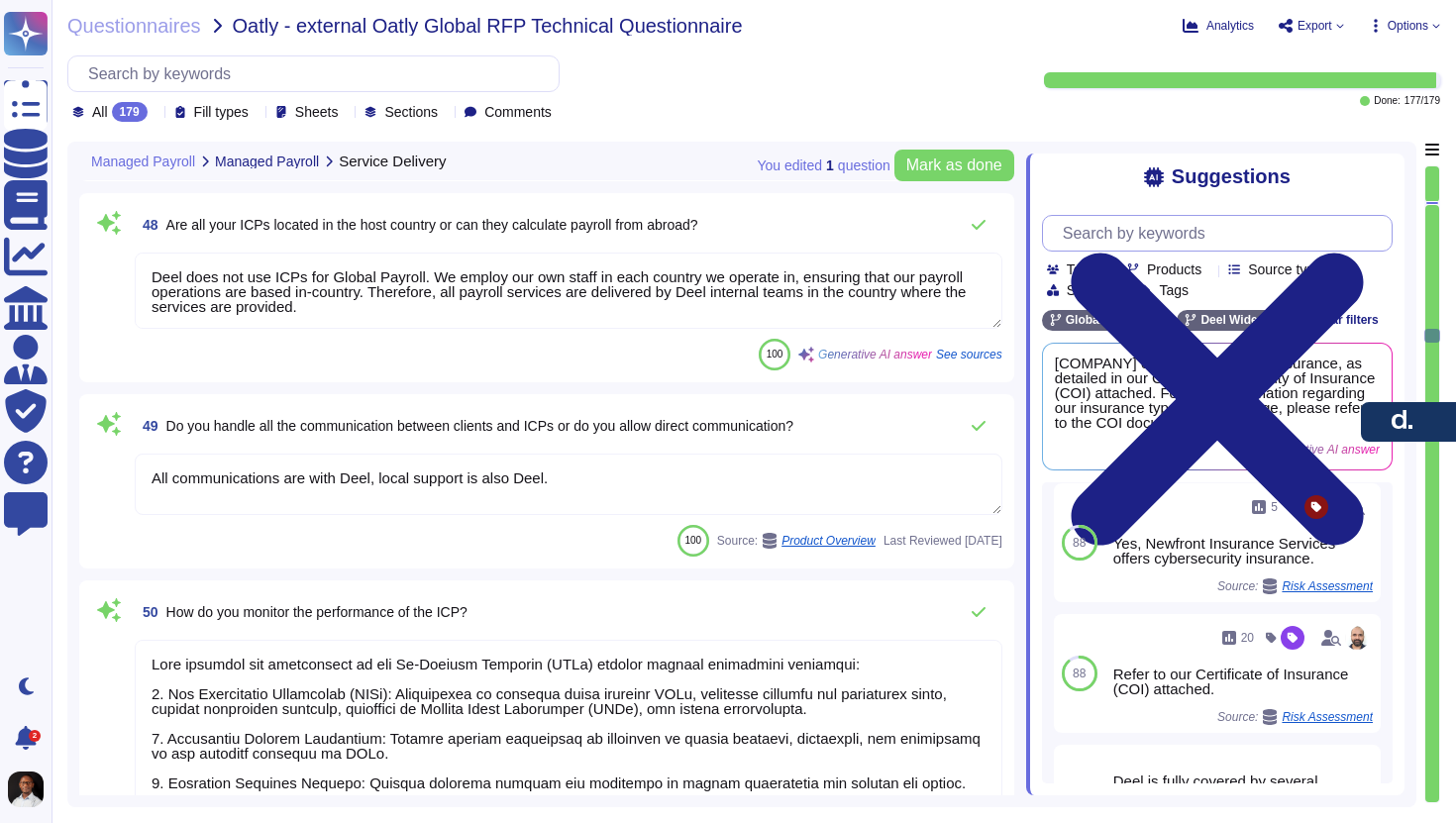 type on "Yes, employee year-end tax documents such as P60, W-2, and T4 forms are available online. They can be accessed through the Deel platform, where employees can view their tax documents through their profiles. Additionally, employees can find information in the in-app FAQs or contact our 24/7 in-app support for assistance." 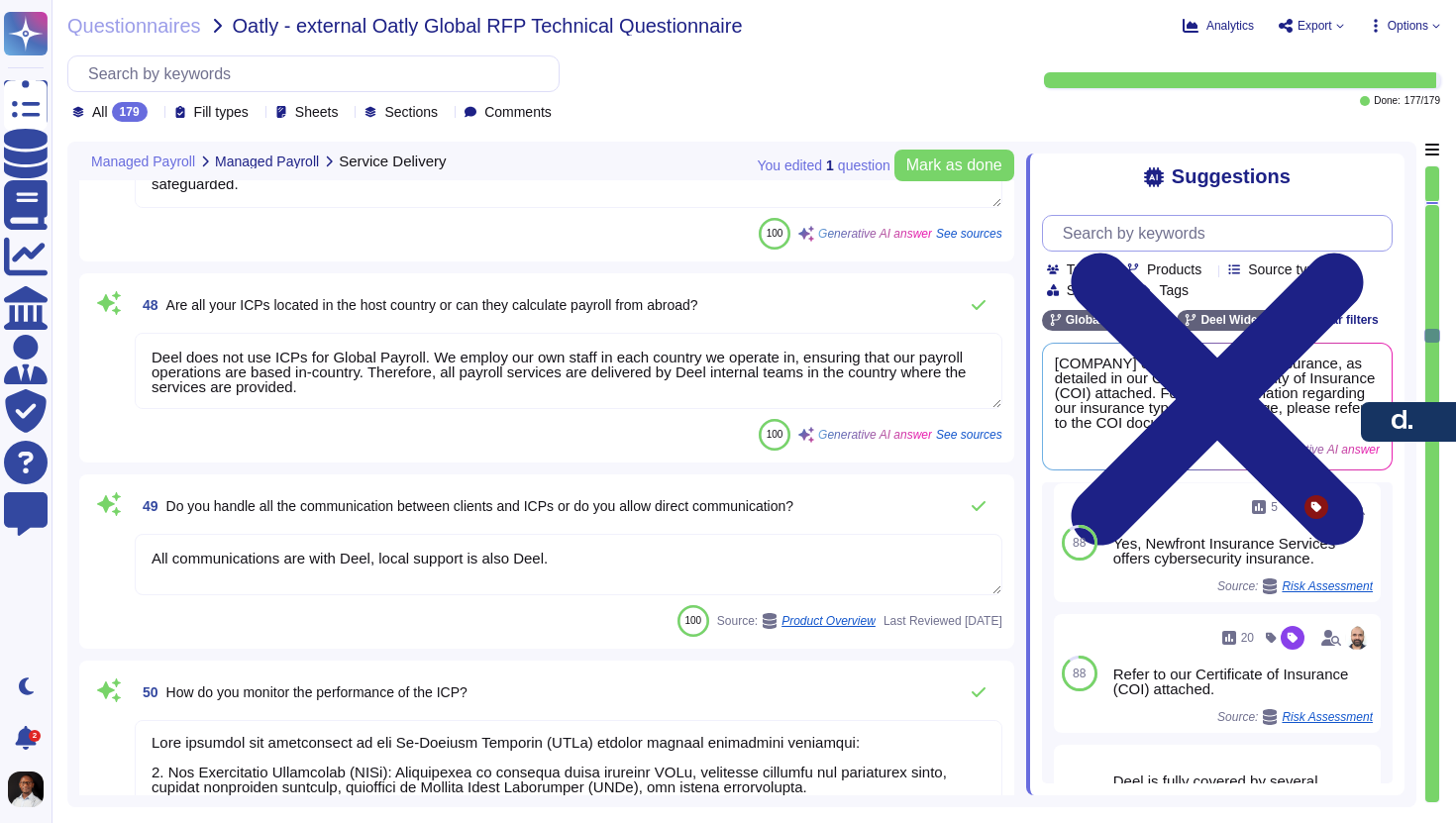 type on "Yes. You will be introduced to your account management who will support you for strategic activities or expansions. They'll be able to host monthly business reviews as well to assess efficiency opportunities. Your account manager will work alongside your customer success manager who will be able to provide a more reactive and troubleshooting response. Country-specific payroll questions will be routed to in-country Deel payroll managers." 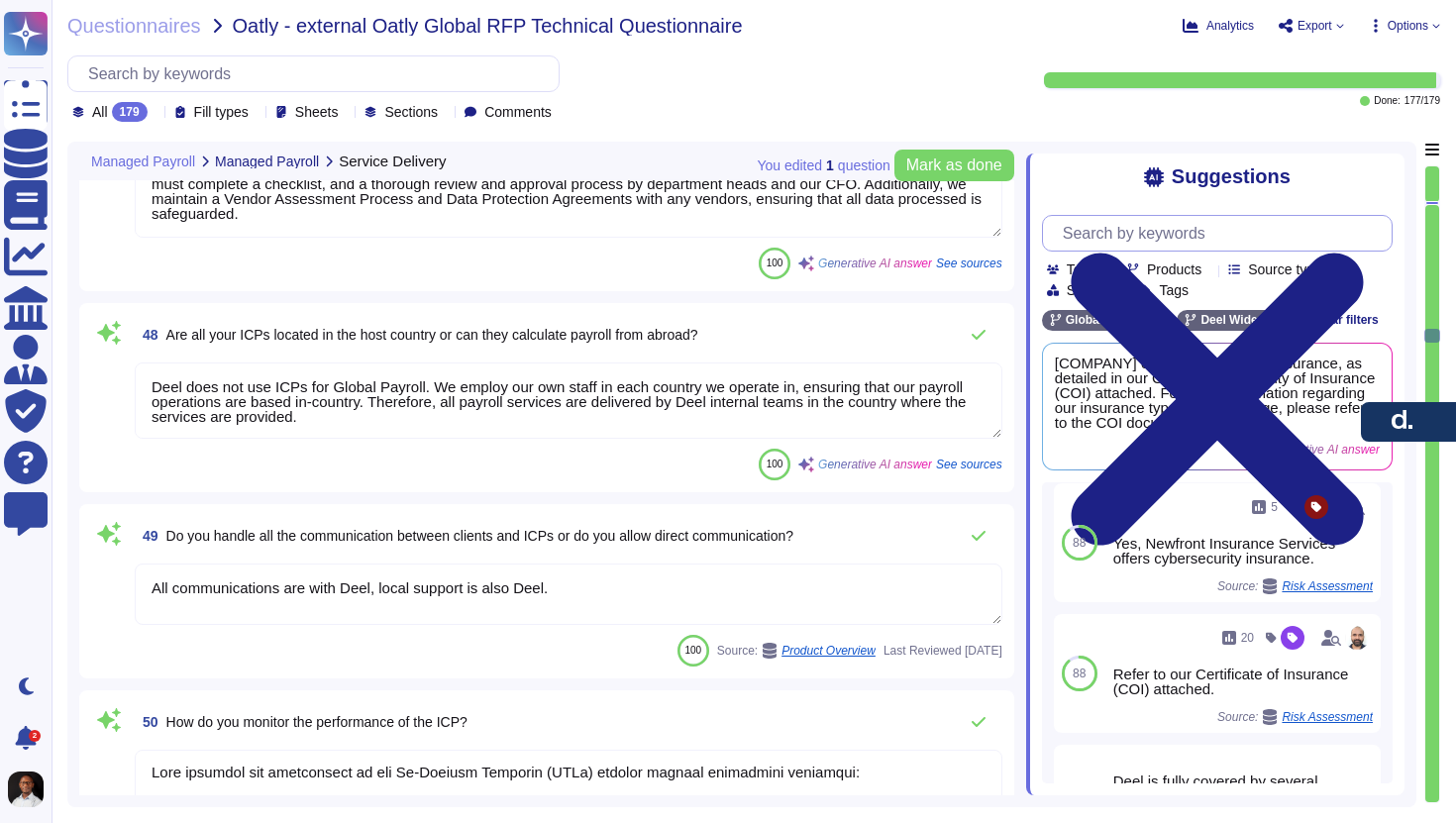 scroll, scrollTop: 12979, scrollLeft: 0, axis: vertical 